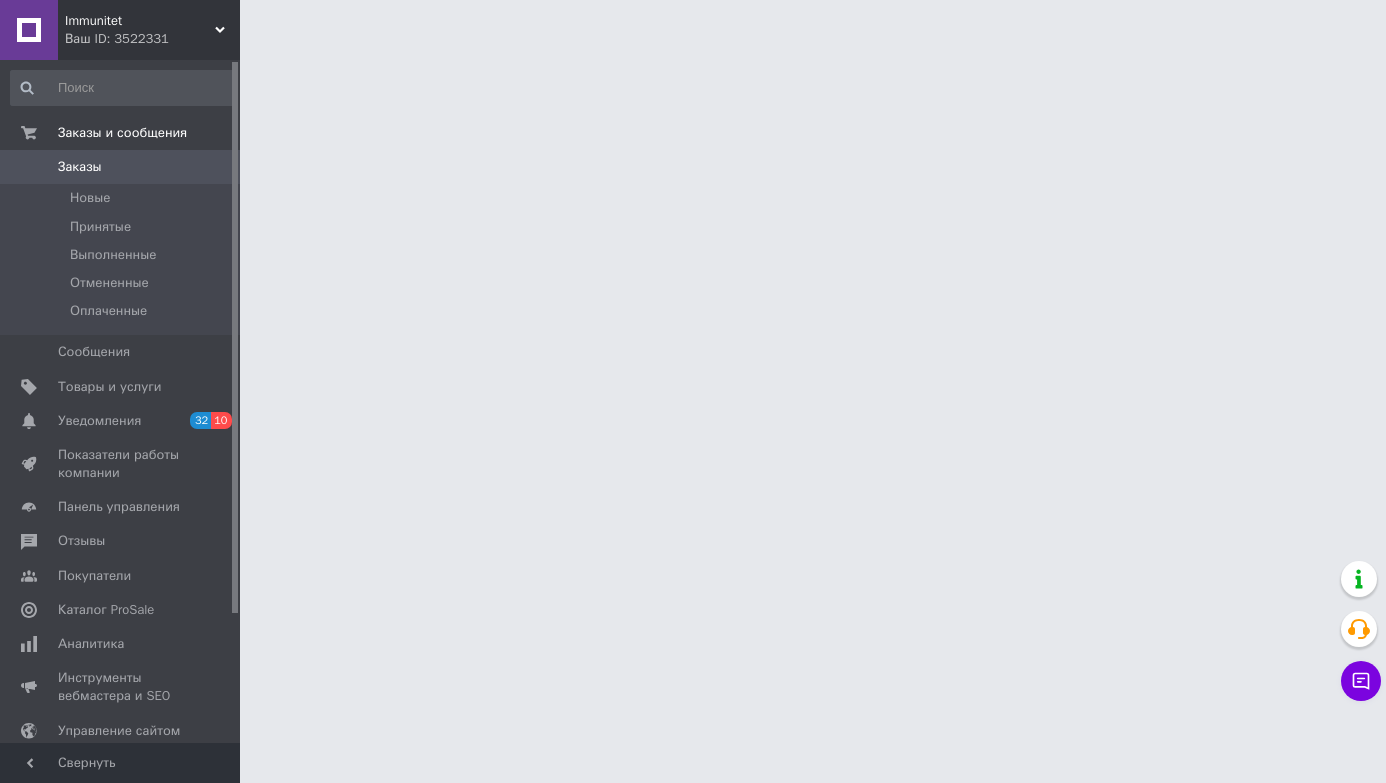 scroll, scrollTop: 0, scrollLeft: 0, axis: both 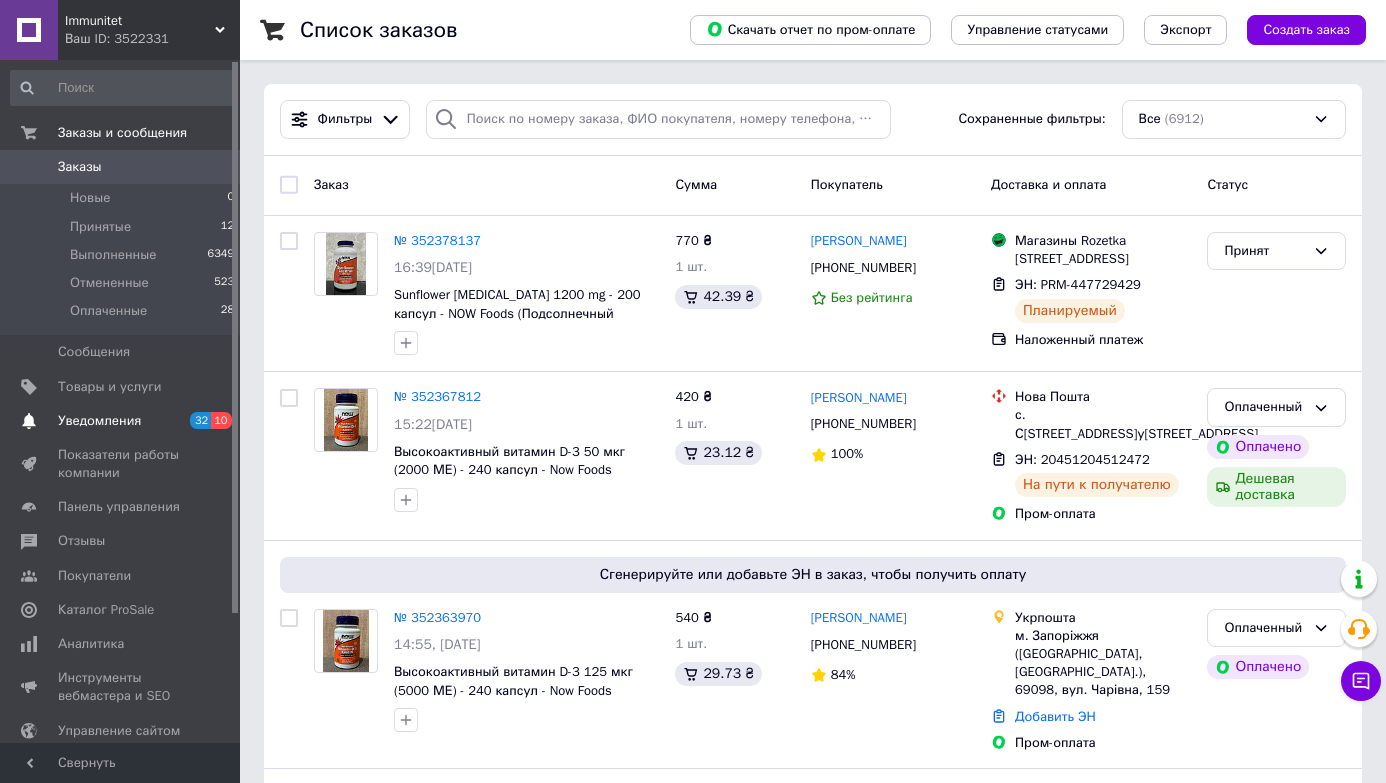 click on "Уведомления" at bounding box center [99, 421] 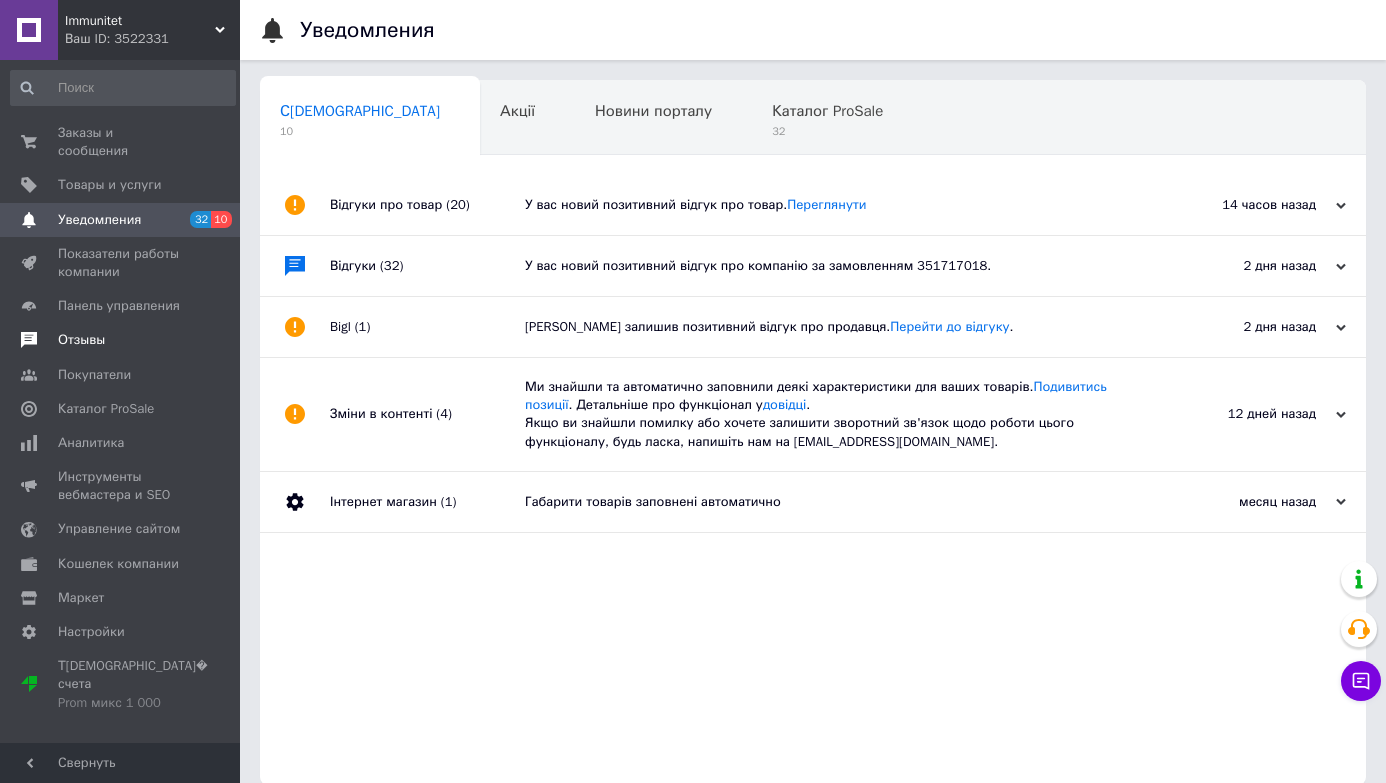 click on "Отзывы" at bounding box center [81, 340] 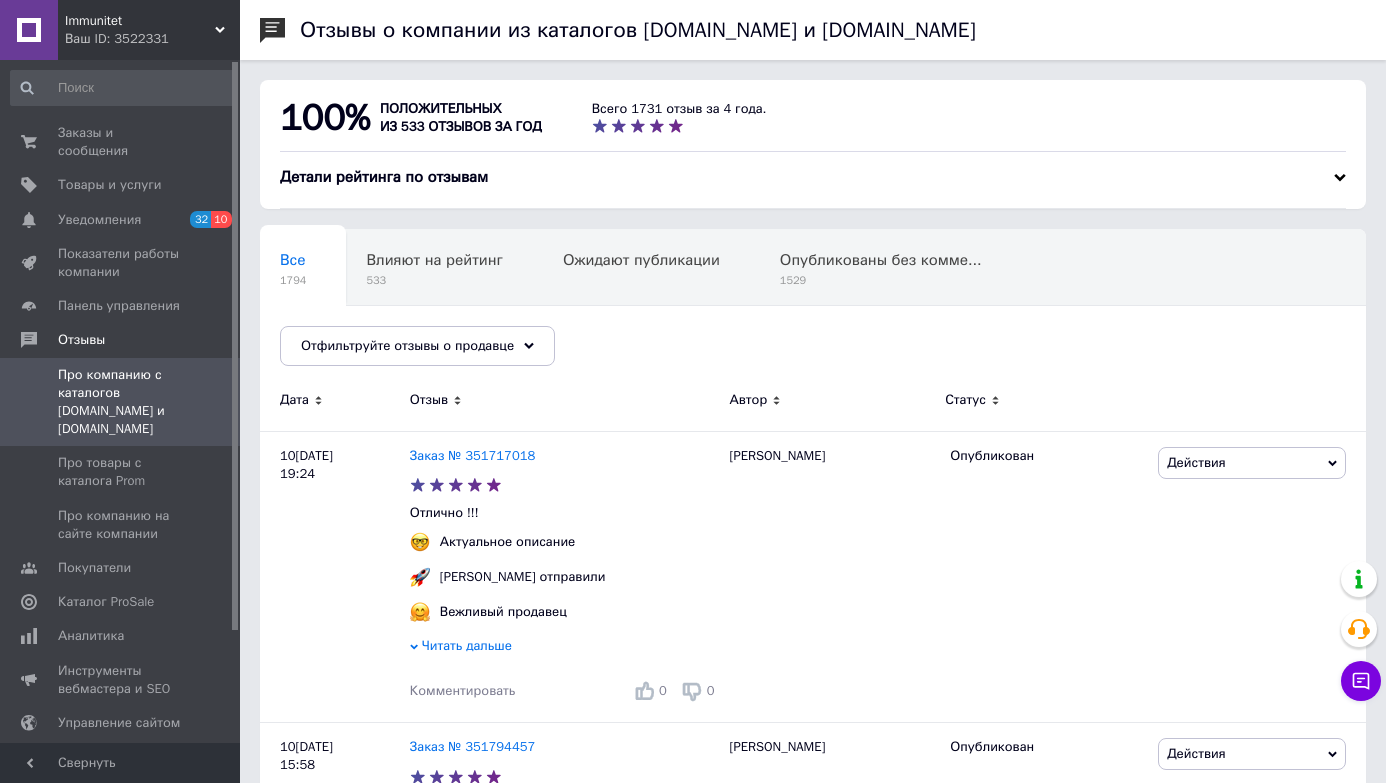 click on "Отзывы о компании из каталогов [DOMAIN_NAME] и [DOMAIN_NAME] 100% положительных из 533 отзывов за год Всего 1731 отзыв за 4 года. Детали рейтинга по отзывам Все 1794 Влияют на рейтинг 533 Ожидают публикации 0 Опубликованы без комме... 1529 Ok Отфильтровано...  Сохранить Мы ничего не нашли Возможно, ошибка в слове  или нет соответствий по вашему запросу. Все 1794 Влияют на рейтинг 533 Ожидают публикации 0 Опубликованы без комме... 1529 Отфильтруйте отзывы о продавце Дата Отзыв Автор Статус [DATE] 19:24 Заказ № 351717018 Отлично !!! Актуальное описание [PERSON_NAME] отправили Вежливый продавец   Читать дальше 0 0   0" at bounding box center (813, 2660) 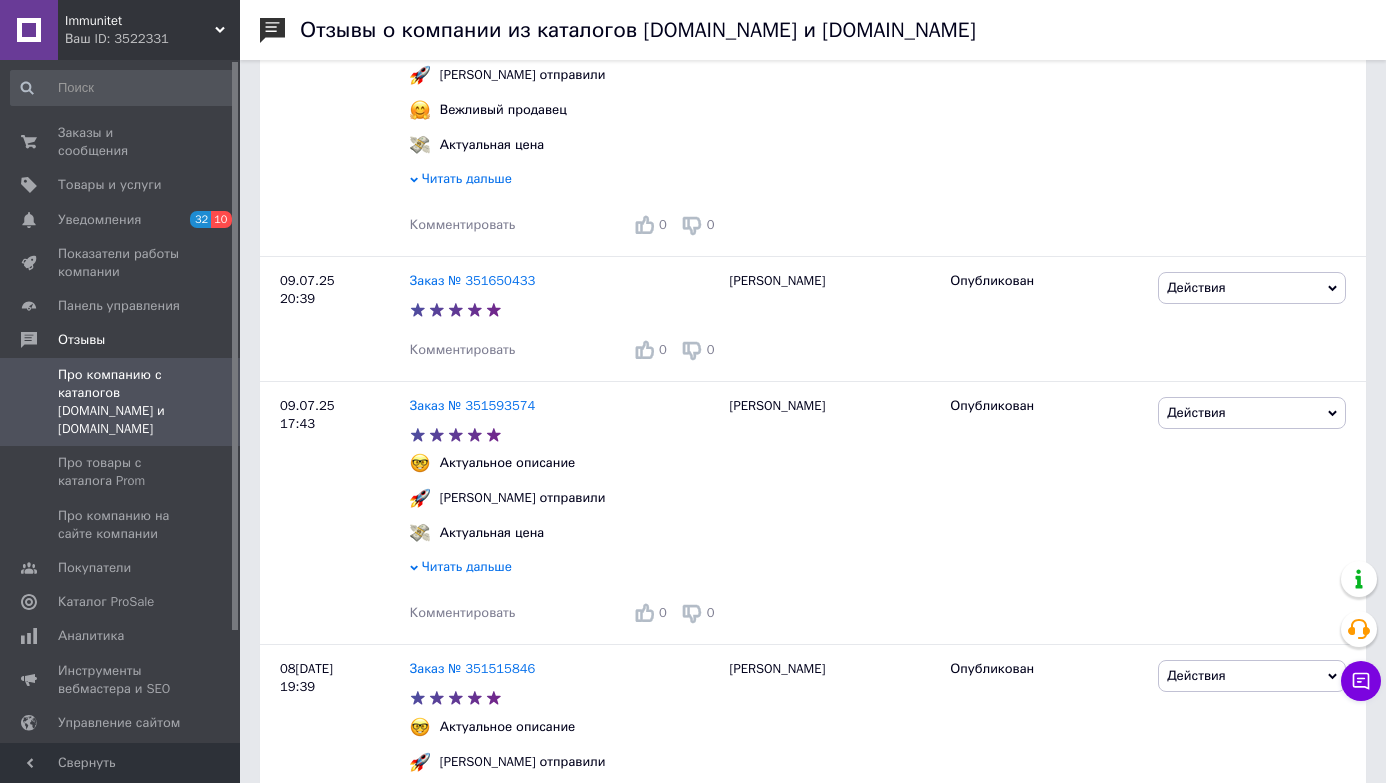 scroll, scrollTop: 1320, scrollLeft: 0, axis: vertical 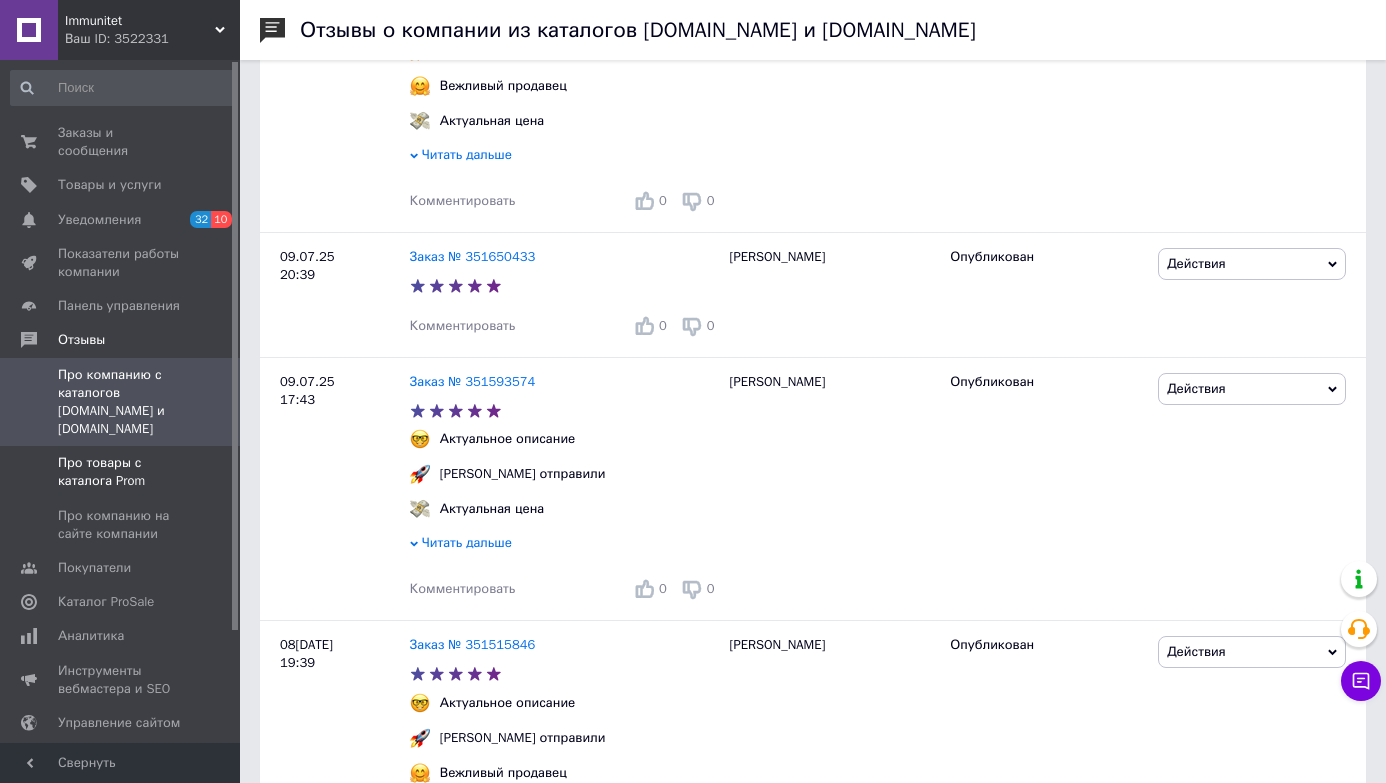 click on "Про товары с каталога Prom" at bounding box center [121, 472] 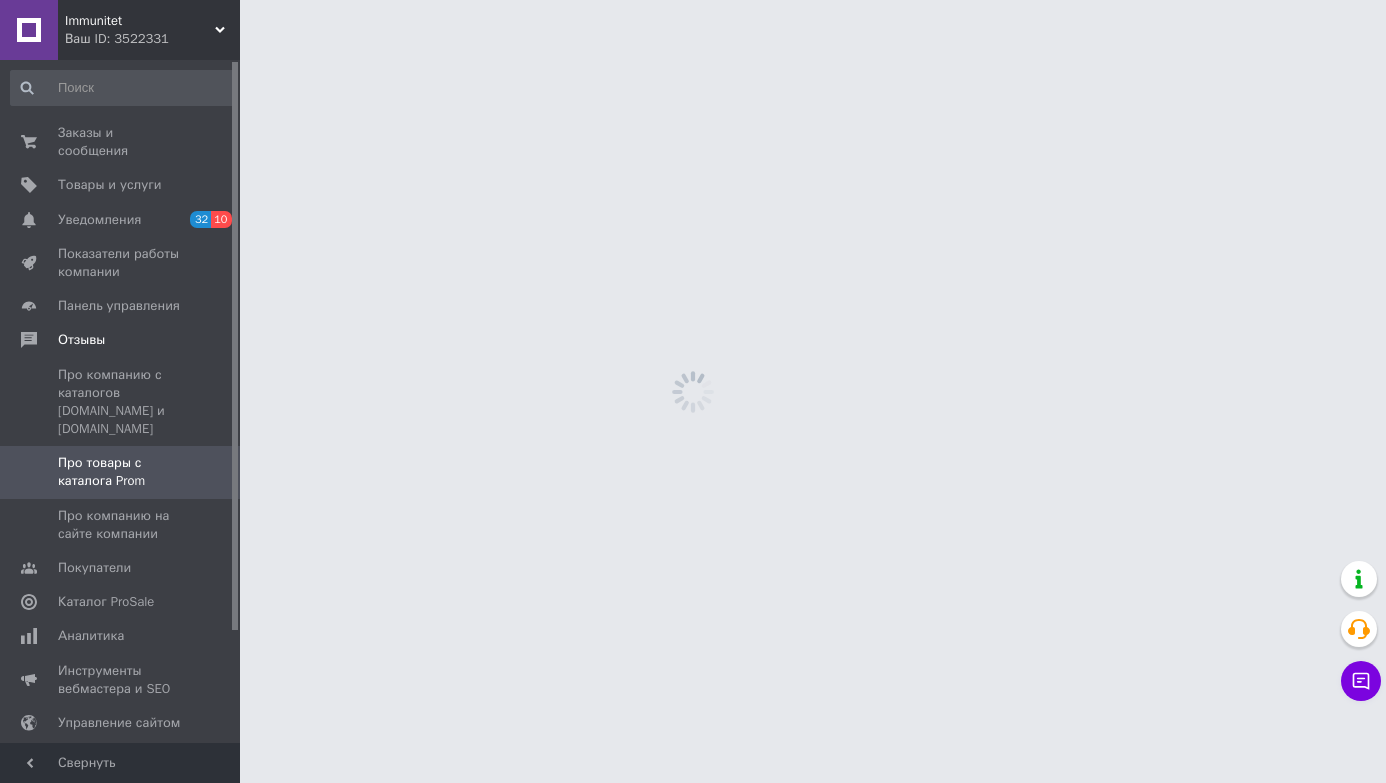 scroll, scrollTop: 0, scrollLeft: 0, axis: both 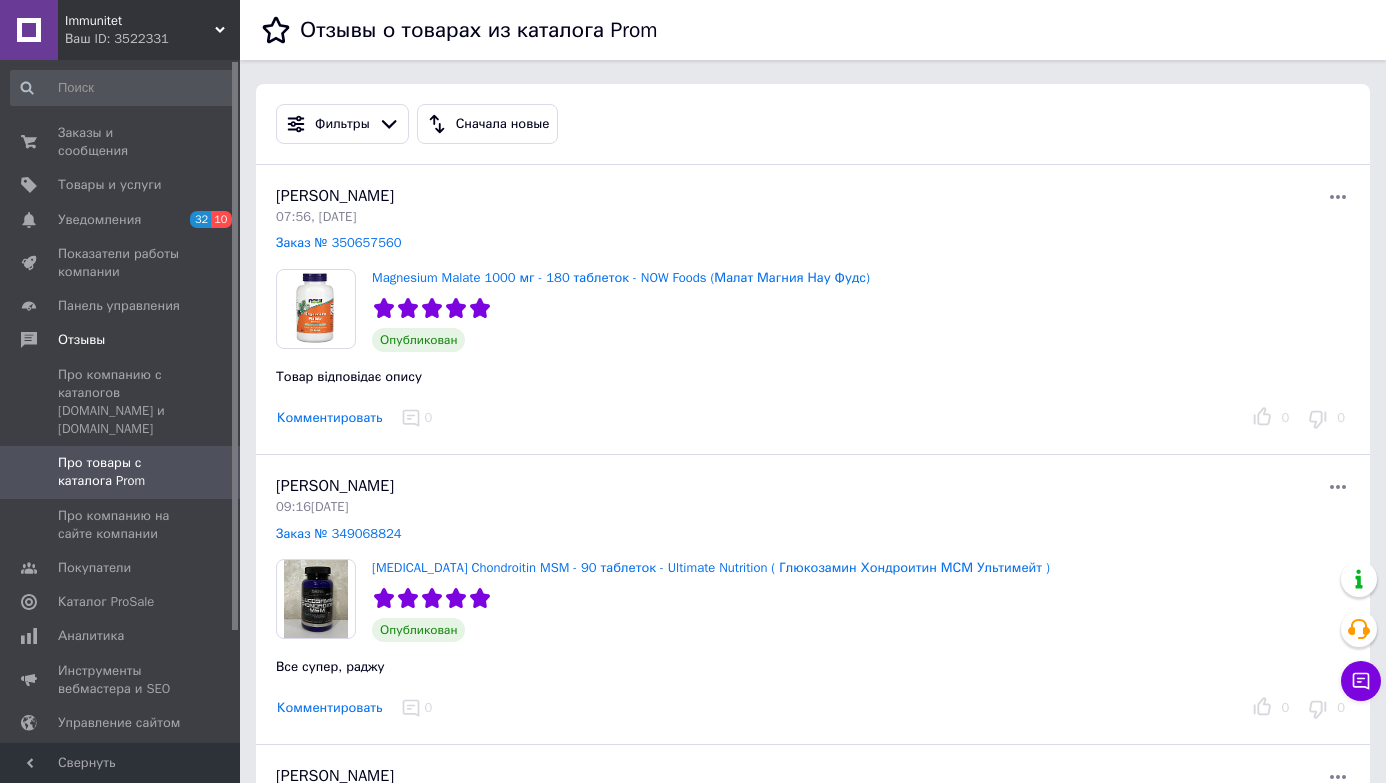 click on "Отзывы о товарах из каталога Prom Фильтры Статус Ожидают публикации Опубликован без комментария Опубликован На утверждении у модератора Удален модератором Удален покупателем Оценка Негативные Нейтральные Позитивные Без оценки Есть фото / видео Есть фото / видео Нет фото / видео Сначала новые Сначала старые Сначала новые Сначала отрицательные Сначала положительные По полезности По количеству [PERSON_NAME] По количеству дизлайков По количеству комментариев [PERSON_NAME]  07:56[DATE] Заказ №   350657560 Magnesium Malate 1000 мг - 180 таблеток - NOW Foods (Малат Магния Нау Фудс) 0 0 0" at bounding box center [813, 3253] 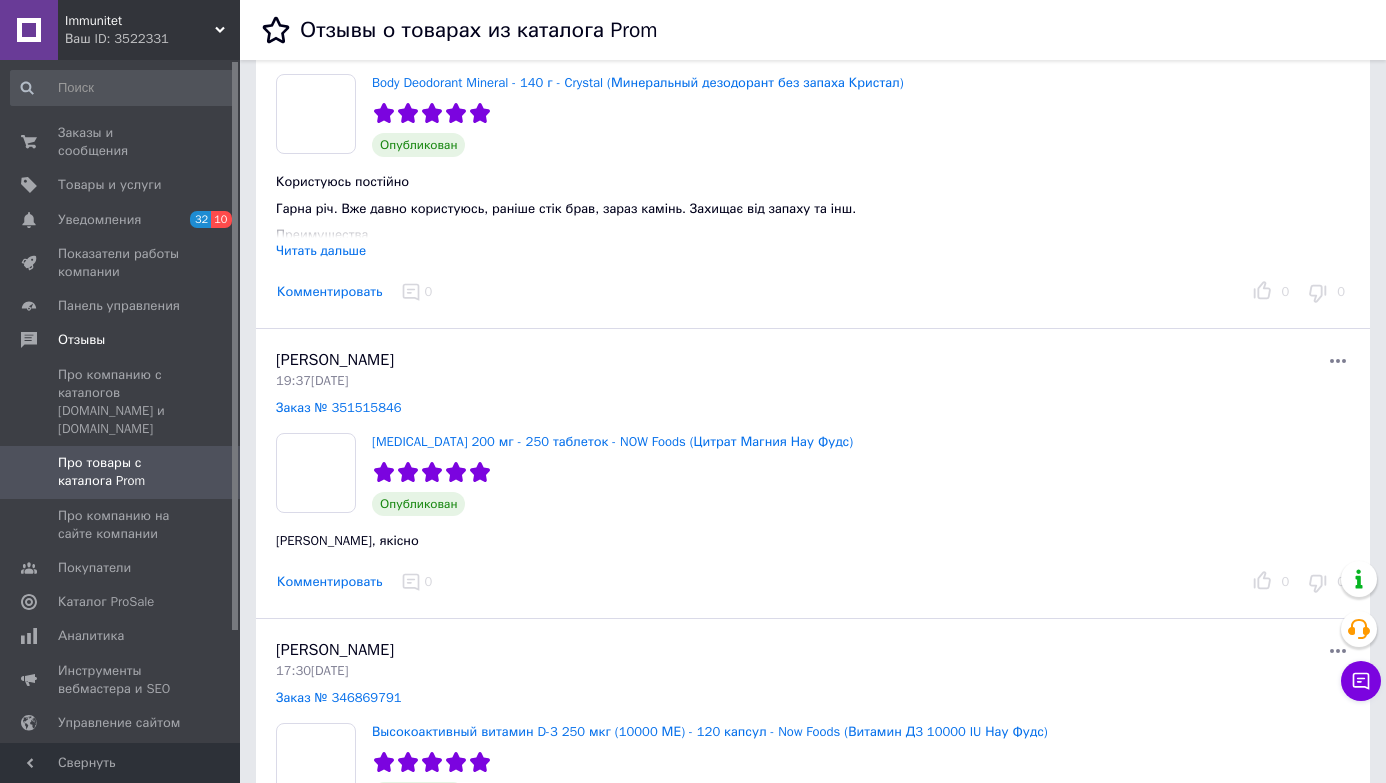 scroll, scrollTop: 800, scrollLeft: 0, axis: vertical 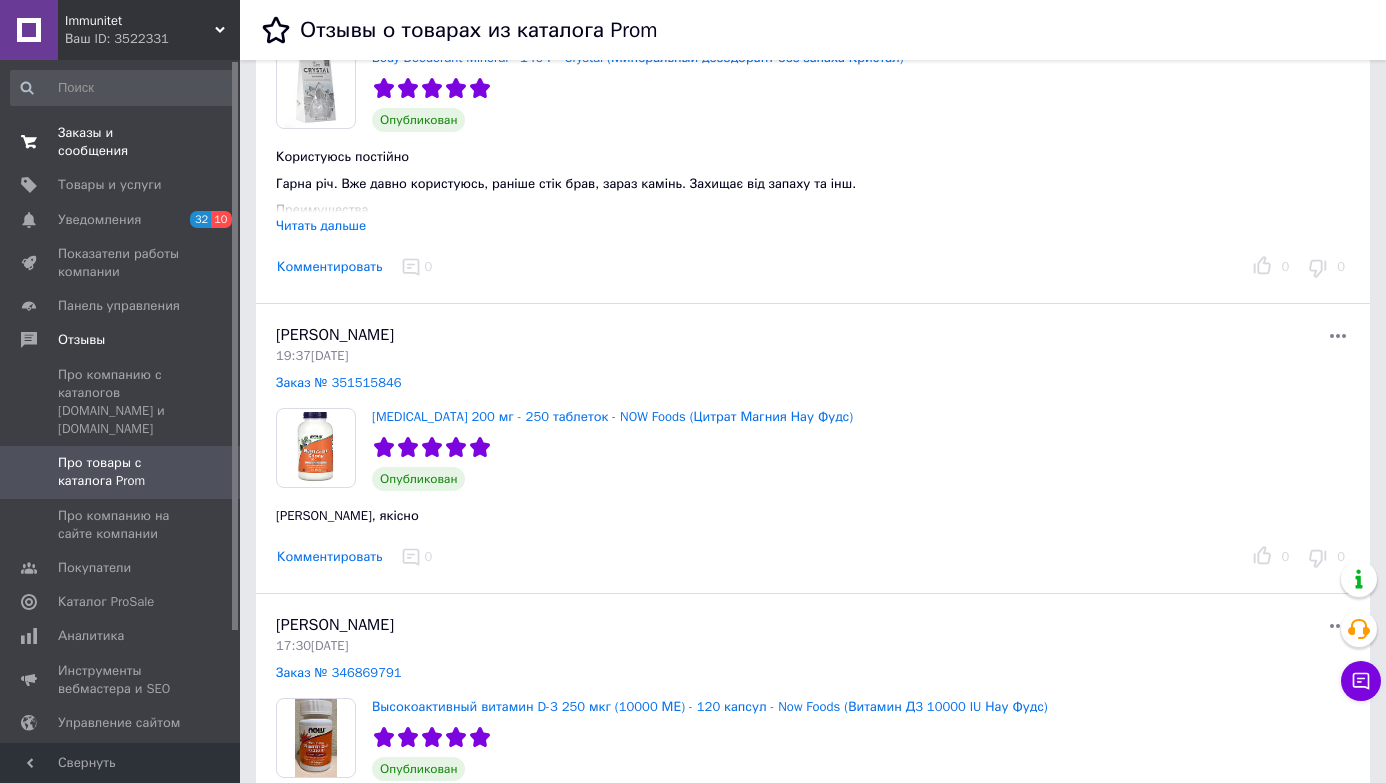 click on "Заказы и сообщения" at bounding box center [121, 142] 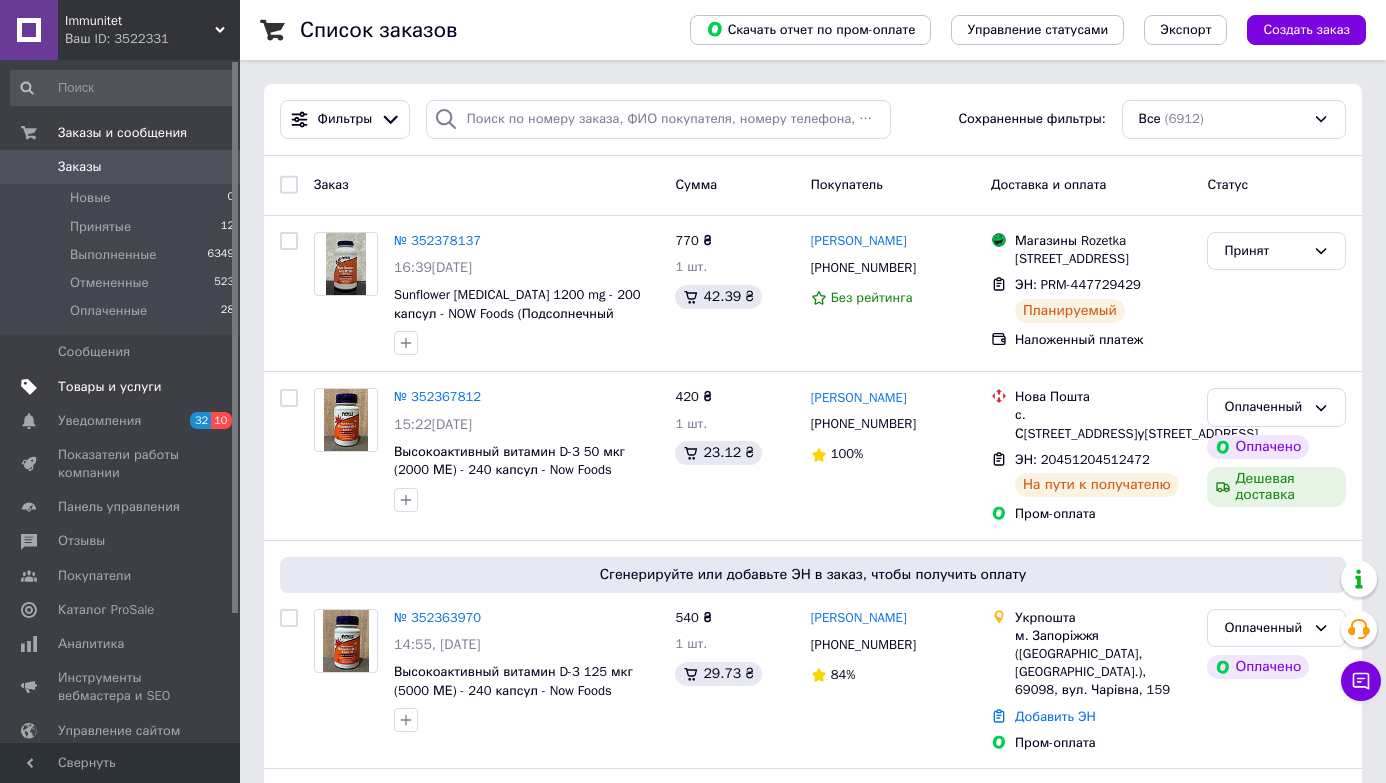 click on "Товары и услуги" at bounding box center (110, 387) 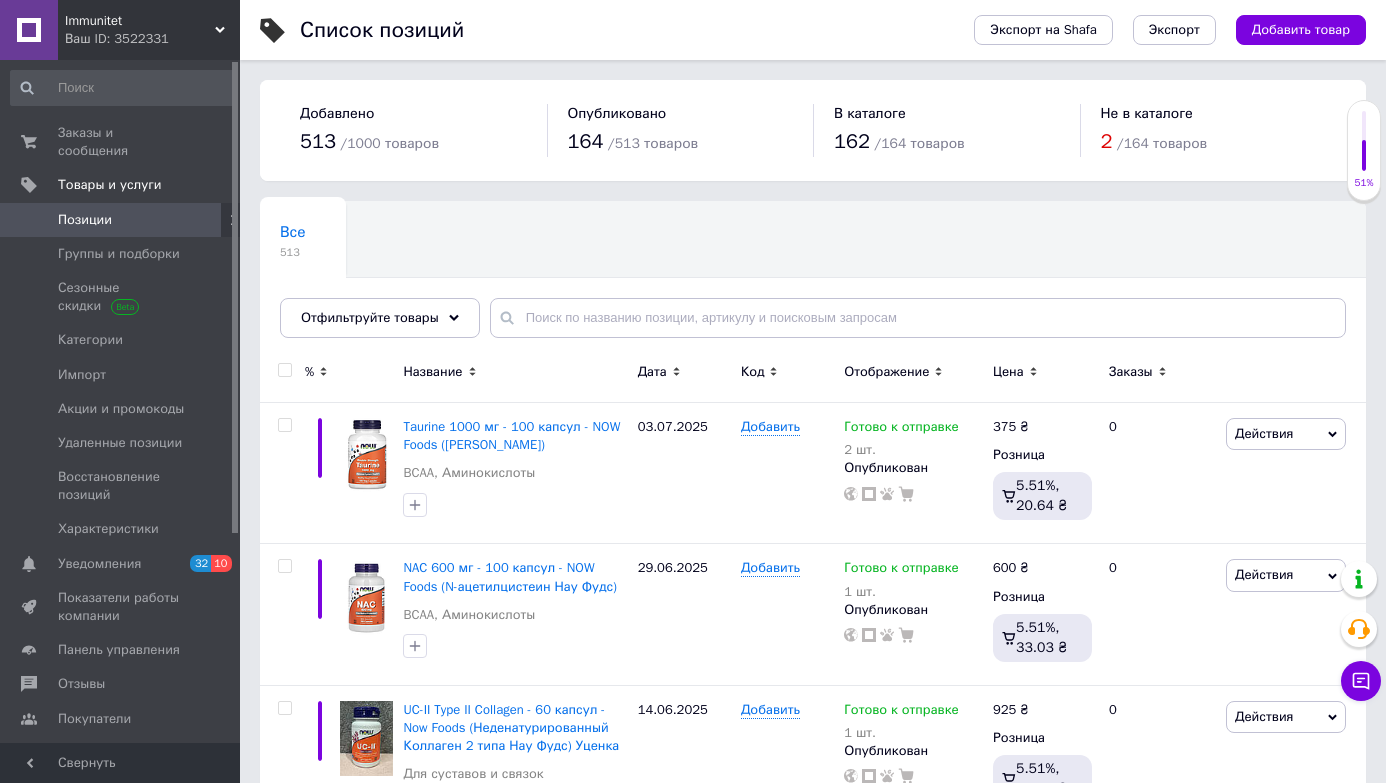 click on "Добавить товар" at bounding box center (1301, 30) 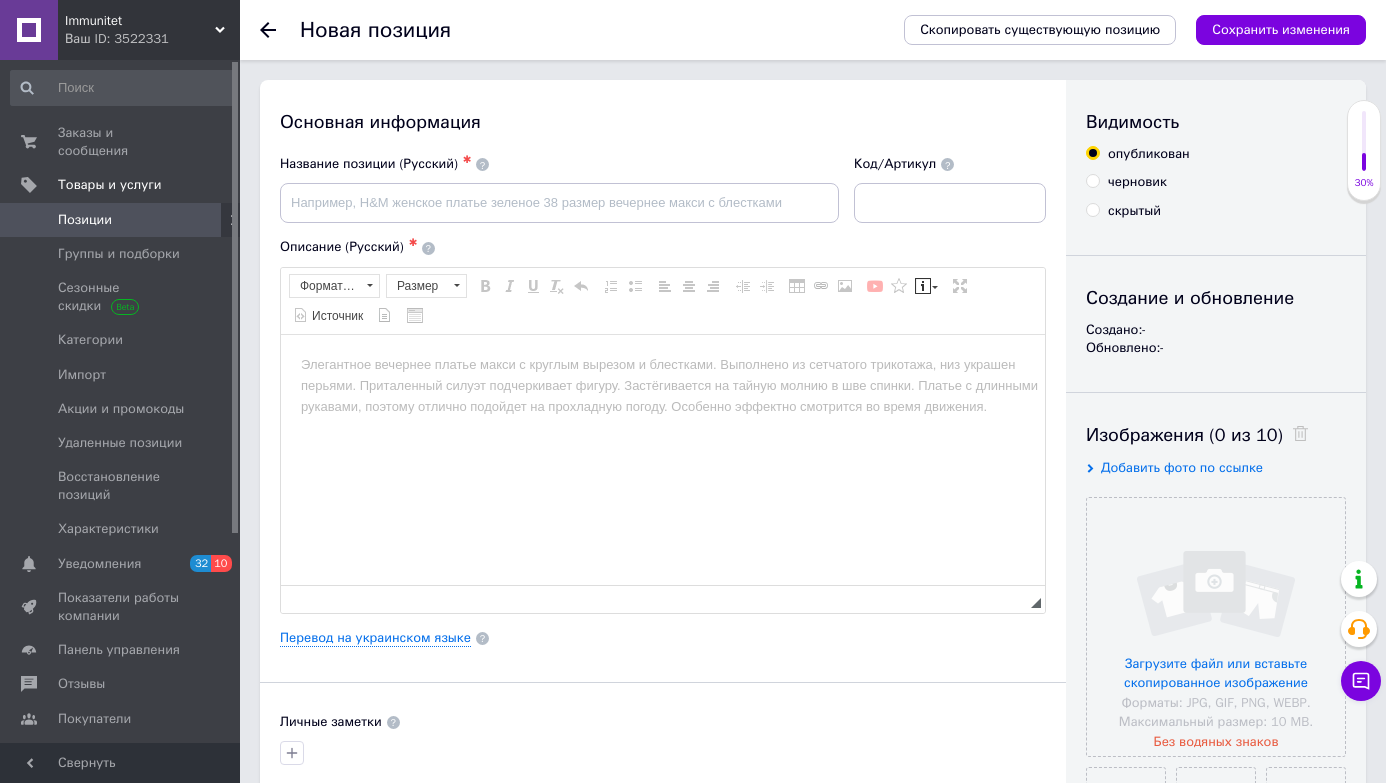 scroll, scrollTop: 0, scrollLeft: 0, axis: both 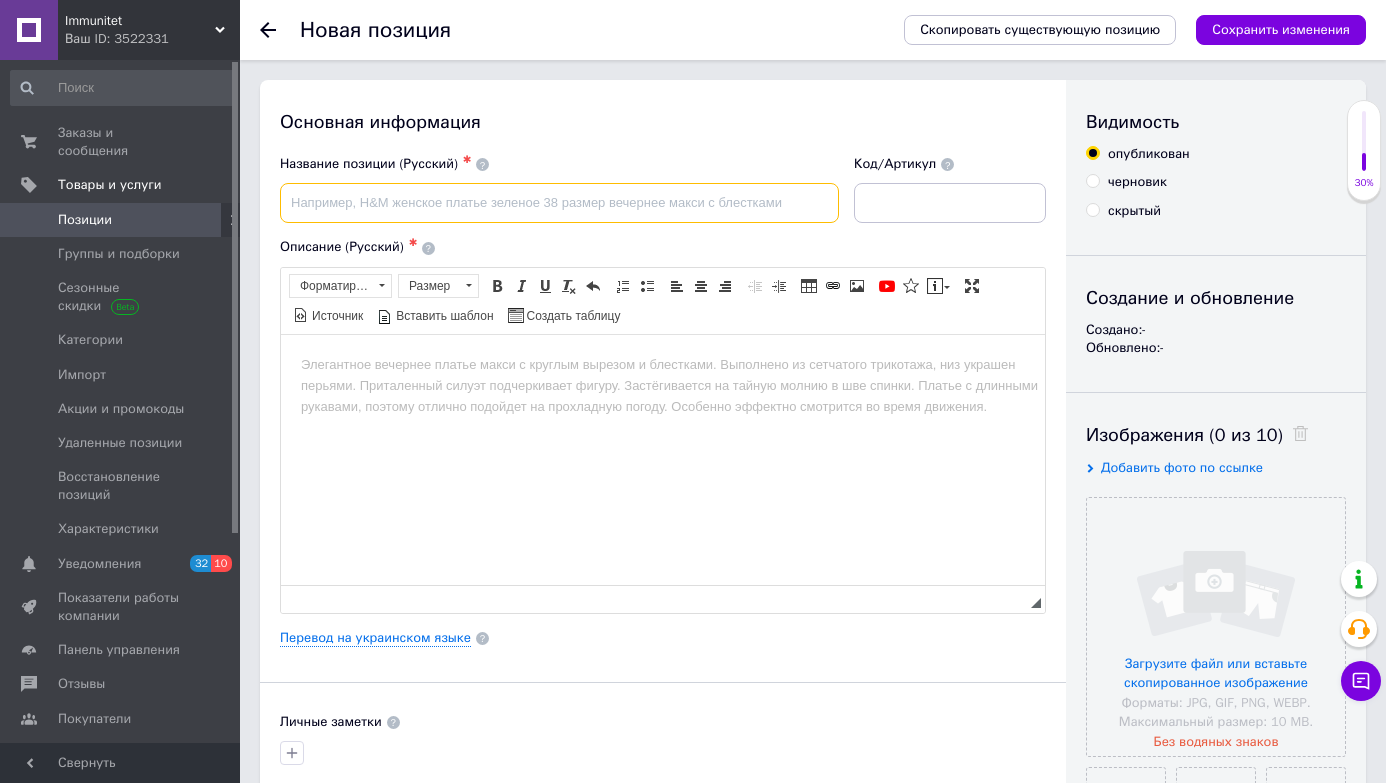 click at bounding box center [559, 203] 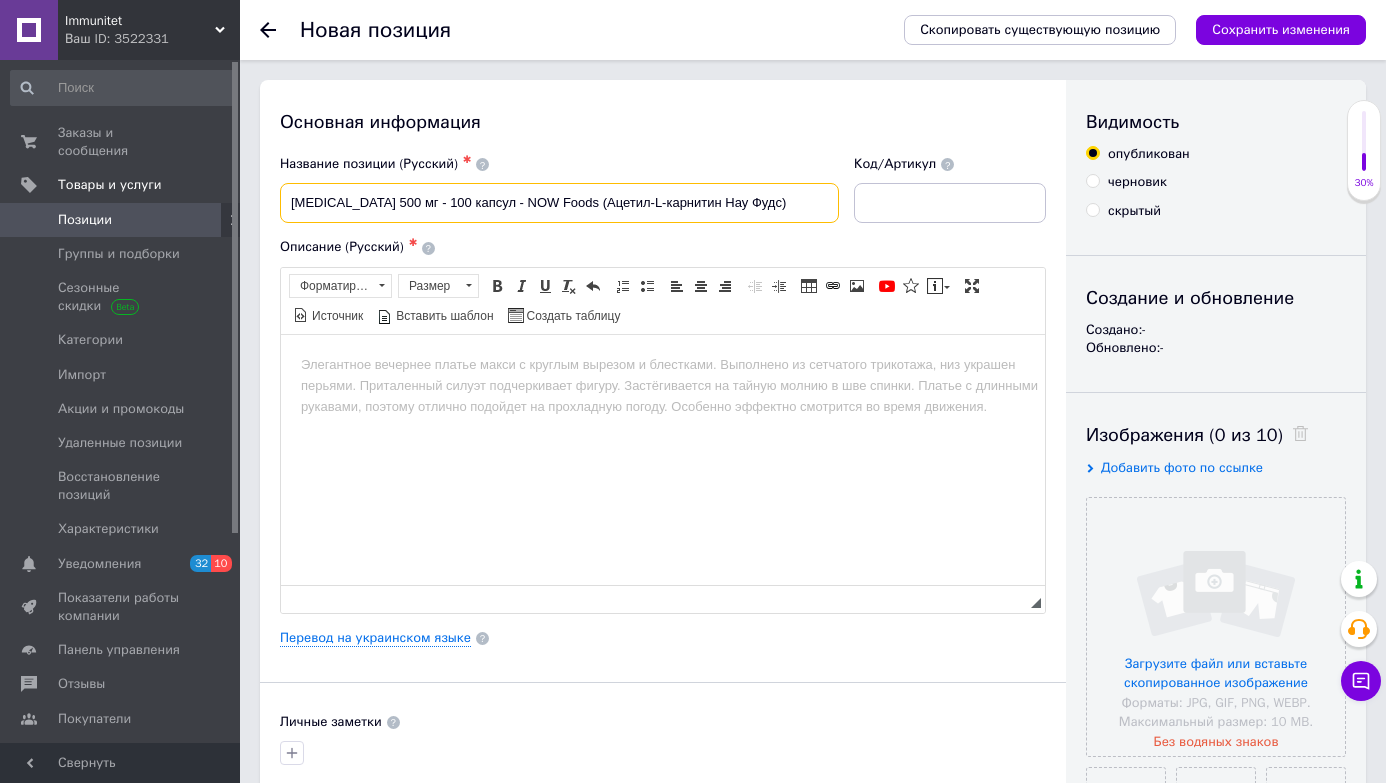 drag, startPoint x: 525, startPoint y: 201, endPoint x: 595, endPoint y: 197, distance: 70.11419 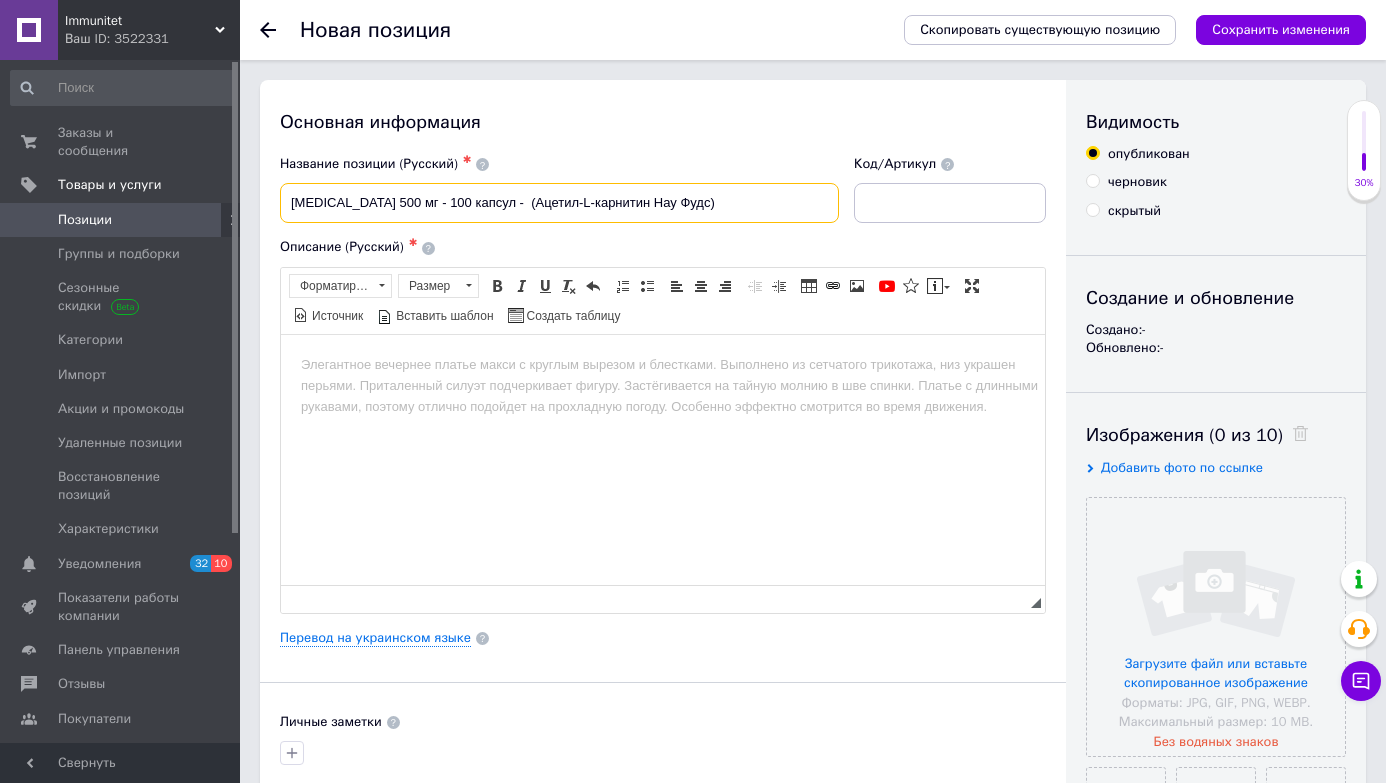 paste on "Force Factor," 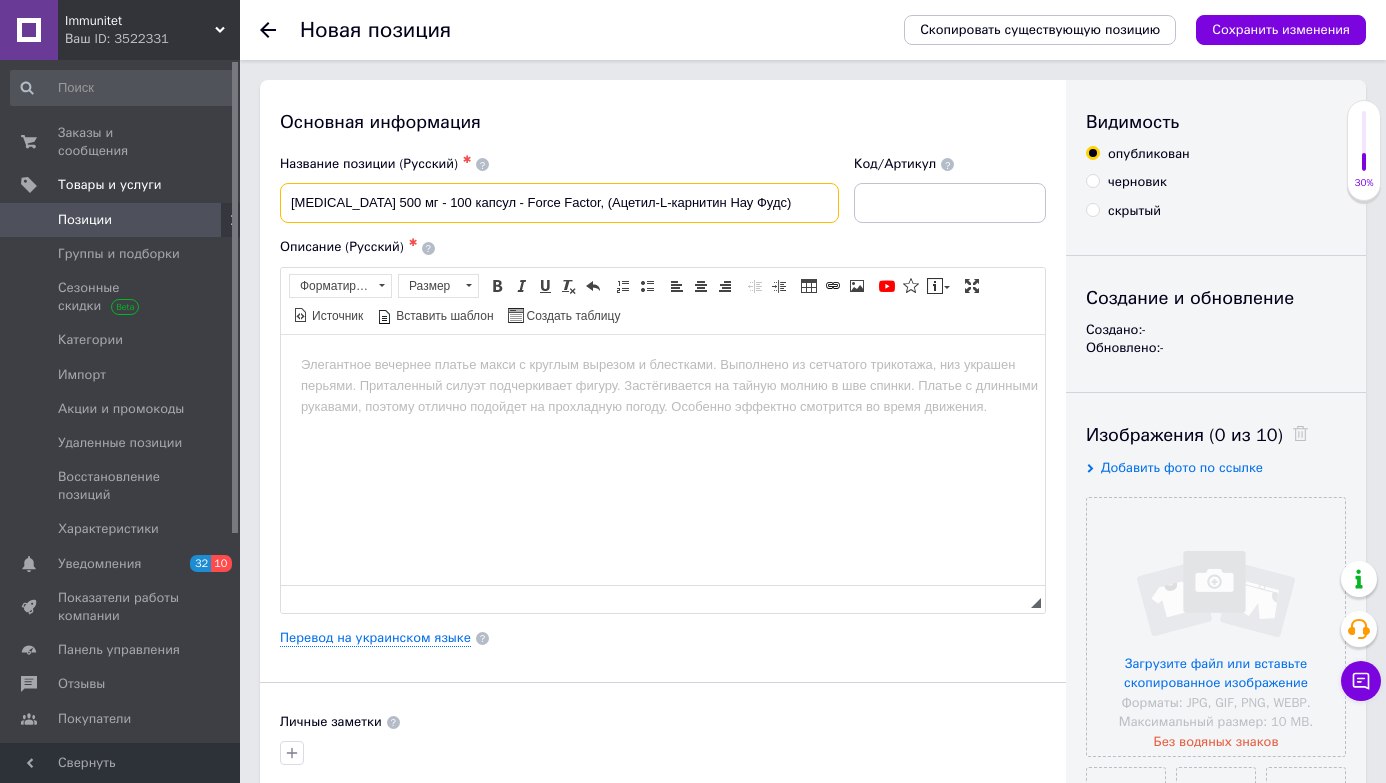 drag, startPoint x: 728, startPoint y: 204, endPoint x: 783, endPoint y: 203, distance: 55.00909 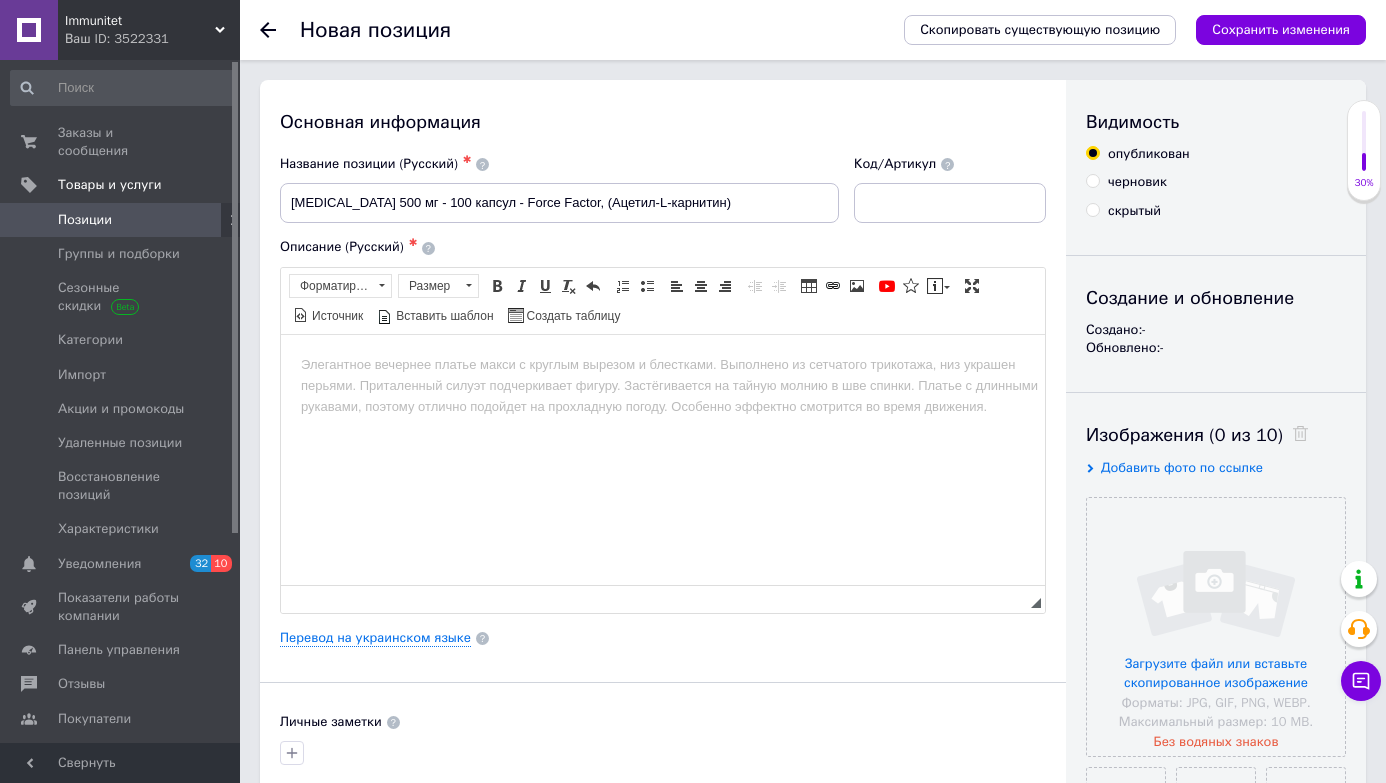 click at bounding box center (663, 364) 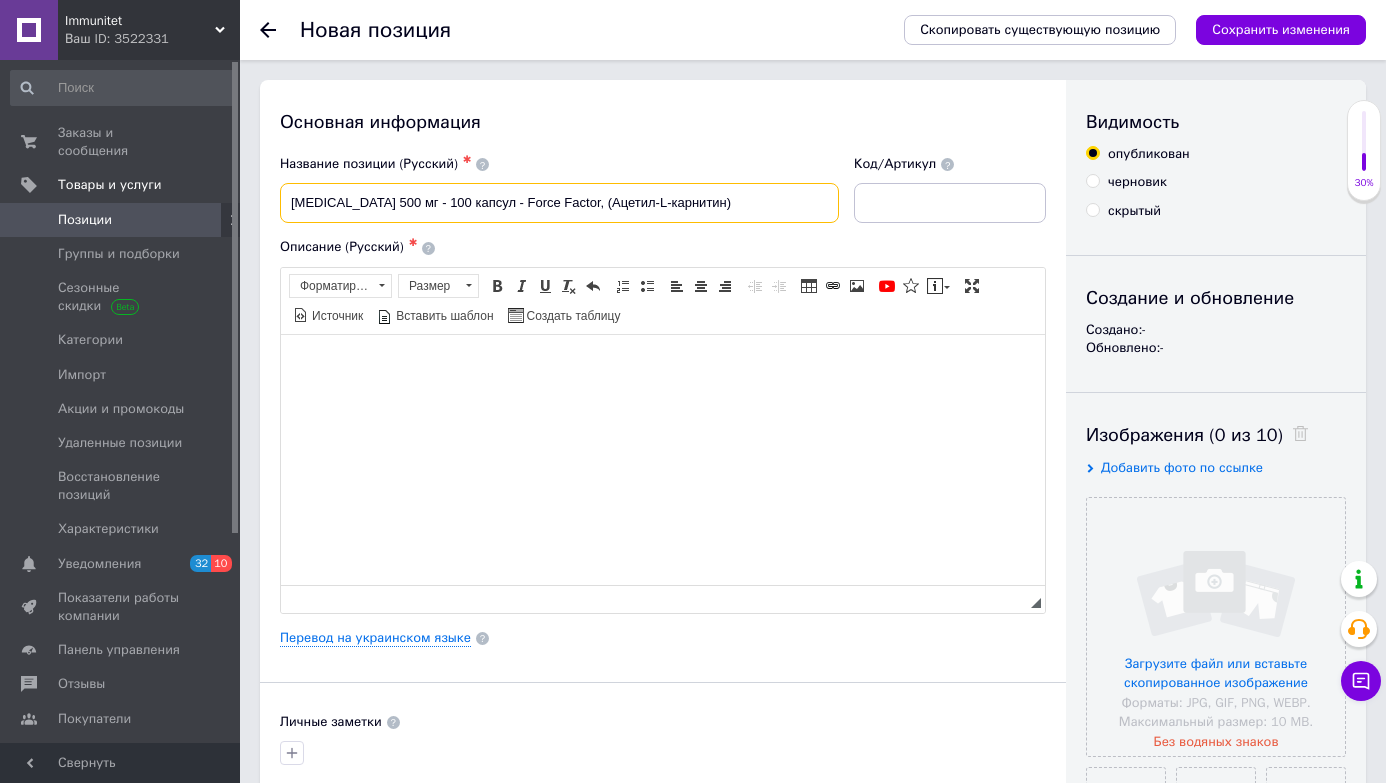 click on "[MEDICAL_DATA] 500 мг - 100 капсул - Force Factor, (Ацетил-L-карнитин)" at bounding box center (559, 203) 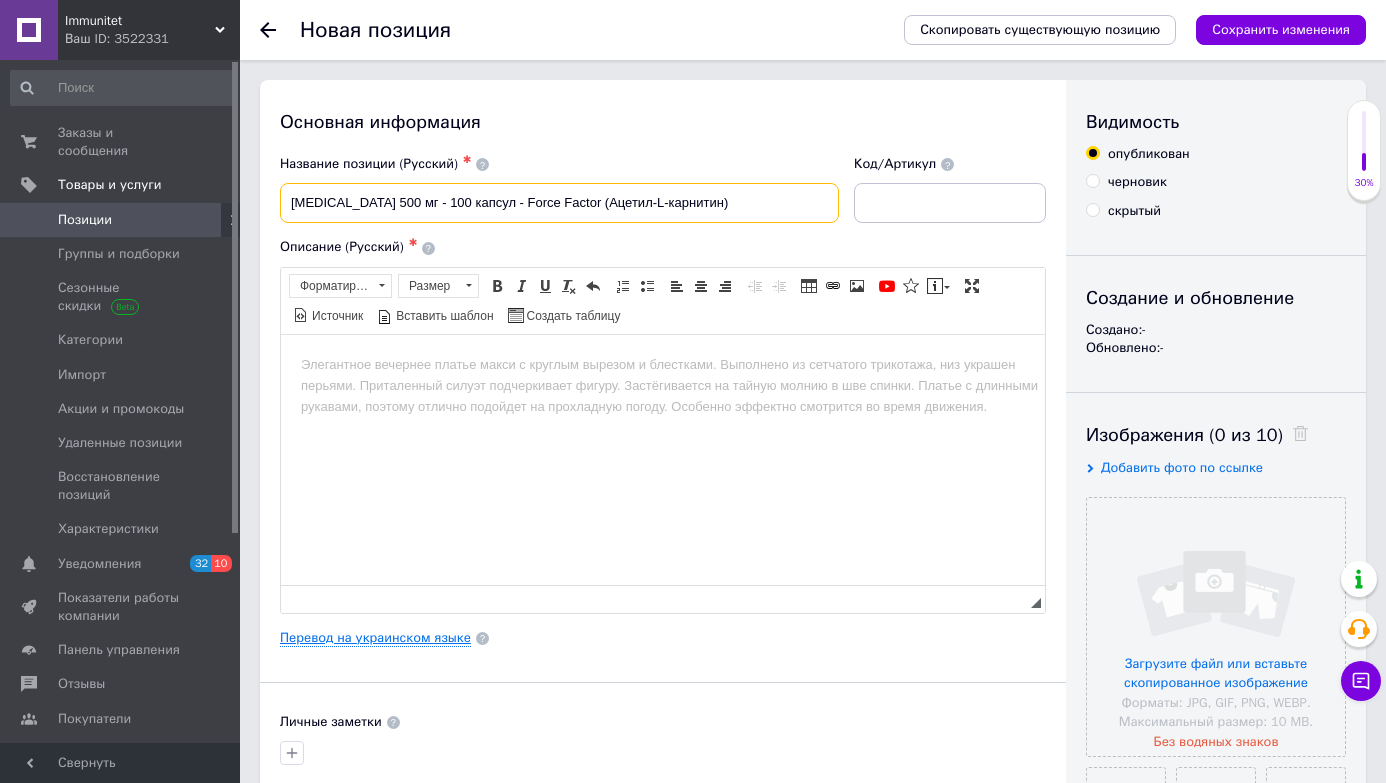 type on "[MEDICAL_DATA] 500 мг - 100 капсул - Force Factor (Ацетил-L-карнитин)" 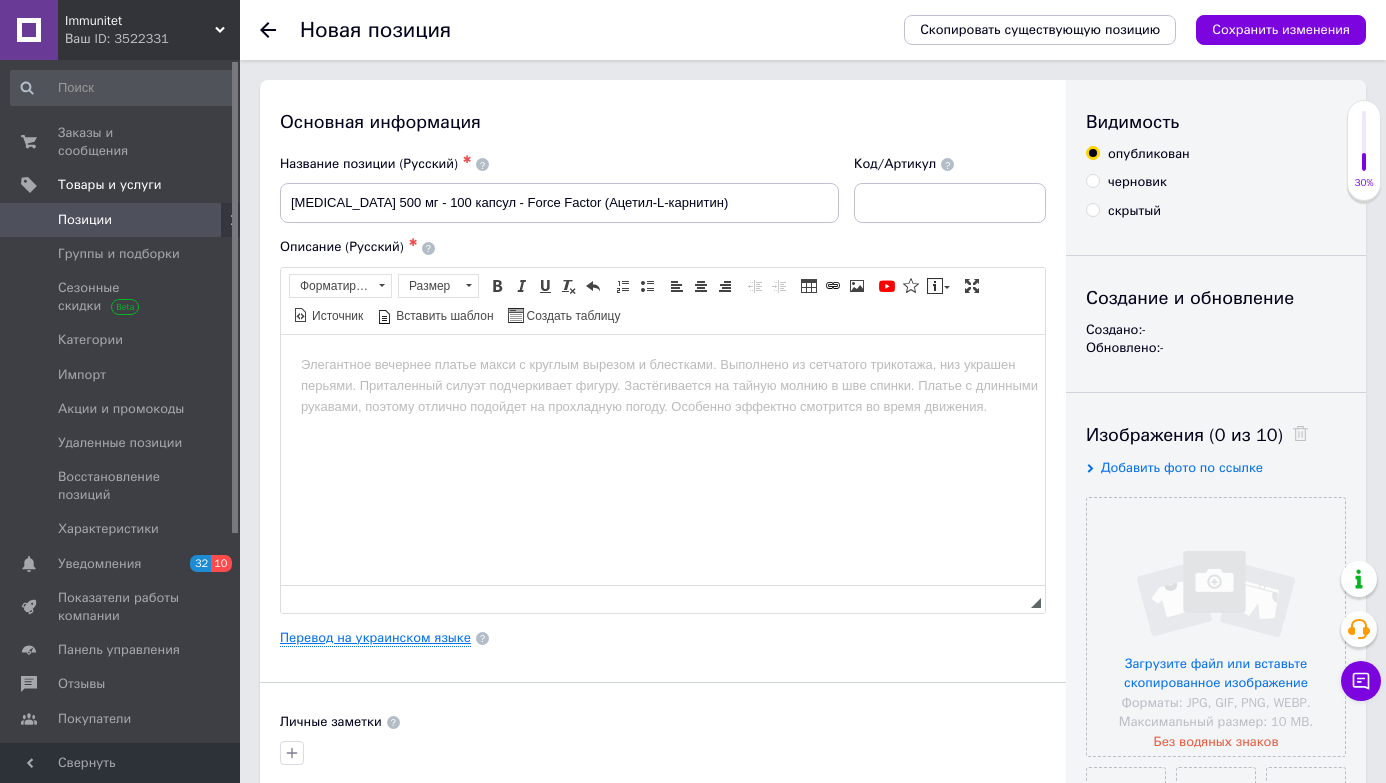 click on "Перевод на украинском языке" at bounding box center [375, 638] 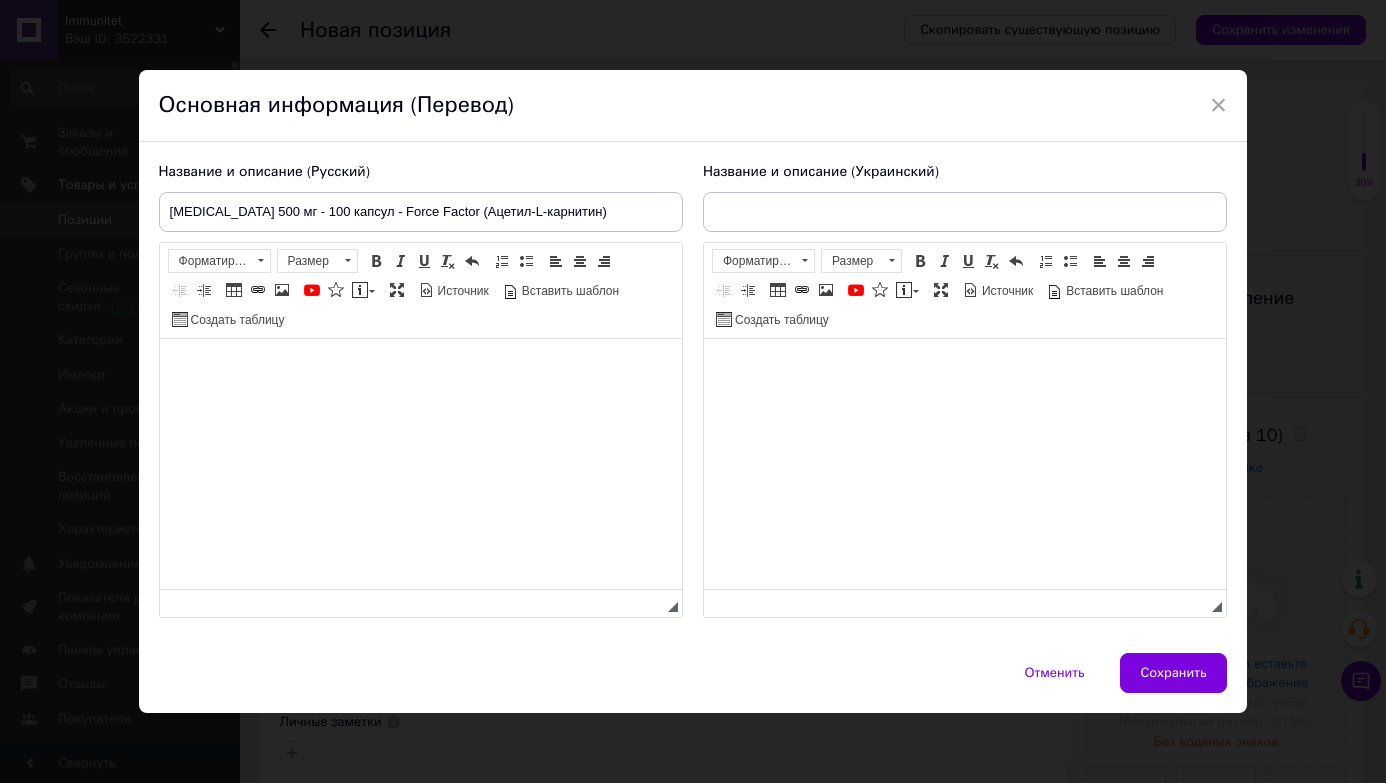 scroll, scrollTop: 0, scrollLeft: 0, axis: both 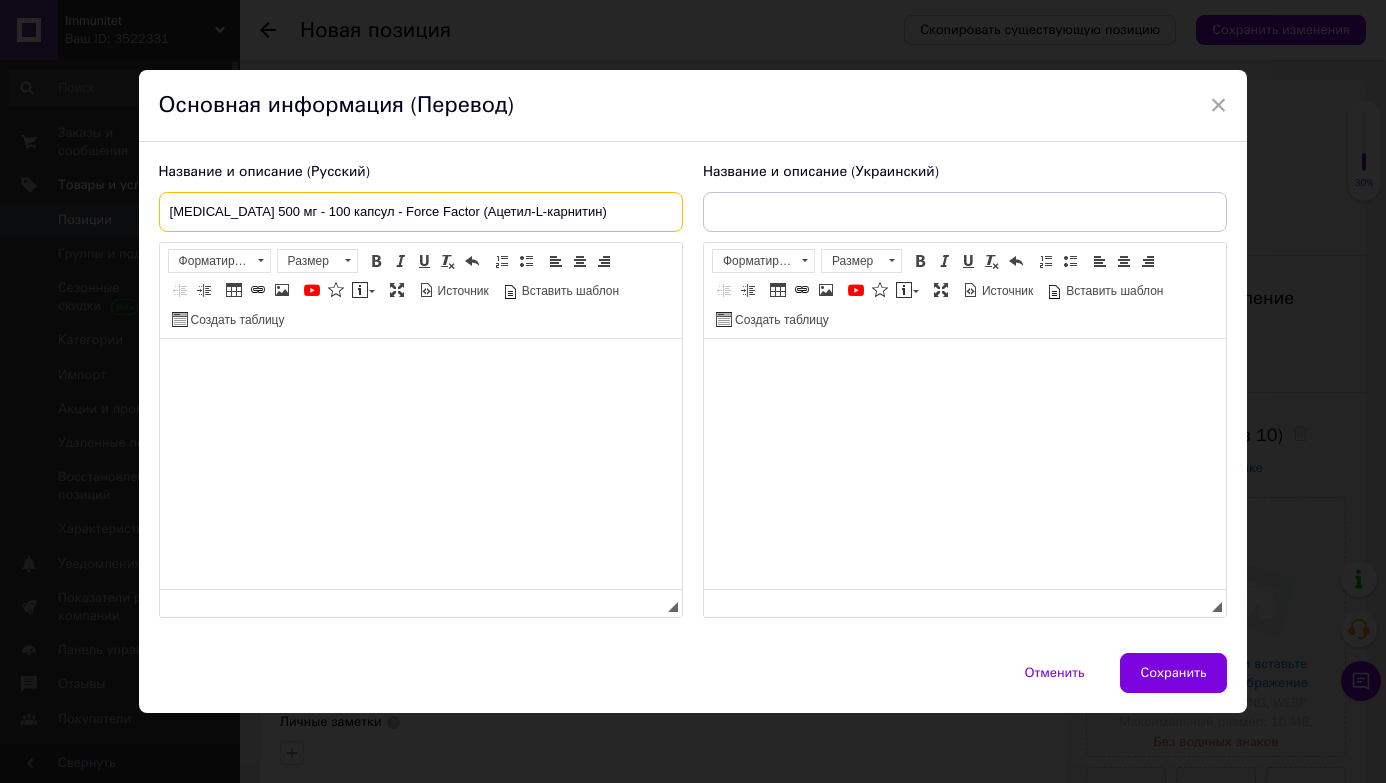 click on "[MEDICAL_DATA] 500 мг - 100 капсул - Force Factor (Ацетил-L-карнитин)" at bounding box center (421, 212) 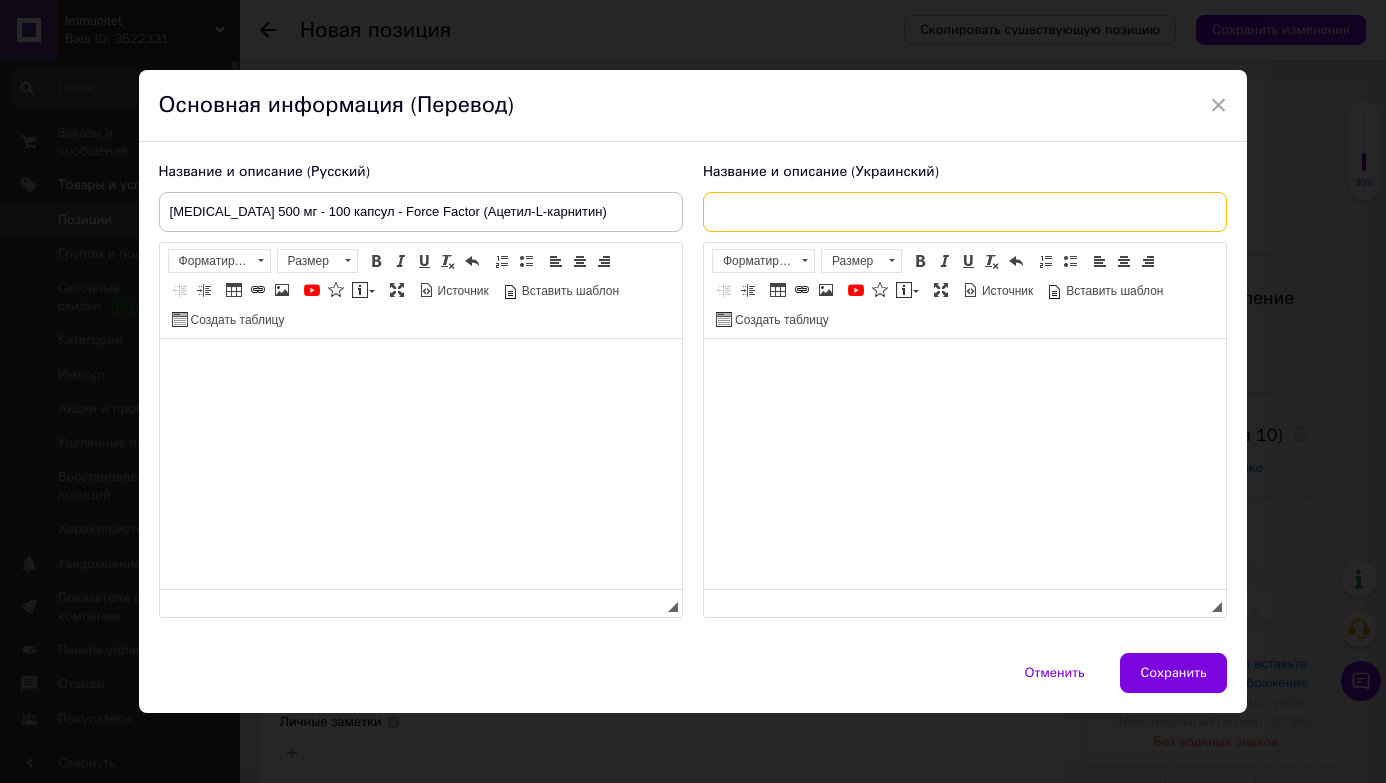 click at bounding box center [965, 212] 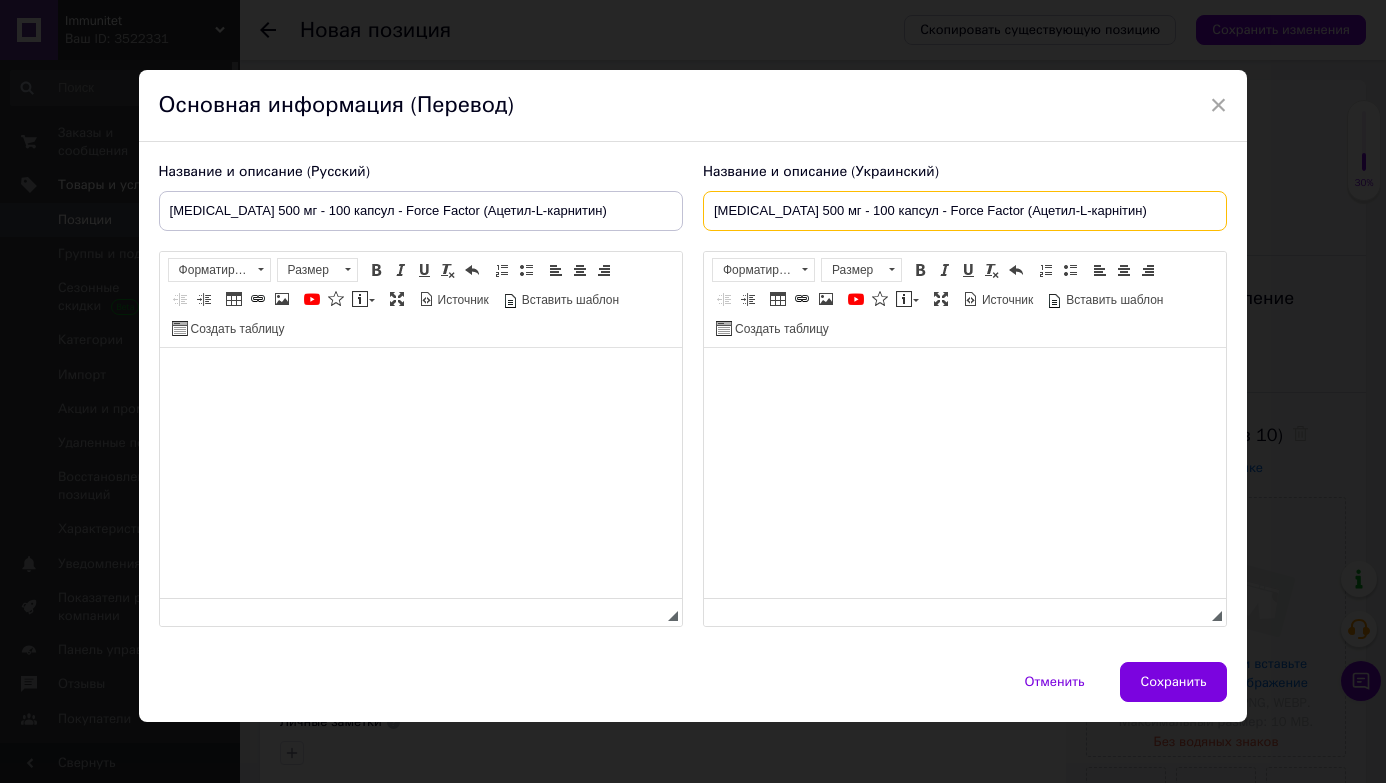 type on "[MEDICAL_DATA] 500 мг - 100 капсул - Force Factor (Ацетил-L-карнітин)" 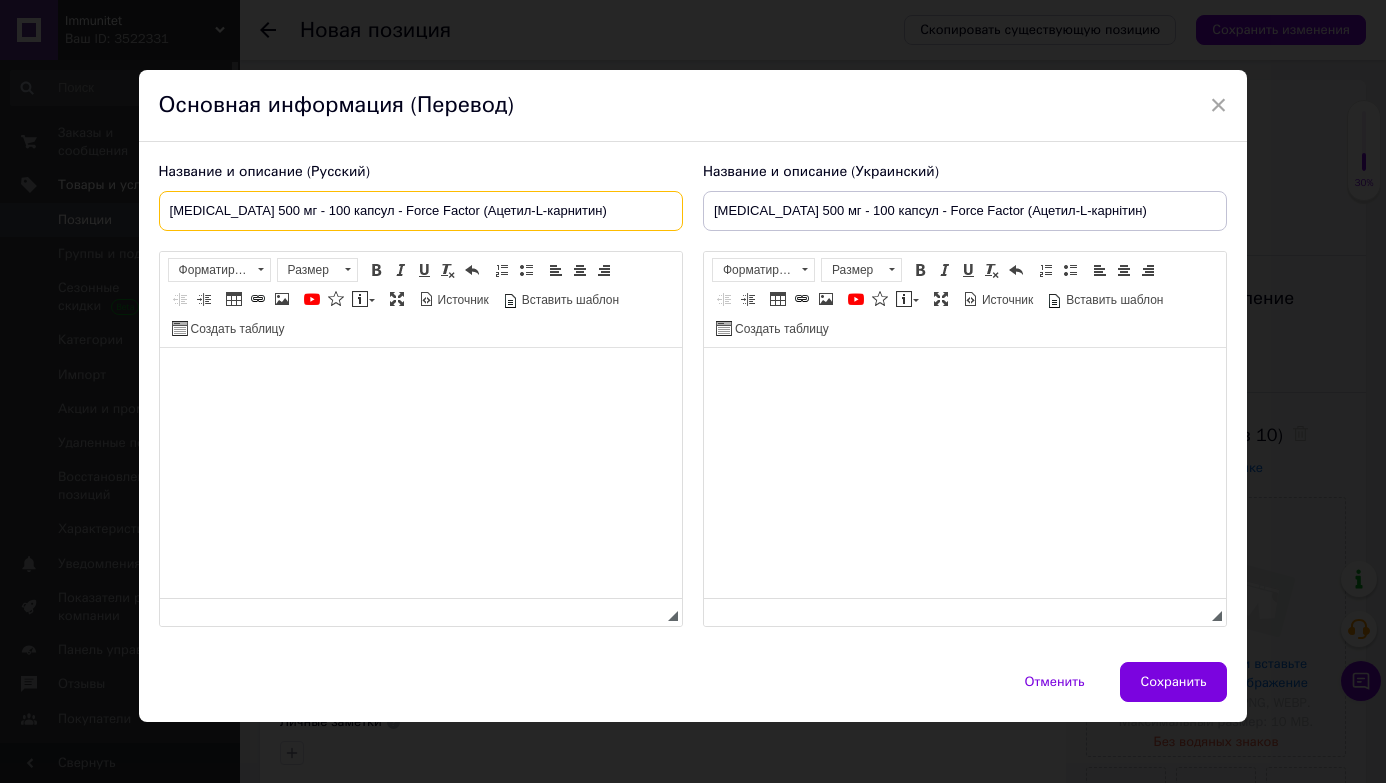 drag, startPoint x: 171, startPoint y: 211, endPoint x: 476, endPoint y: 217, distance: 305.05902 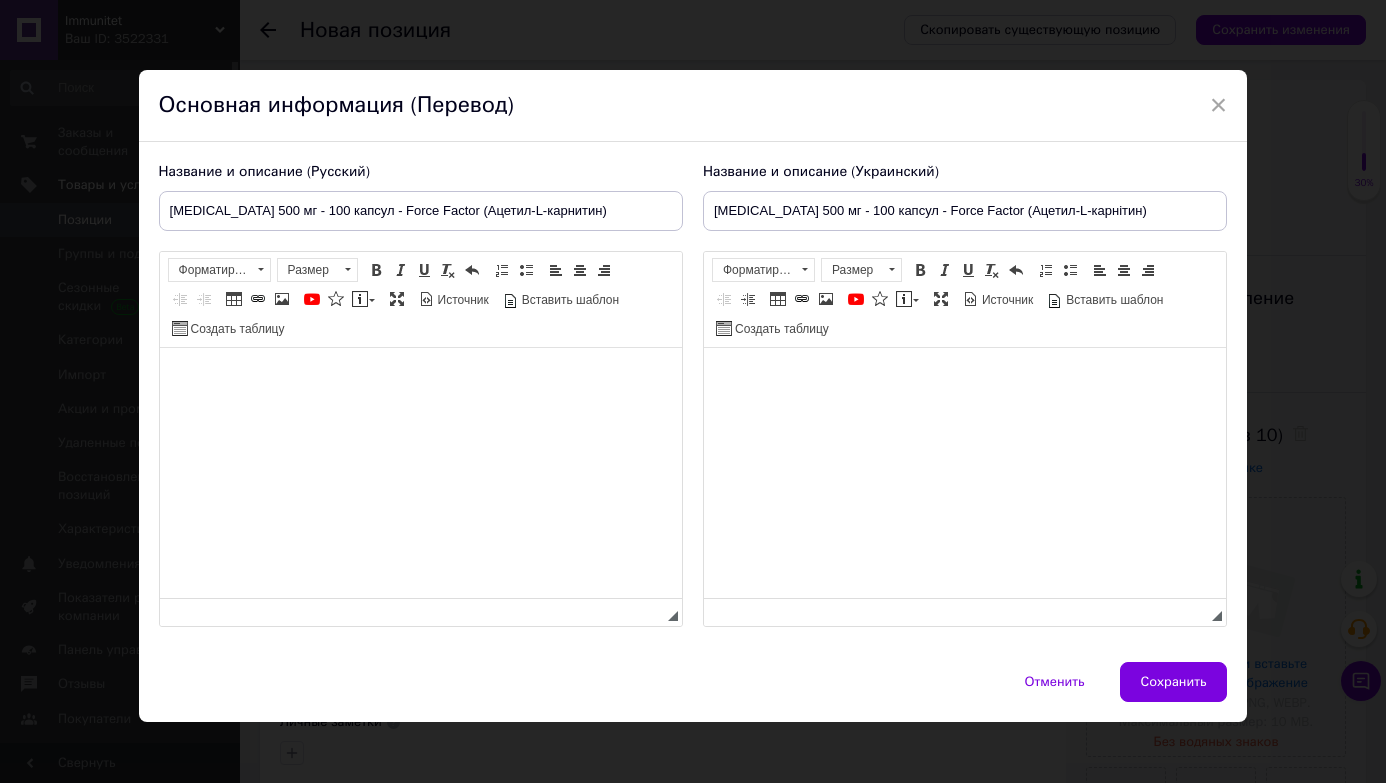 click at bounding box center (420, 378) 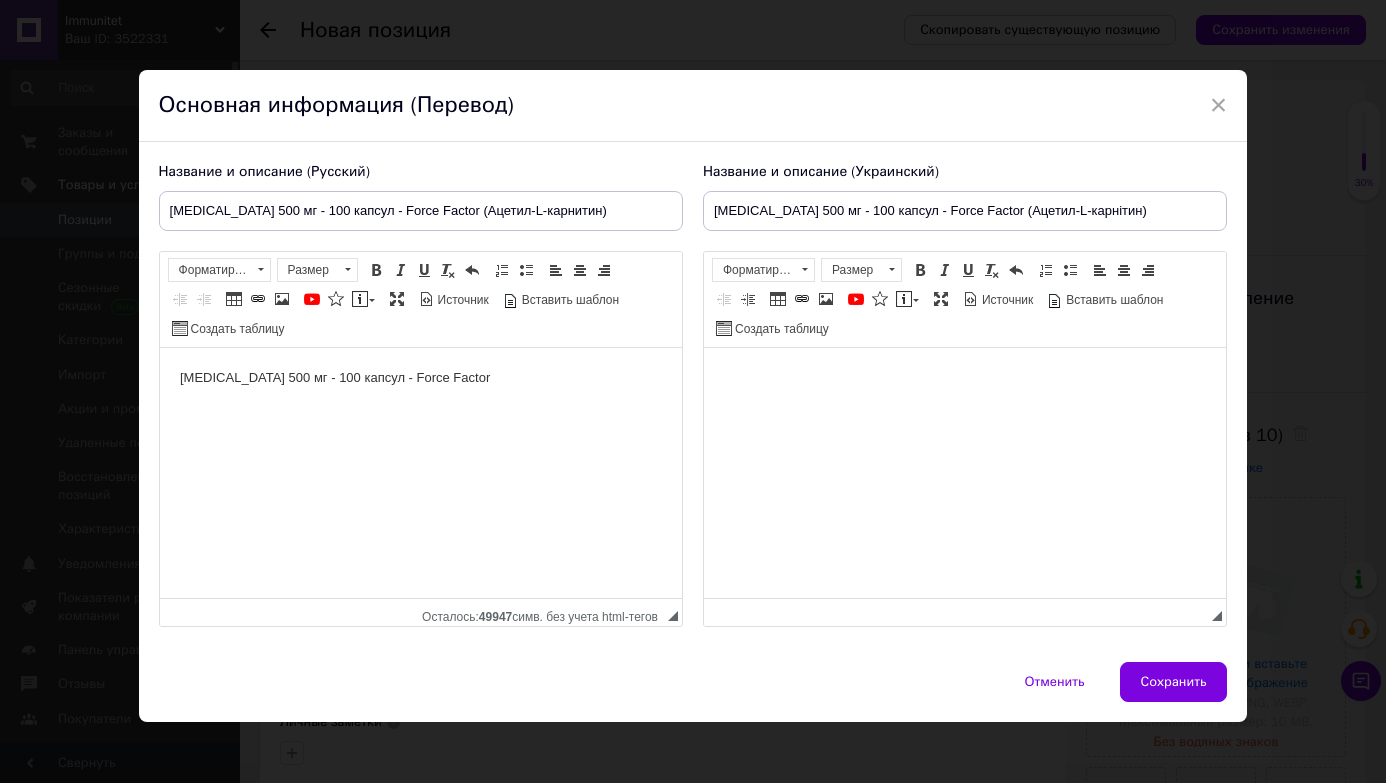 drag, startPoint x: 338, startPoint y: 377, endPoint x: 338, endPoint y: 435, distance: 58 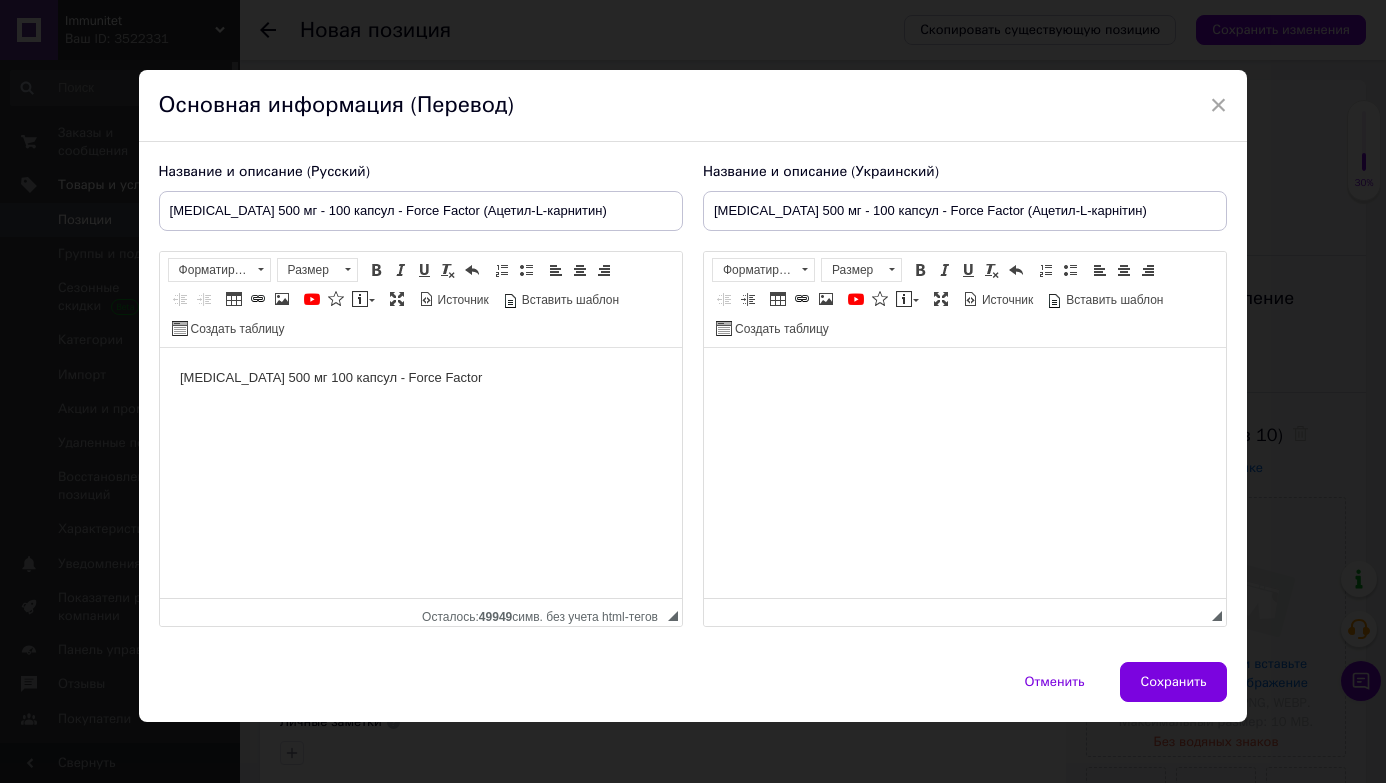 click on "[MEDICAL_DATA] 500 мг 100 капсул - Force Factor" at bounding box center (420, 378) 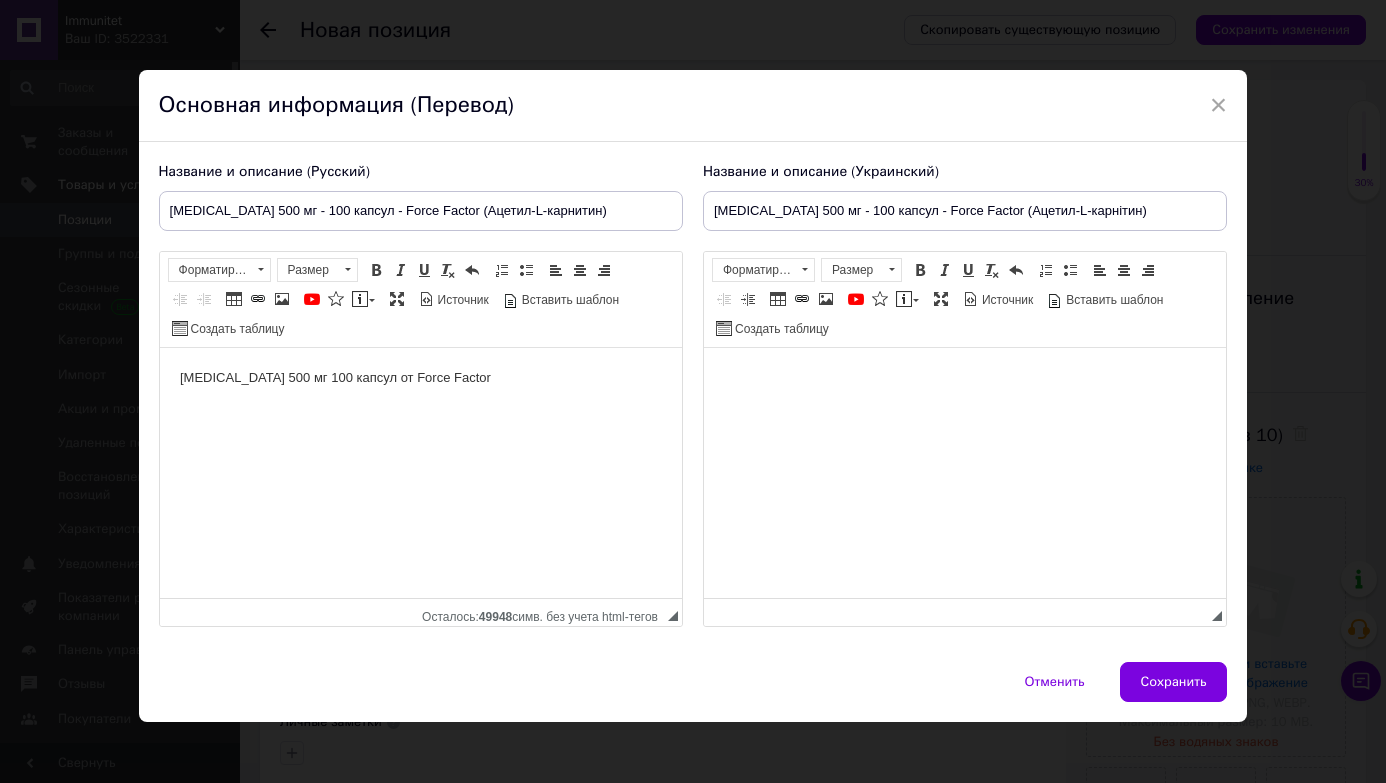 click on "[MEDICAL_DATA] 500 мг 100 капсул от Force Factor" at bounding box center (420, 378) 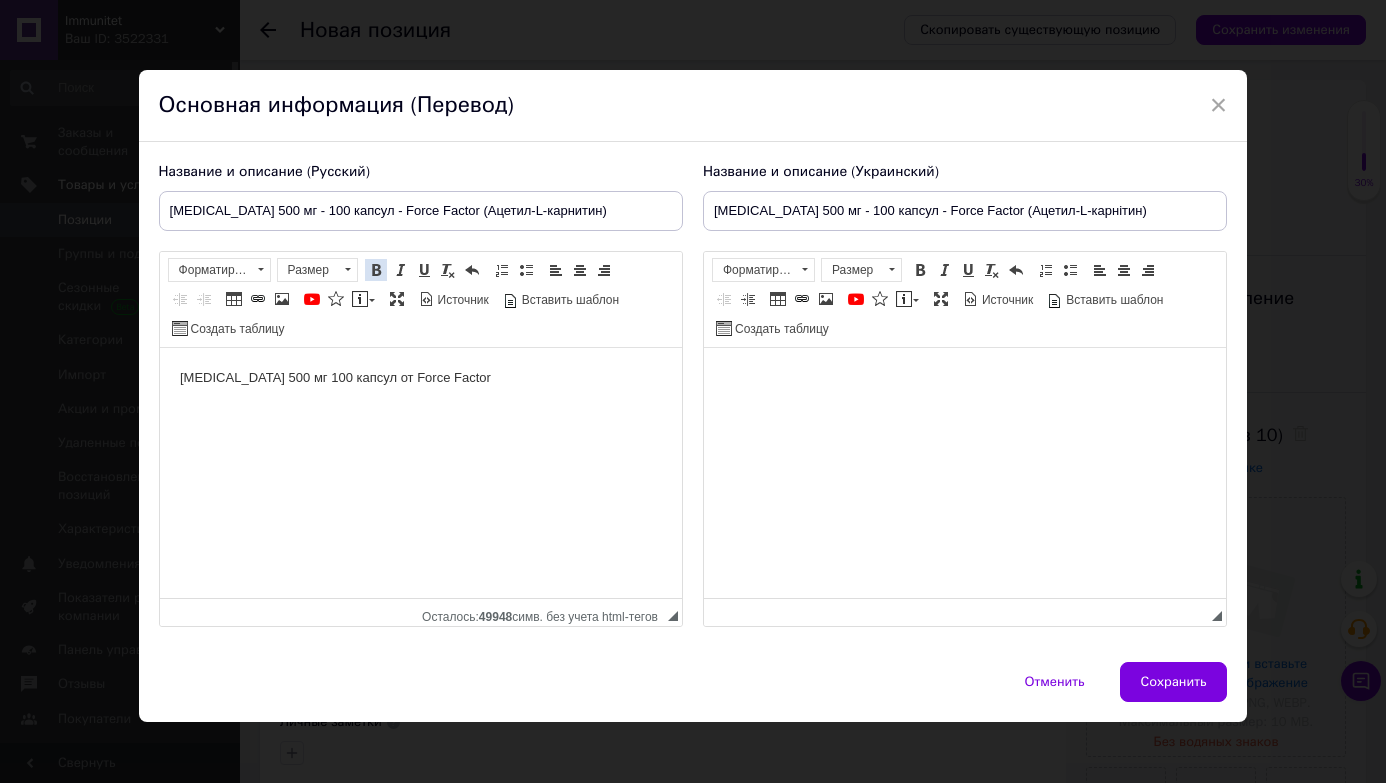 click at bounding box center (376, 270) 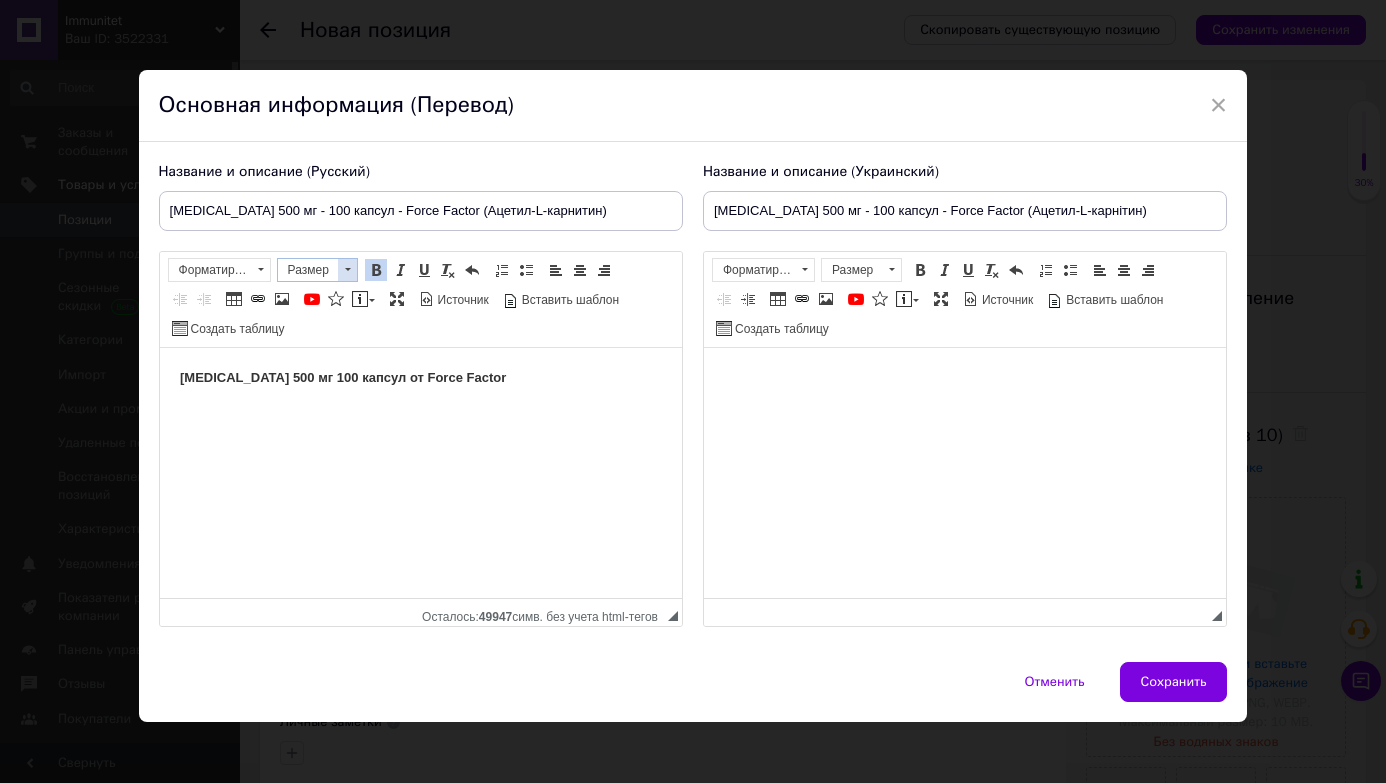 click at bounding box center [347, 270] 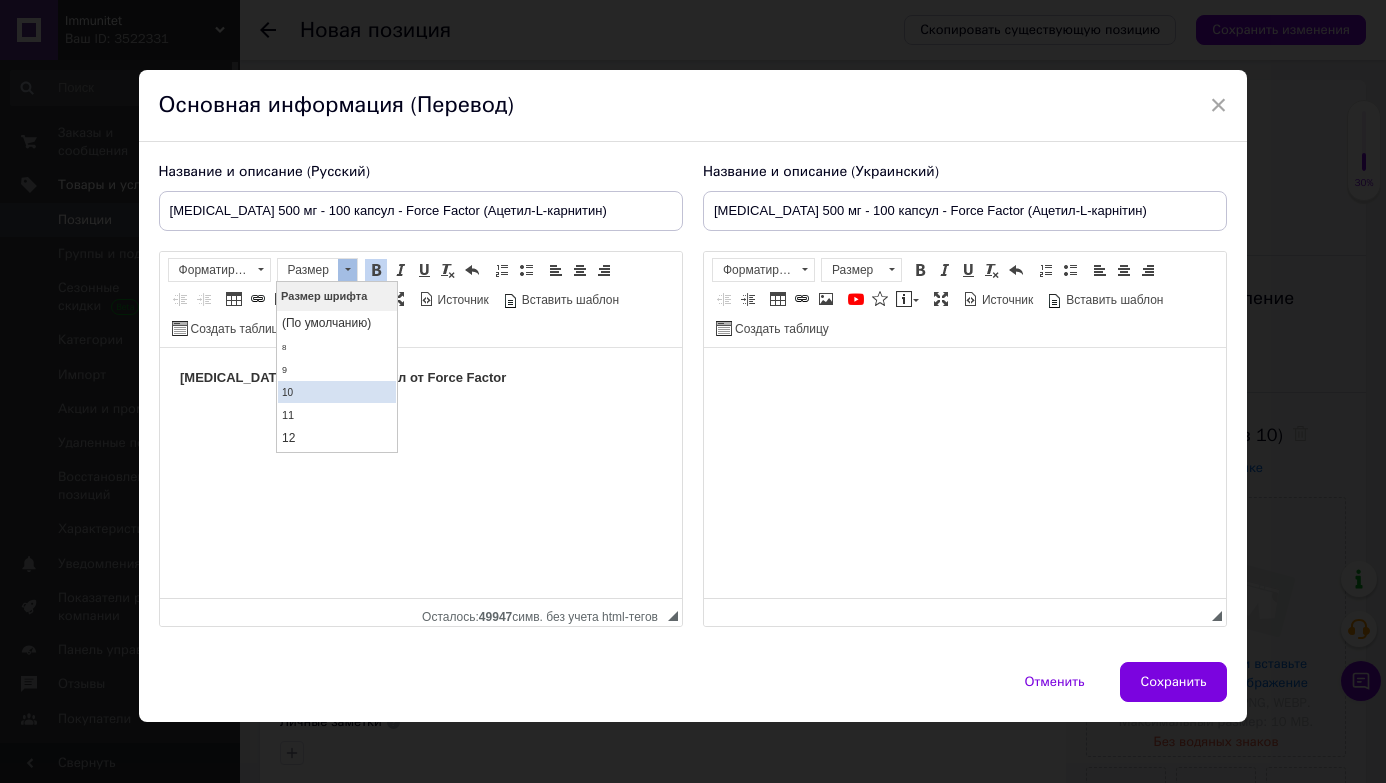 scroll, scrollTop: 0, scrollLeft: 0, axis: both 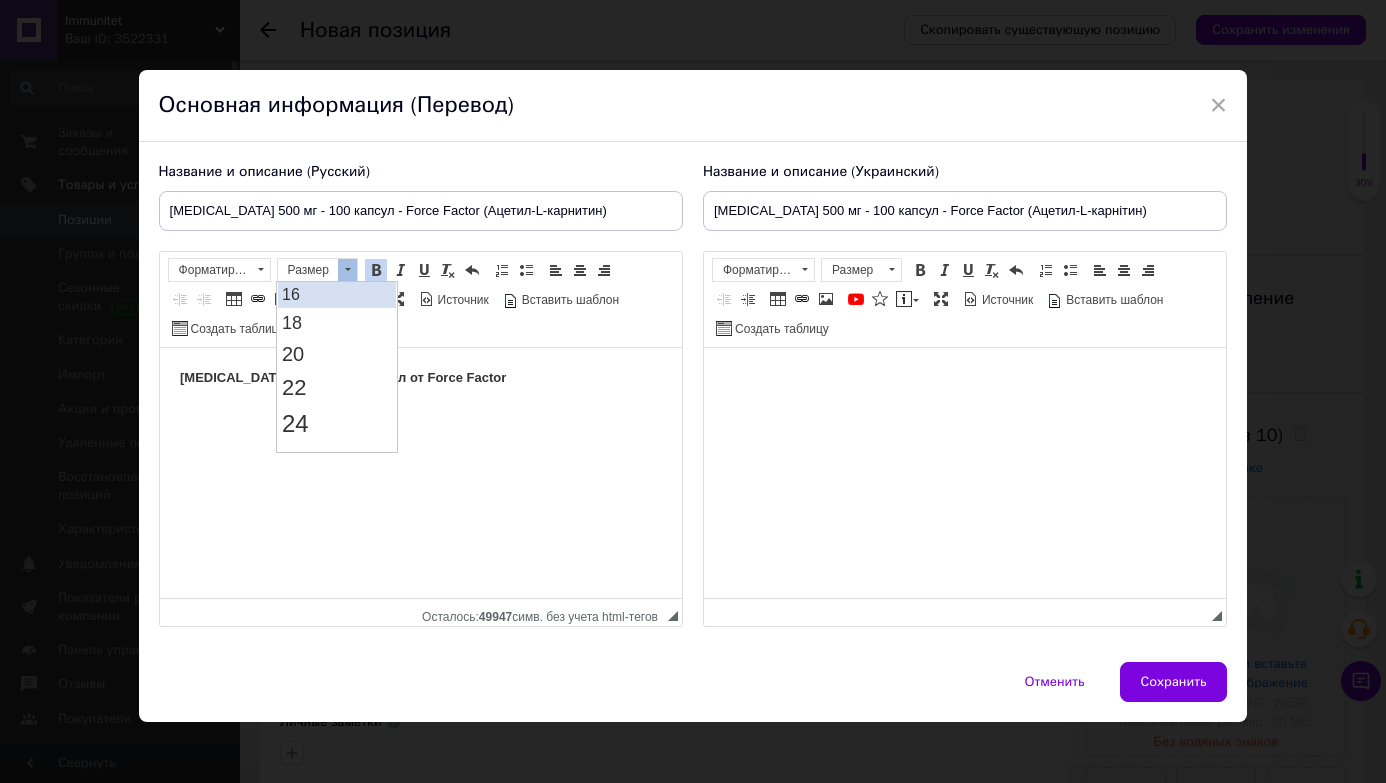 click on "16" at bounding box center [337, 295] 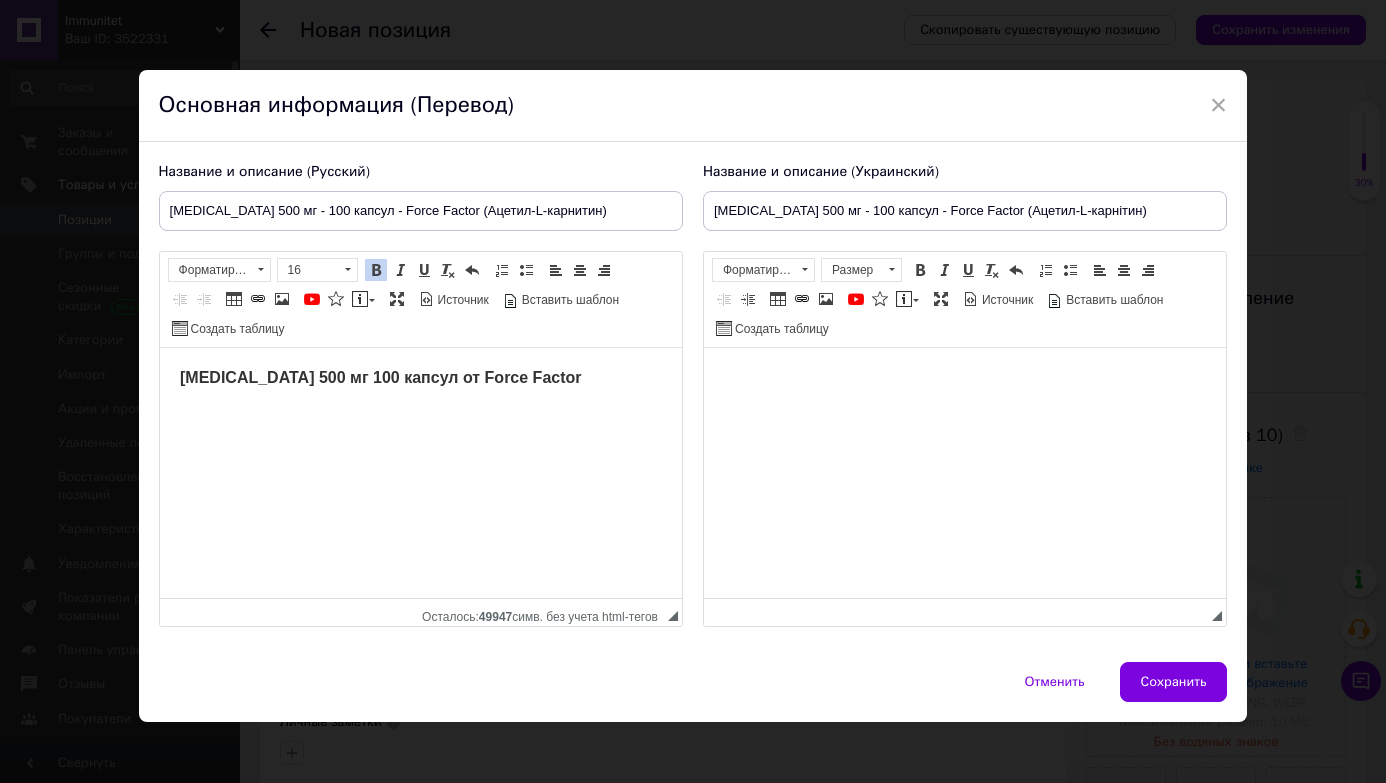 click on "[MEDICAL_DATA] 500 мг 100 капсул от Force Factor" at bounding box center (380, 377) 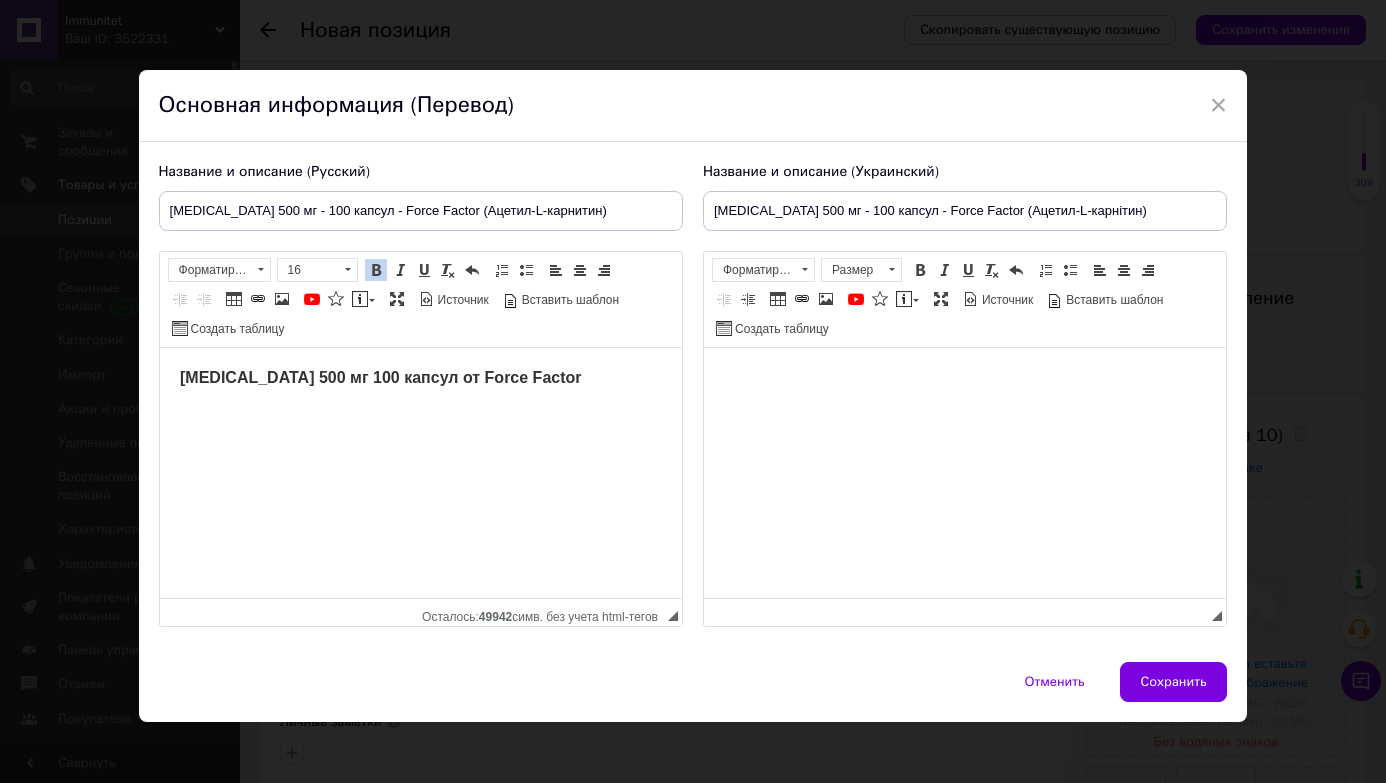 click at bounding box center [964, 378] 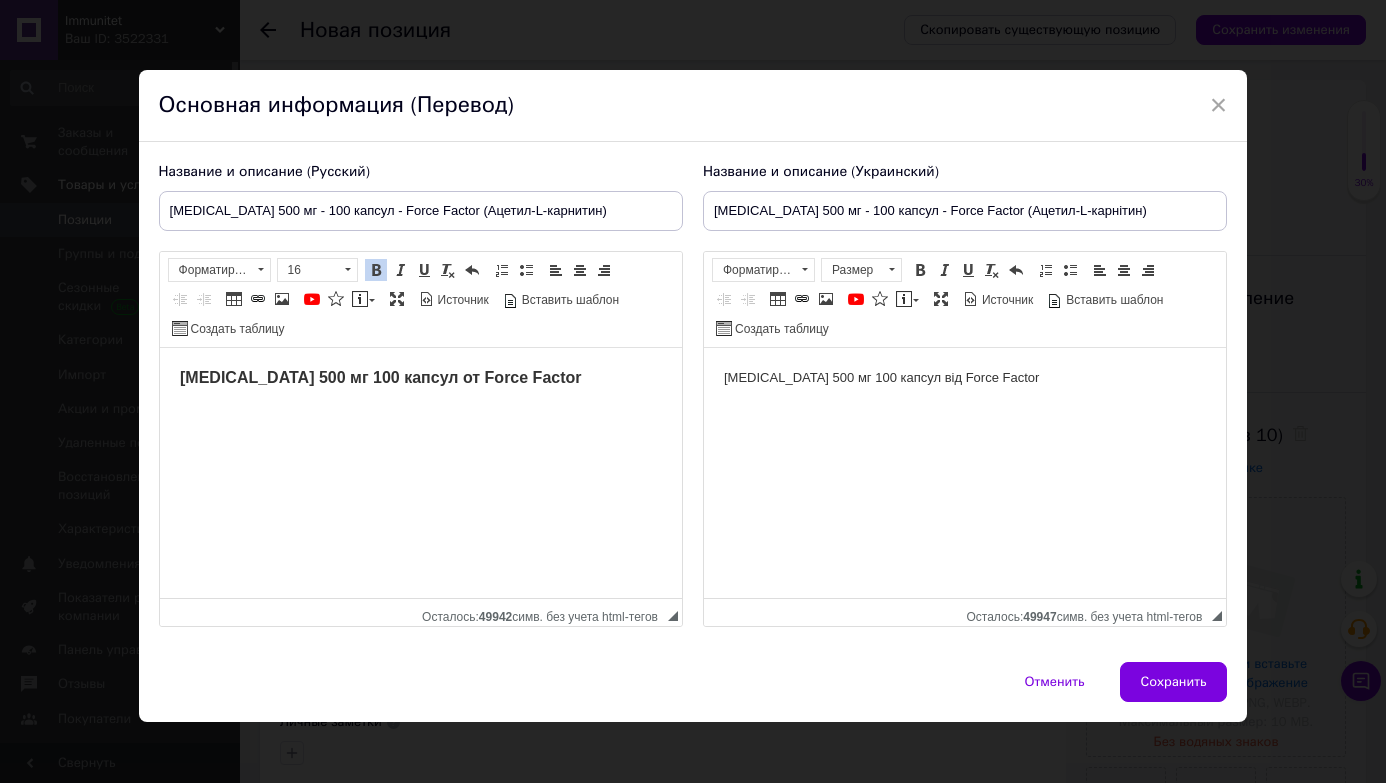 drag, startPoint x: 725, startPoint y: 377, endPoint x: 1058, endPoint y: 378, distance: 333.0015 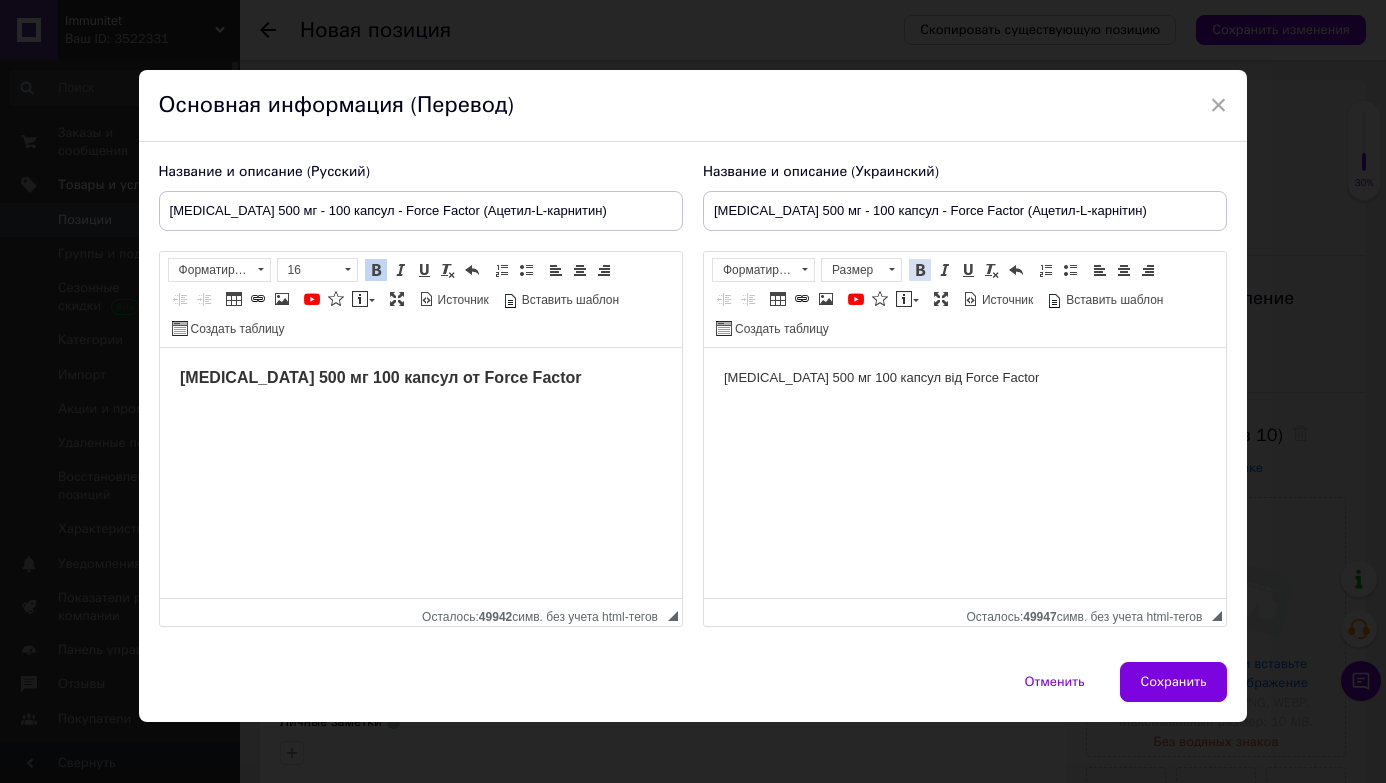 click at bounding box center [920, 270] 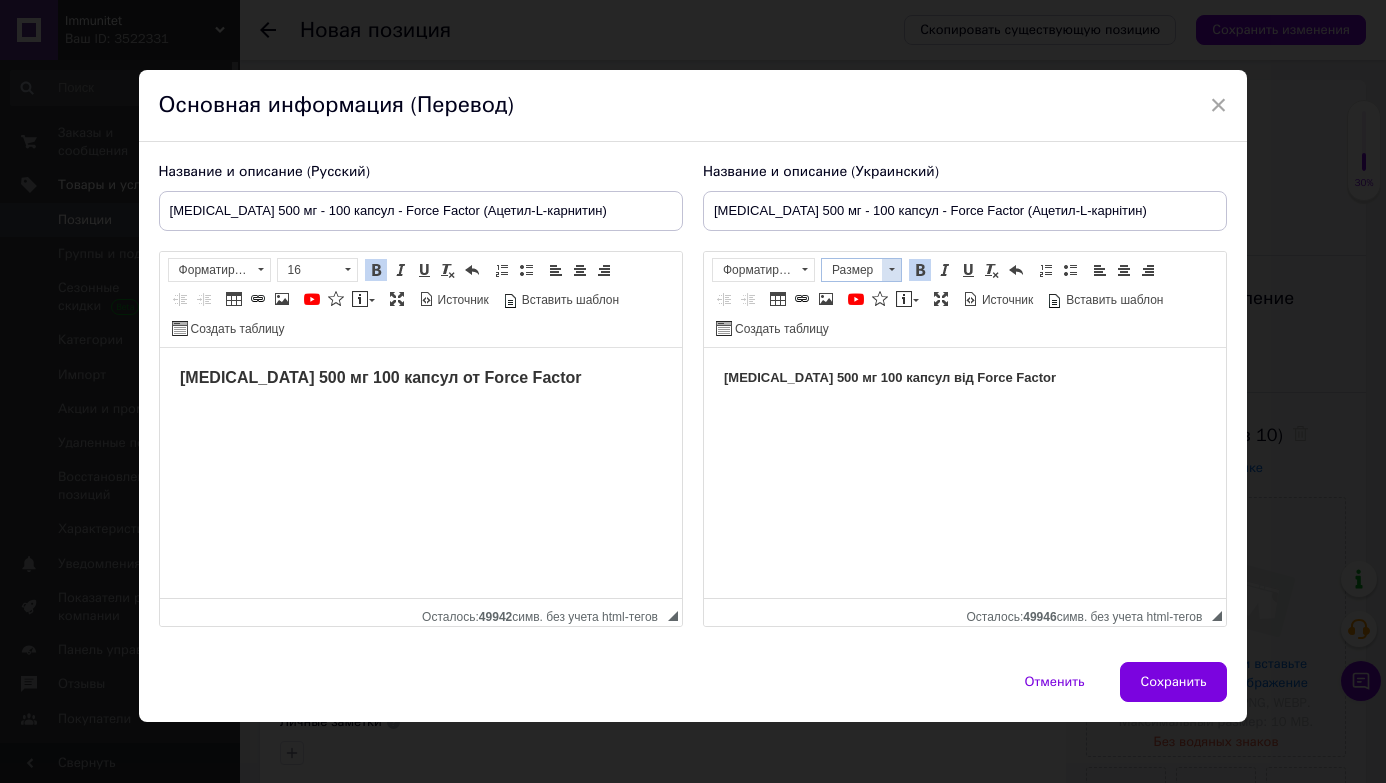 click at bounding box center (891, 270) 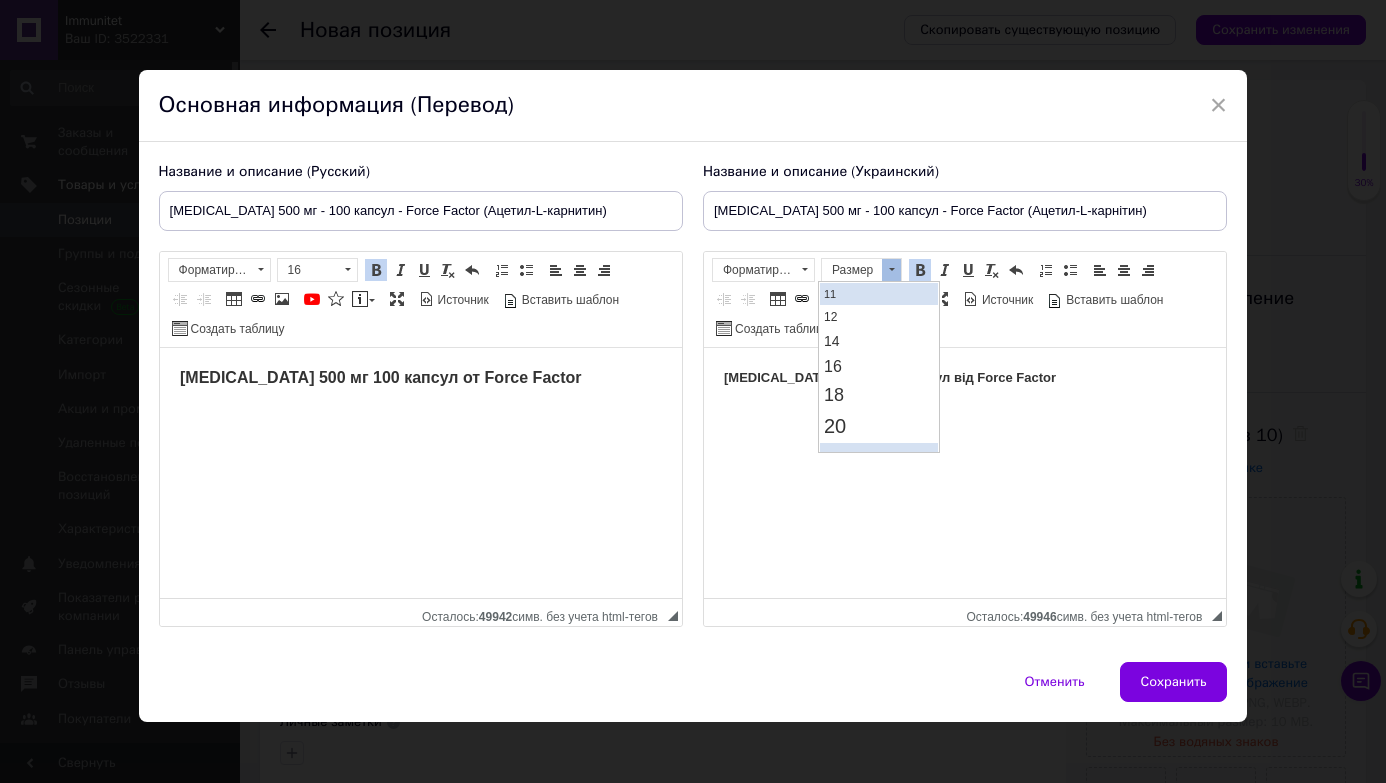 scroll, scrollTop: 145, scrollLeft: 0, axis: vertical 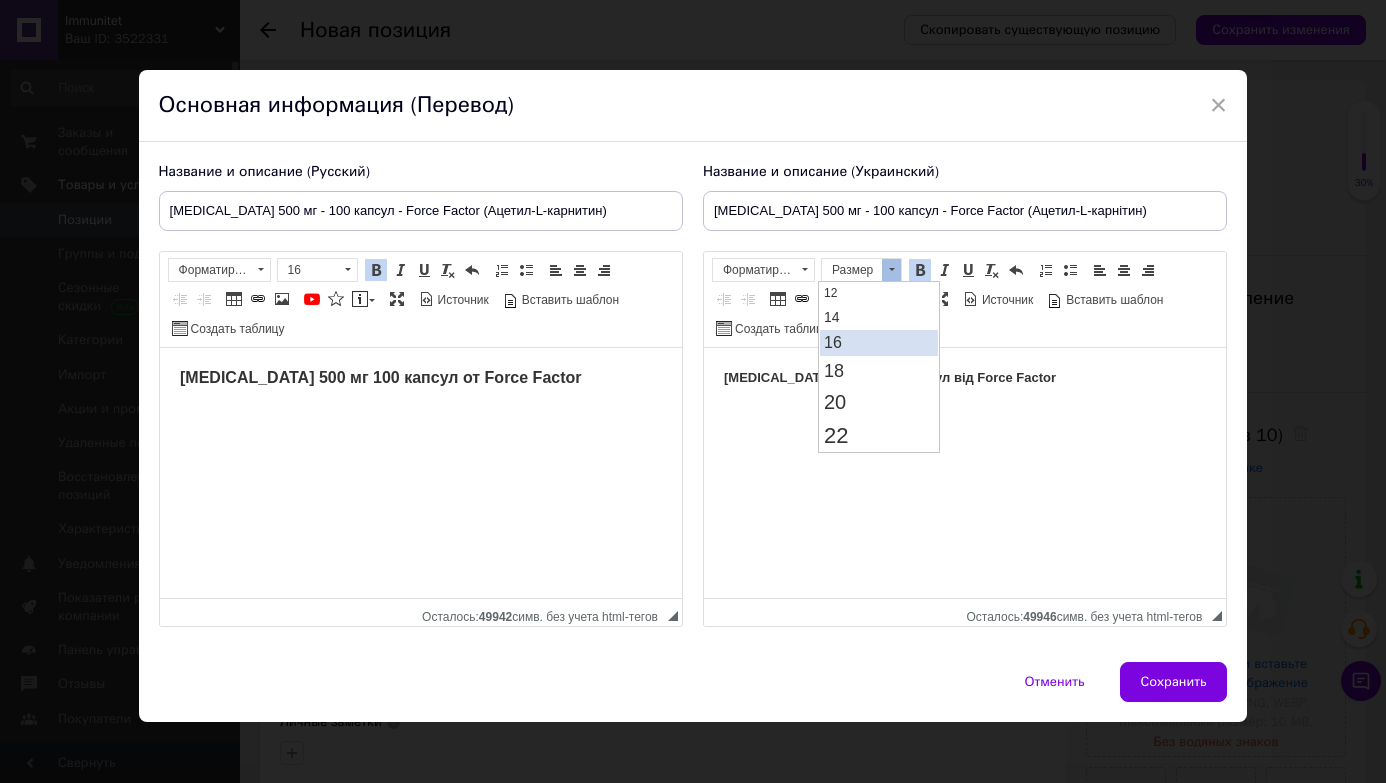 click on "16" at bounding box center [879, 343] 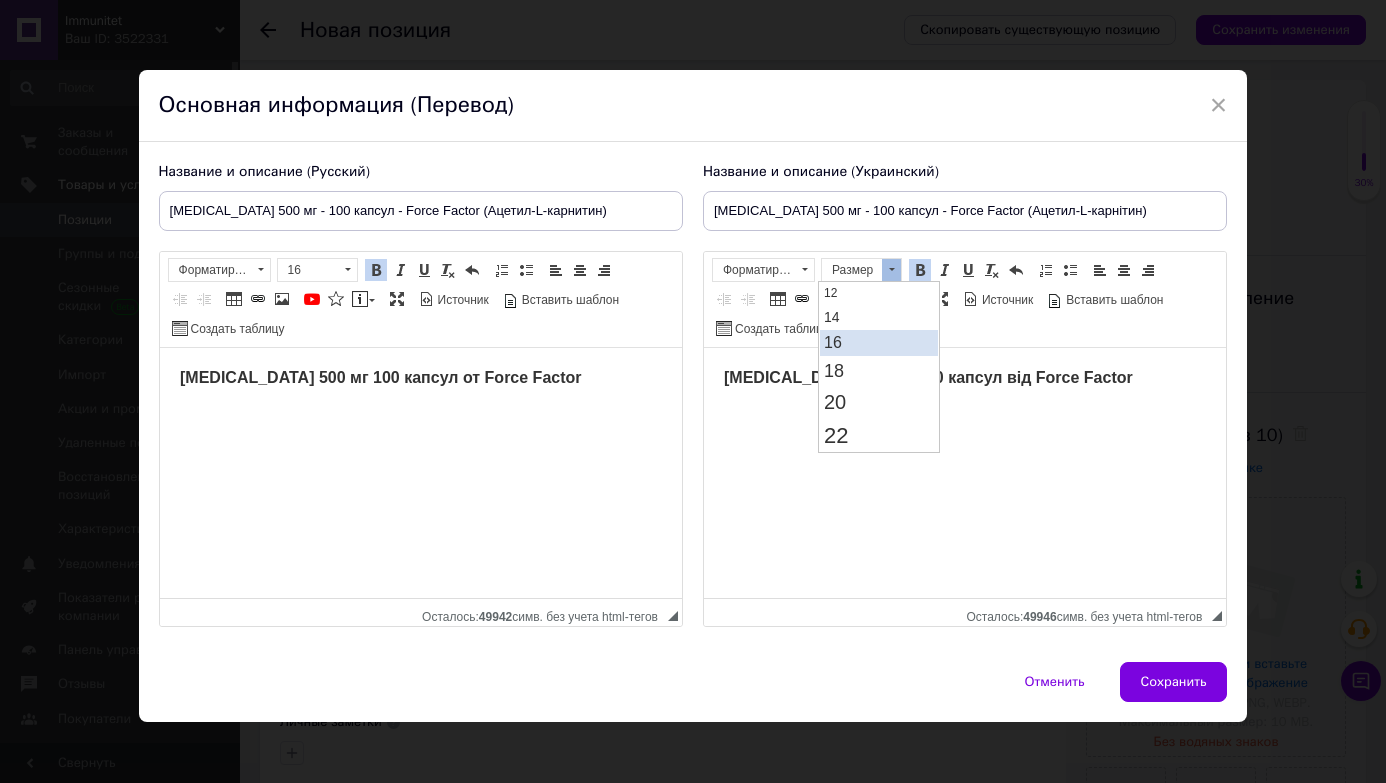 scroll, scrollTop: 0, scrollLeft: 0, axis: both 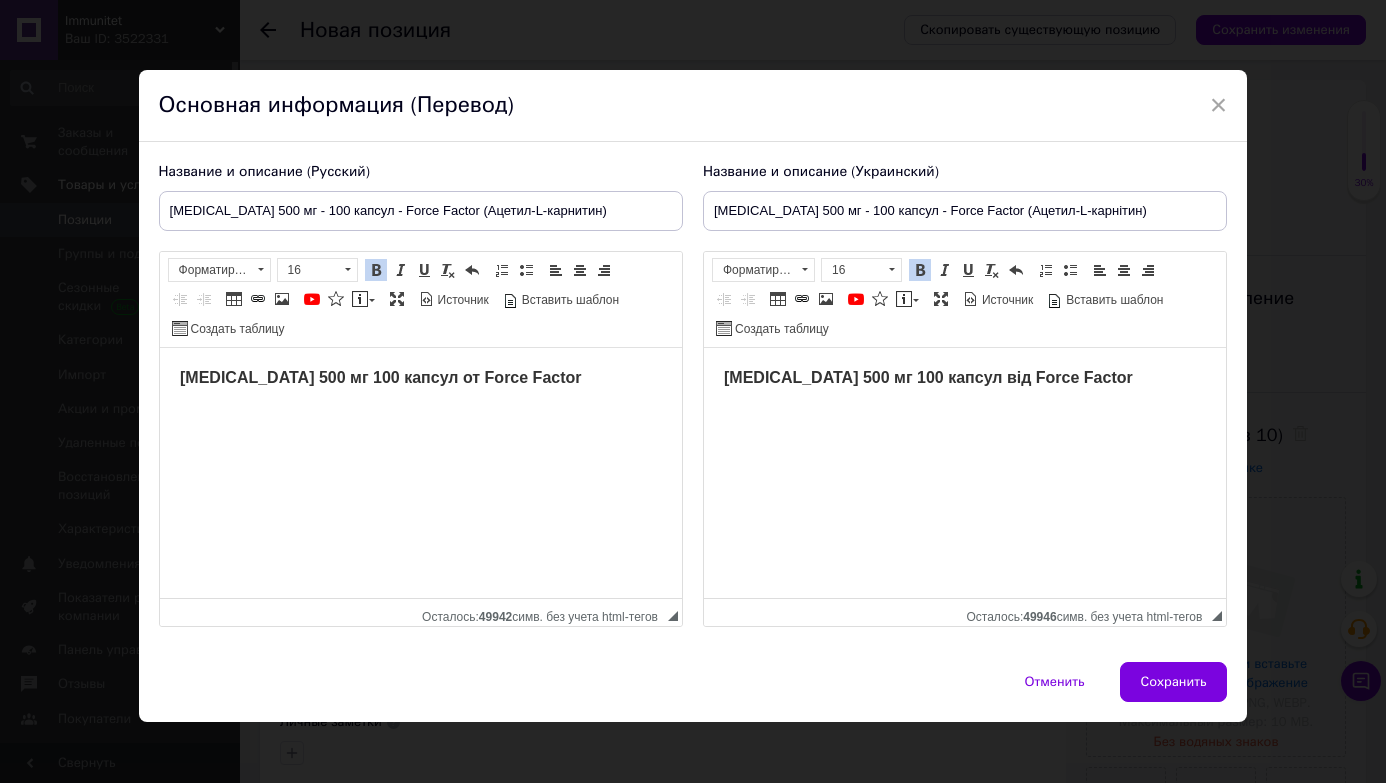 click on "[MEDICAL_DATA] 500 мг 100 капсул від Force Factor" at bounding box center (927, 377) 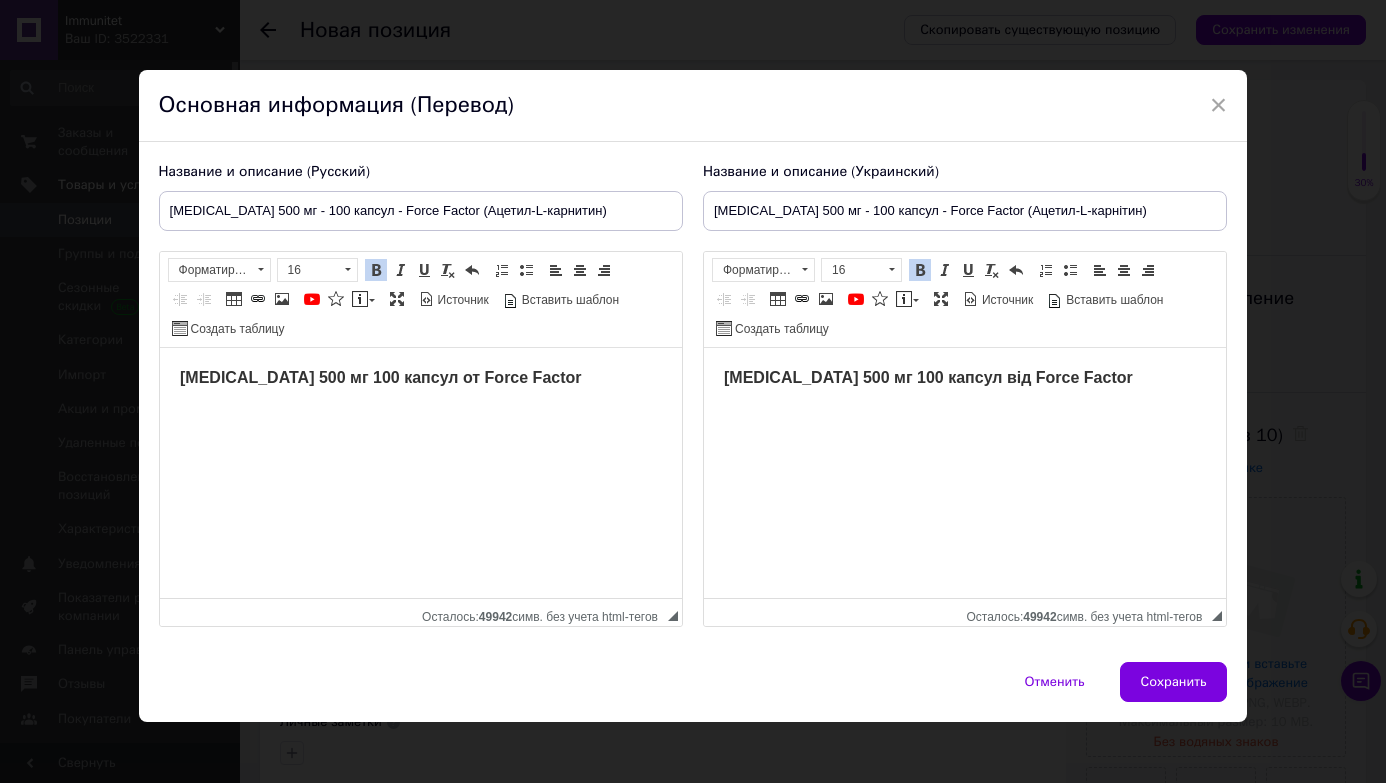 click on "[MEDICAL_DATA] 500 мг 100 капсул от Force Factor" at bounding box center (420, 379) 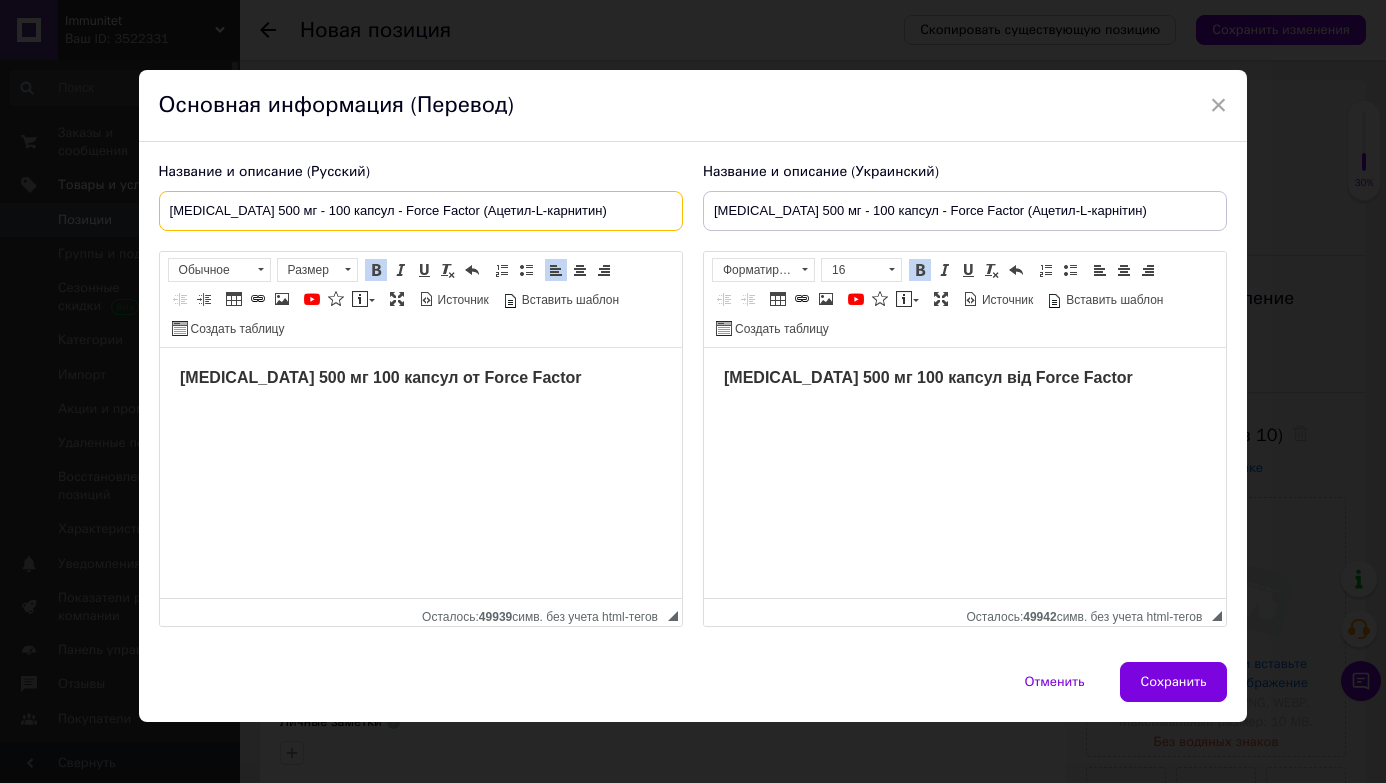 click on "[MEDICAL_DATA] 500 мг - 100 капсул - Force Factor (Ацетил-L-карнитин)" at bounding box center (421, 211) 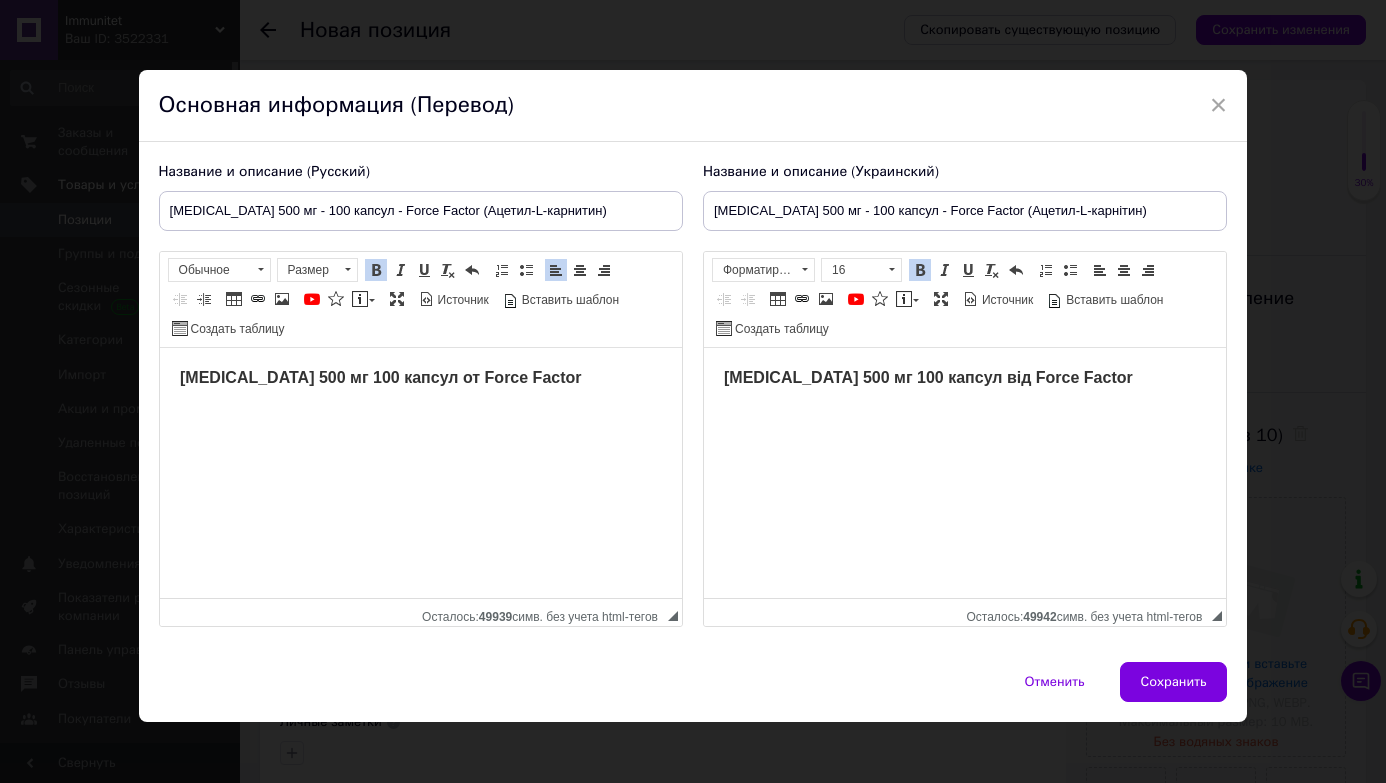 click on "[MEDICAL_DATA] 500 мг 100 капсул от Force Factor" at bounding box center [420, 379] 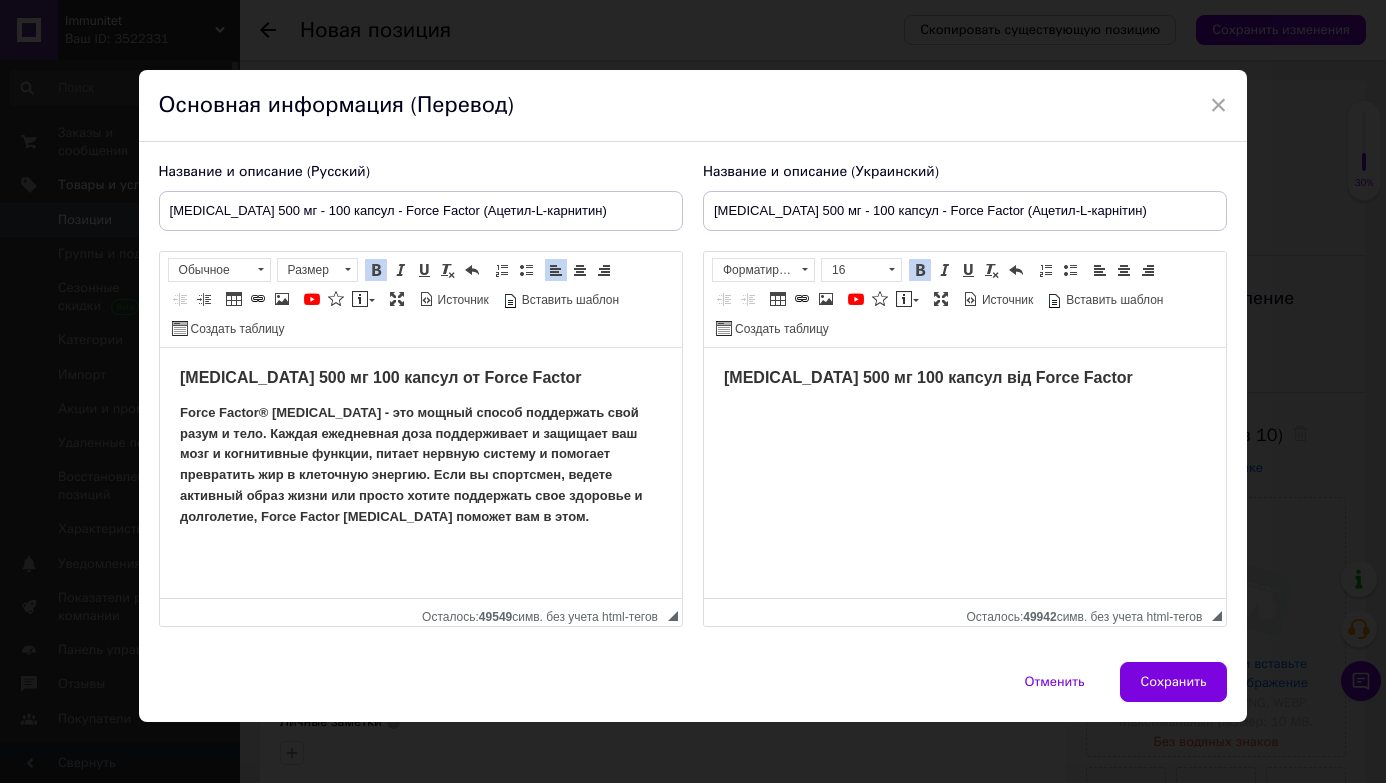 drag, startPoint x: 173, startPoint y: 409, endPoint x: 688, endPoint y: 517, distance: 526.20245 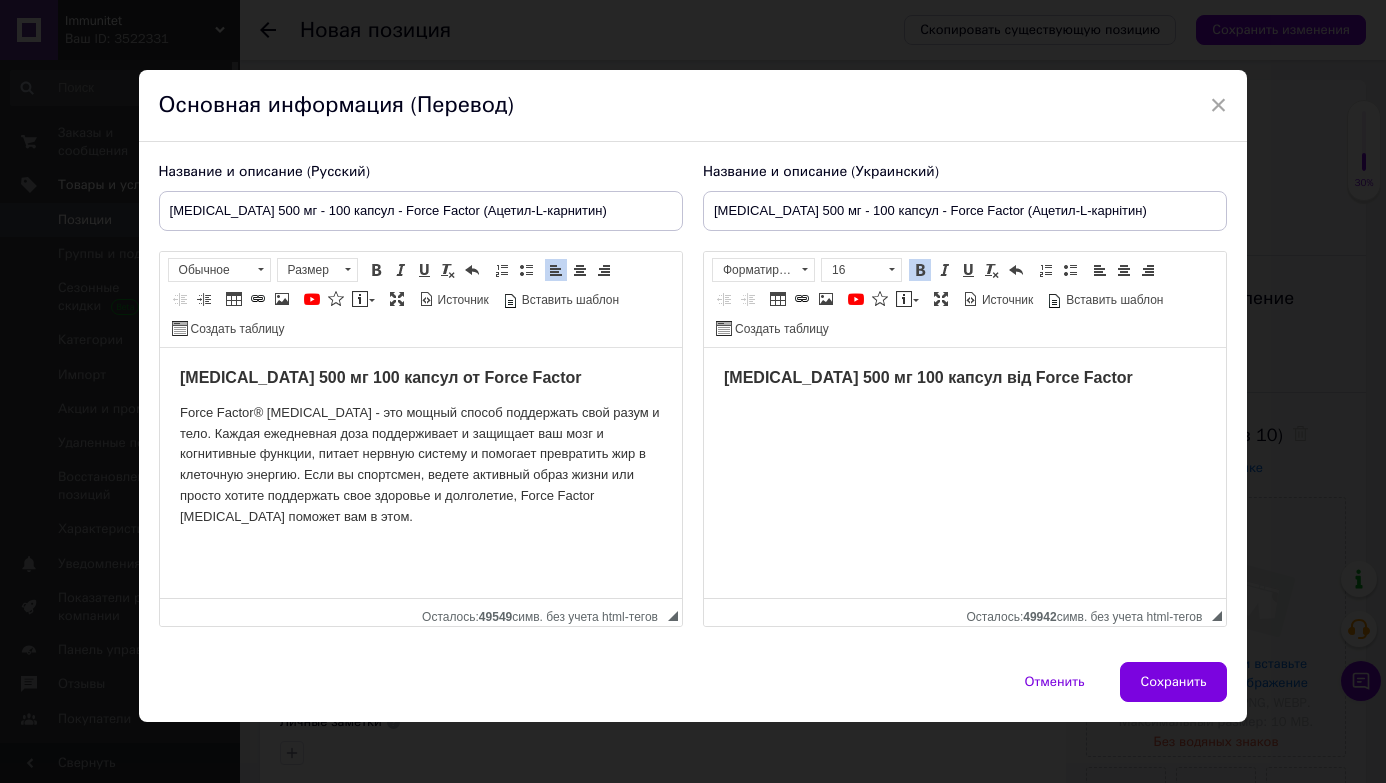 click on "Force Factor® [MEDICAL_DATA] - это мощный способ поддержать свой разум и тело. Каждая ежедневная доза поддерживает и защищает ваш мозг и когнитивные функции, питает нервную систему и помогает превратить жир в клеточную энергию. Если вы спортсмен, ведете активный образ жизни или просто хотите поддержать свое здоровье и долголетие, Force Factor [MEDICAL_DATA] поможет вам в этом." at bounding box center [420, 465] 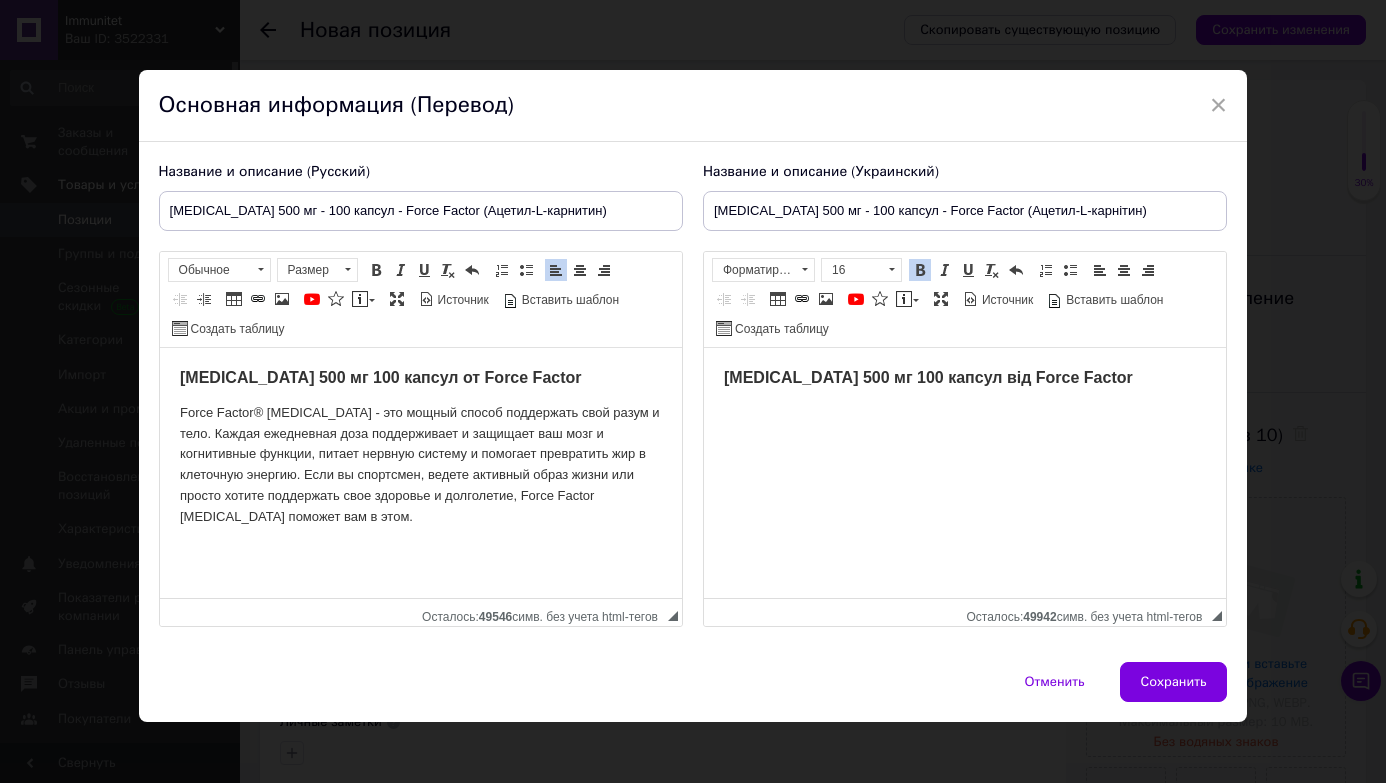 click on "[MEDICAL_DATA] 500 мг 100 капсул від Force Factor" at bounding box center (964, 379) 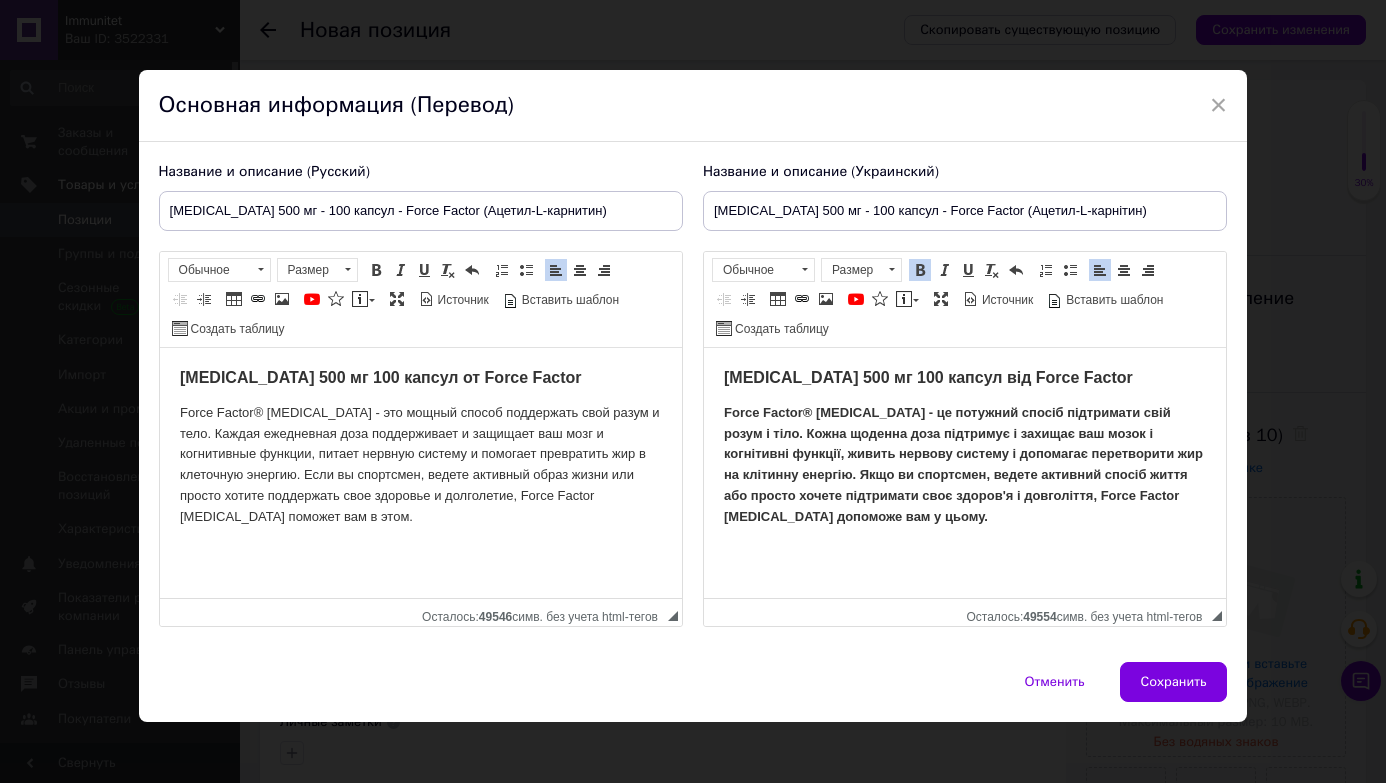 drag, startPoint x: 719, startPoint y: 414, endPoint x: 1069, endPoint y: 520, distance: 365.69934 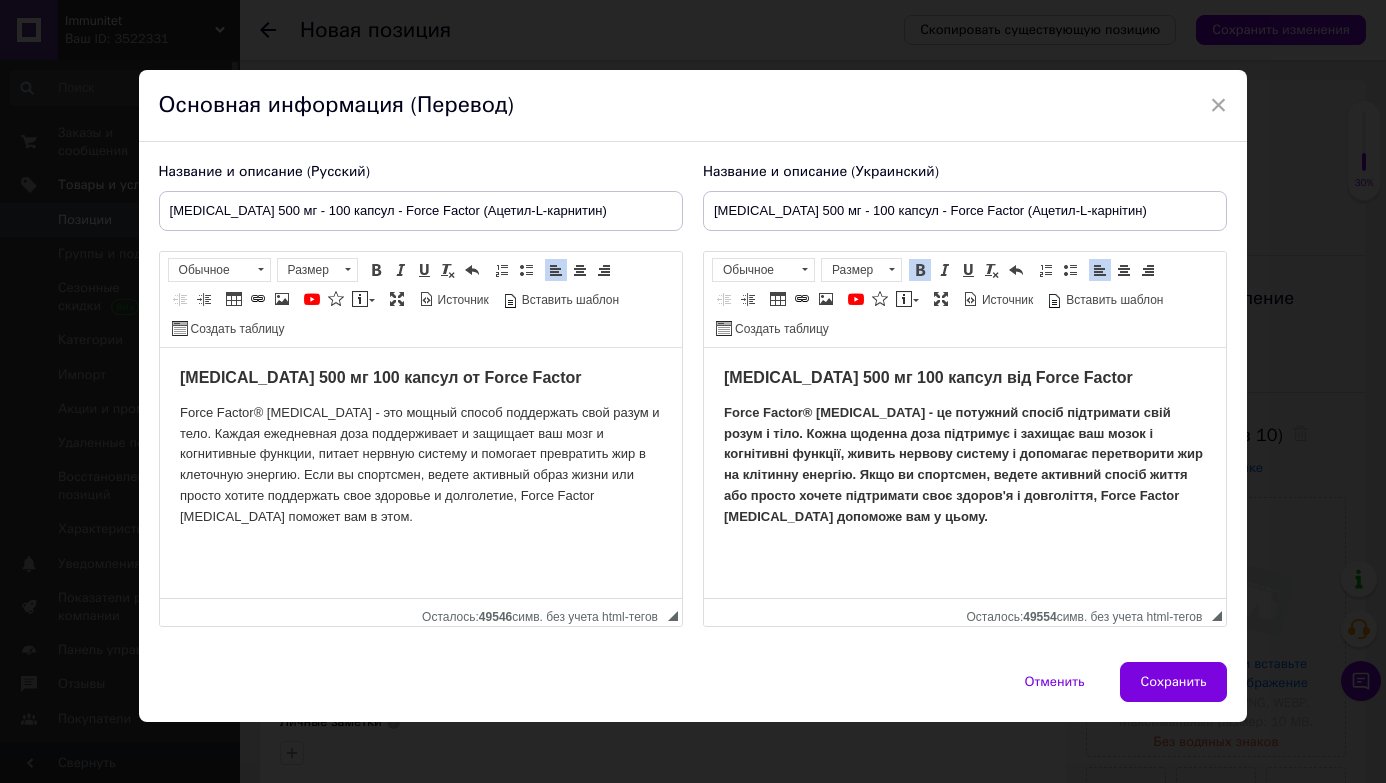 click at bounding box center (920, 270) 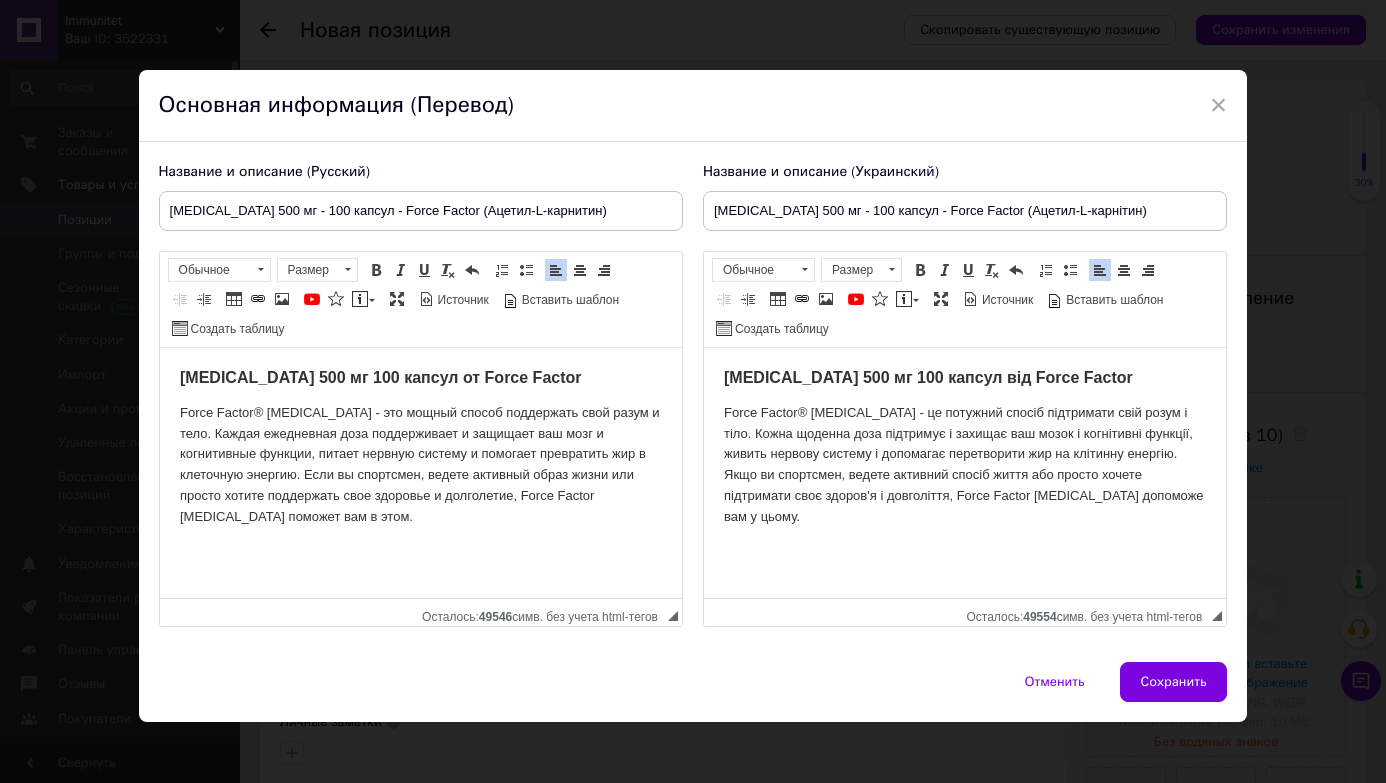 click on "Force Factor® [MEDICAL_DATA] - це потужний спосіб підтримати свій розум і тіло. Кожна щоденна доза підтримує і захищає ваш мозок і когнітивні функції, живить нервову систему і допомагає перетворити жир на клітинну енергію. Якщо ви спортсмен, ведете активний спосіб життя або просто хочете підтримати своє здоров'я і довголіття, Force Factor [MEDICAL_DATA] допоможе вам у цьому." at bounding box center [964, 465] 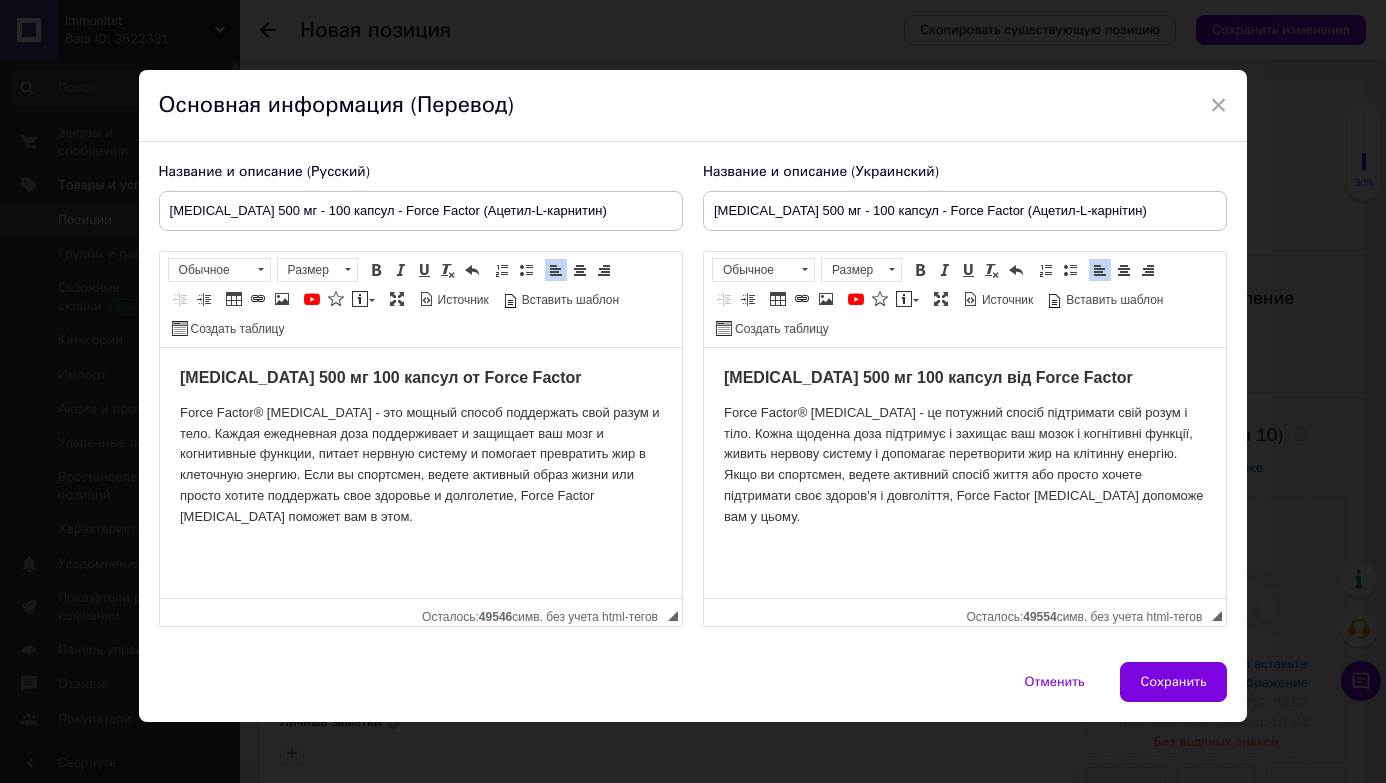 click on "Force Factor® [MEDICAL_DATA] - это мощный способ поддержать свой разум и тело. Каждая ежедневная доза поддерживает и защищает ваш мозг и когнитивные функции, питает нервную систему и помогает превратить жир в клеточную энергию. Если вы спортсмен, ведете активный образ жизни или просто хотите поддержать свое здоровье и долголетие, Force Factor [MEDICAL_DATA] поможет вам в этом." at bounding box center [420, 465] 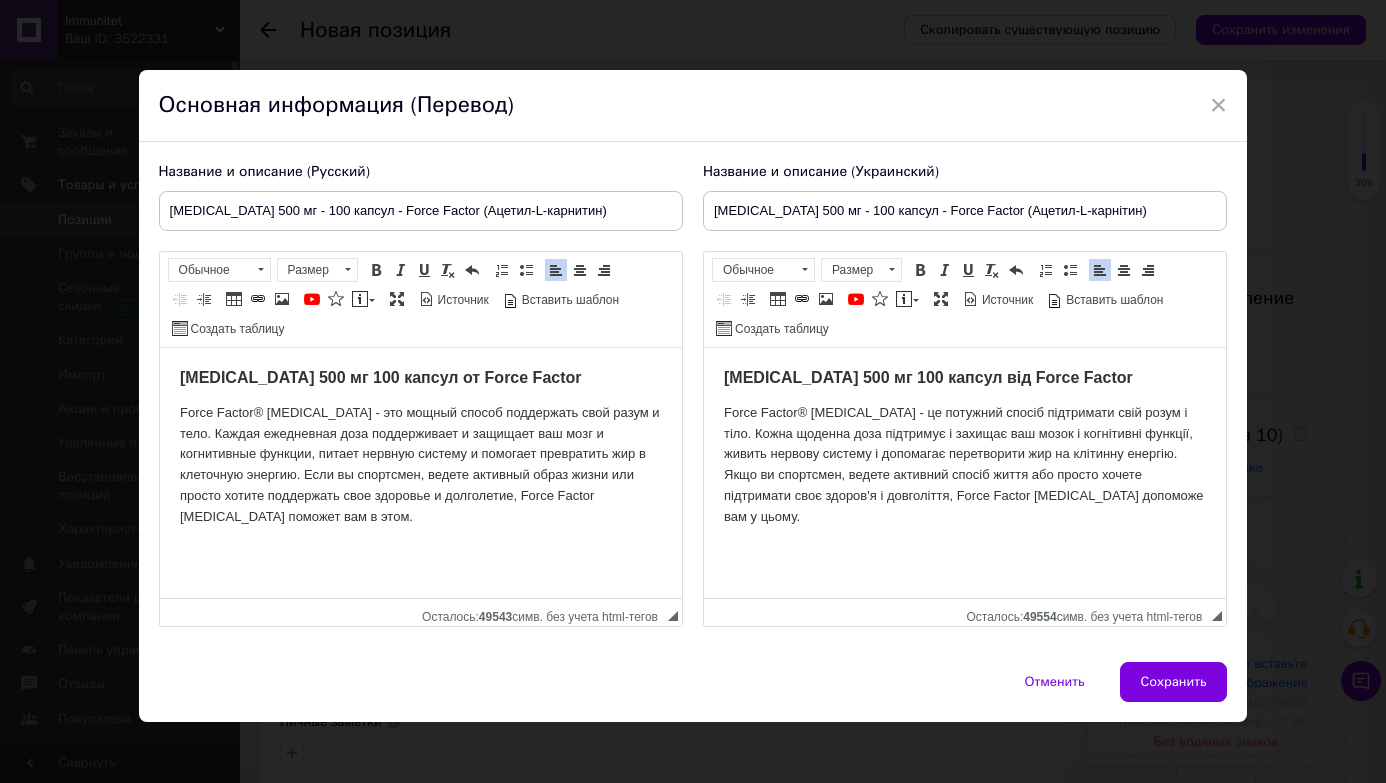 scroll, scrollTop: 348, scrollLeft: 0, axis: vertical 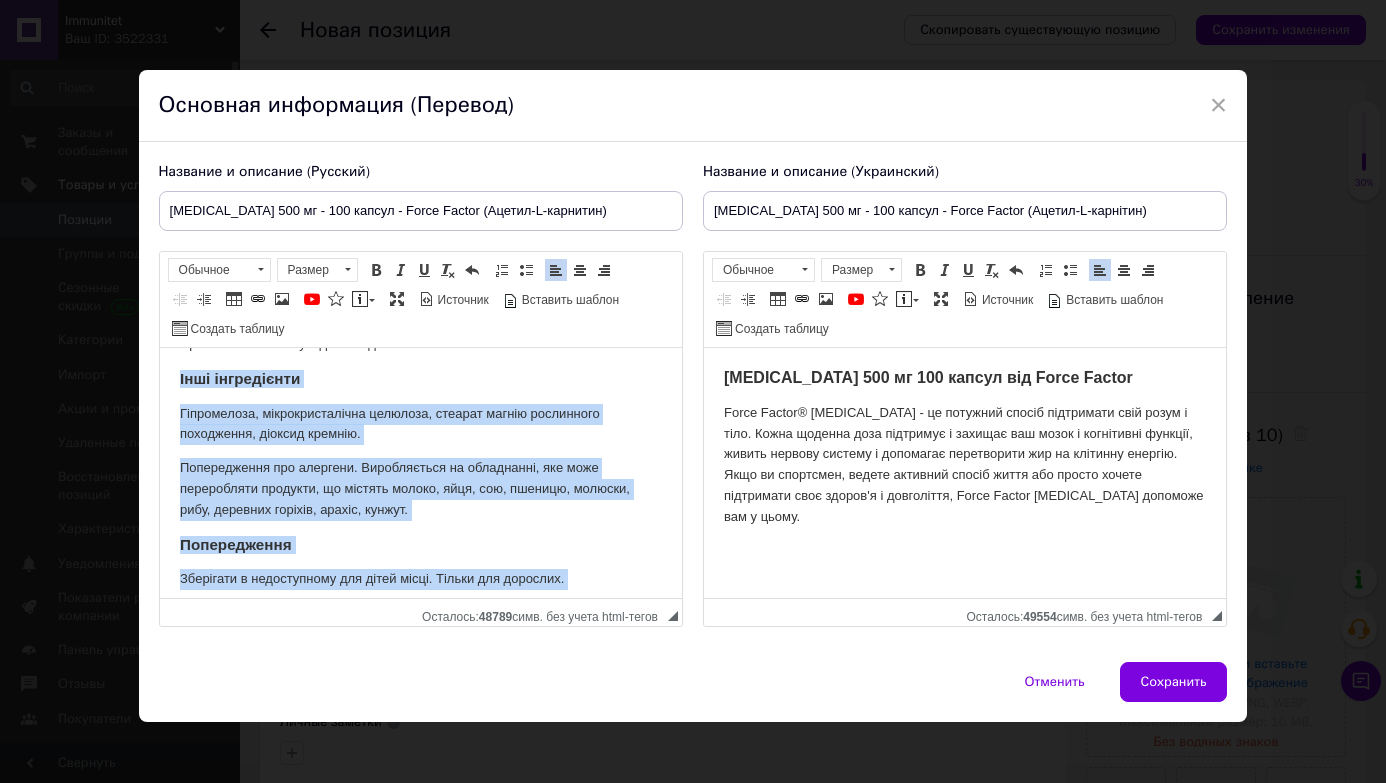 drag, startPoint x: 361, startPoint y: 534, endPoint x: 357, endPoint y: 357, distance: 177.0452 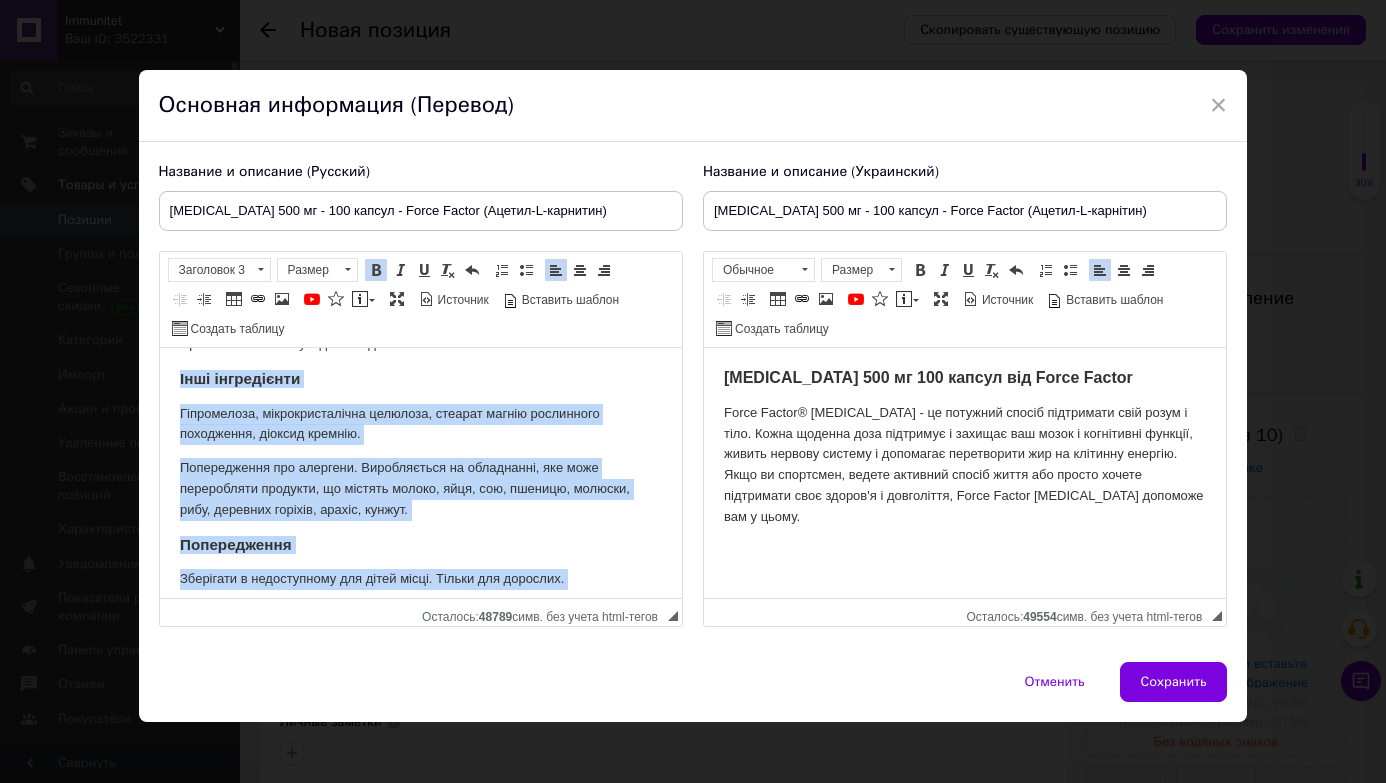 scroll, scrollTop: 241, scrollLeft: 0, axis: vertical 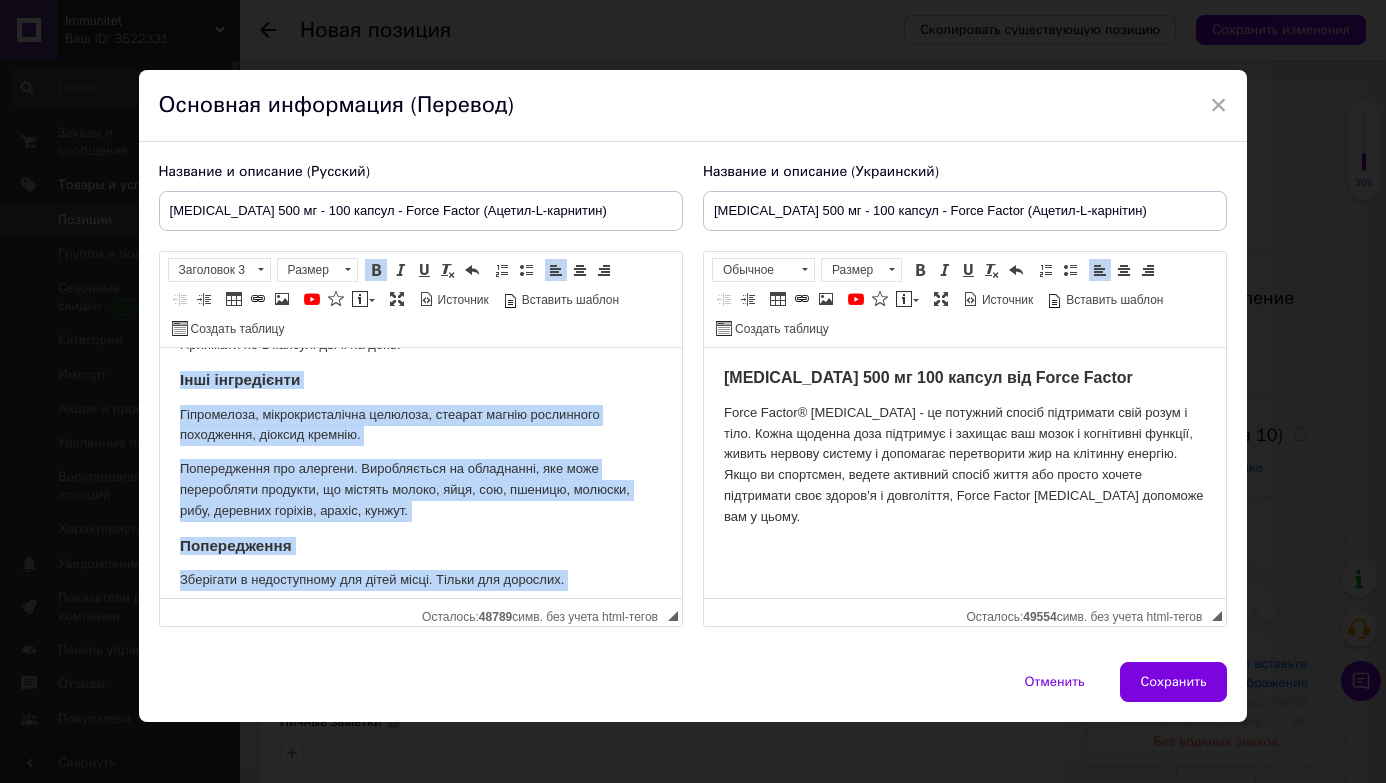 click on "Попередження про алергени. Виробляється на обладнанні, яке може переробляти продукти, що містять молоко, яйця, сою, пшеницю, молюски, рибу, деревних горіхів, арахіс, кунжут." at bounding box center (420, 490) 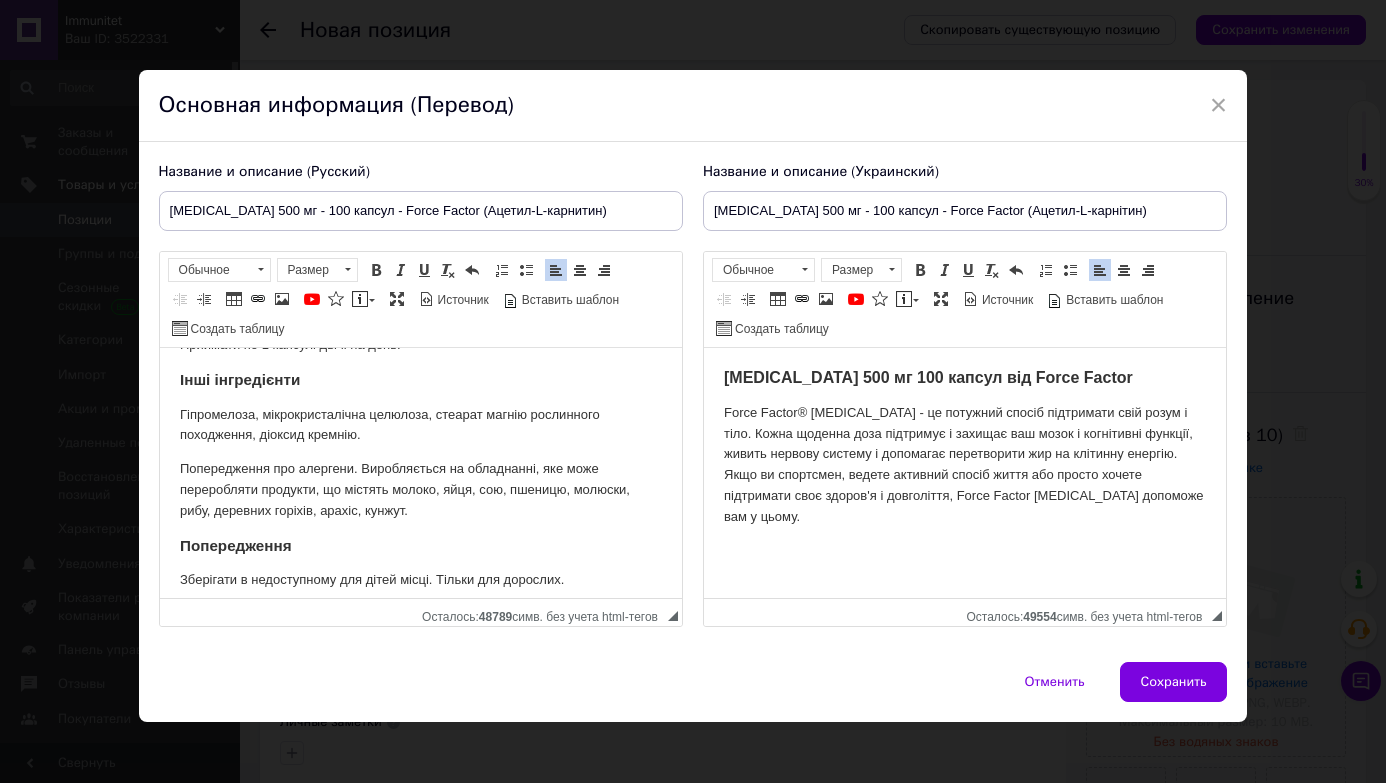 drag, startPoint x: 180, startPoint y: 467, endPoint x: 472, endPoint y: 510, distance: 295.1491 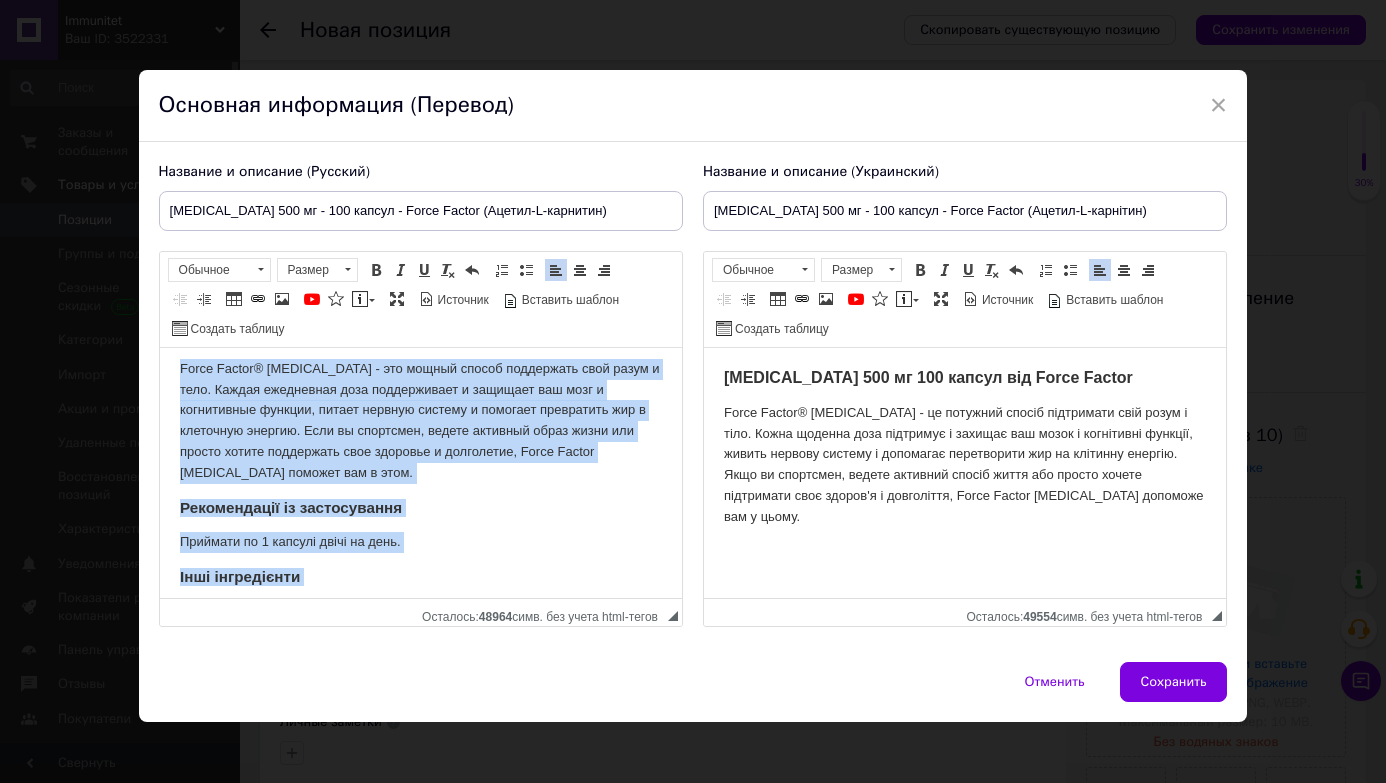 scroll, scrollTop: 0, scrollLeft: 0, axis: both 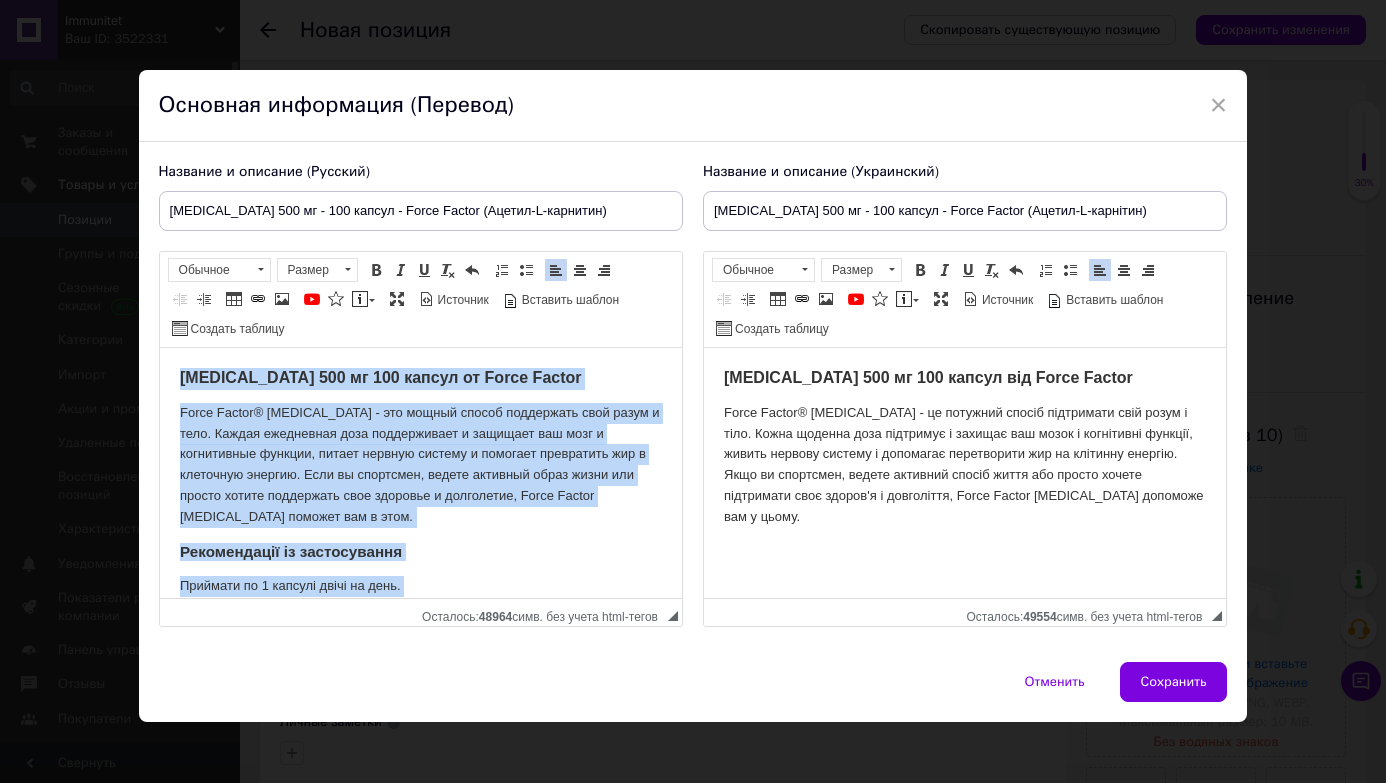 drag, startPoint x: 368, startPoint y: 478, endPoint x: 355, endPoint y: 341, distance: 137.6154 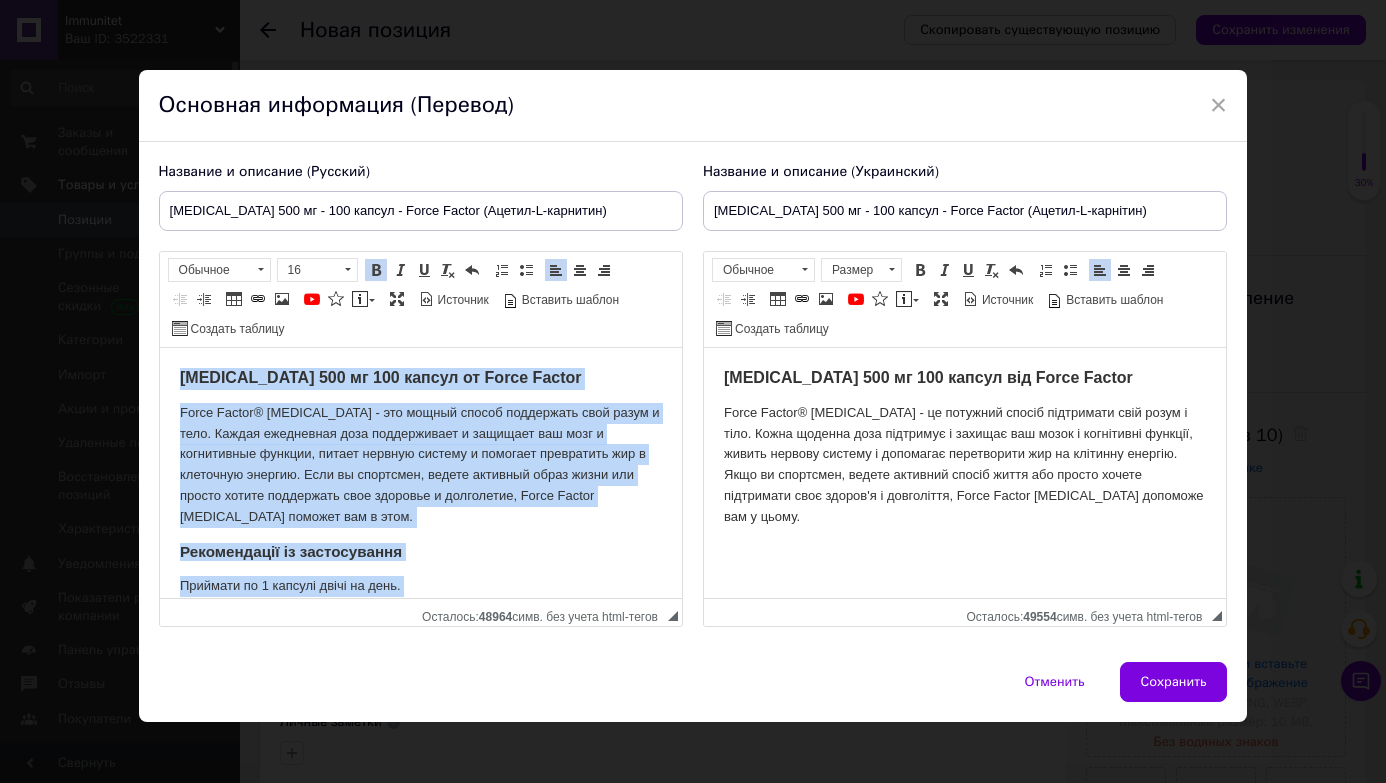click on "Приймати по 1 капсулі двічі на день." at bounding box center [420, 586] 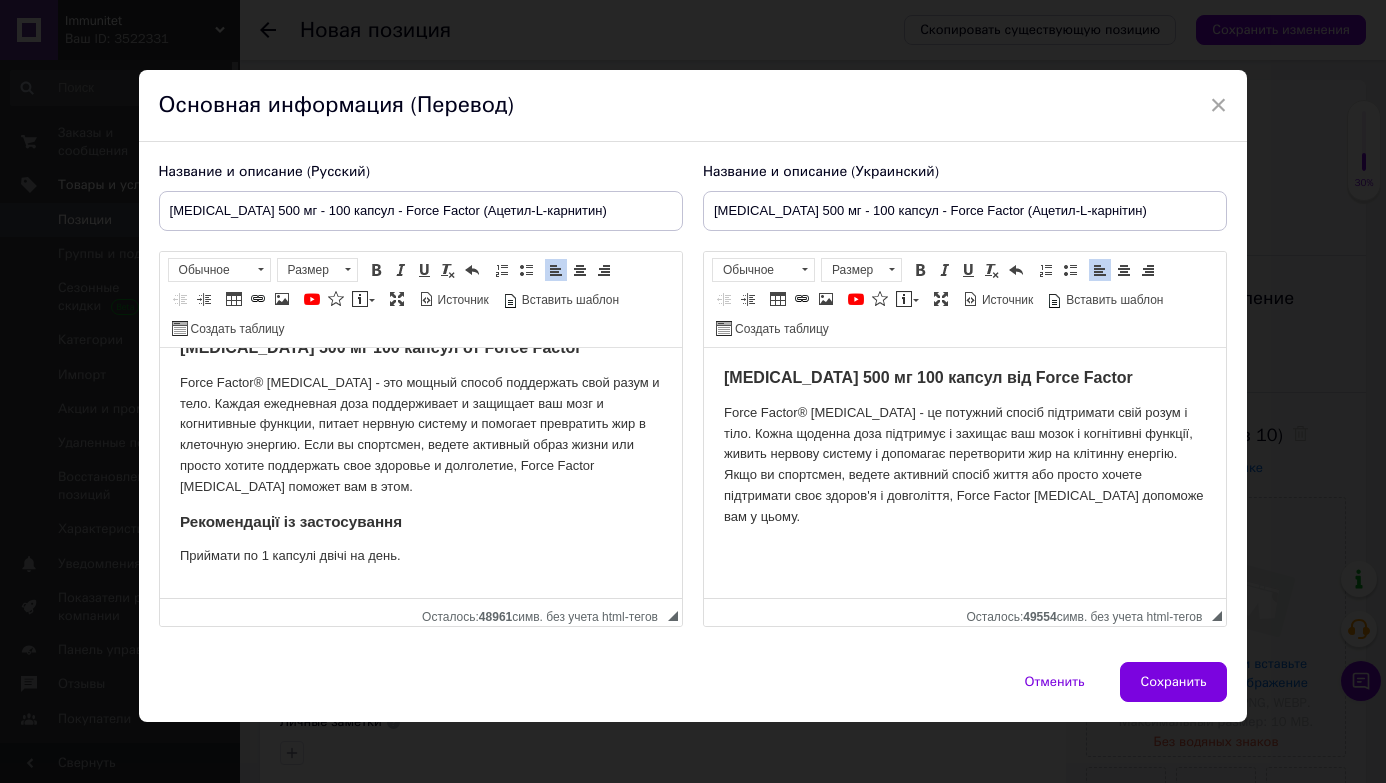 scroll, scrollTop: 71, scrollLeft: 0, axis: vertical 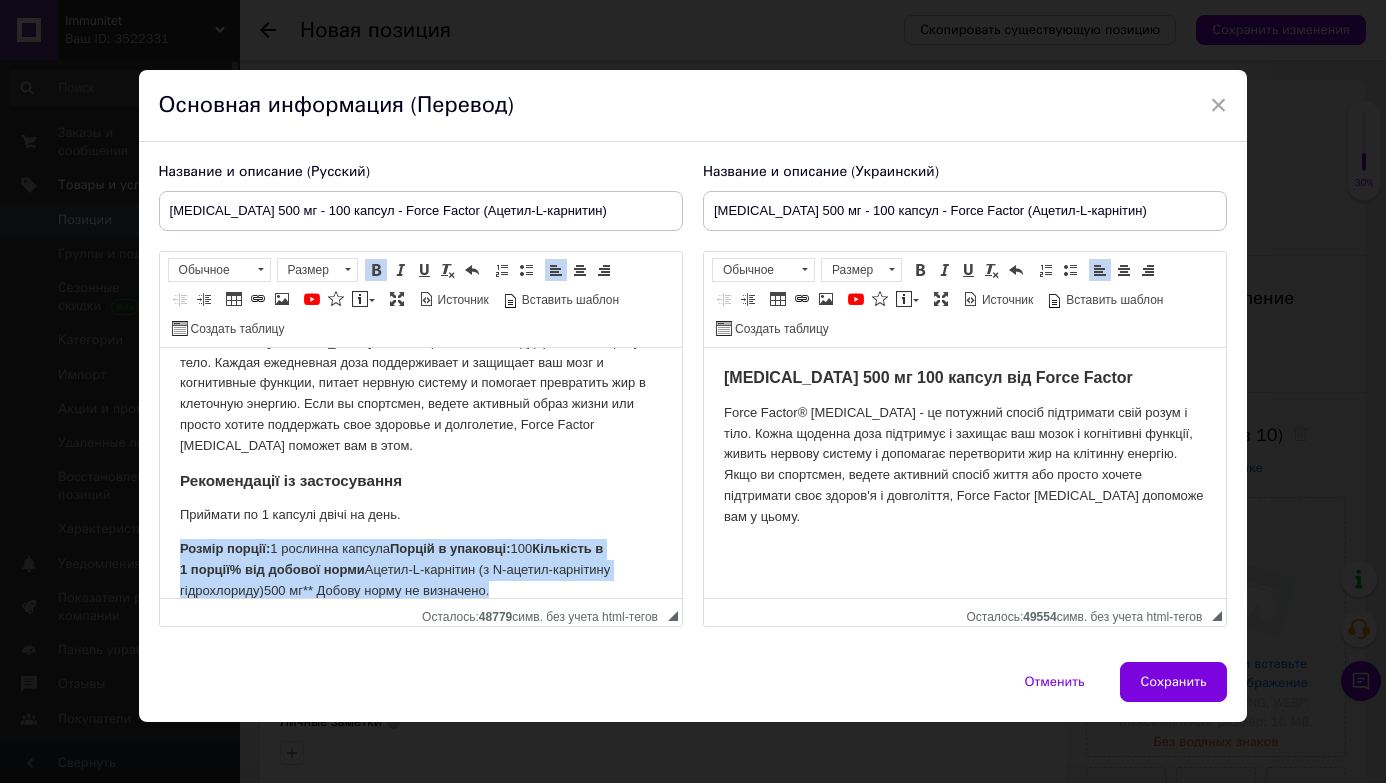 drag, startPoint x: 173, startPoint y: 546, endPoint x: 545, endPoint y: 584, distance: 373.93582 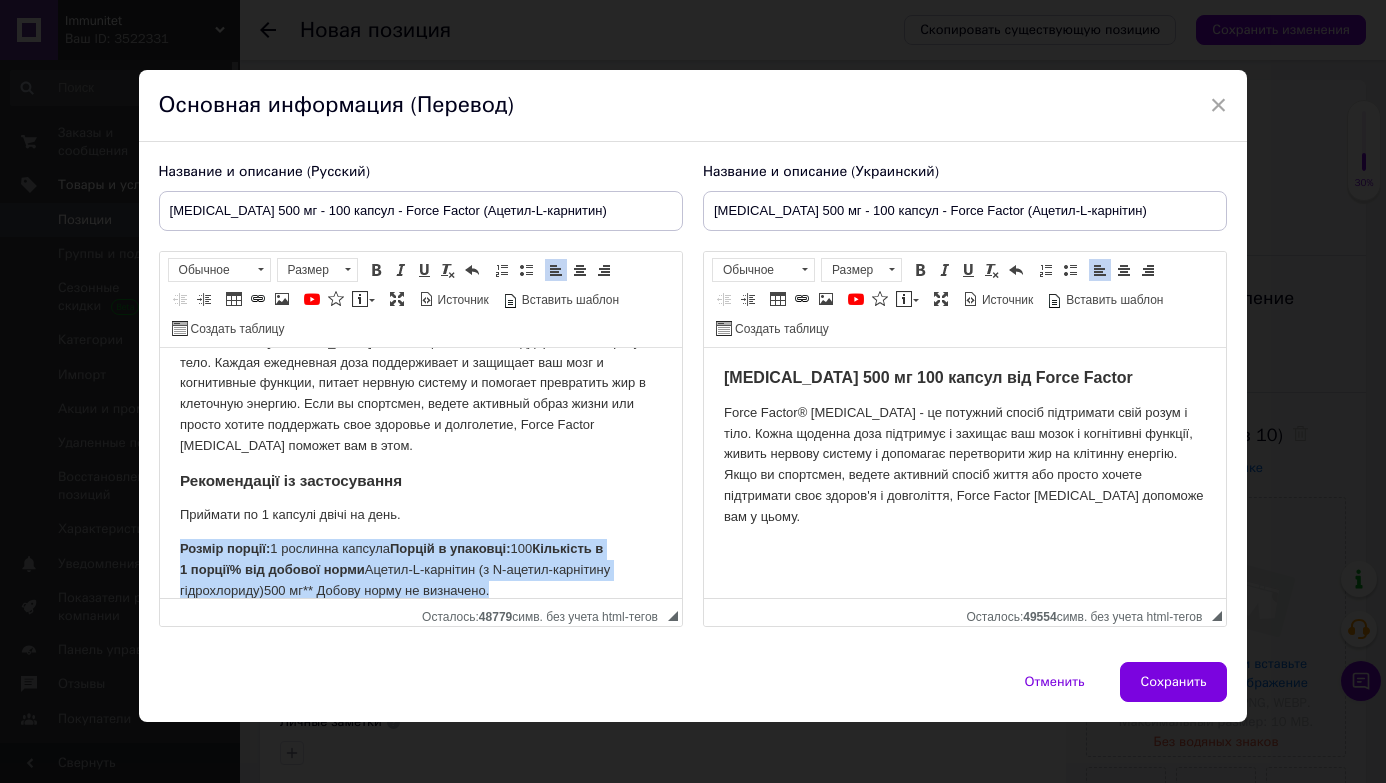 drag, startPoint x: 179, startPoint y: 544, endPoint x: 553, endPoint y: 585, distance: 376.2406 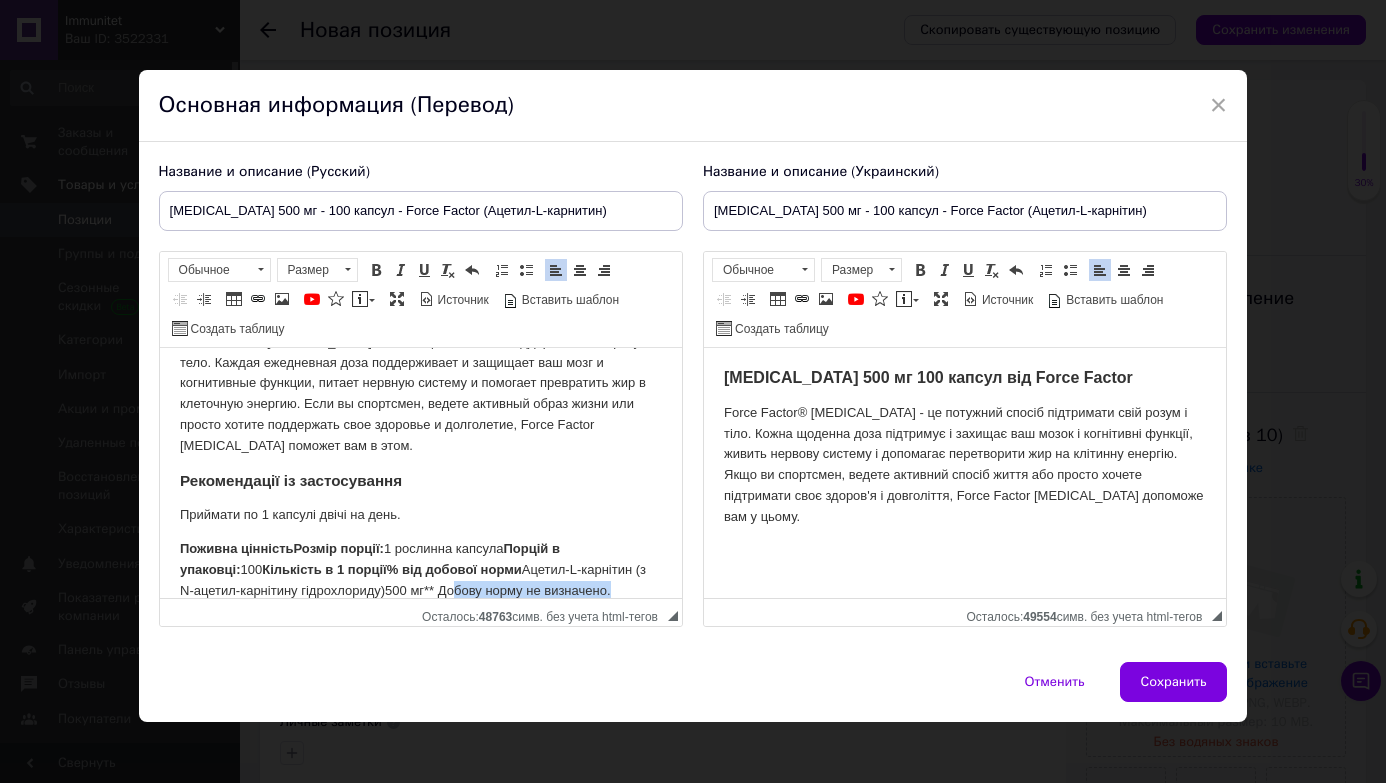 scroll, scrollTop: 80, scrollLeft: 0, axis: vertical 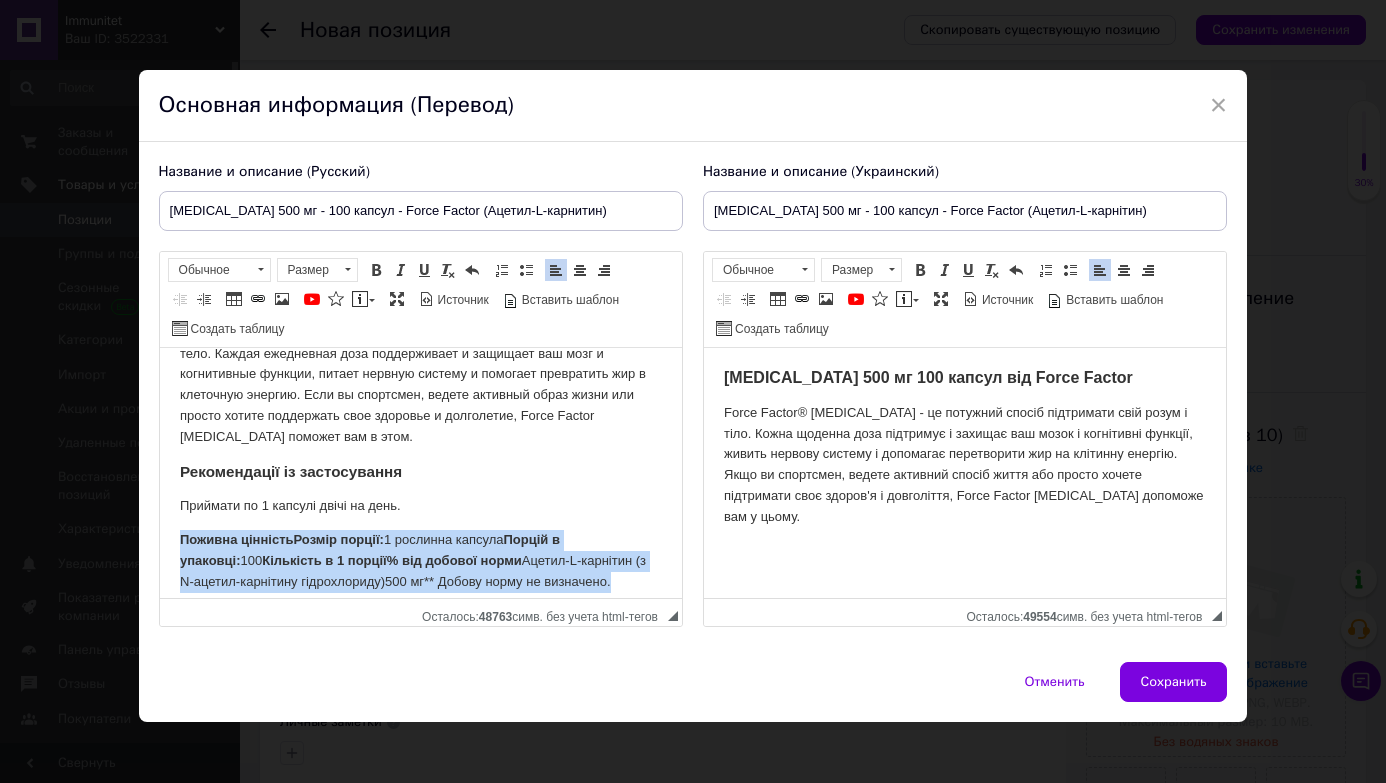 drag, startPoint x: 622, startPoint y: 592, endPoint x: 168, endPoint y: 542, distance: 456.745 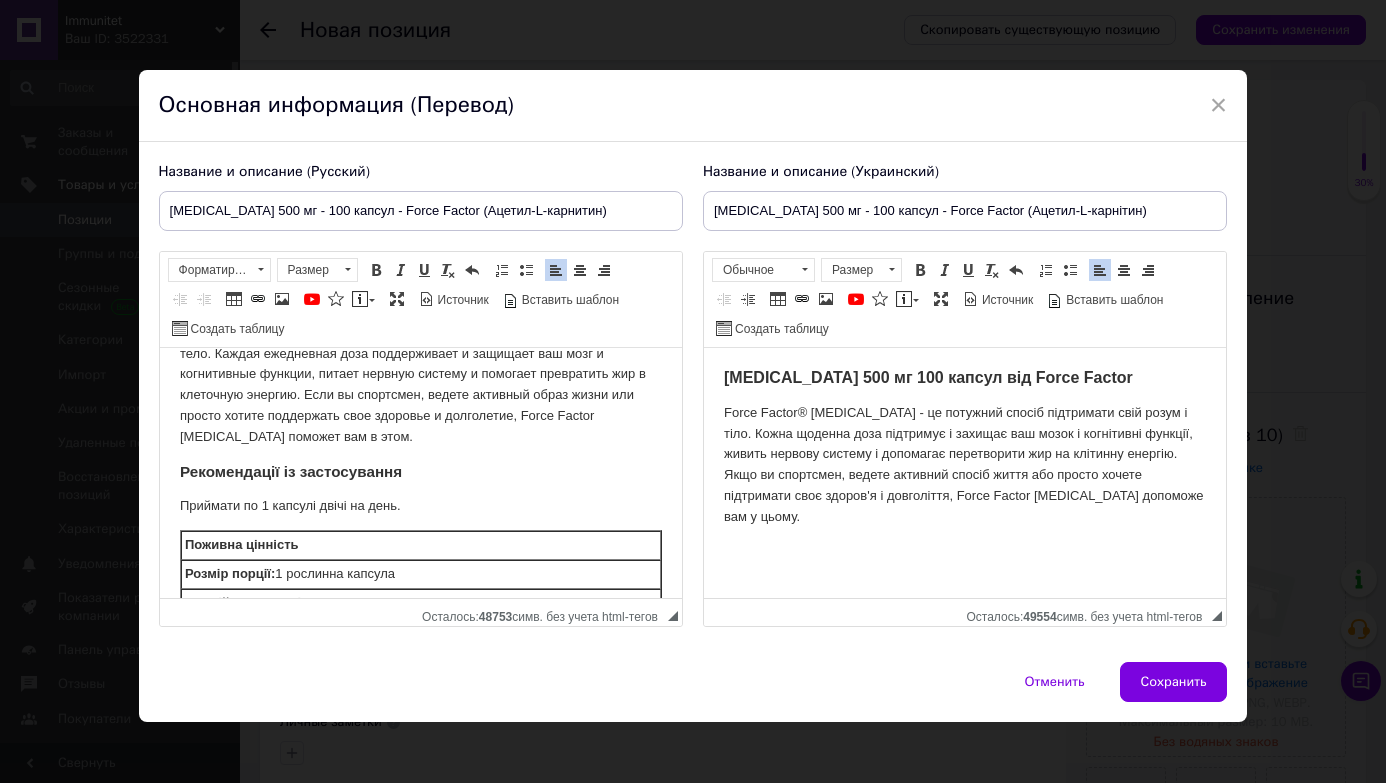 scroll, scrollTop: 288, scrollLeft: 0, axis: vertical 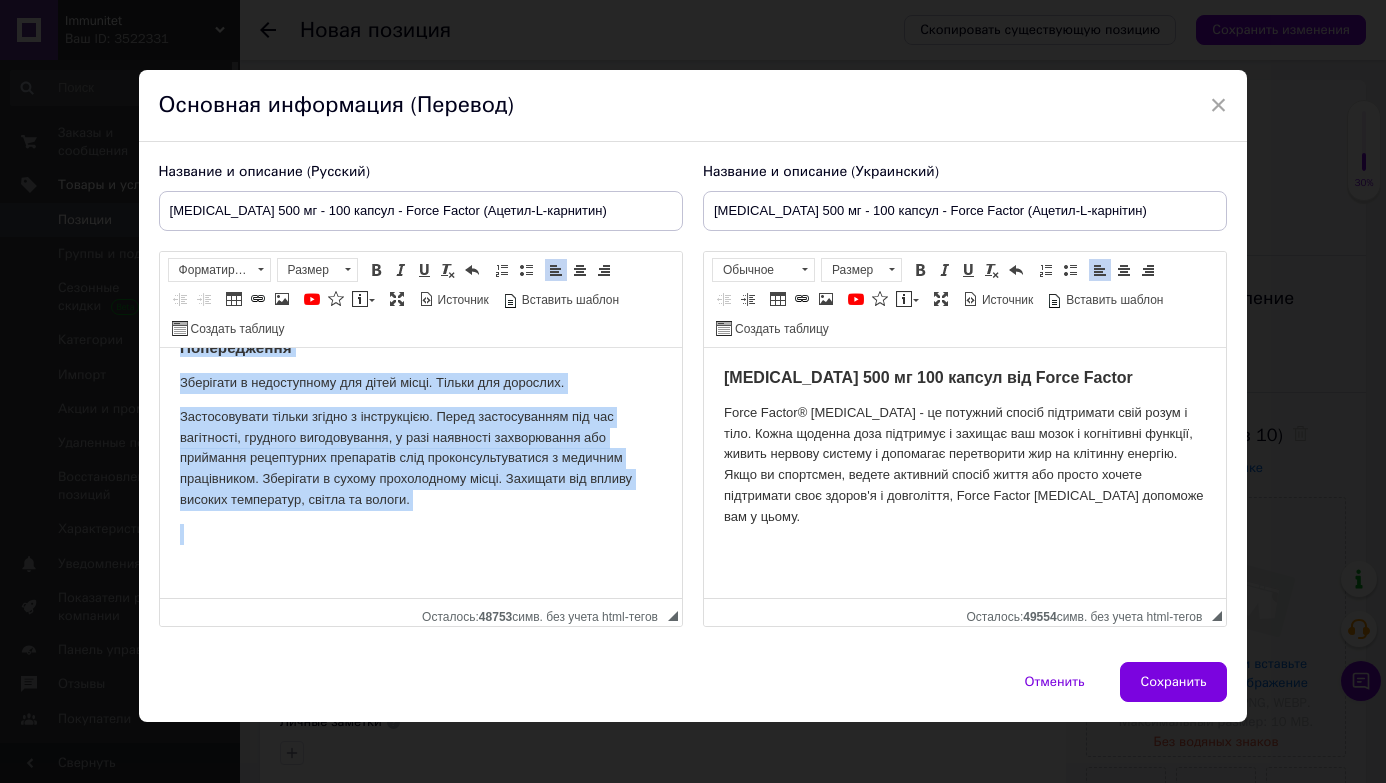 drag, startPoint x: 544, startPoint y: 541, endPoint x: 567, endPoint y: 544, distance: 23.194826 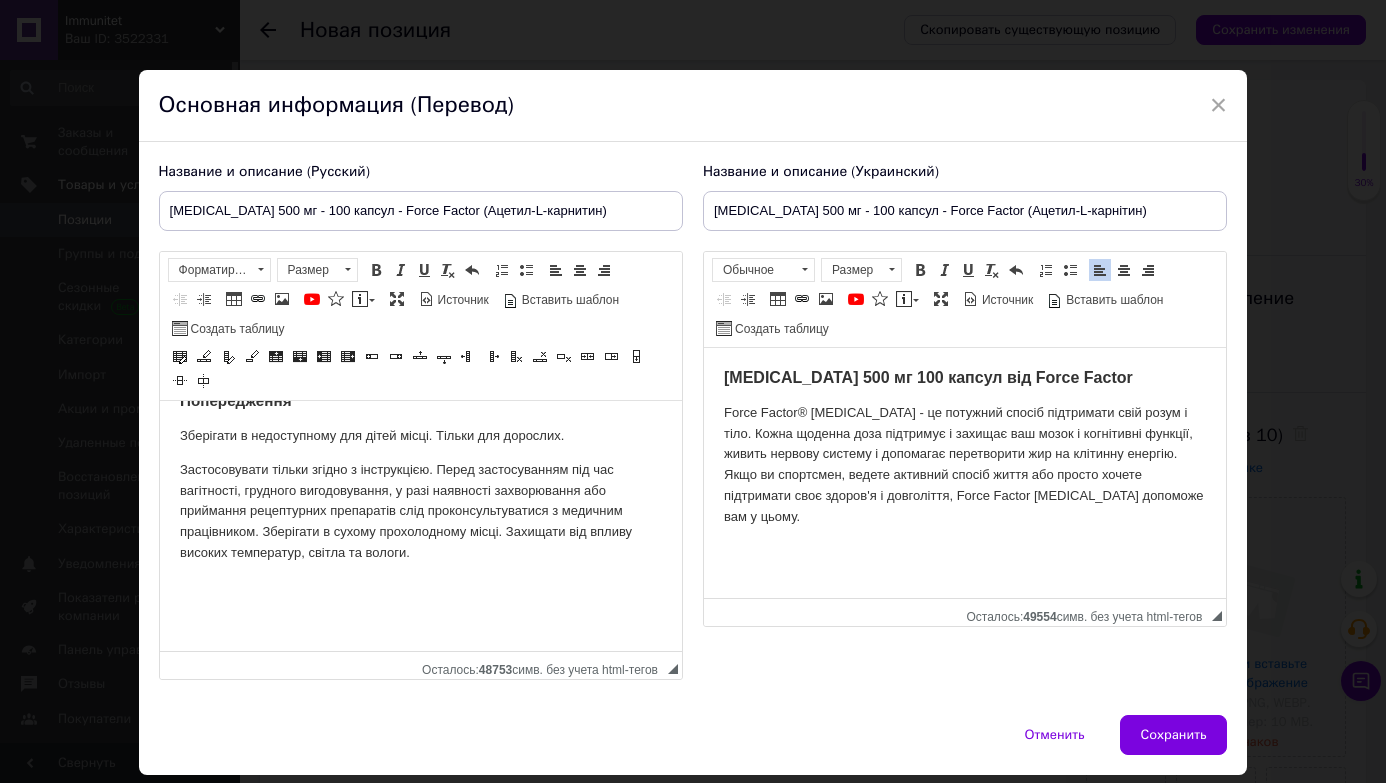 click on "[MEDICAL_DATA] 500 мг 100 капсул от Force Factor Force Factor® [MEDICAL_DATA] - это мощный способ поддержать свой разум и тело. Каждая ежедневная доза поддерживает и защищает ваш мозг и когнитивные функции, питает нервную систему и помогает превратить жир в клеточную энергию. Если вы спортсмен, ведете активный образ жизни или просто хотите поддержать свое здоровье и долголетие, Force Factor [MEDICAL_DATA] поможет вам в этом. Рекомендації із застосування Приймати по 1 капсулі двічі на день. Поживна цінність Розмір порції:  1 рослинна капсула Порцій в упаковці:  100 Кількість в 1 порції *" at bounding box center [420, 209] 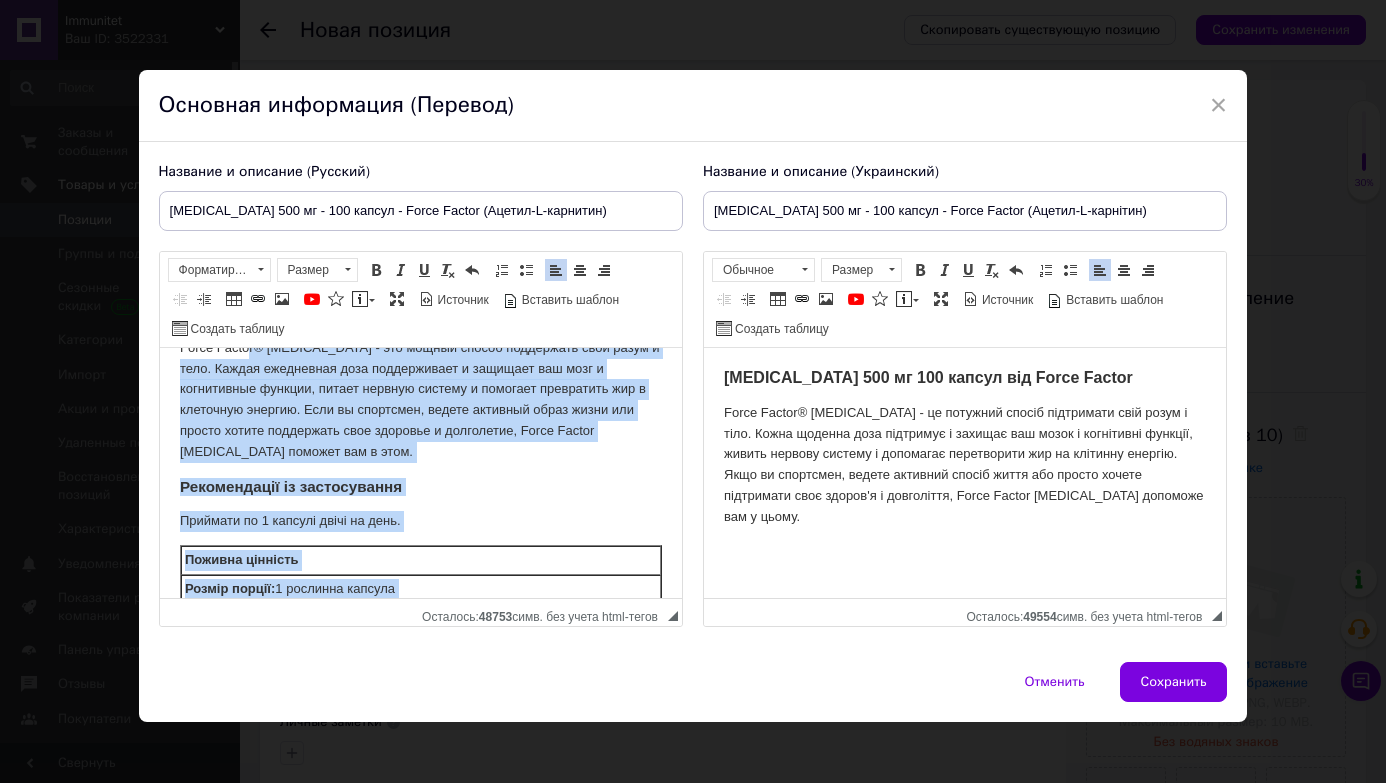 scroll, scrollTop: 54, scrollLeft: 0, axis: vertical 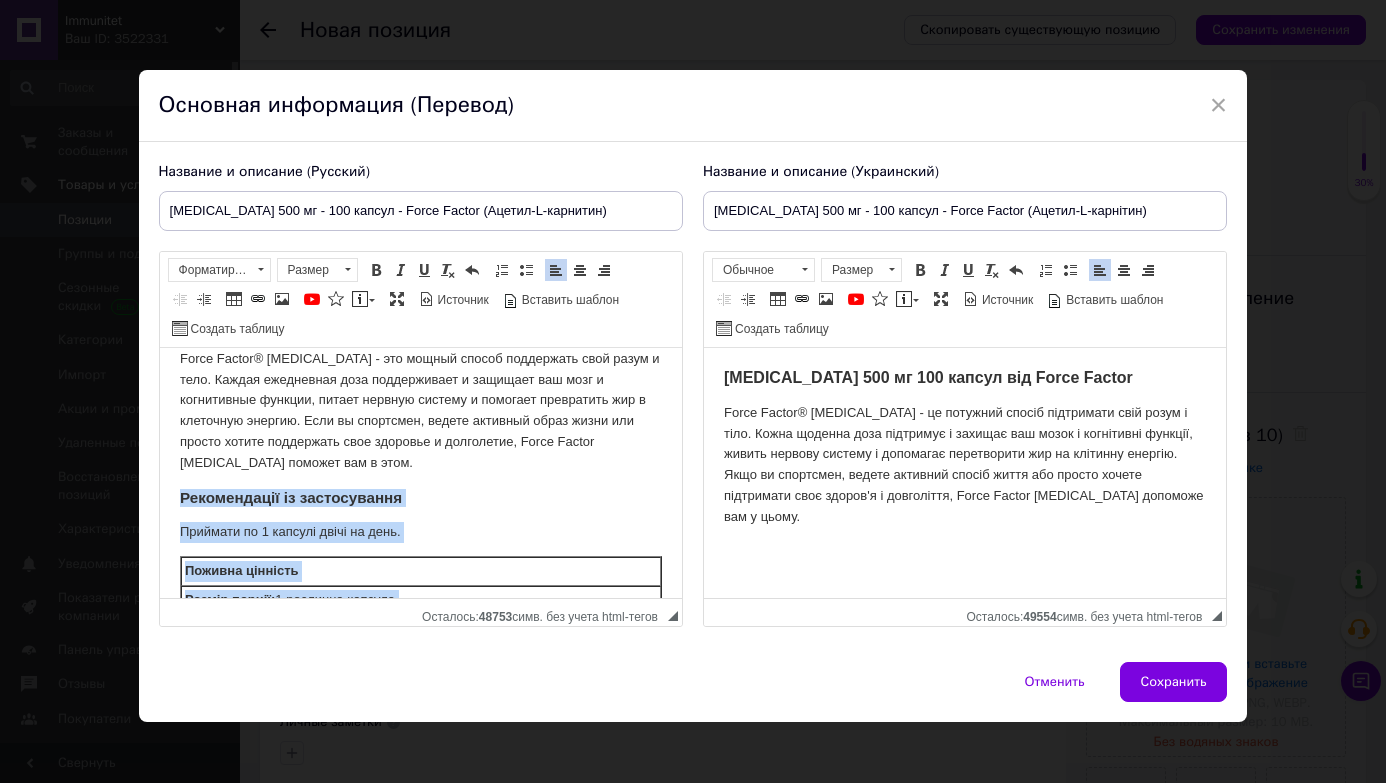 drag, startPoint x: 443, startPoint y: 529, endPoint x: 182, endPoint y: 501, distance: 262.49762 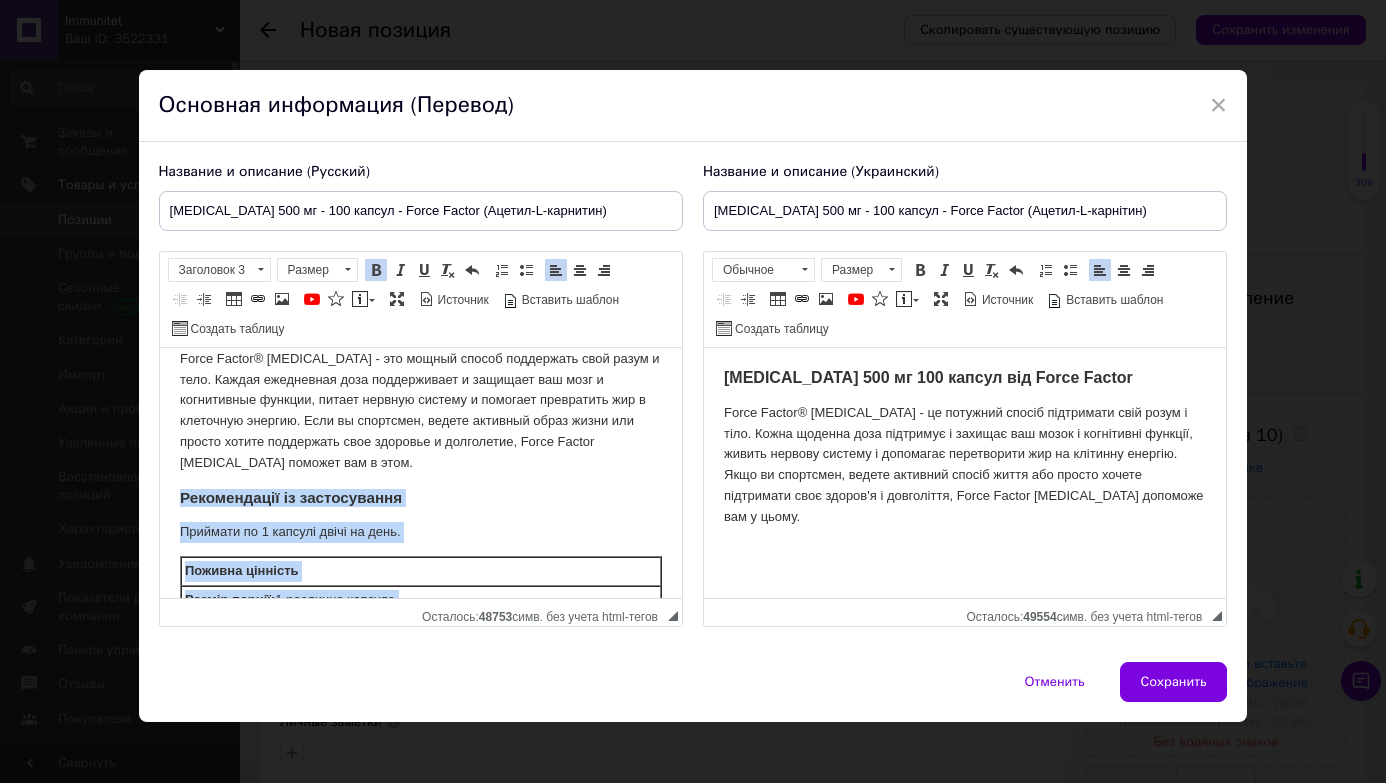 copy on "Рекомендації із застосування Приймати по 1 капсулі двічі на день. Поживна цінність Розмір порції:  1 рослинна капсула Порцій в упаковці:  100 Кількість в 1 порції % від добової норми Ацетил-L-карнітин (з N-ацетил-карнітину гідрохлориду) 500 мг * * Добову норму не визначено. Інші інгредієнти Гіпромелоза, мікрокристалічна целюлоза, стеарат магнію рослинного походження, діоксид кремнію.  Попередження Зберігати в недоступному для дітей місці. Тільки для дорослих." 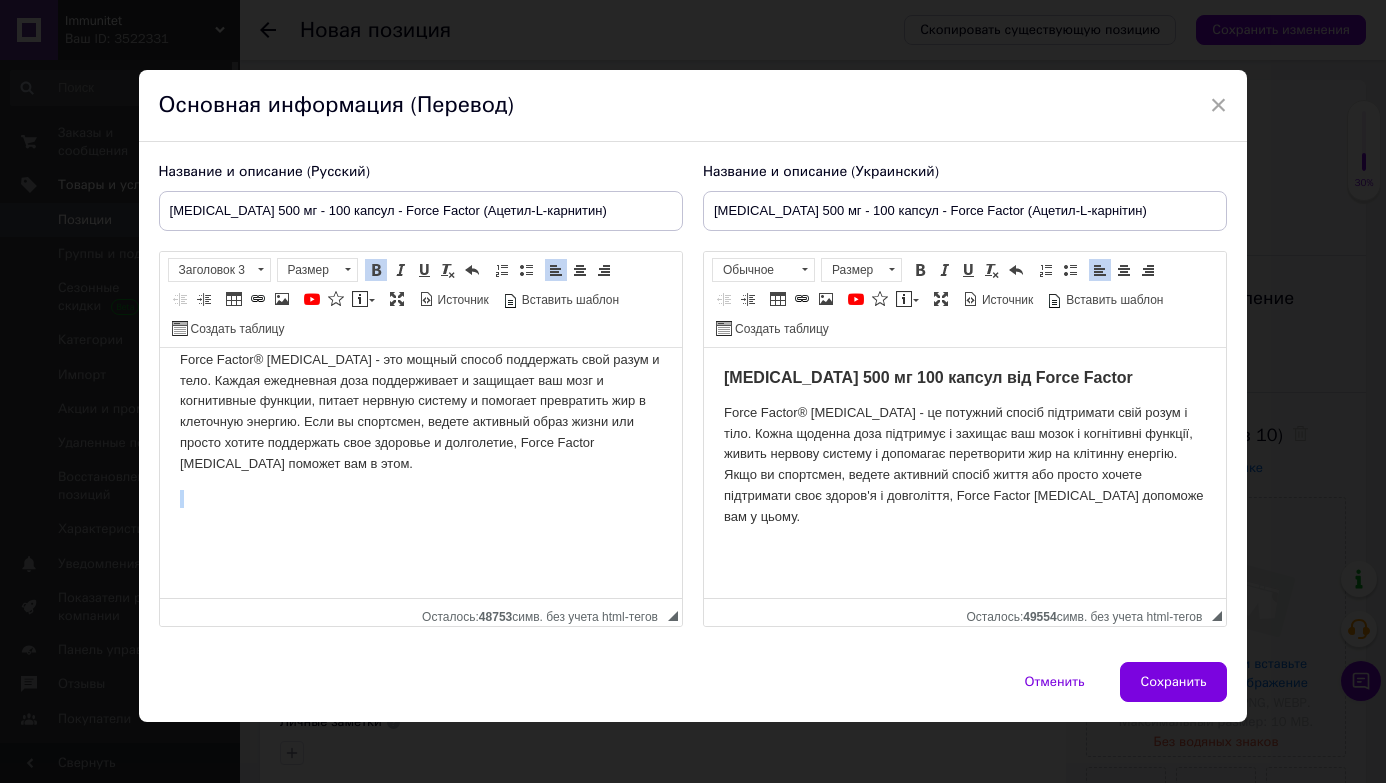 scroll, scrollTop: 53, scrollLeft: 0, axis: vertical 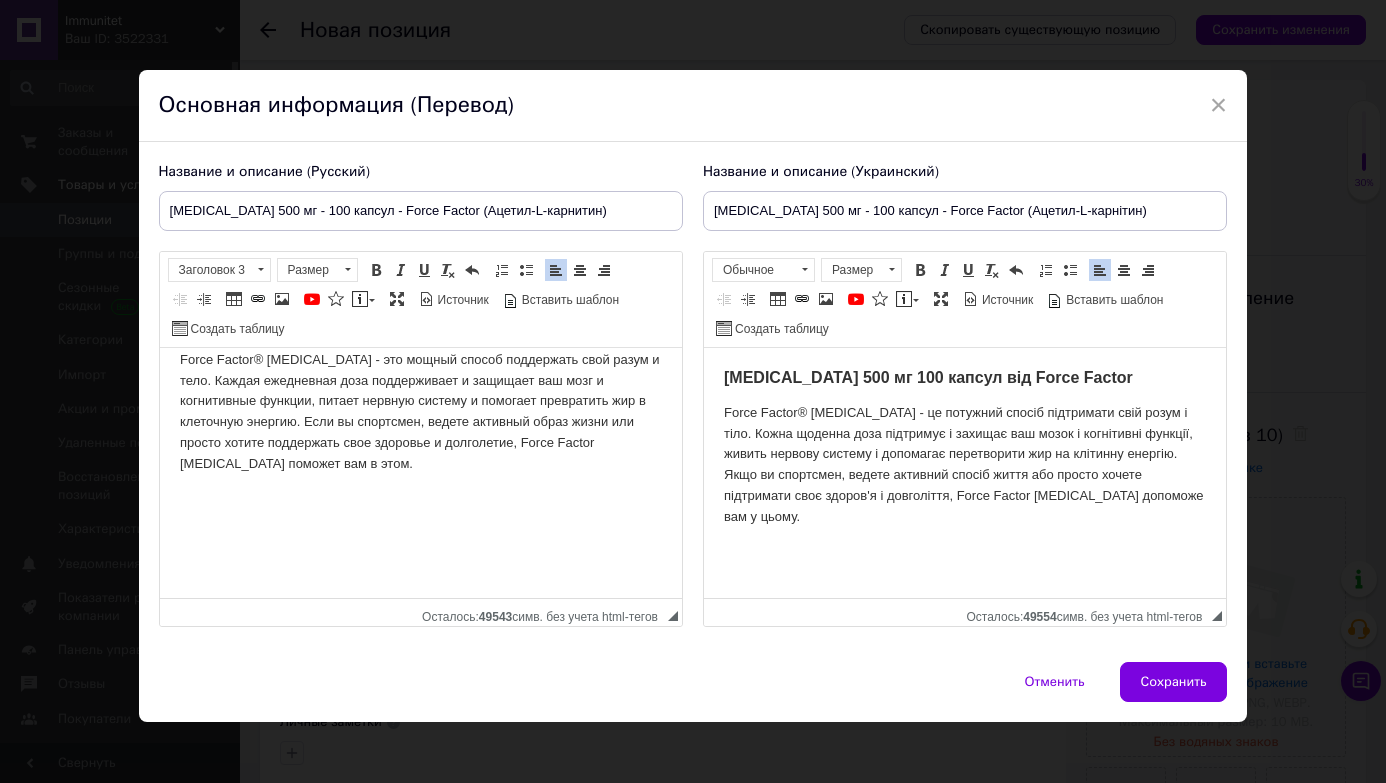 click on "Force Factor® [MEDICAL_DATA] - це потужний спосіб підтримати свій розум і тіло. Кожна щоденна доза підтримує і захищає ваш мозок і когнітивні функції, живить нервову систему і допомагає перетворити жир на клітинну енергію. Якщо ви спортсмен, ведете активний спосіб життя або просто хочете підтримати своє здоров'я і довголіття, Force Factor [MEDICAL_DATA] допоможе вам у цьому." at bounding box center (964, 465) 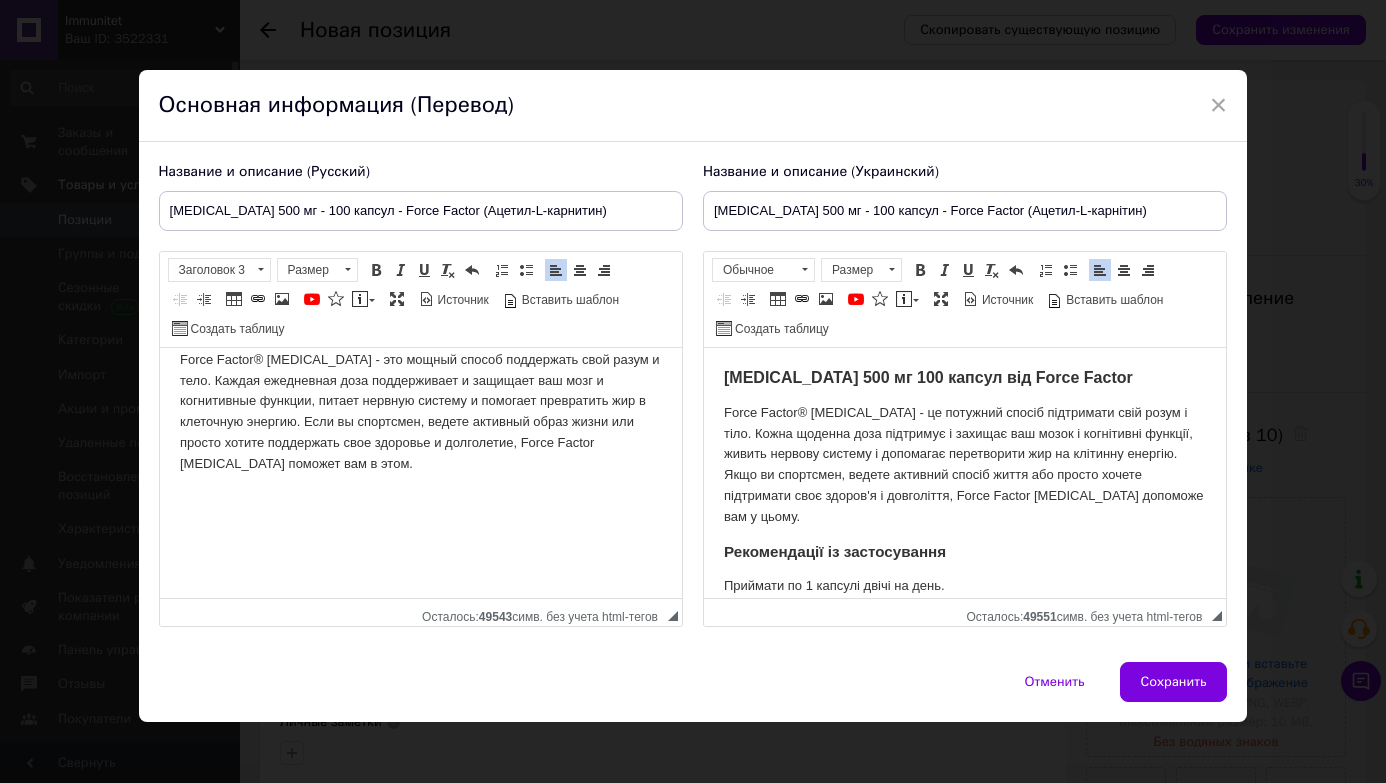 scroll, scrollTop: 543, scrollLeft: 0, axis: vertical 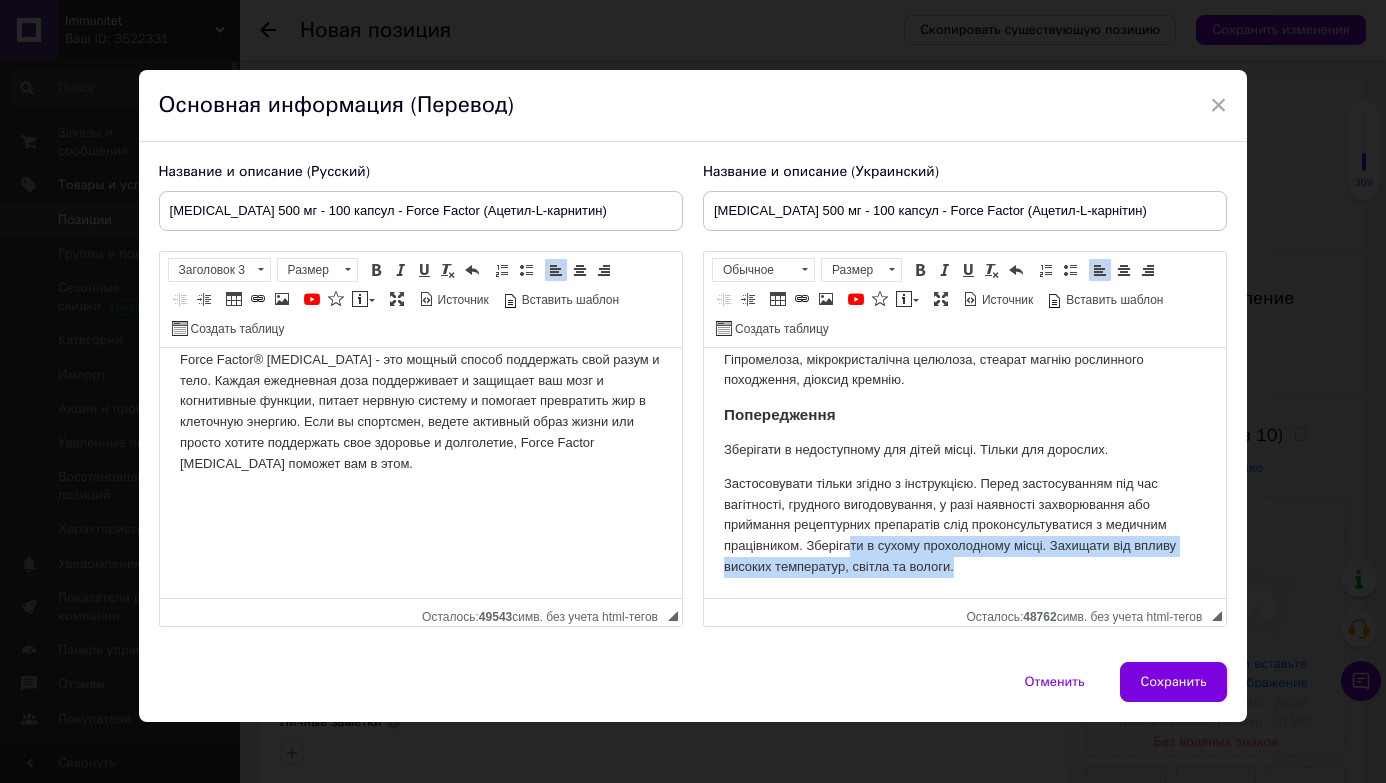drag, startPoint x: 852, startPoint y: 561, endPoint x: 846, endPoint y: 637, distance: 76.23647 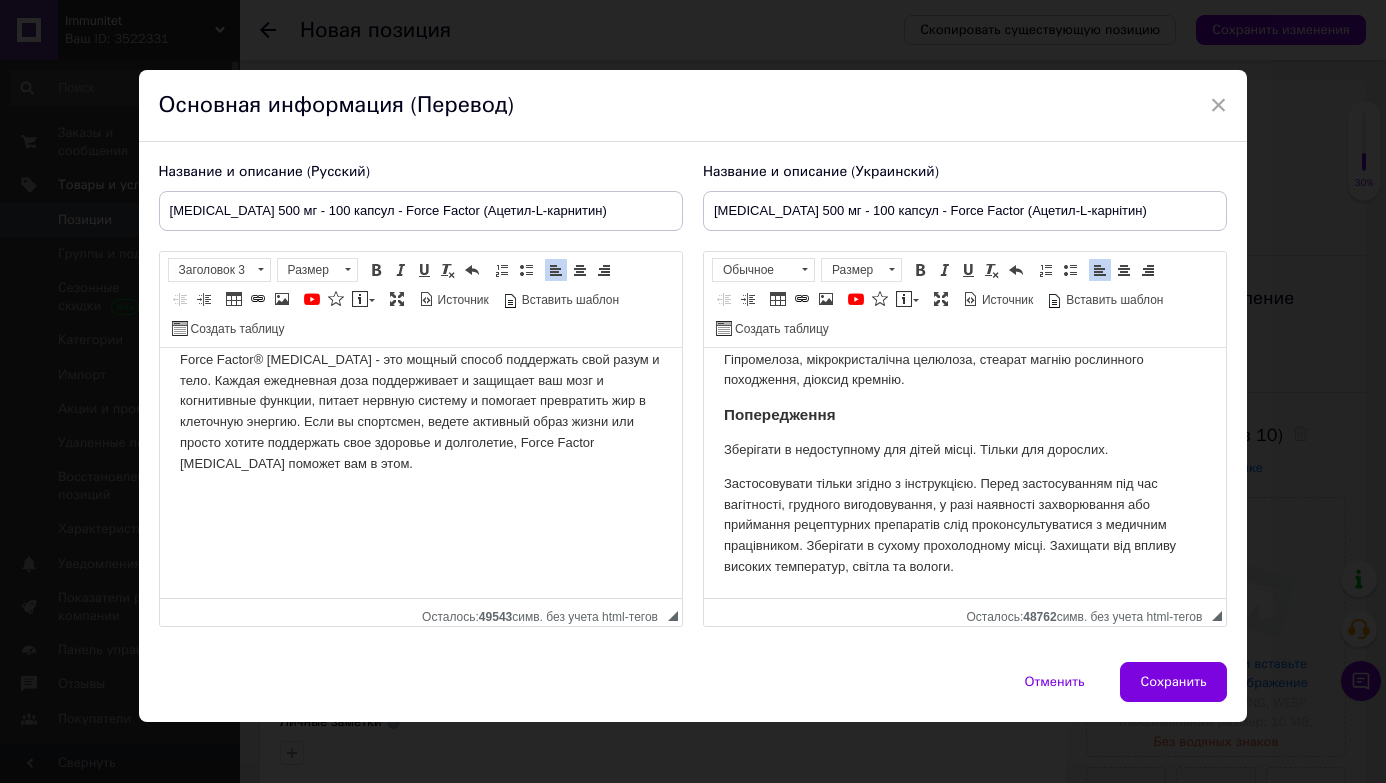 click on "Застосовувати тільки згідно з інструкцією. Перед застосуванням під час вагітності, грудного вигодовування, у разі наявності захворювання або приймання рецептурних препаратів слід проконсультуватися з медичним працівником. Зберігати в сухому прохолодному місці. Захищати від впливу високих температур, світла та вологи." at bounding box center [964, 526] 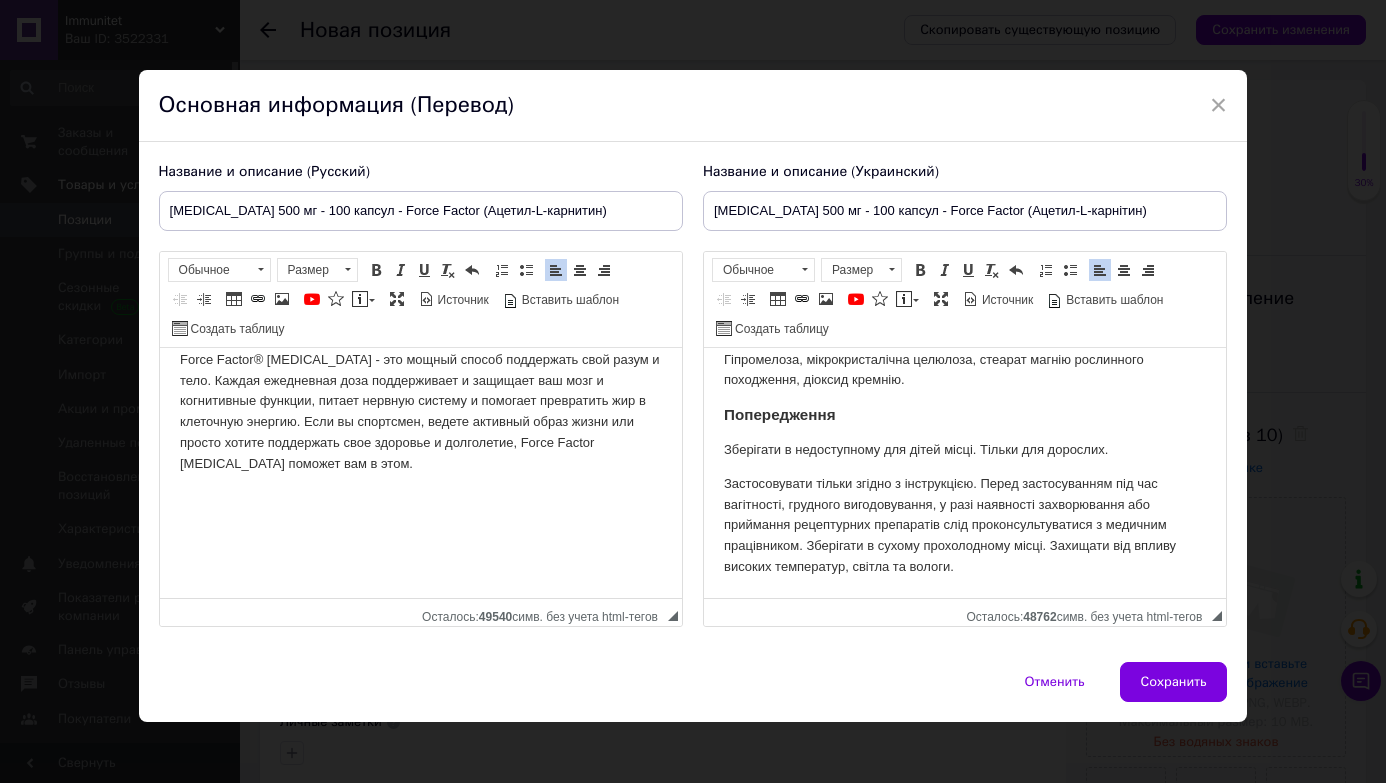 scroll, scrollTop: 348, scrollLeft: 0, axis: vertical 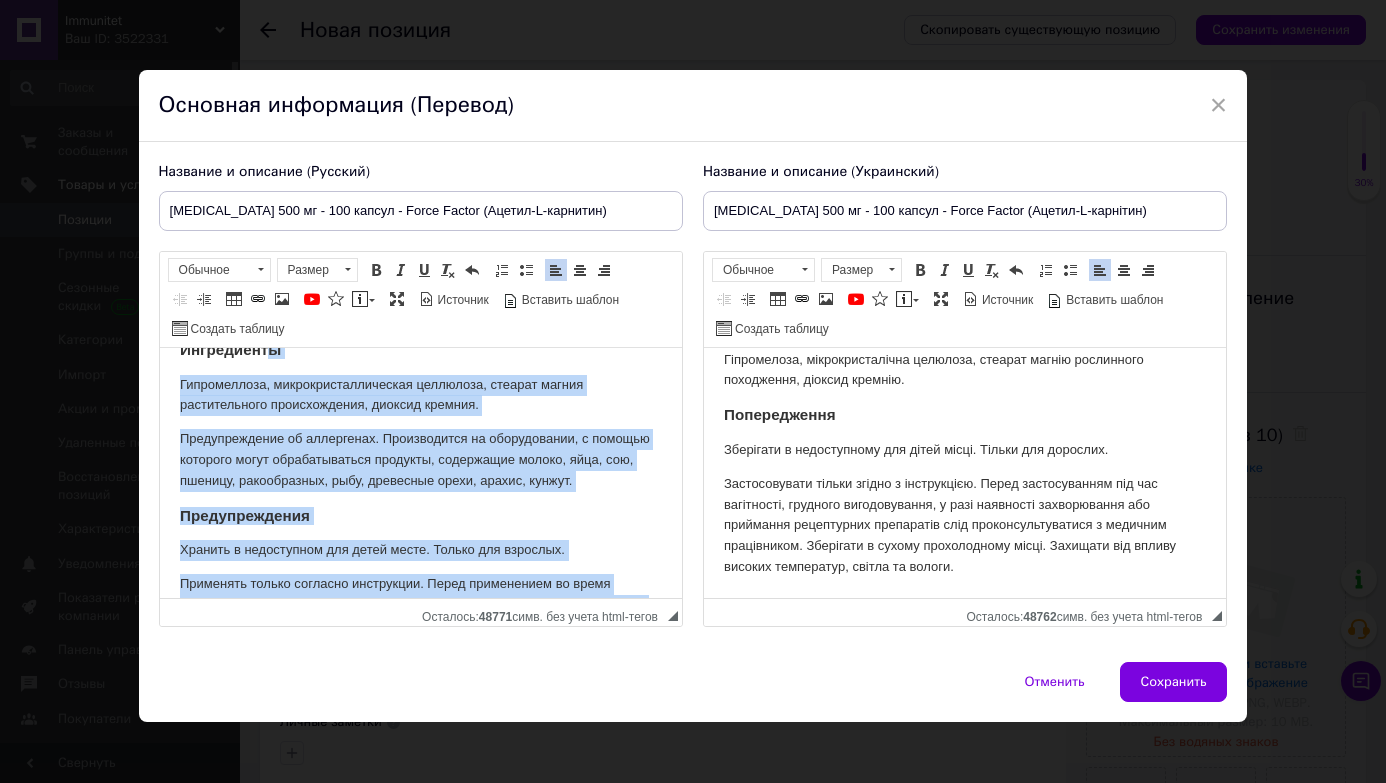 drag, startPoint x: 308, startPoint y: 547, endPoint x: 269, endPoint y: 360, distance: 191.02356 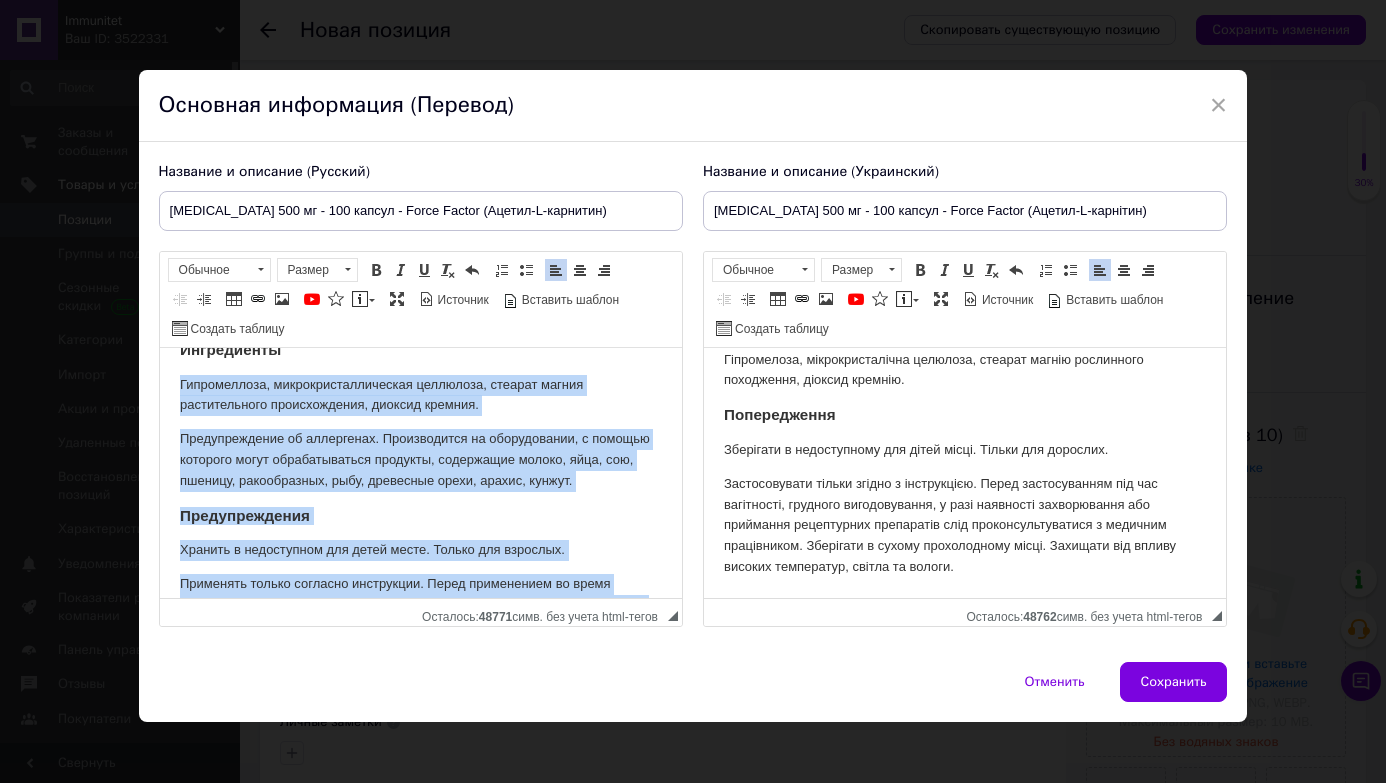 click on "Предупреждение об аллергенах. Производится на оборудовании, с помощью которого могут обрабатываться продукты, содержащие молоко, яйца, сою, пшеницу, ракообразных, рыбу, древесные орехи, арахис, кунжут." at bounding box center (420, 460) 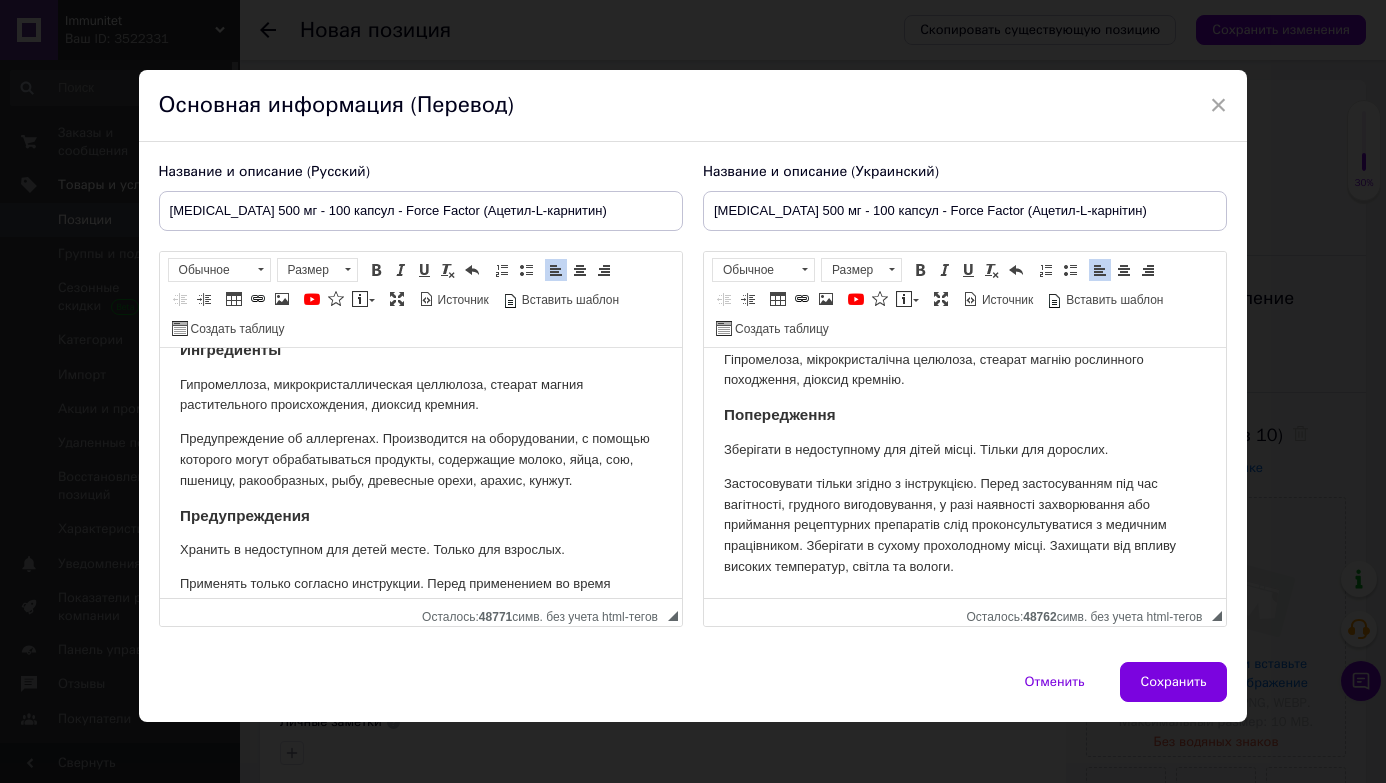 drag, startPoint x: 180, startPoint y: 438, endPoint x: 643, endPoint y: 492, distance: 466.1384 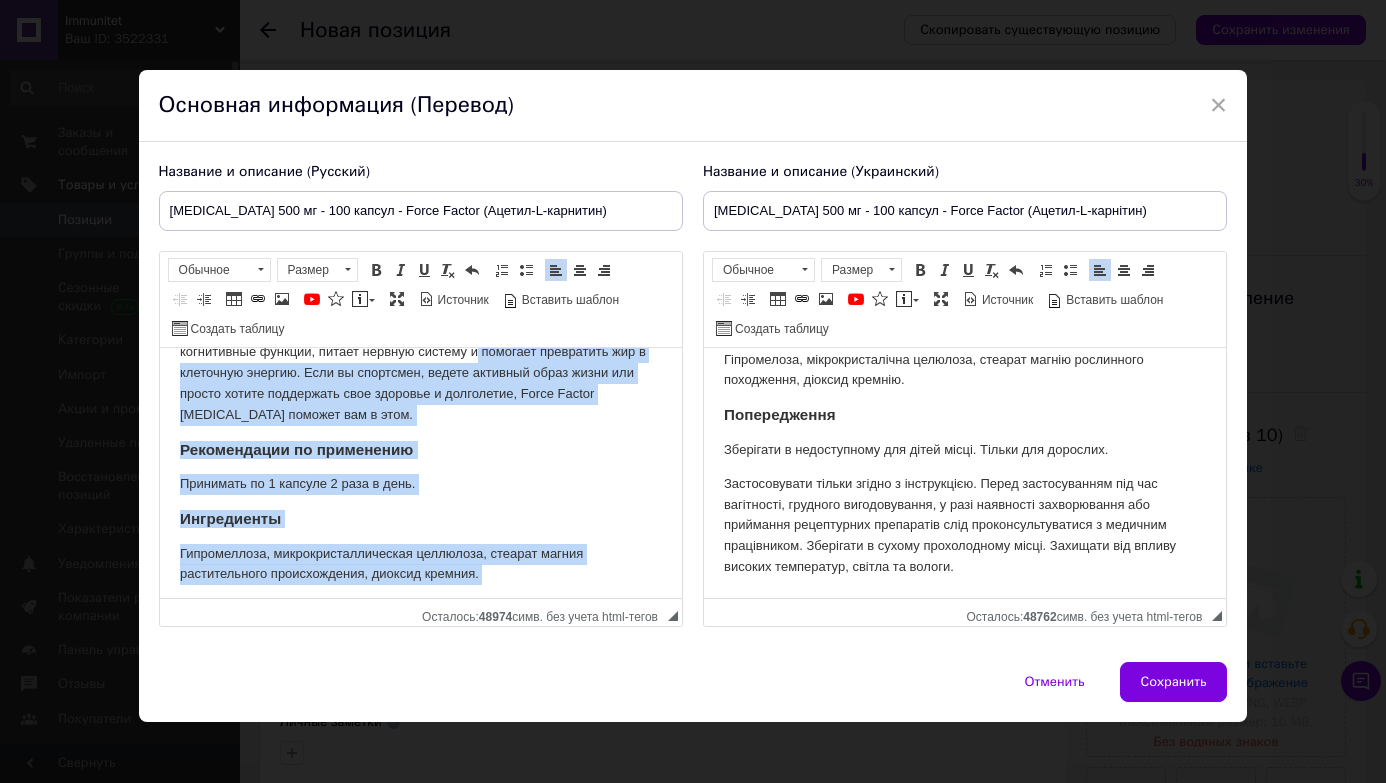scroll, scrollTop: 82, scrollLeft: 0, axis: vertical 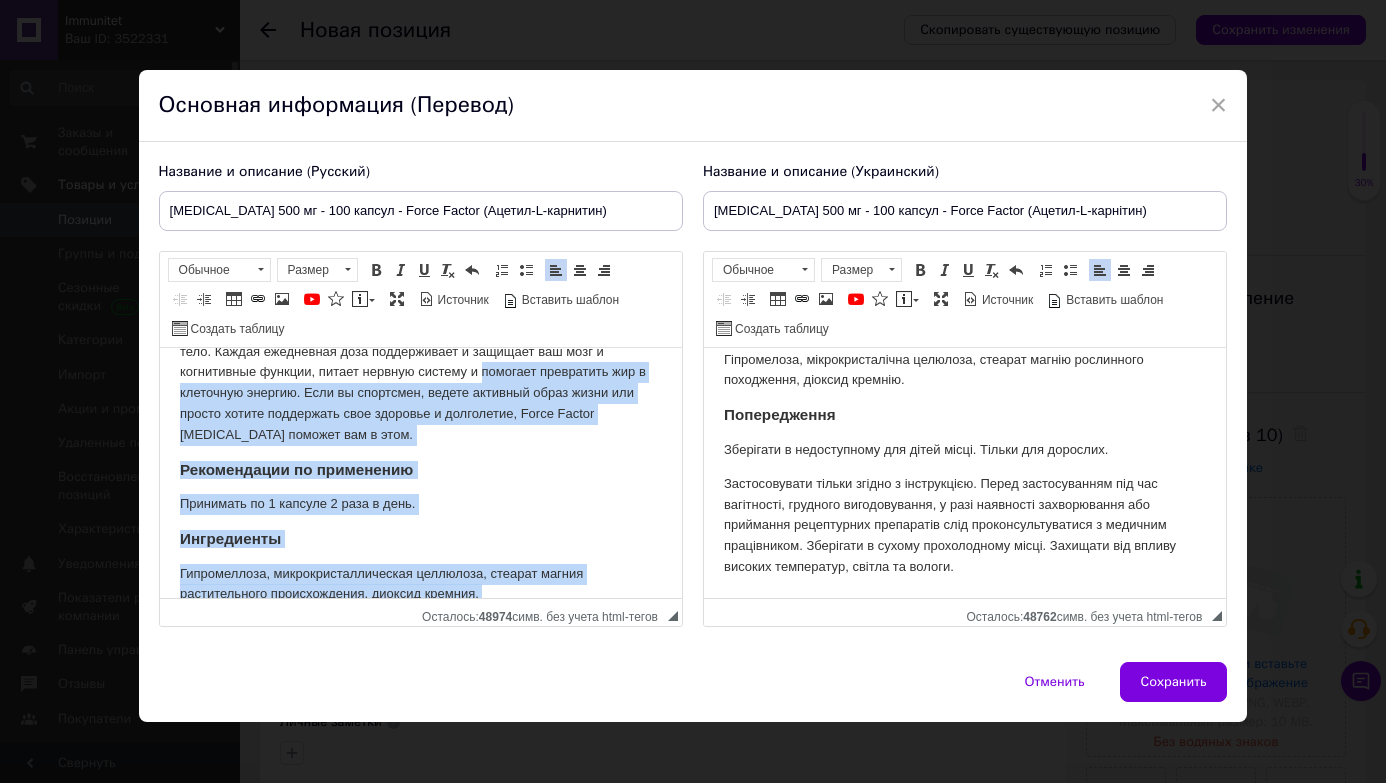 drag, startPoint x: 493, startPoint y: 511, endPoint x: 466, endPoint y: 380, distance: 133.75351 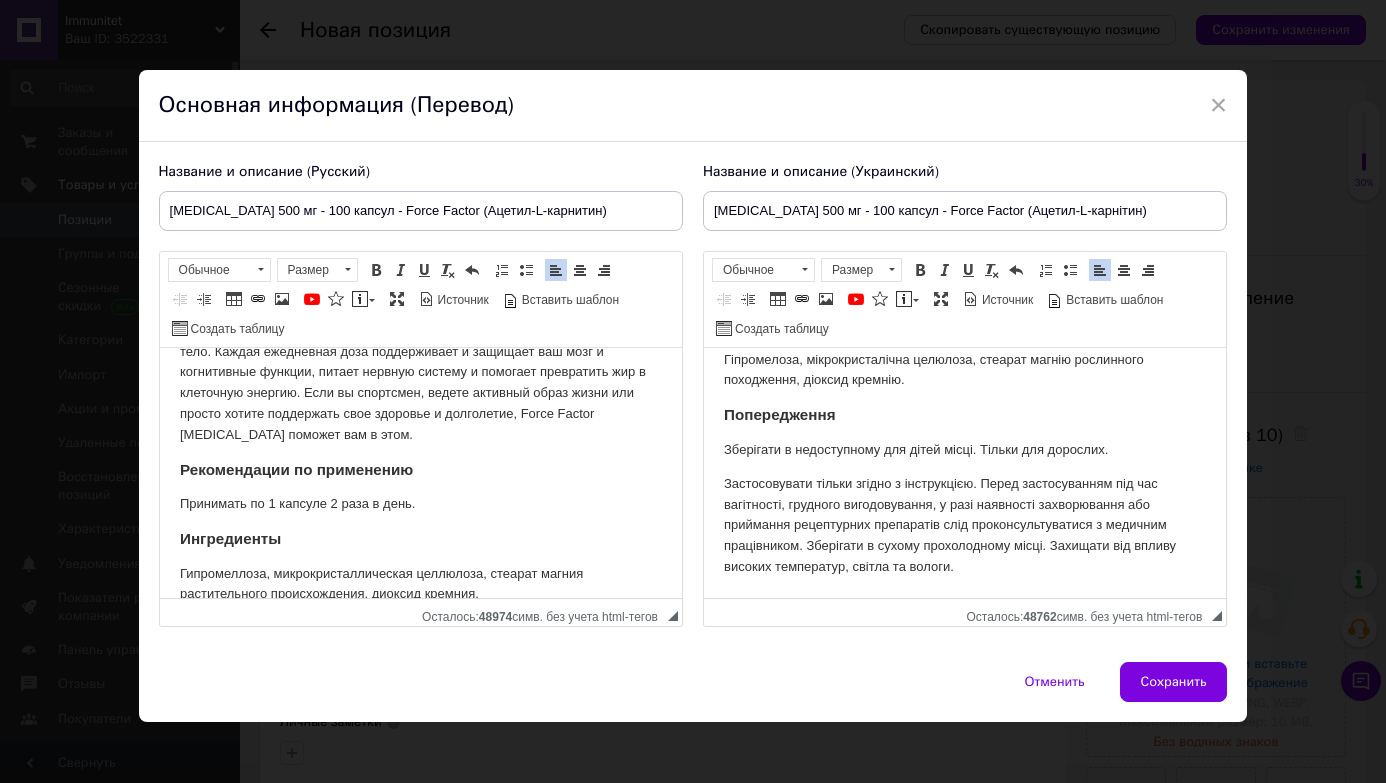 click on "Принимать по 1 капсуле 2 раза в день." at bounding box center [420, 504] 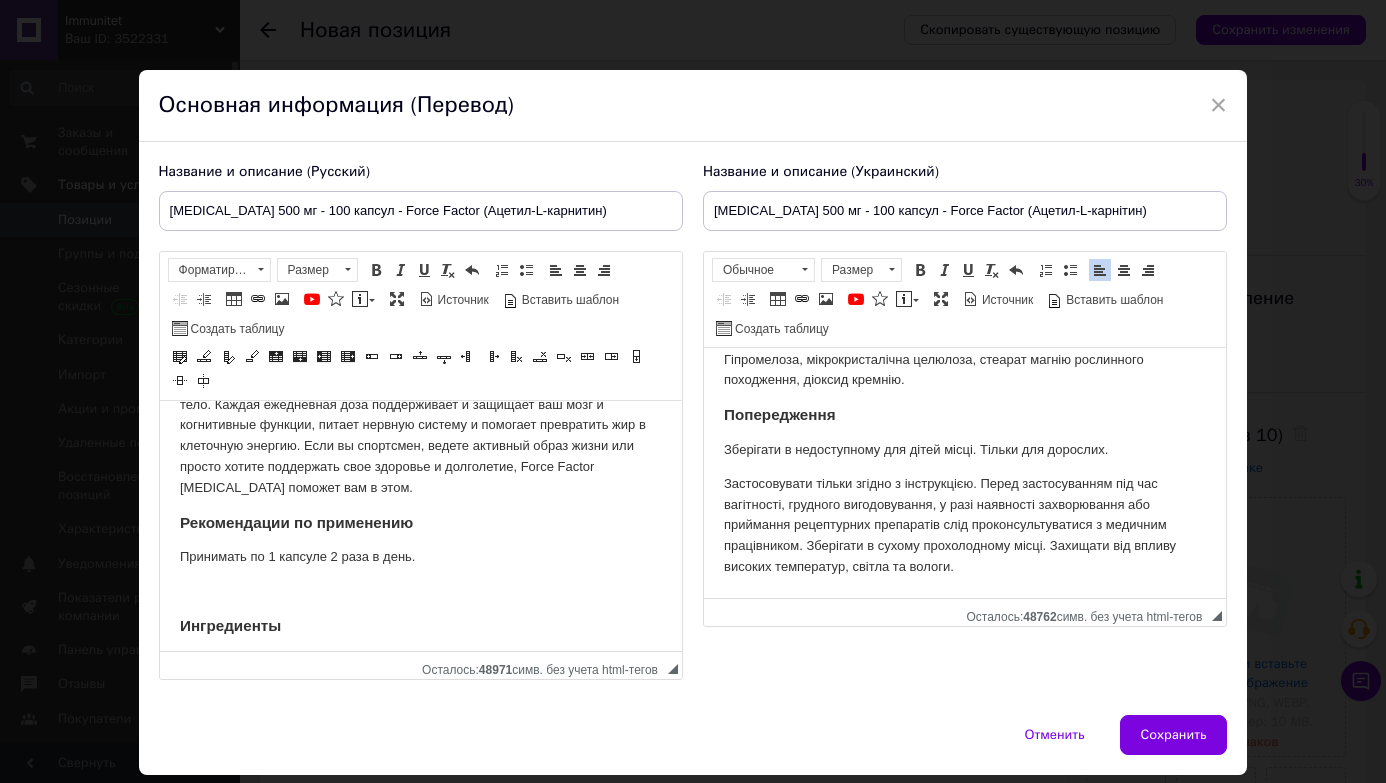scroll, scrollTop: 241, scrollLeft: 0, axis: vertical 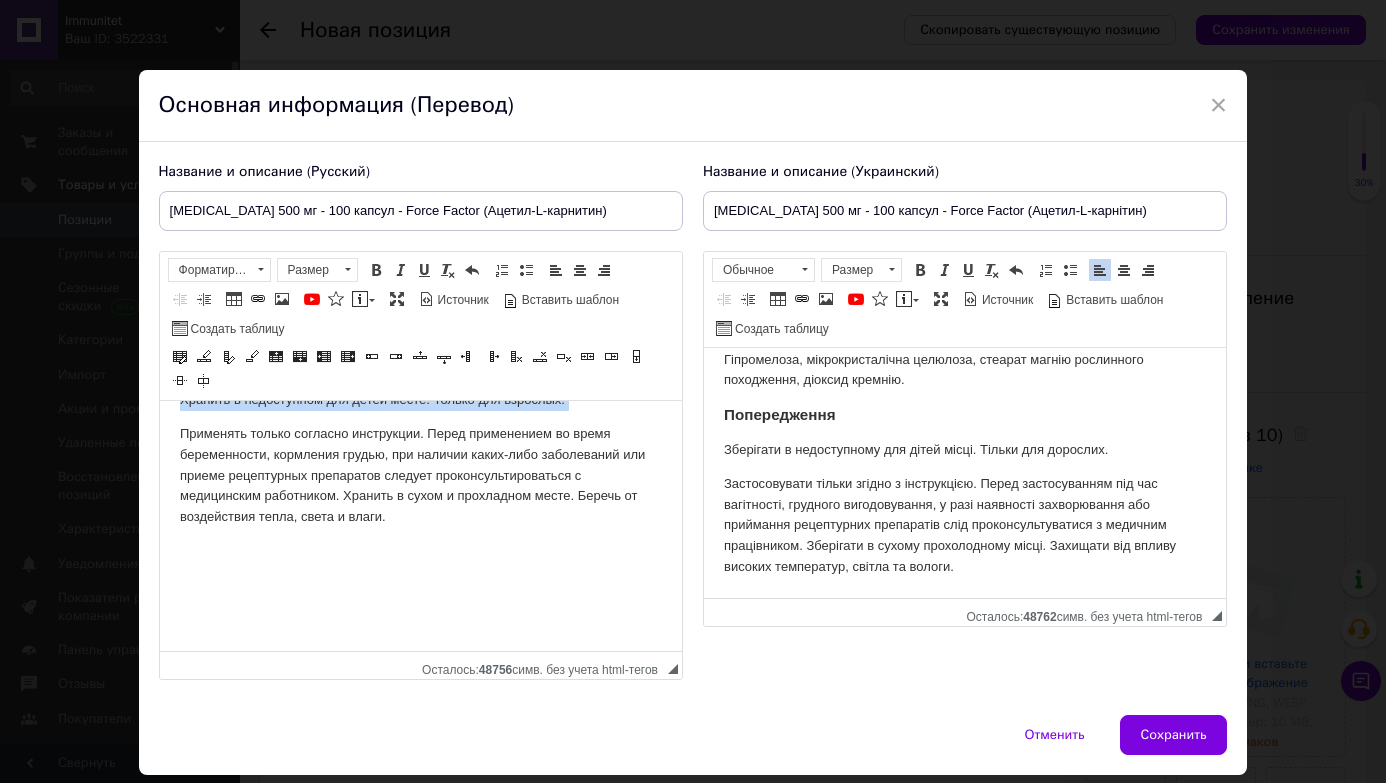 drag, startPoint x: 347, startPoint y: 554, endPoint x: 363, endPoint y: 423, distance: 131.97348 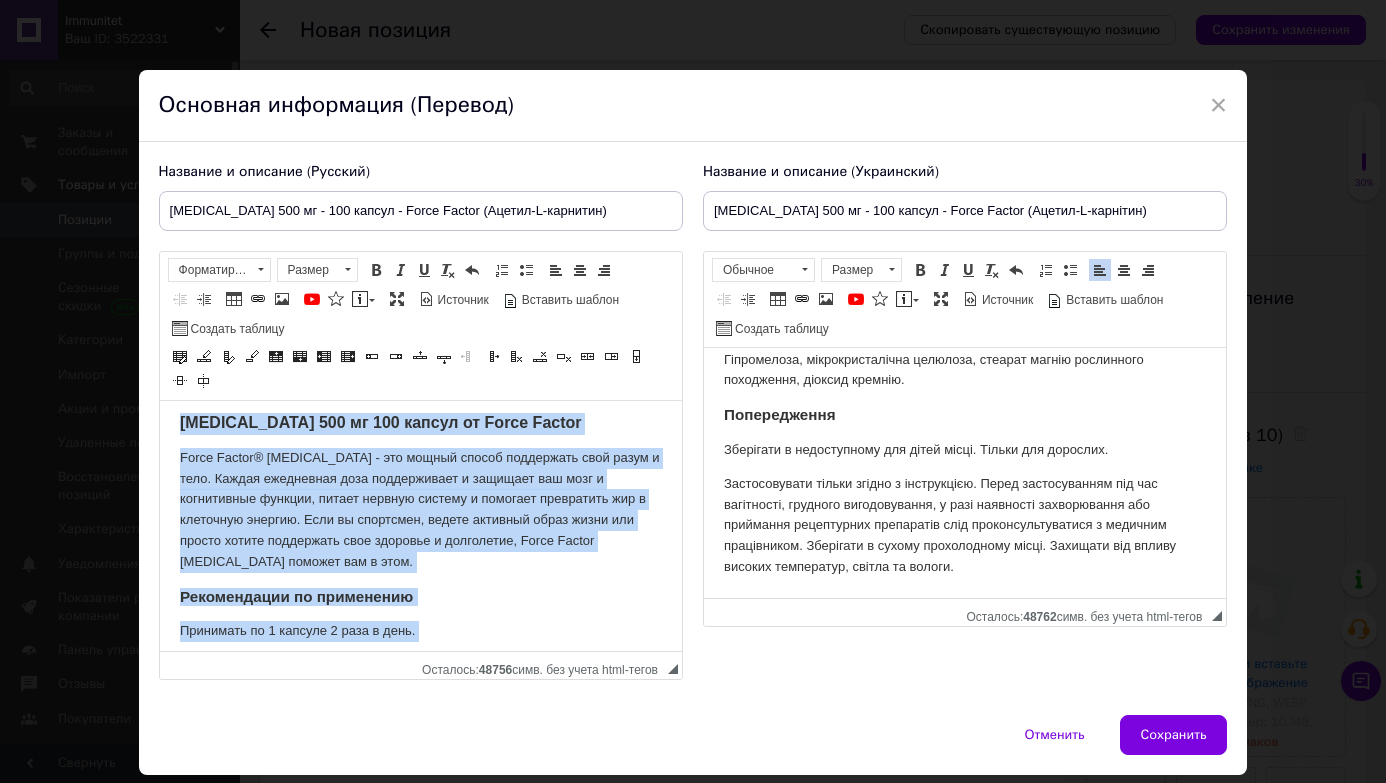 scroll, scrollTop: 0, scrollLeft: 0, axis: both 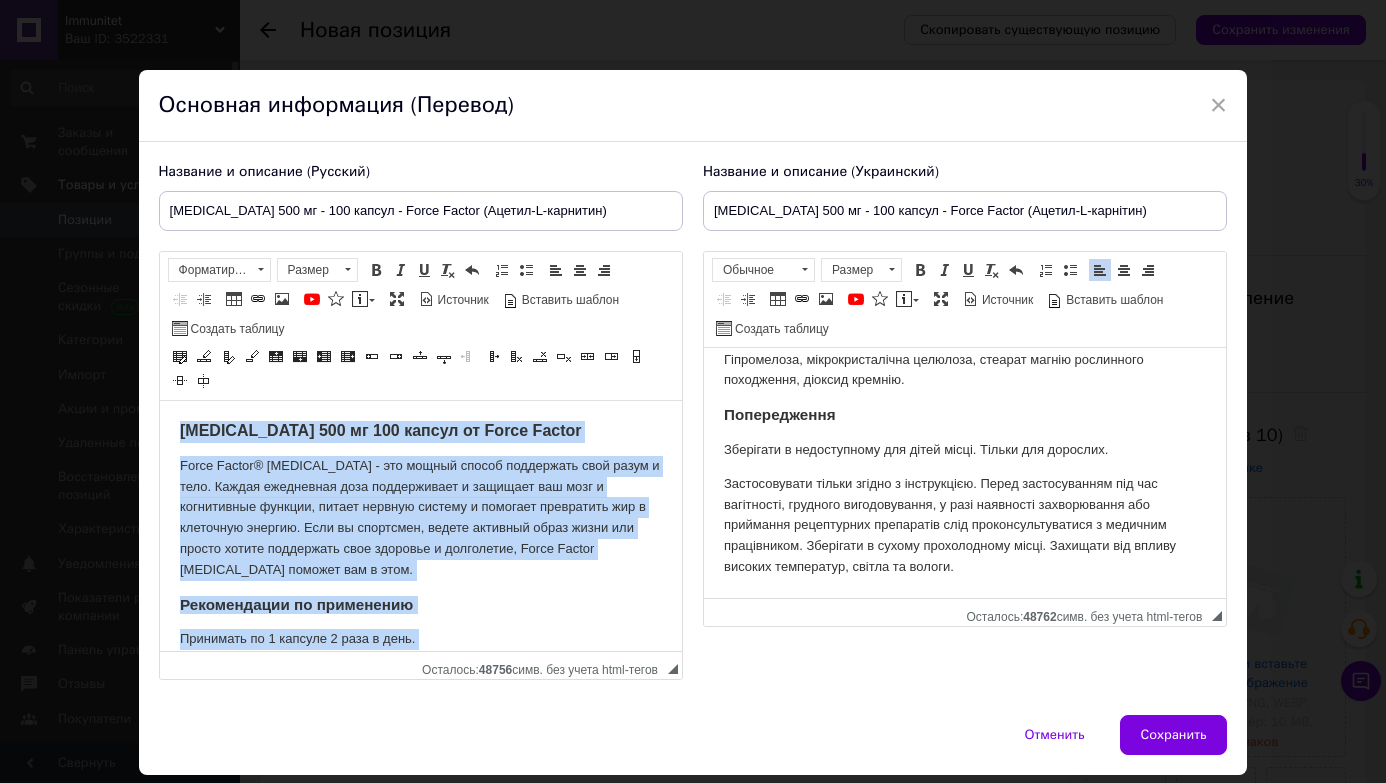 drag, startPoint x: 421, startPoint y: 533, endPoint x: 411, endPoint y: 381, distance: 152.3286 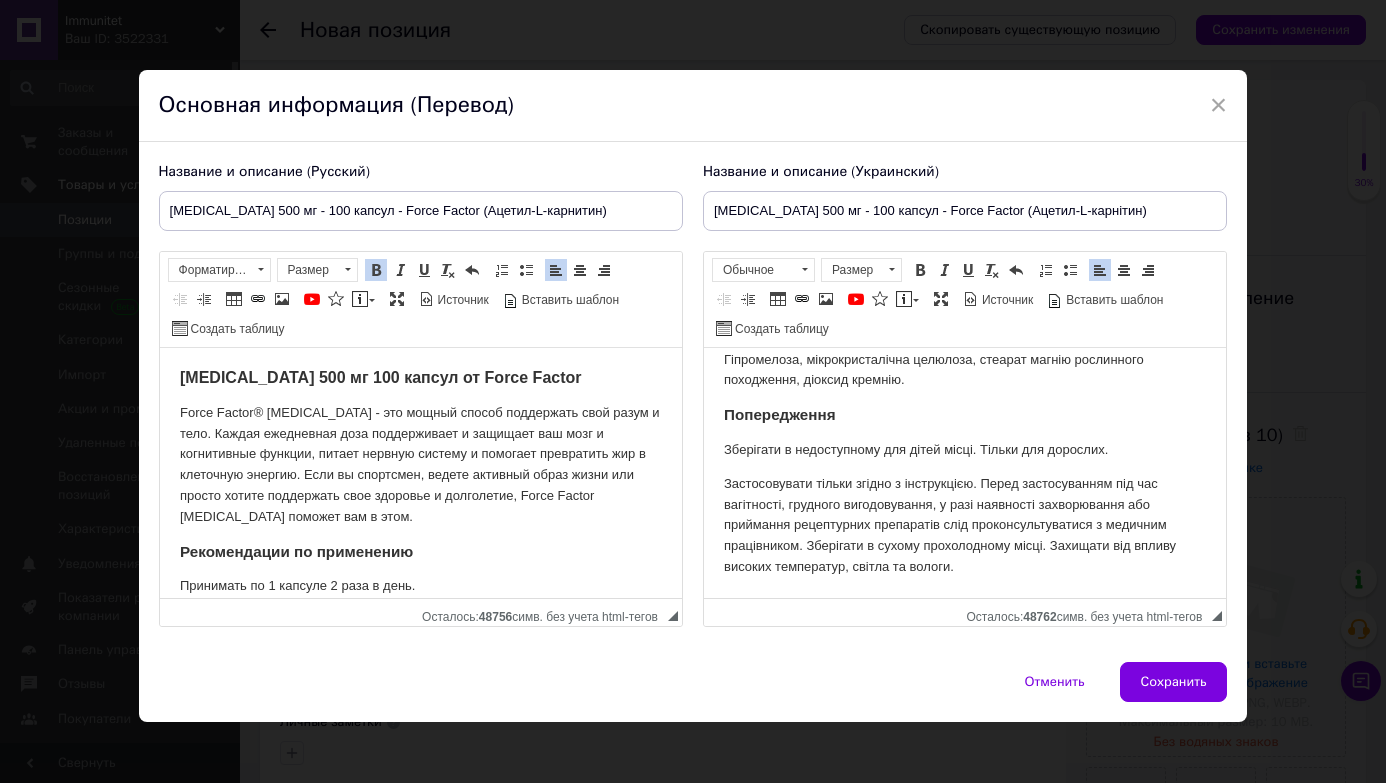 click on "Force Factor® [MEDICAL_DATA] - это мощный способ поддержать свой разум и тело. Каждая ежедневная доза поддерживает и защищает ваш мозг и когнитивные функции, питает нервную систему и помогает превратить жир в клеточную энергию. Если вы спортсмен, ведете активный образ жизни или просто хотите поддержать свое здоровье и долголетие, Force Factor [MEDICAL_DATA] поможет вам в этом." at bounding box center [420, 465] 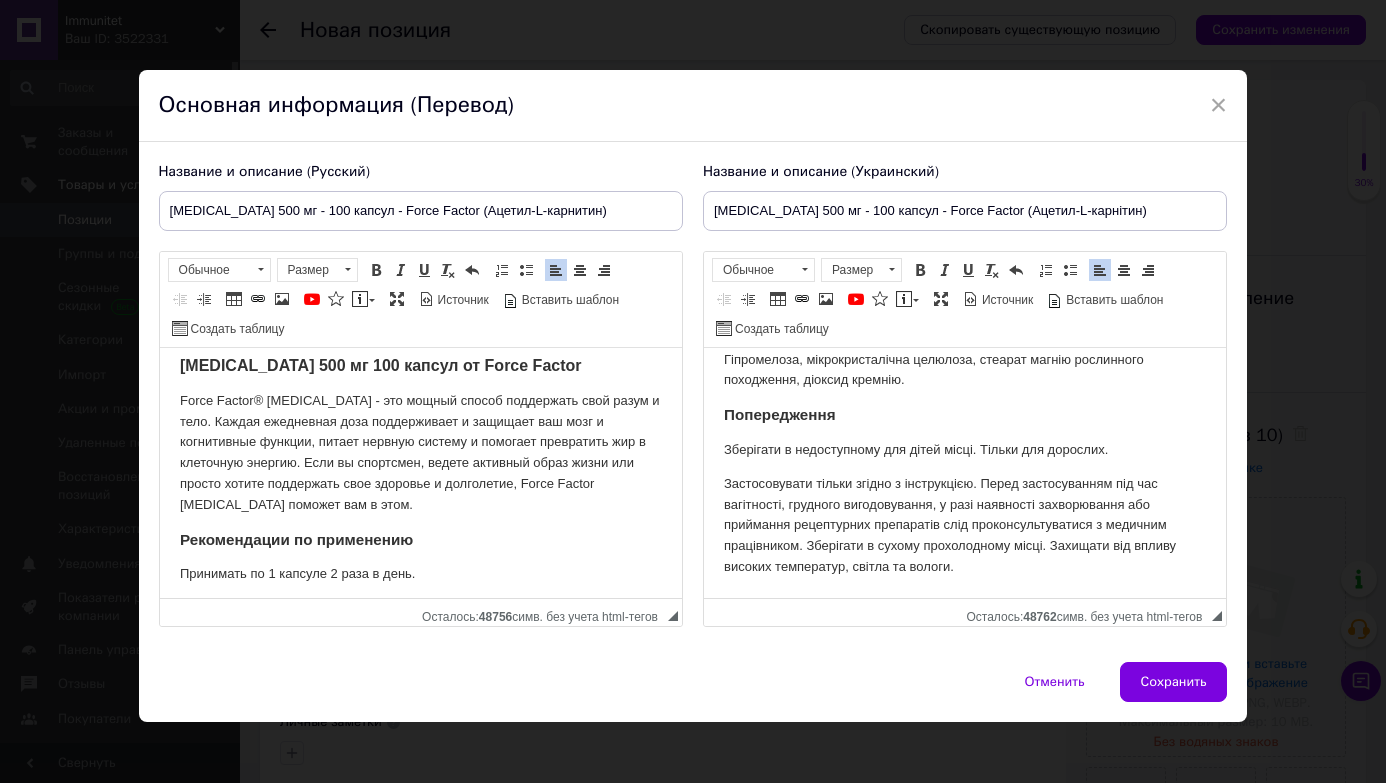 scroll, scrollTop: 0, scrollLeft: 0, axis: both 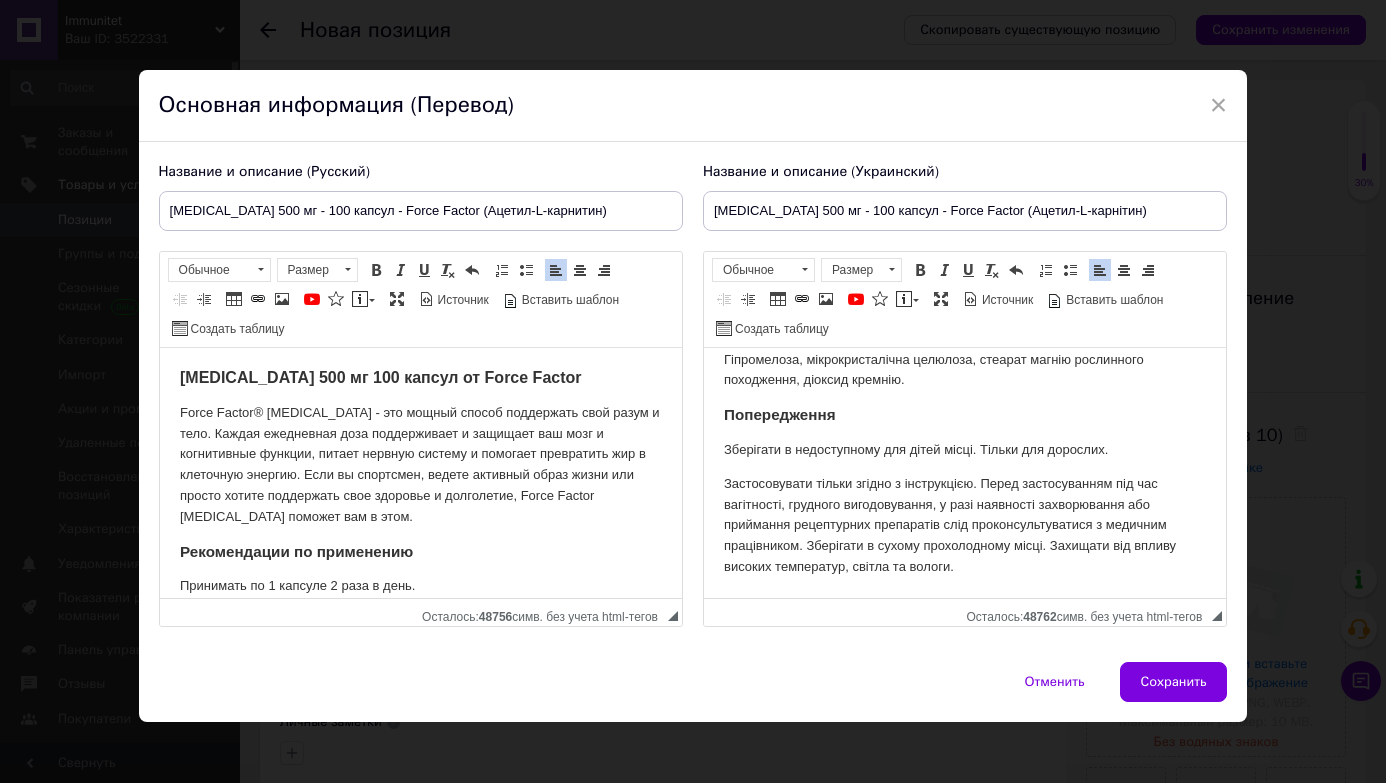drag, startPoint x: 174, startPoint y: 404, endPoint x: 408, endPoint y: 337, distance: 243.40295 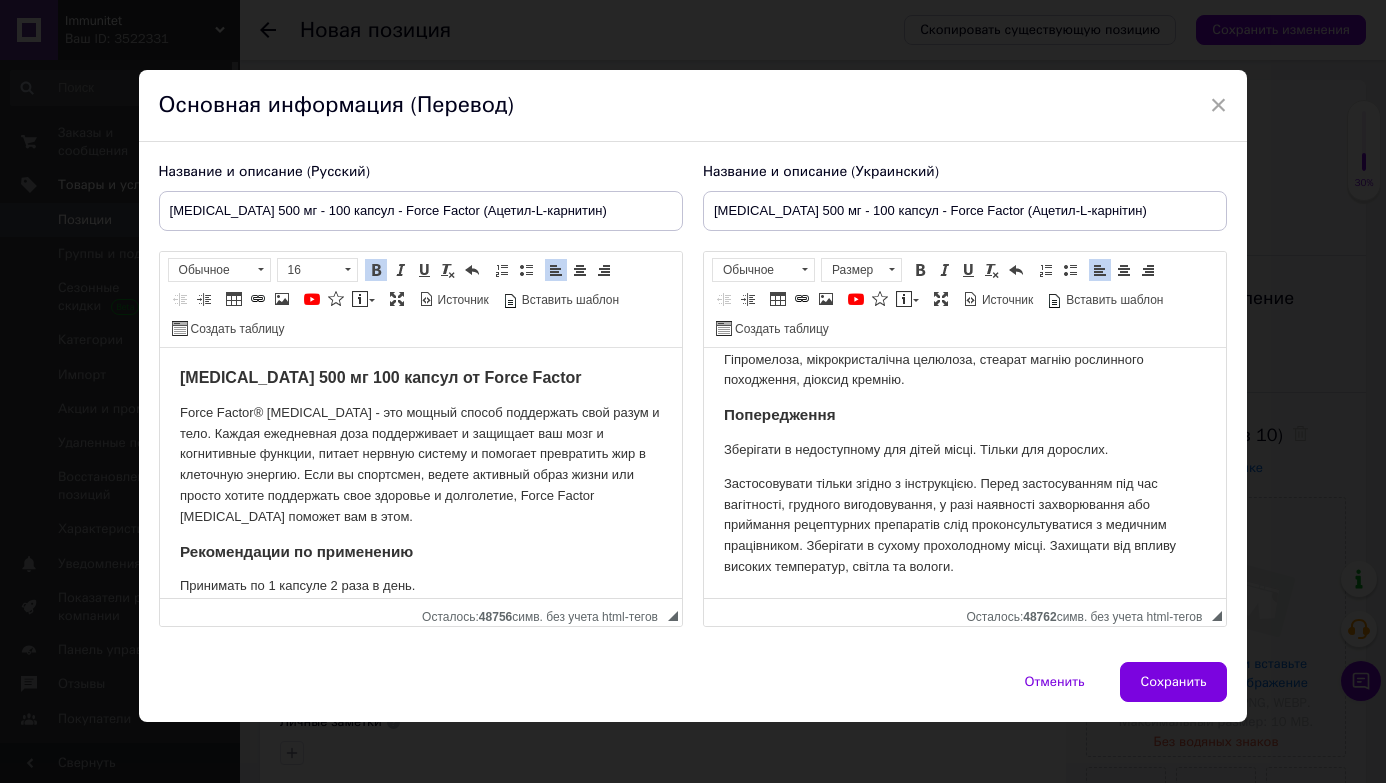 click on "Force Factor® [MEDICAL_DATA] - это мощный способ поддержать свой разум и тело. Каждая ежедневная доза поддерживает и защищает ваш мозг и когнитивные функции, питает нервную систему и помогает превратить жир в клеточную энергию. Если вы спортсмен, ведете активный образ жизни или просто хотите поддержать свое здоровье и долголетие, Force Factor [MEDICAL_DATA] поможет вам в этом." at bounding box center (420, 465) 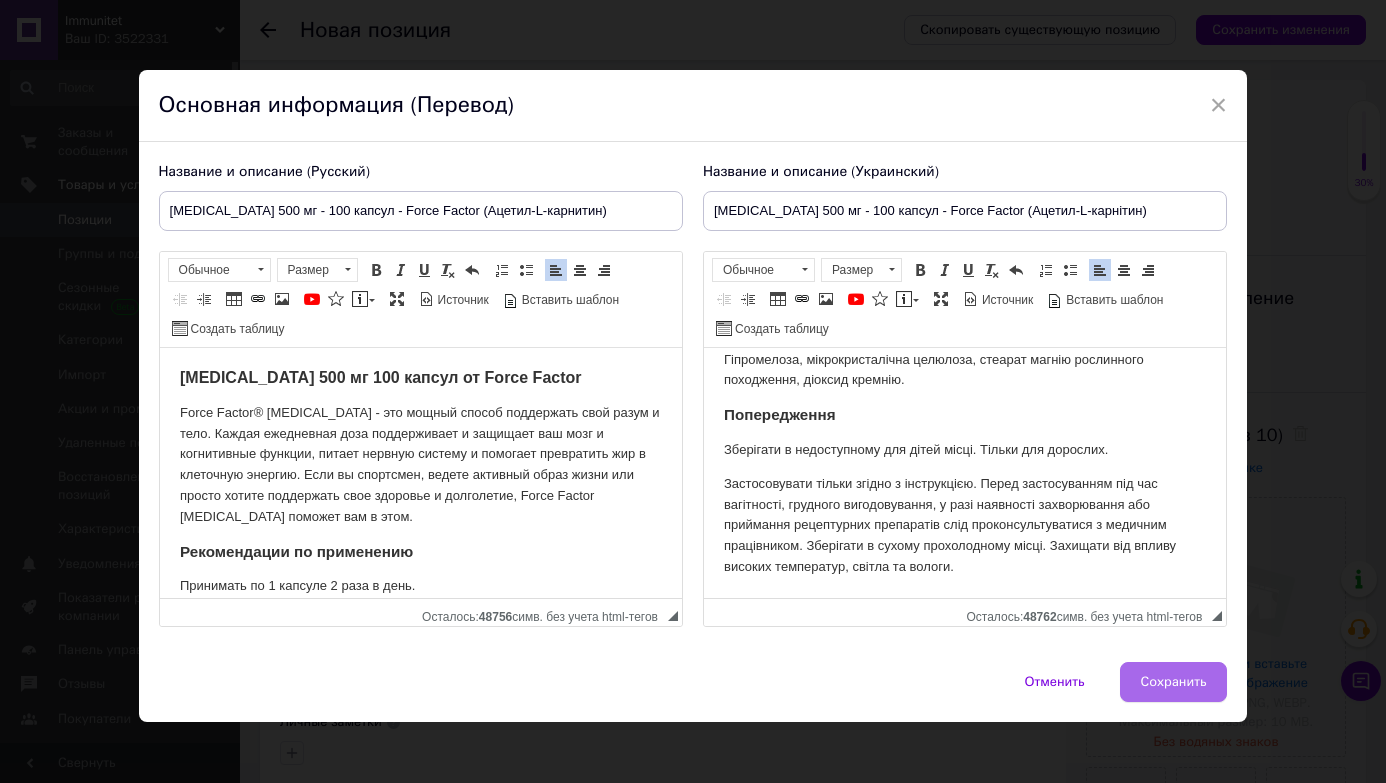 click on "Сохранить" at bounding box center (1174, 682) 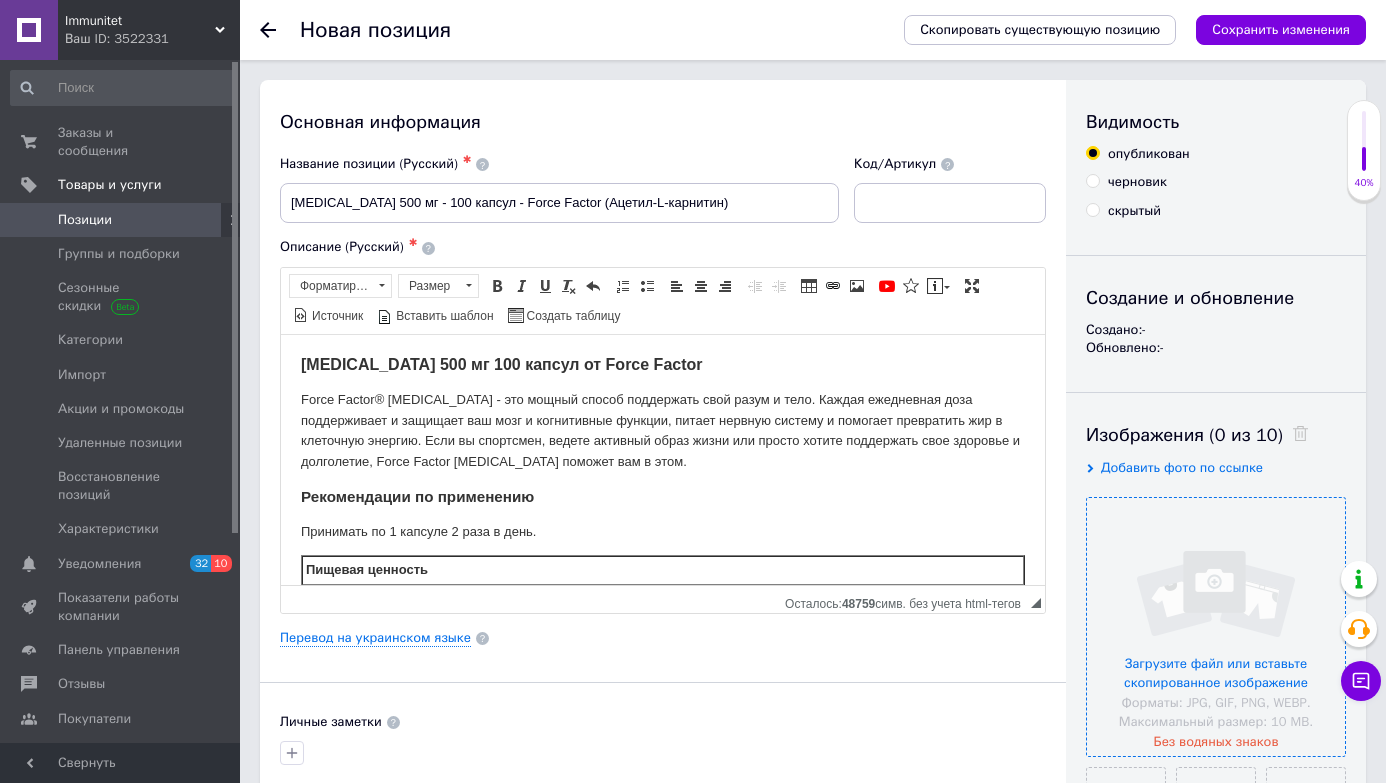click at bounding box center [1216, 627] 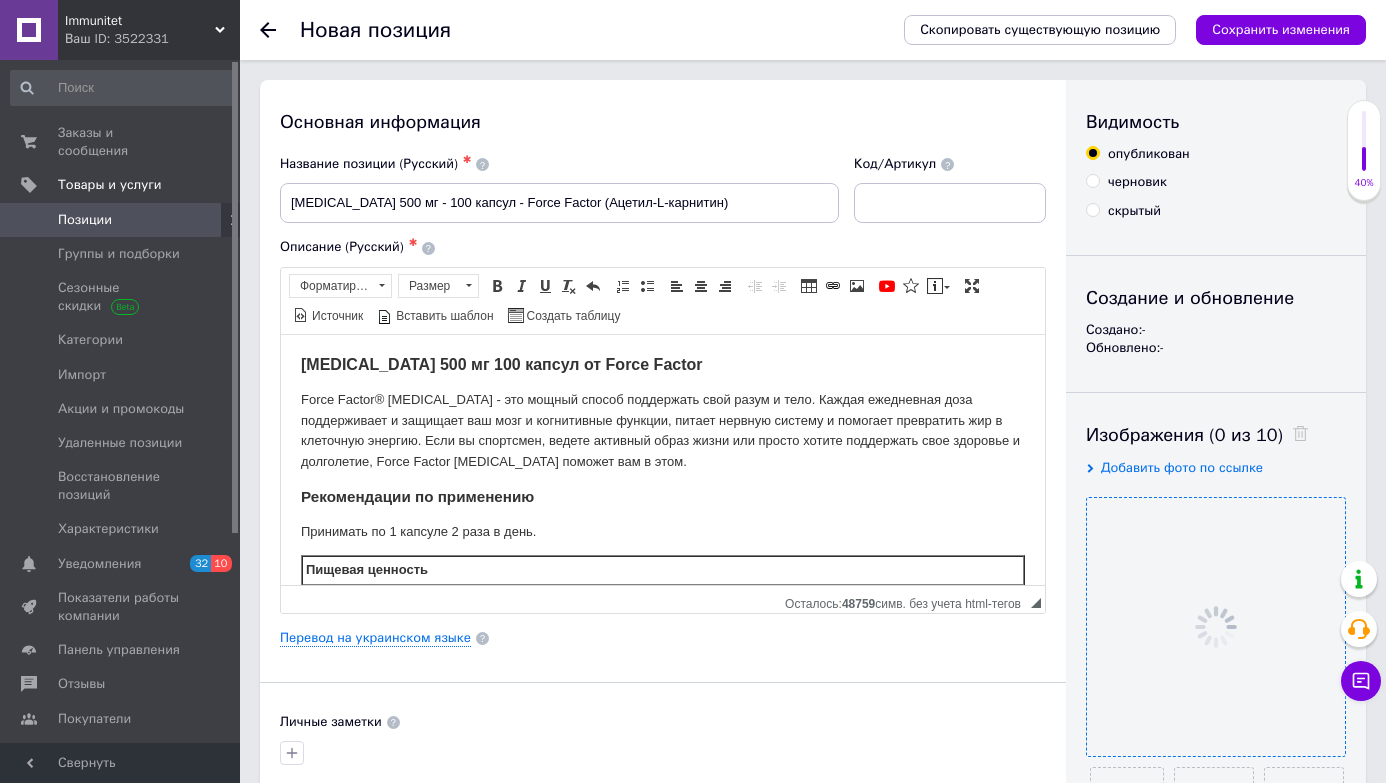 click on "Видимость опубликован черновик скрытый Создание и обновление Создано:  - Обновлено:  - Изображения (0 из 10) Добавить фото по ссылке Видео (0 из 10) Добавить видео по ссылке" at bounding box center [1216, 683] 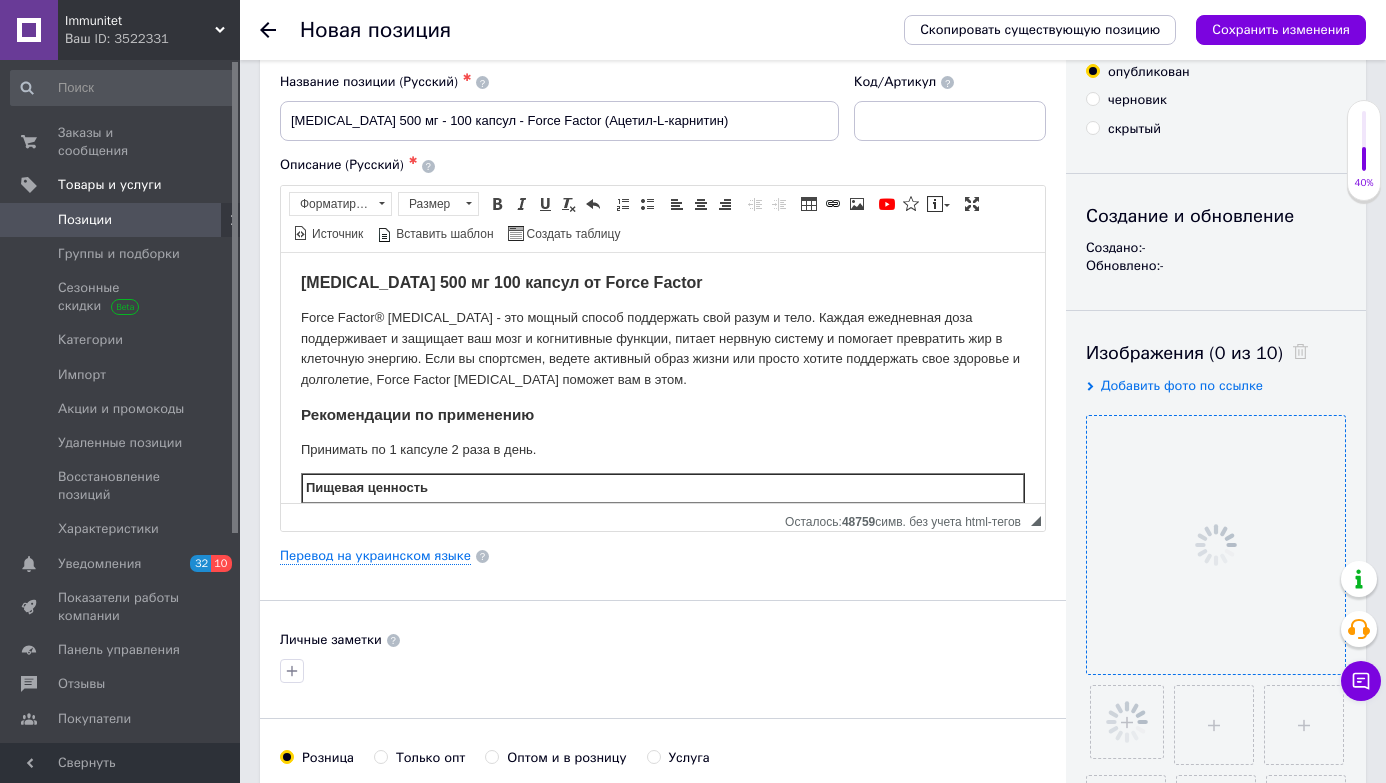scroll, scrollTop: 160, scrollLeft: 0, axis: vertical 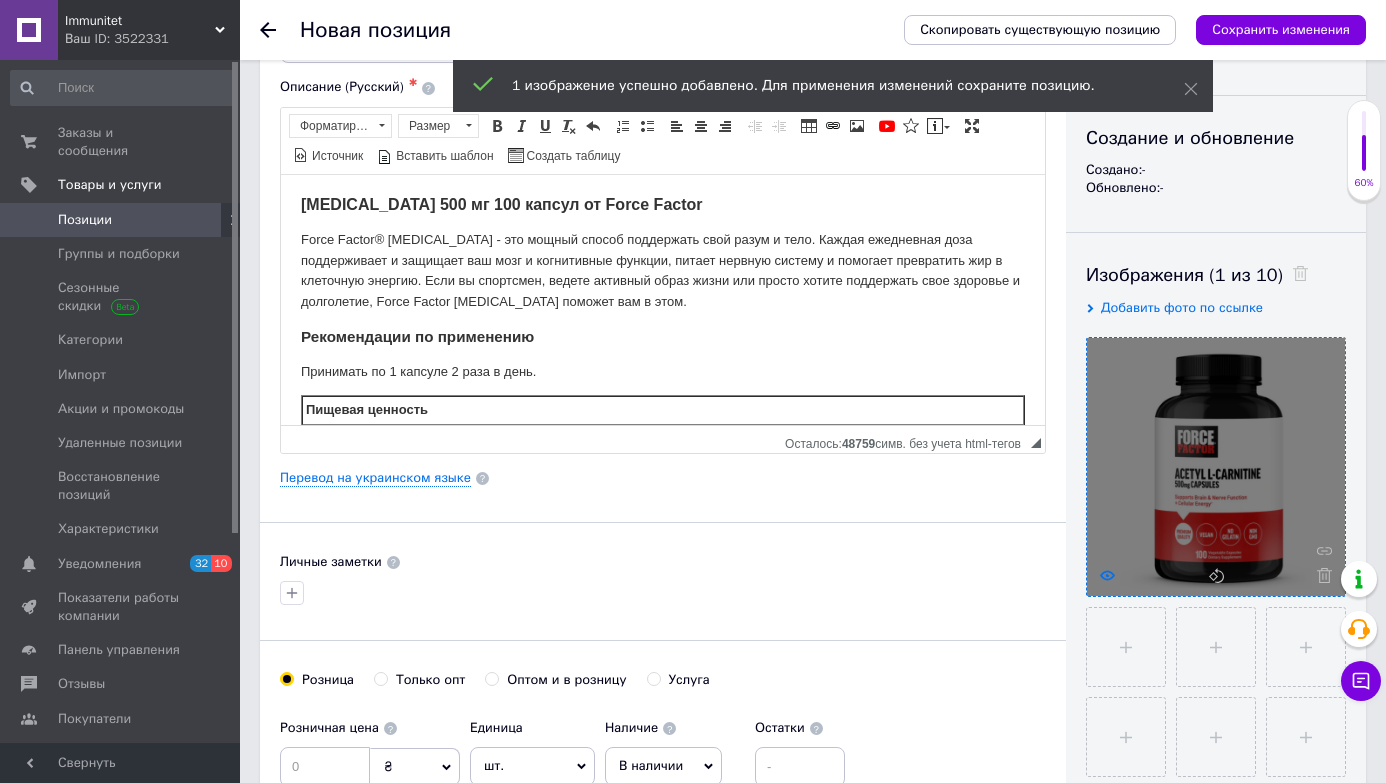 click 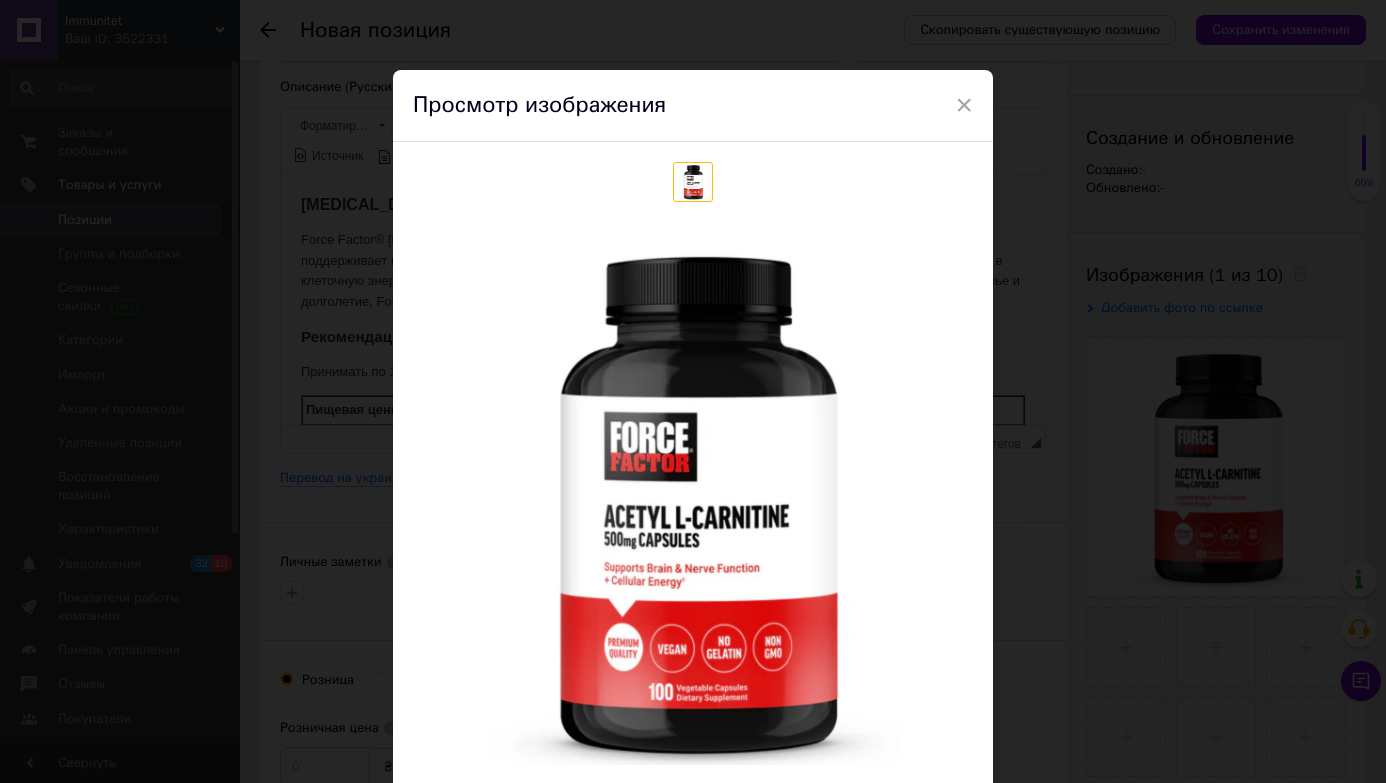click at bounding box center [693, 502] 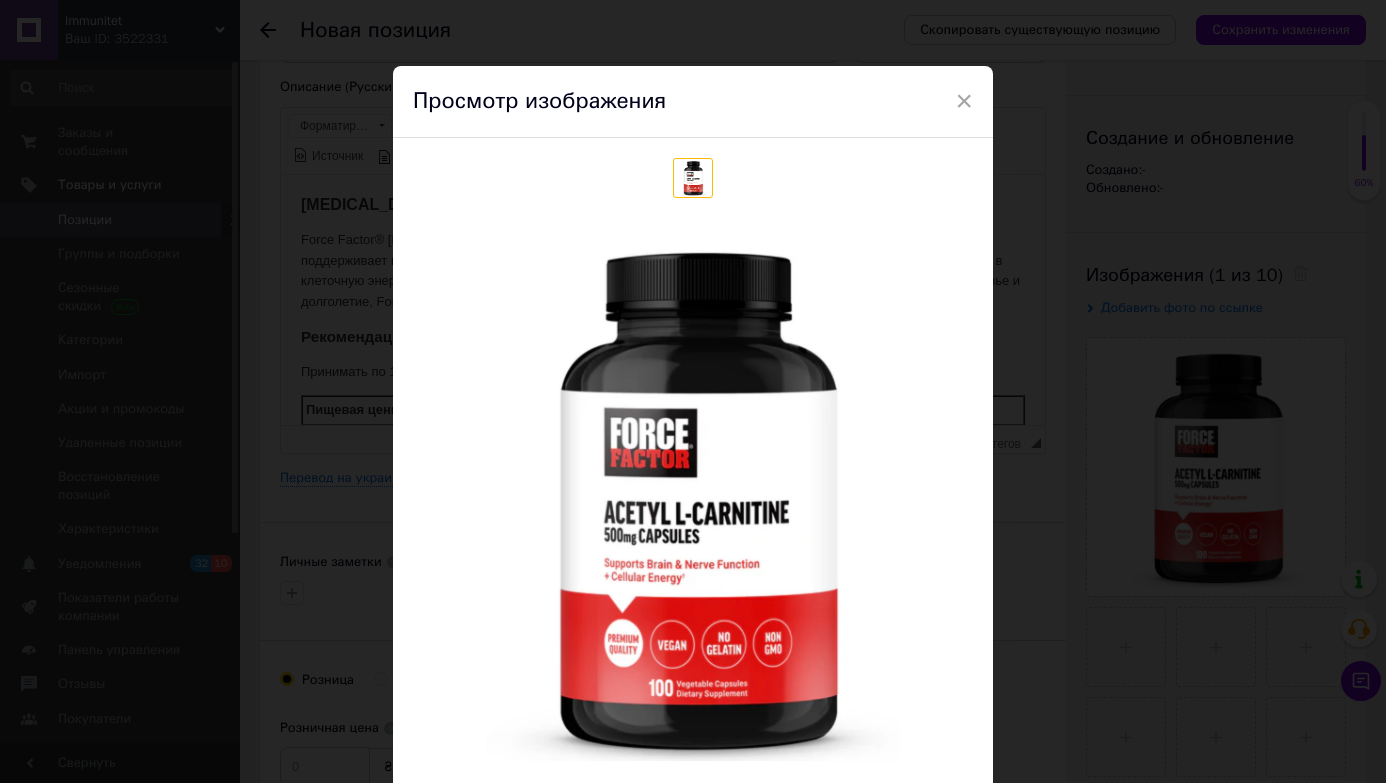 scroll, scrollTop: 0, scrollLeft: 0, axis: both 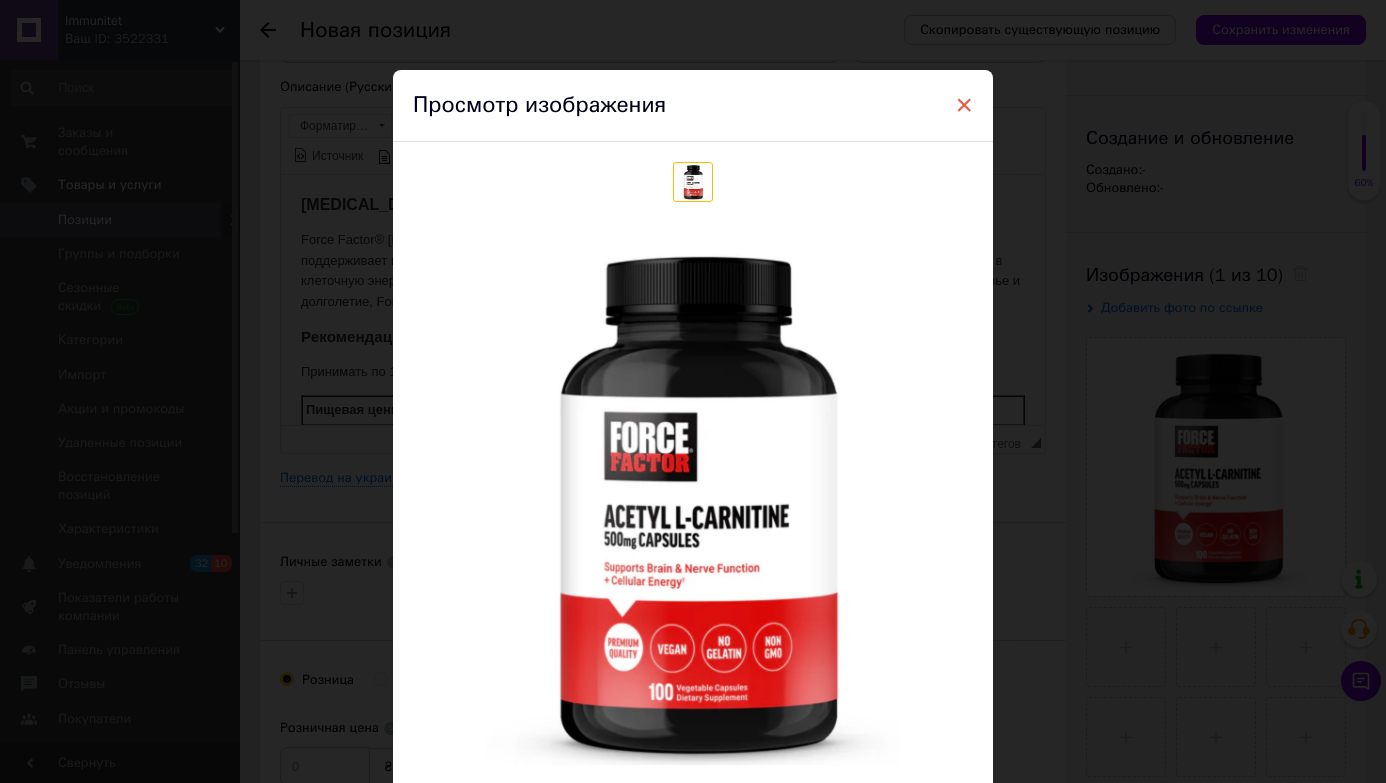 click on "×" at bounding box center [964, 105] 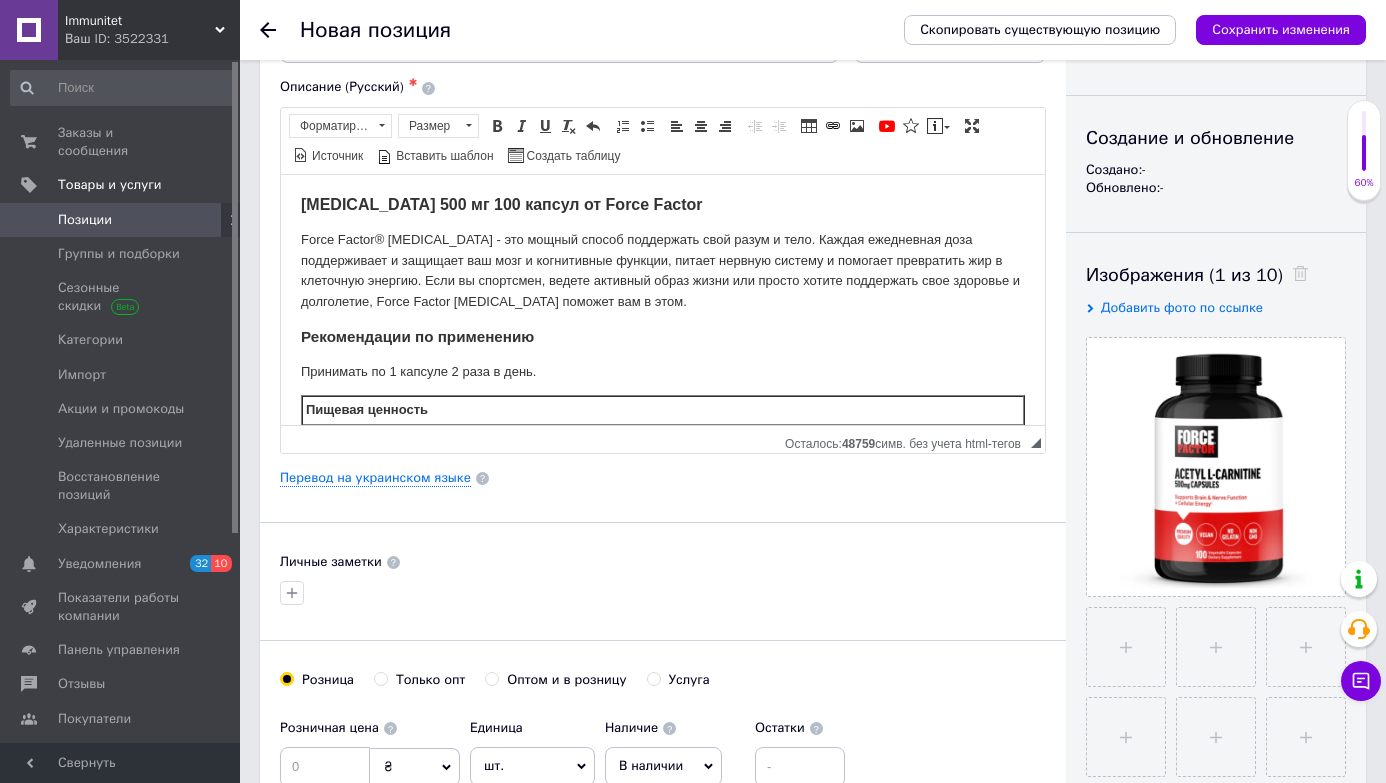 click on "Основная информация Название позиции (Русский) ✱ [MEDICAL_DATA] 500 мг - 100 капсул - Force Factor (Ацетил-L-карнитин) Код/Артикул Описание (Русский) ✱      [MEDICAL_DATA] 500 мг 100 капсул от Force Factor
Force Factor® [MEDICAL_DATA] - это мощный способ поддержать свой разум и тело. Каждая ежедневная доза поддерживает и защищает ваш мозг и когнитивные функции, питает нервную систему и помогает превратить жир в клеточную энергию. Если вы спортсмен, ведете активный образ жизни или просто хотите поддержать свое здоровье и долголетие, Force Factor [MEDICAL_DATA] поможет вам в этом." at bounding box center [813, 1082] 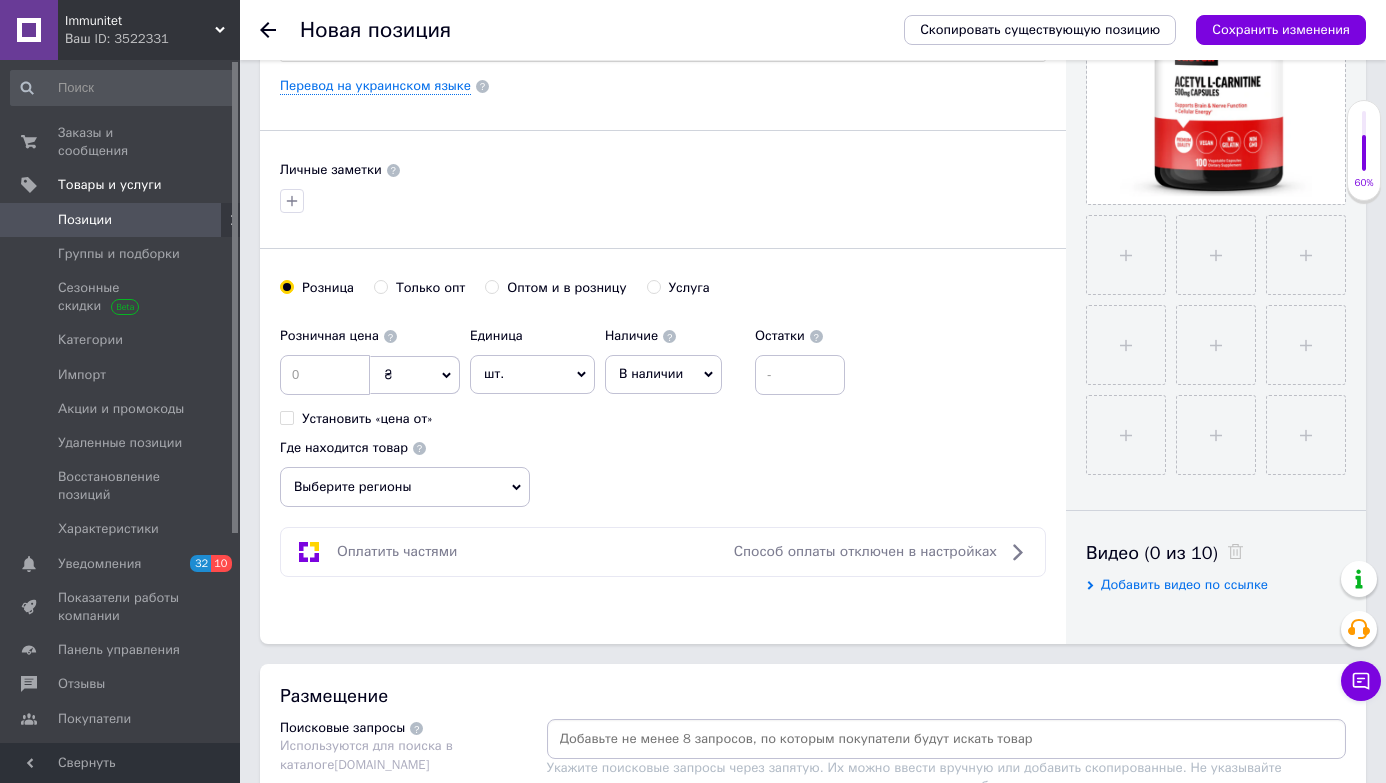 scroll, scrollTop: 600, scrollLeft: 0, axis: vertical 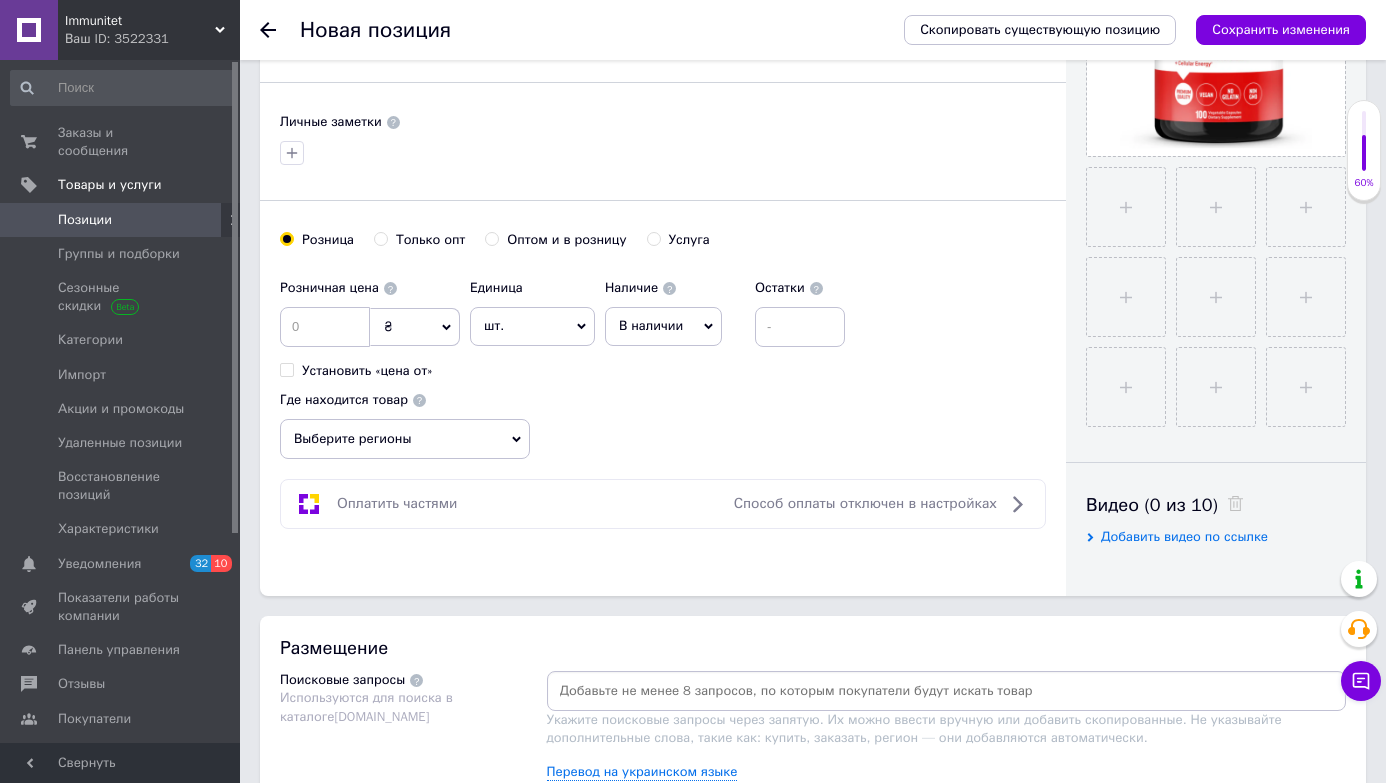 click on "В наличии" at bounding box center (651, 325) 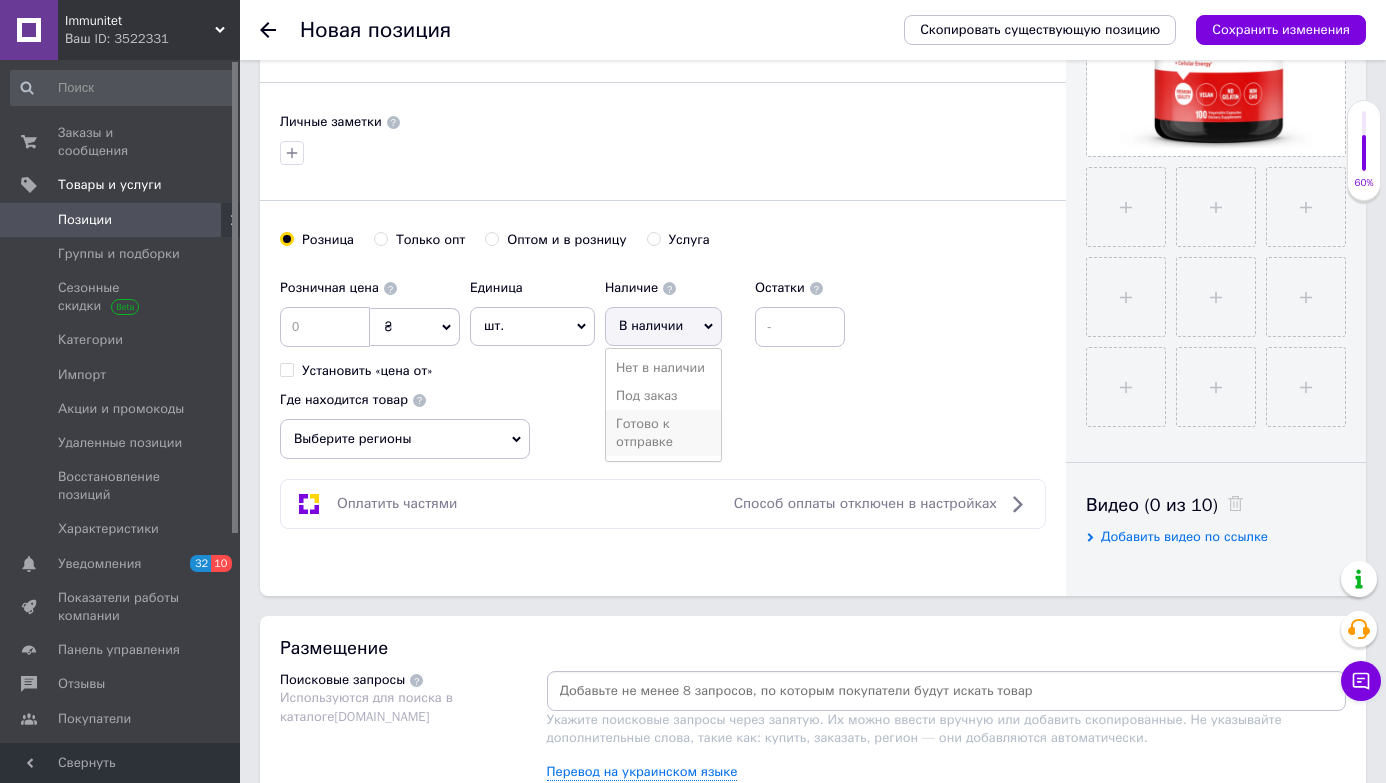 click on "Готово к отправке" at bounding box center (663, 433) 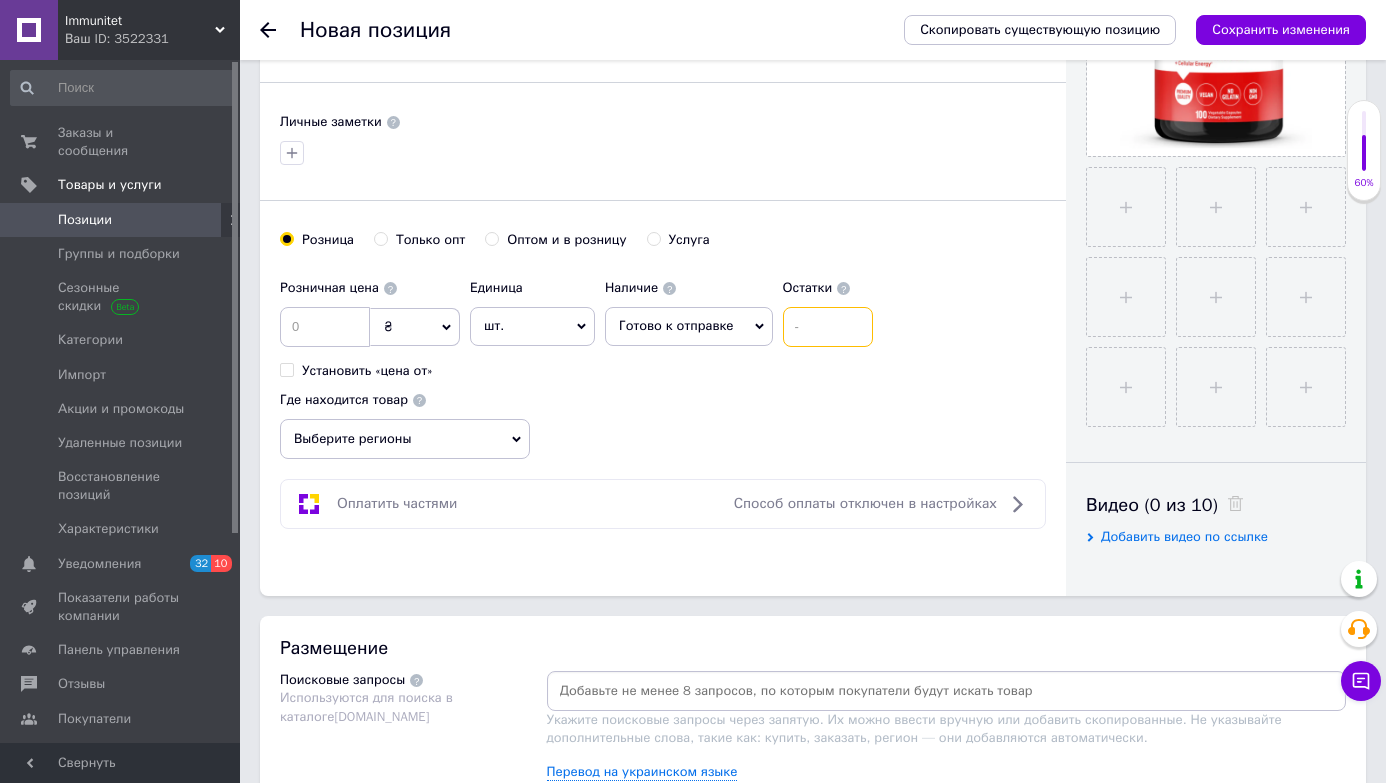 click at bounding box center (828, 327) 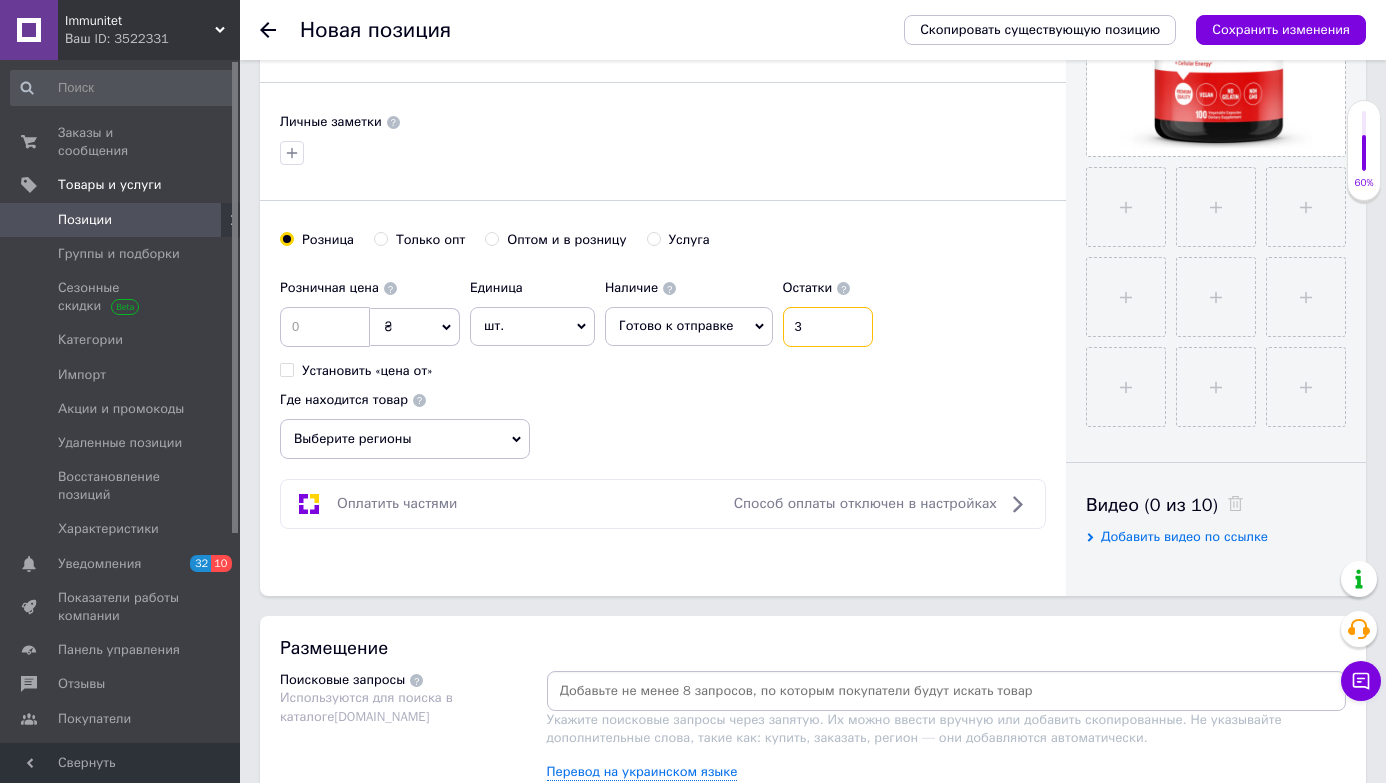 type on "3" 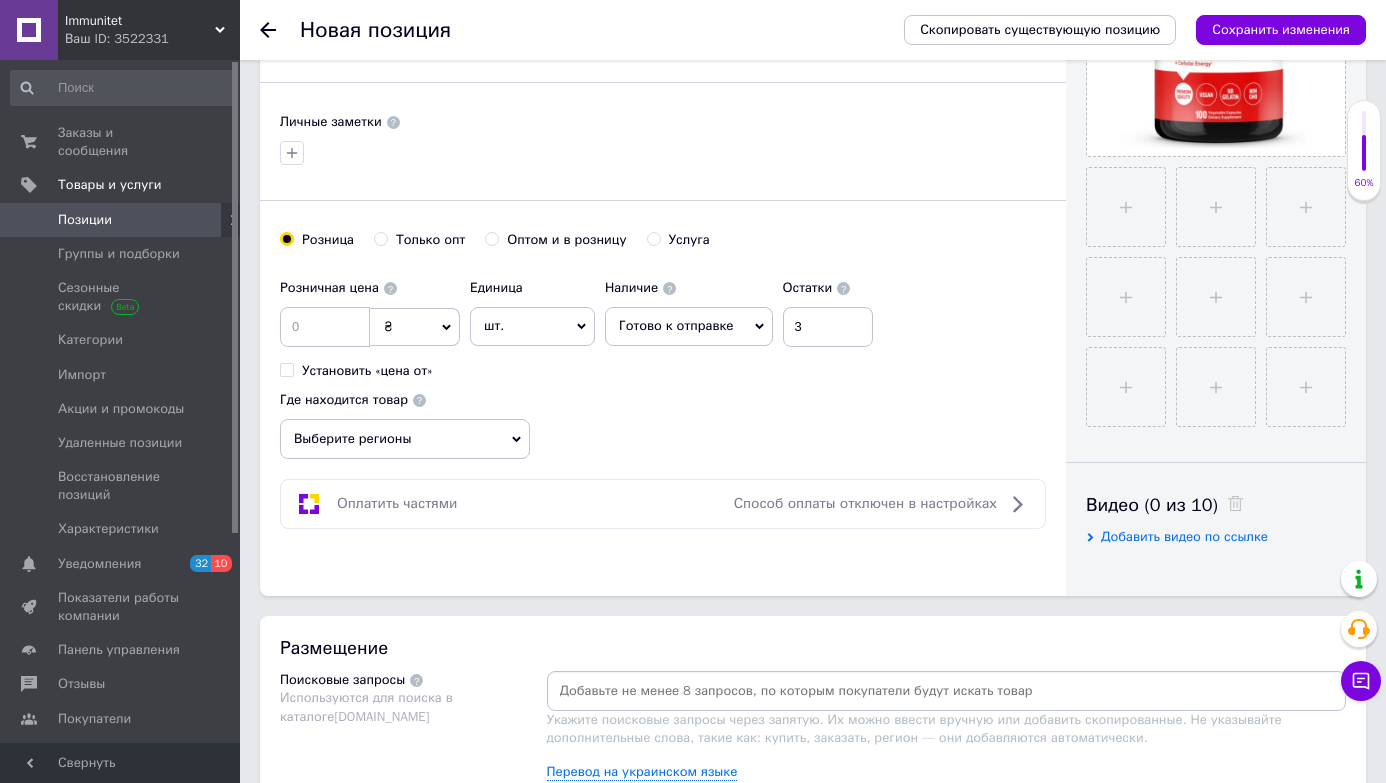 click on "Розничная цена ₴ $ € CHF £ ¥ PLN ₸ MDL HUF KGS CN¥ TRY ₩ lei Установить «цена от» Единица шт. Популярное комплект упаковка кв.м пара м кг пог.м услуга т а автоцистерна ампула б баллон банка блистер бобина бочка бут бухта в ватт ведро выезд г г га гигакалория год гр/кв.м д дал два месяца день доза е еврокуб ед. к кВт канистра карат кв.дм кв.м кв.см кв.фут квартал кг кг/кв.м км колесо комплект коробка куб.дм куб.м л л лист м м мВт месяц мешок минута мл мм моток н набор неделя номер о объект п паллетоместо пара партия пач пог.м полгода посевная единица птицеместо р рейс рулон с см 1" at bounding box center (663, 364) 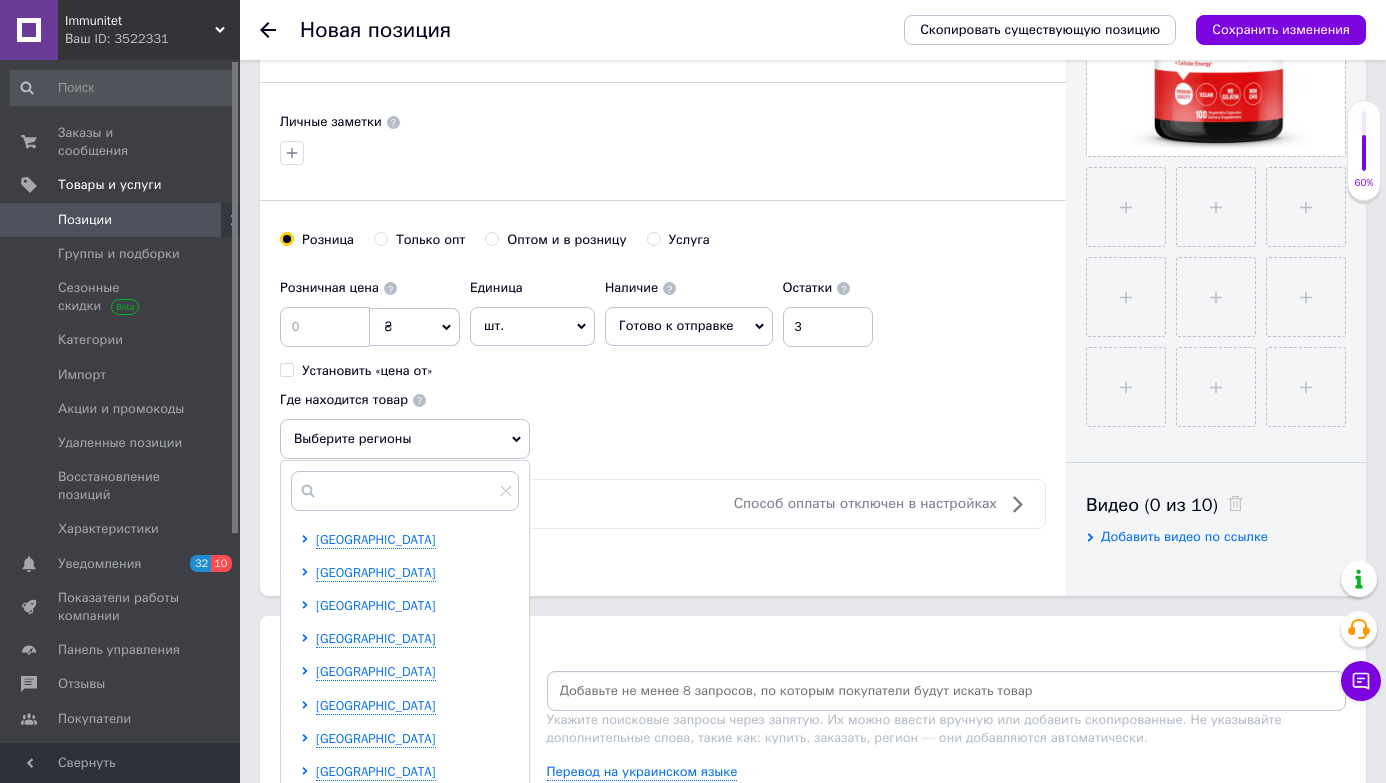 click on "[GEOGRAPHIC_DATA]" at bounding box center (376, 605) 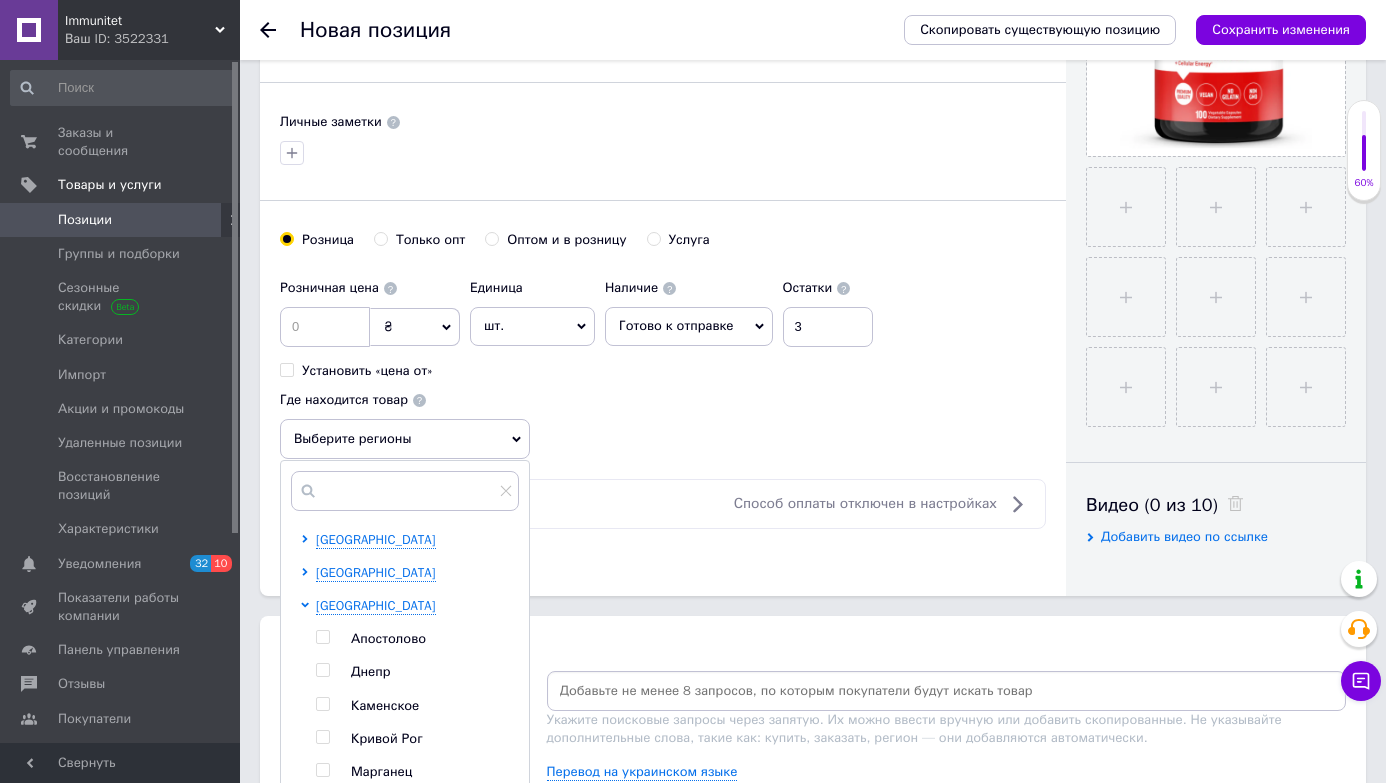 click at bounding box center (322, 670) 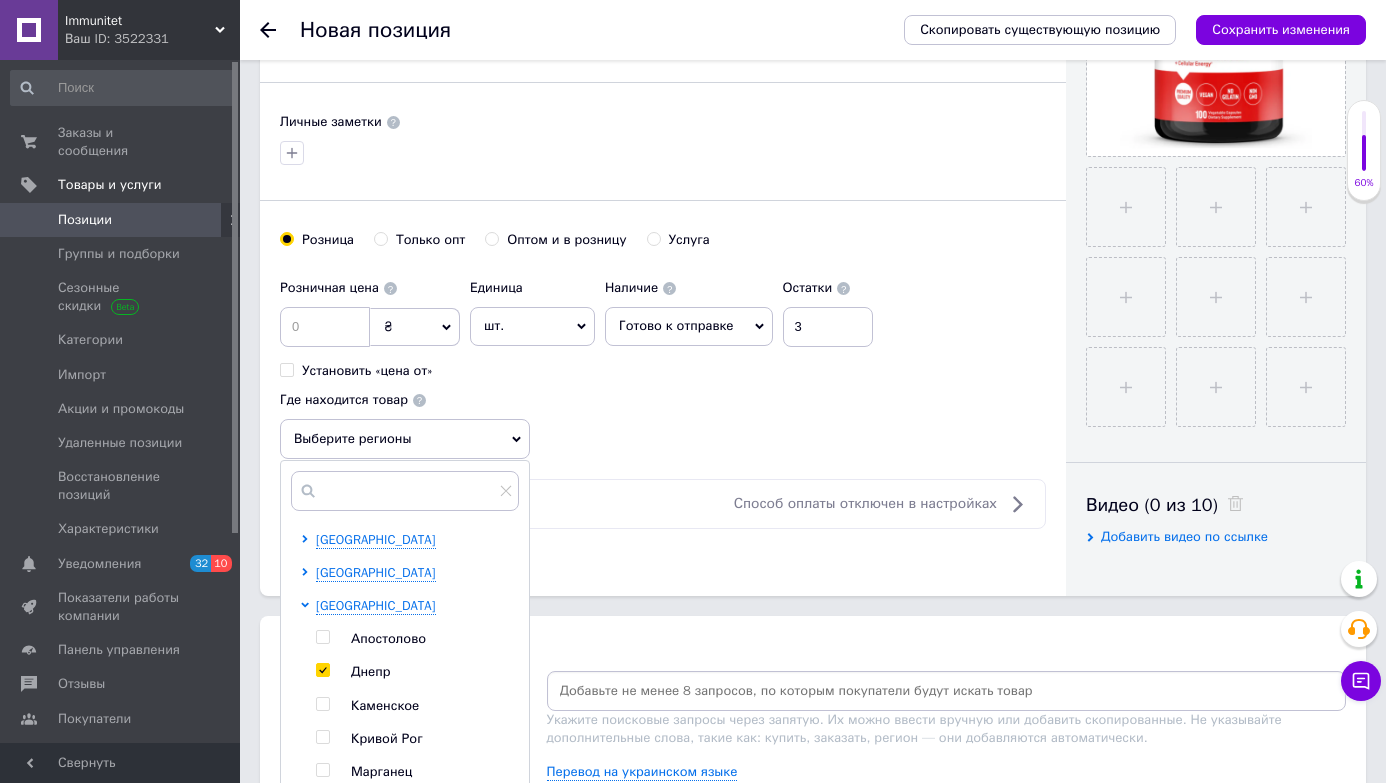 checkbox on "true" 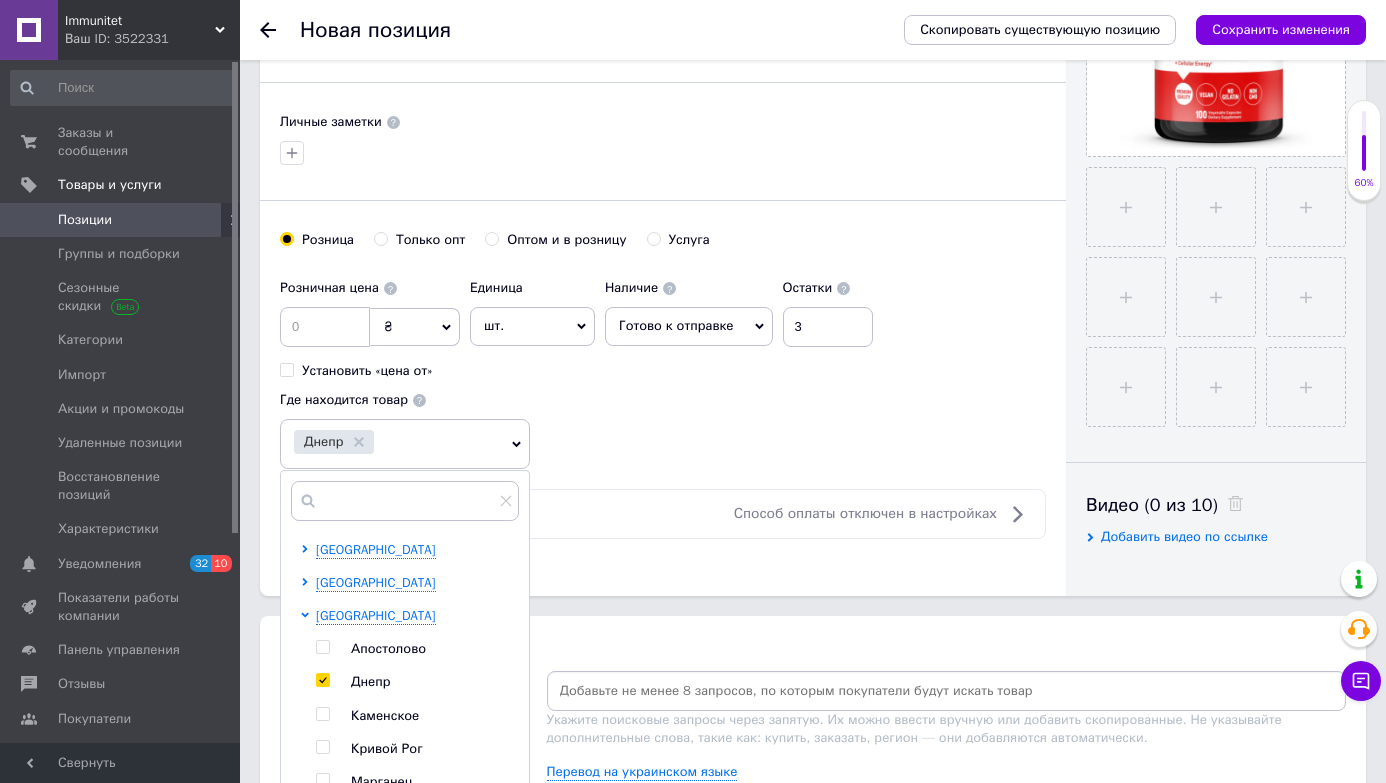 click on "Розничная цена ₴ $ € CHF £ ¥ PLN ₸ MDL HUF KGS CN¥ TRY ₩ lei Установить «цена от» Единица шт. Популярное комплект упаковка кв.м пара м кг пог.м услуга т а автоцистерна ампула б баллон банка блистер бобина бочка бут бухта в ватт ведро выезд г г га гигакалория год гр/кв.м д дал два месяца день доза е еврокуб ед. к кВт канистра карат кв.дм кв.м кв.см кв.фут квартал кг кг/кв.м км колесо комплект коробка куб.дм куб.м л л лист м м мВт месяц мешок минута мл мм моток н набор неделя номер о объект п паллетоместо пара партия пач пог.м полгода посевная единица птицеместо р рейс рулон с см 1" at bounding box center (663, 369) 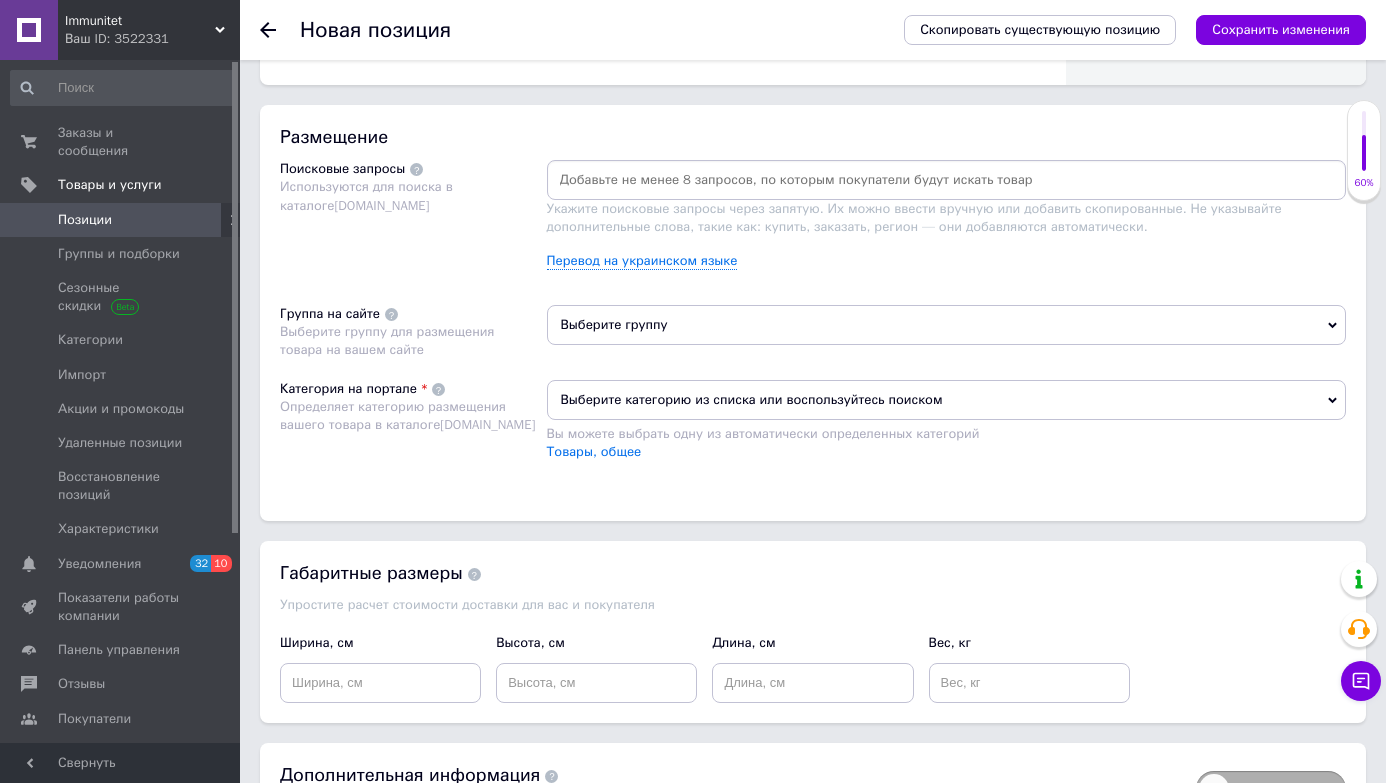 scroll, scrollTop: 1160, scrollLeft: 0, axis: vertical 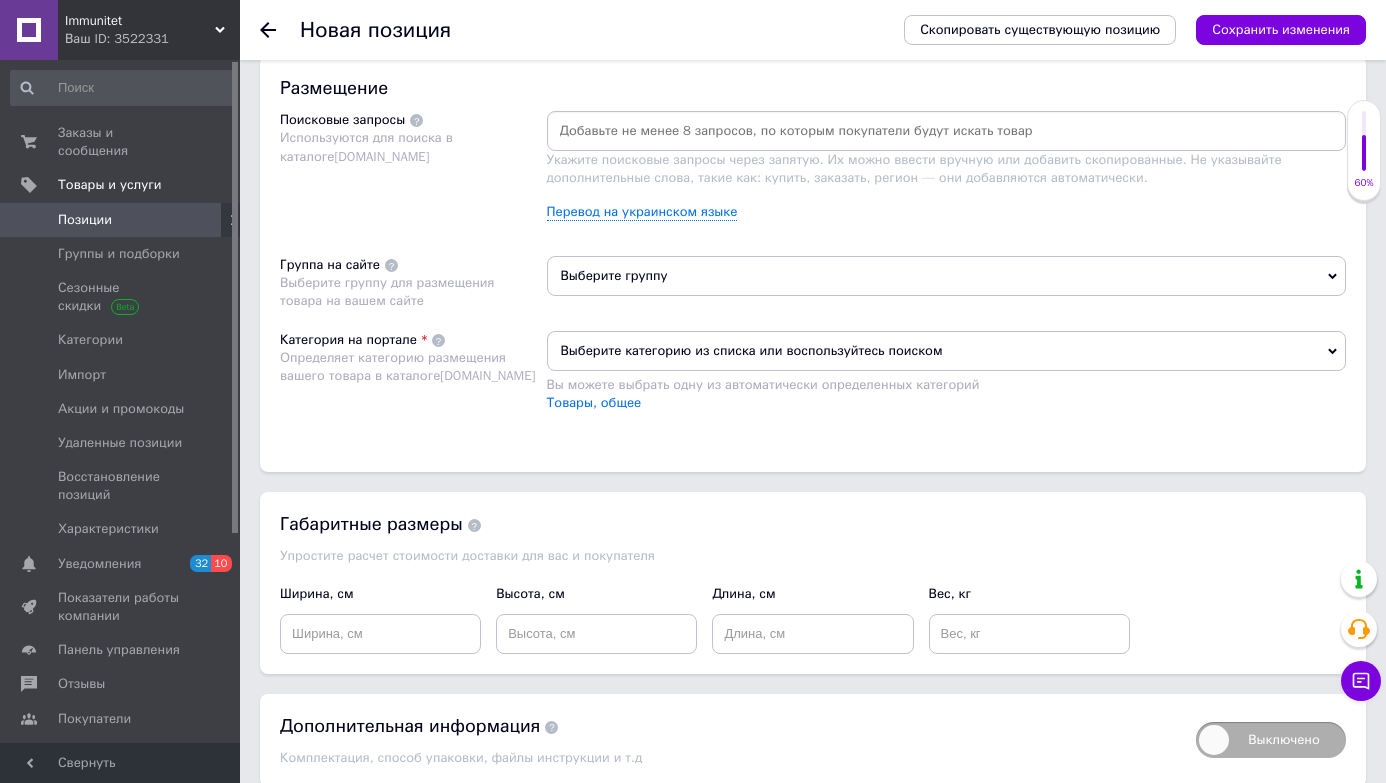 click on "Выберите группу" at bounding box center (947, 276) 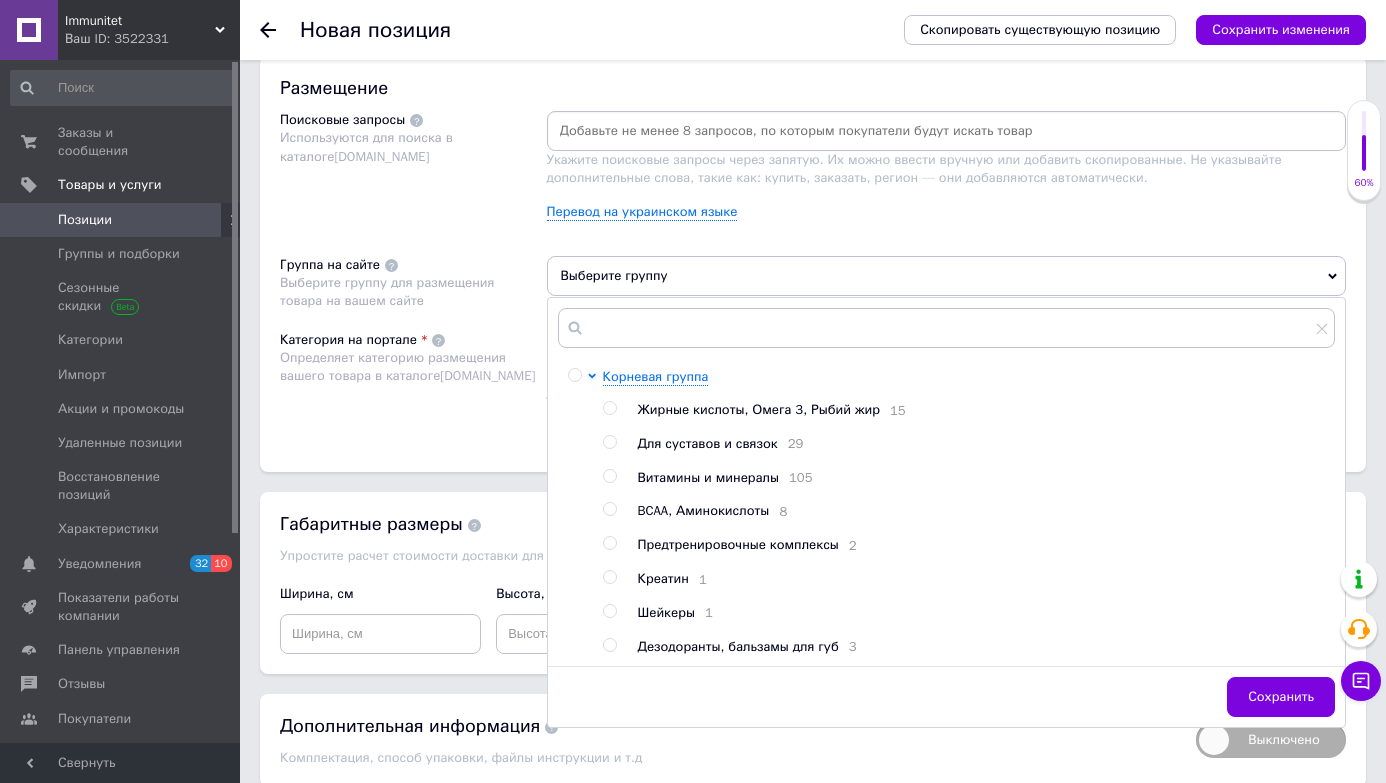 click at bounding box center (609, 509) 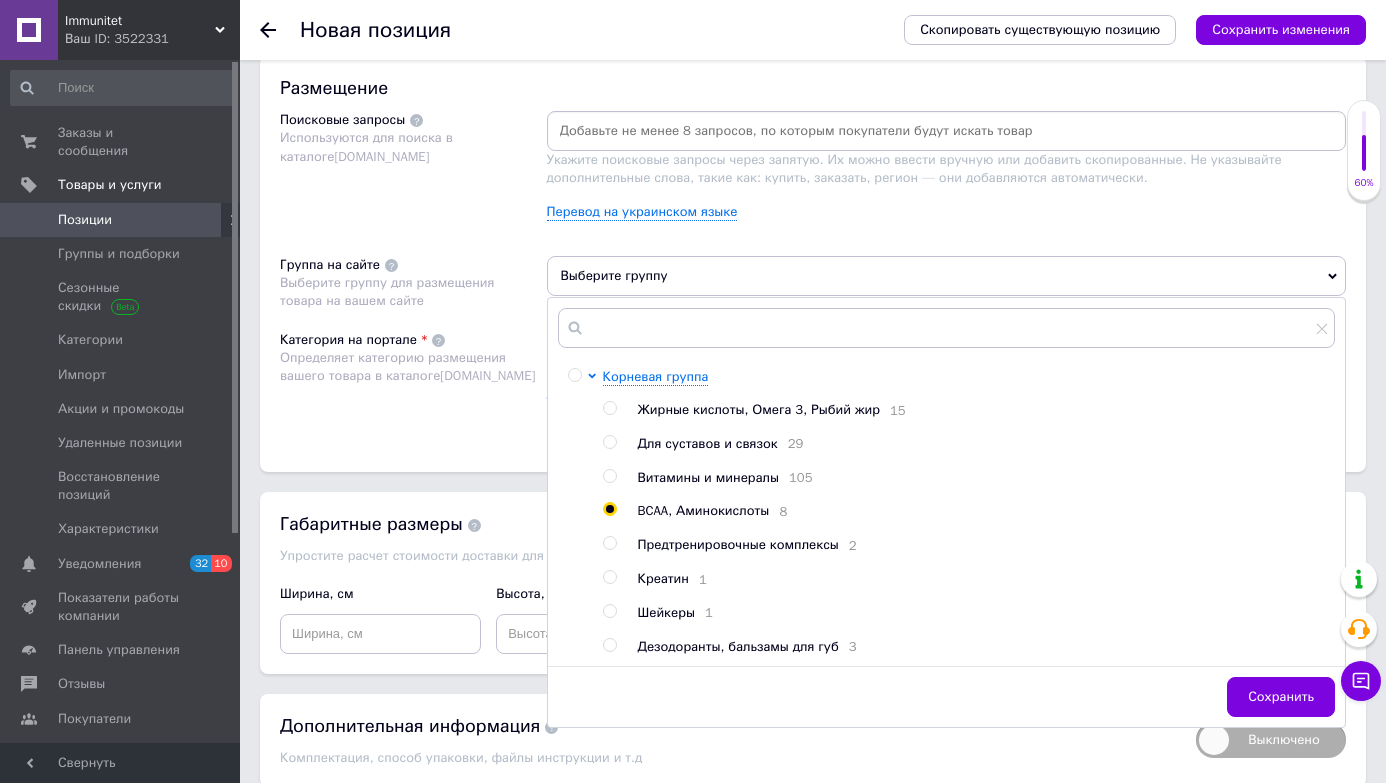 radio on "true" 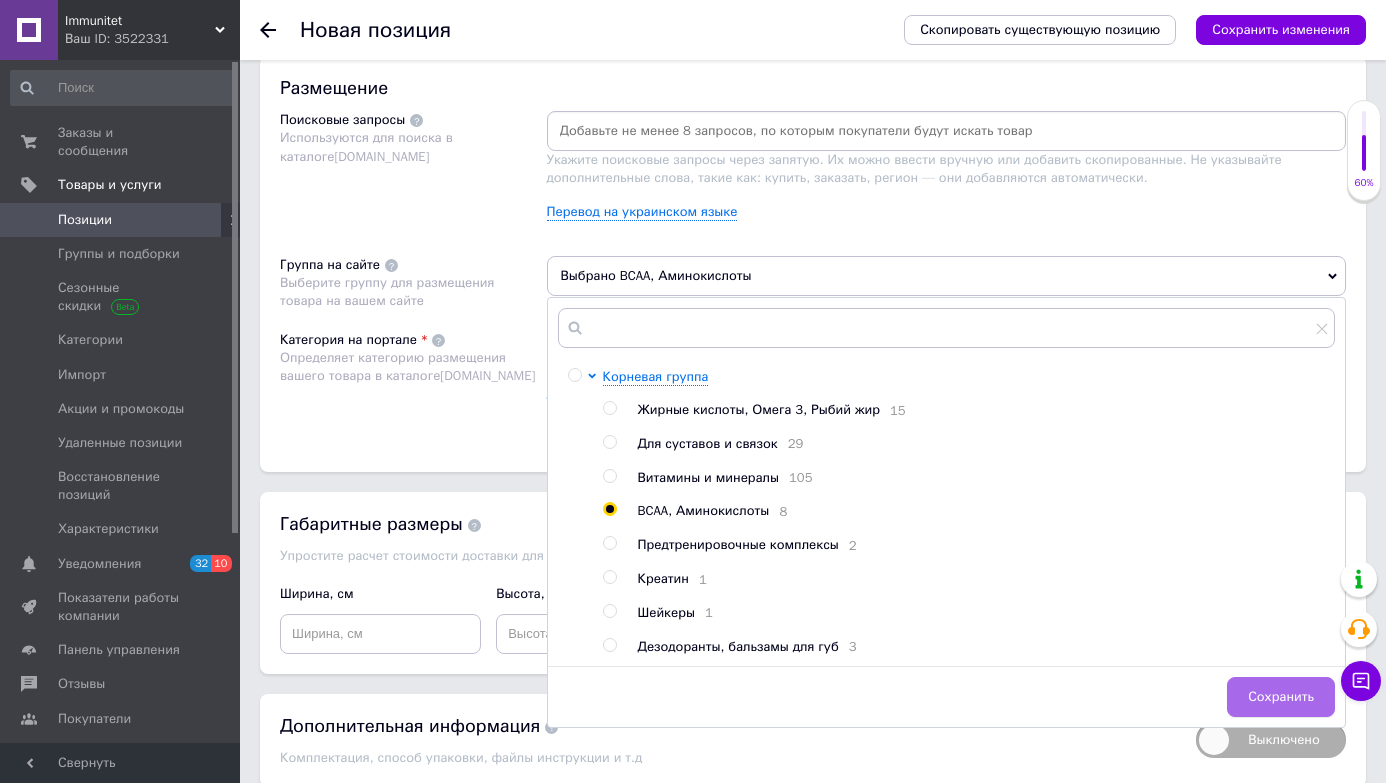 click on "Сохранить" at bounding box center [1281, 697] 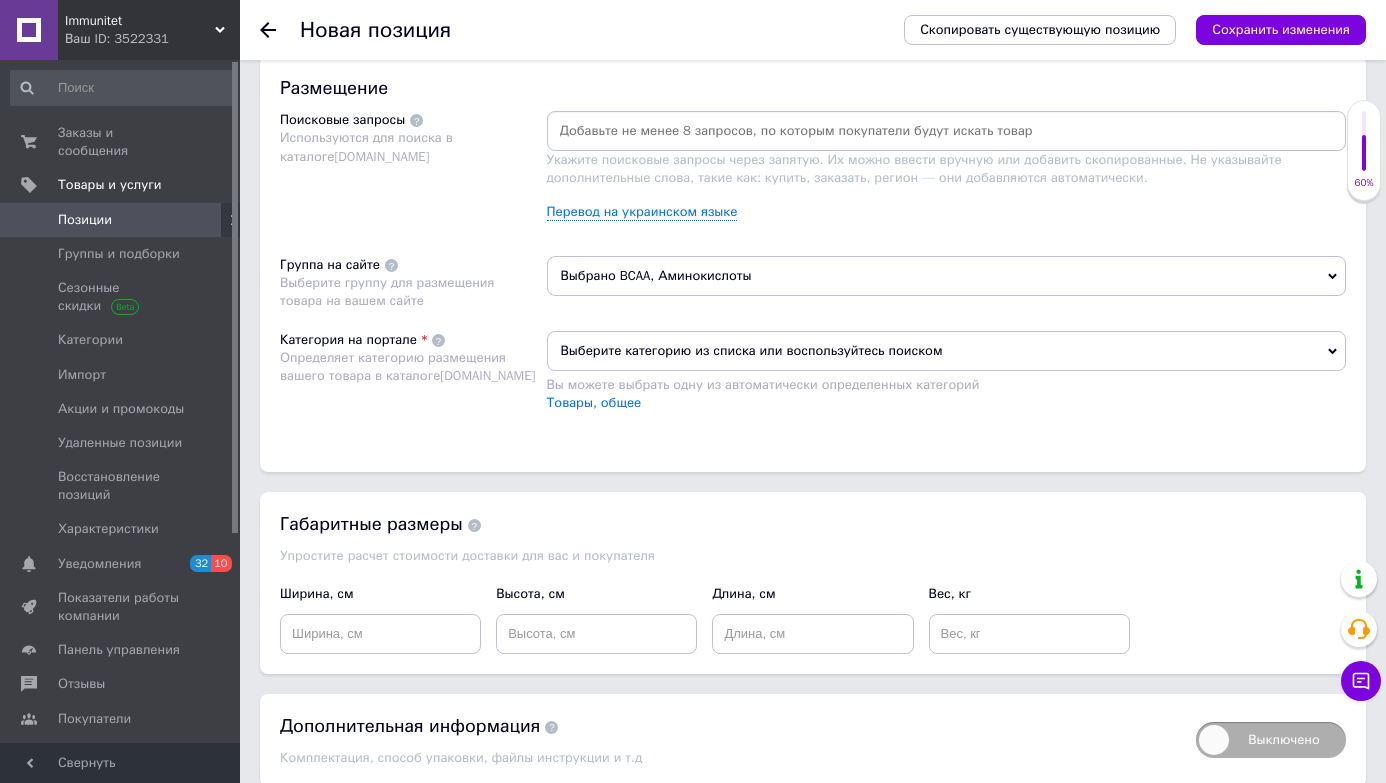click on "Размещение Поисковые запросы Используются для поиска в каталоге  [DOMAIN_NAME] Укажите поисковые запросы через запятую.
Их можно ввести вручную или добавить скопированные.
Не указывайте дополнительные слова,
такие как: купить, заказать, регион — они добавляются автоматически. Перевод на украинском языке Группа на сайте Выберите группу для размещения товара на вашем сайте Выбрано BCAA, Аминокислоты Категория на портале Определяет категорию размещения вашего товара в каталоге  [DOMAIN_NAME] Выберите категорию из списка или воспользуйтесь поиском Товары, общее" at bounding box center (813, 264) 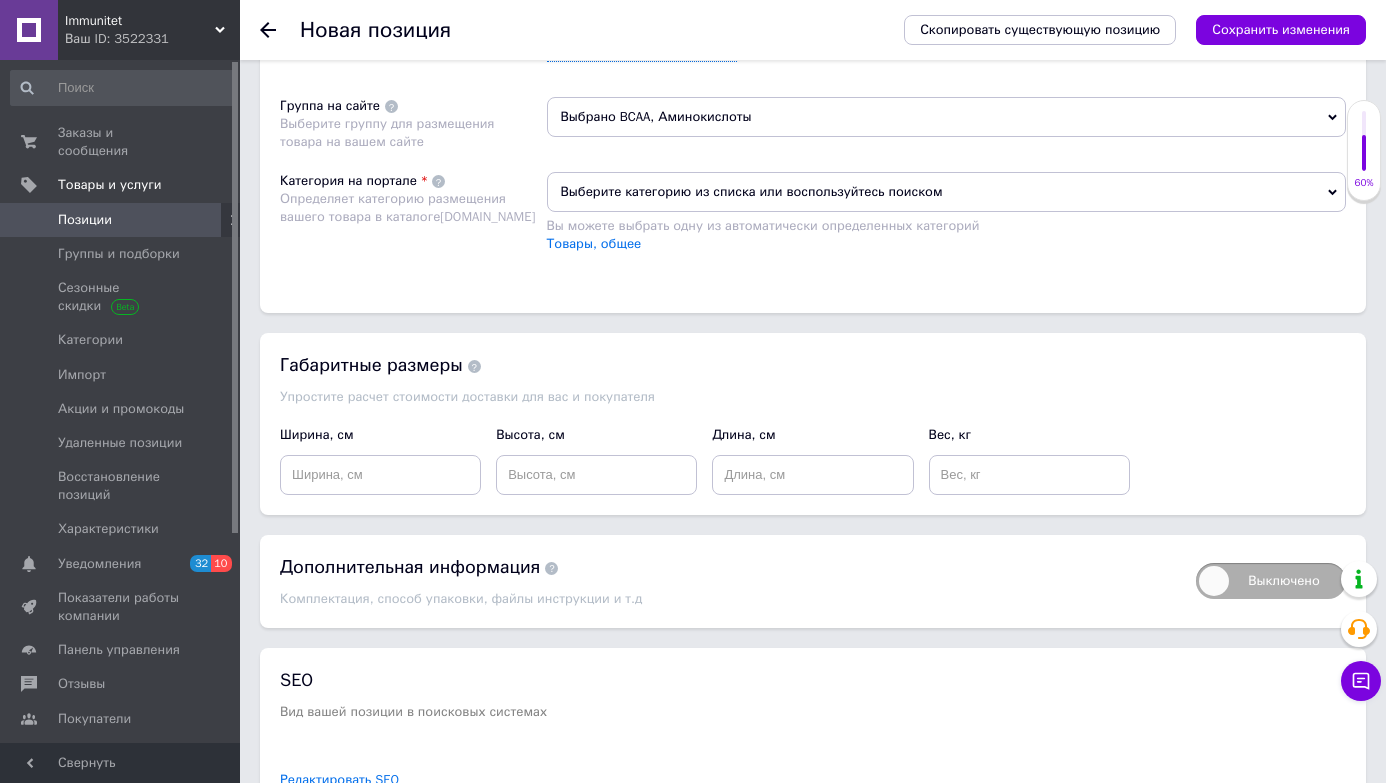 scroll, scrollTop: 1320, scrollLeft: 0, axis: vertical 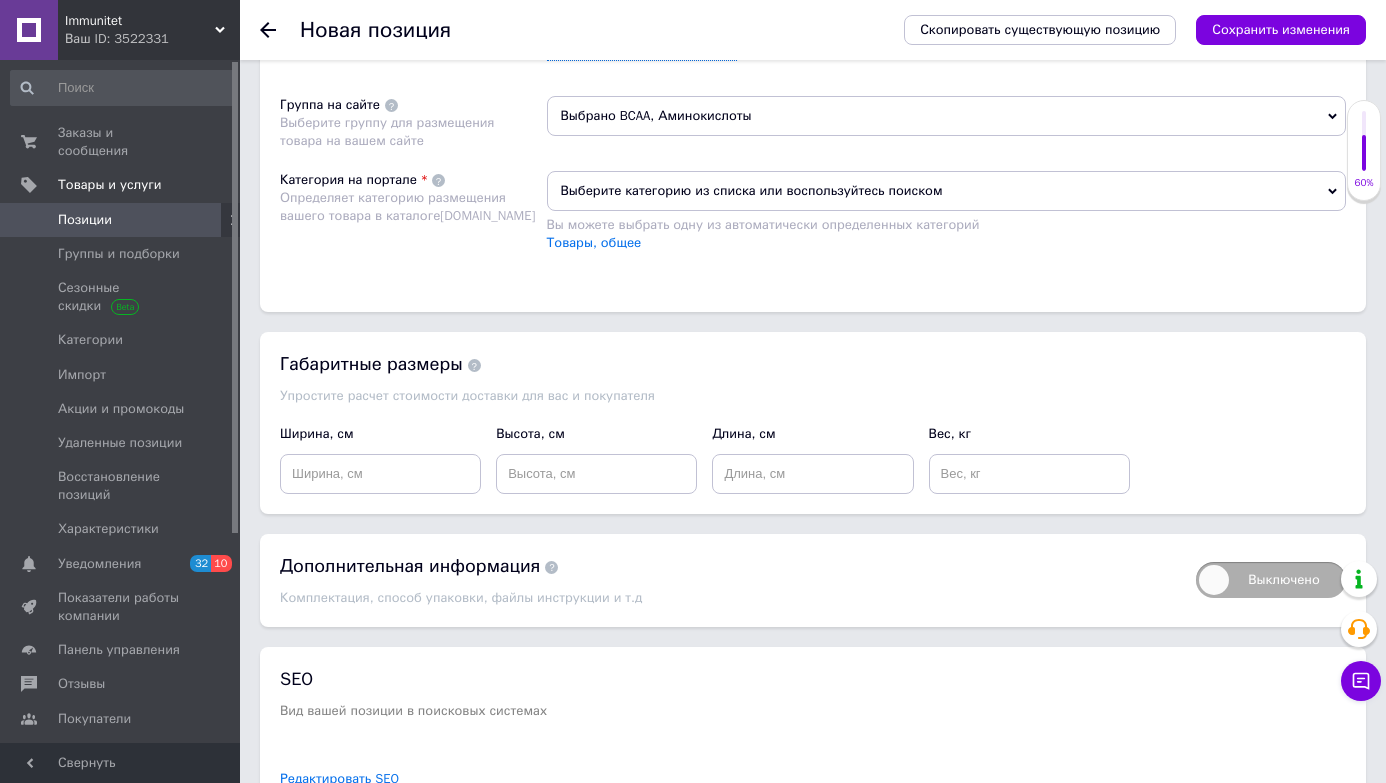 click on "Выберите категорию из списка или воспользуйтесь поиском" at bounding box center [947, 191] 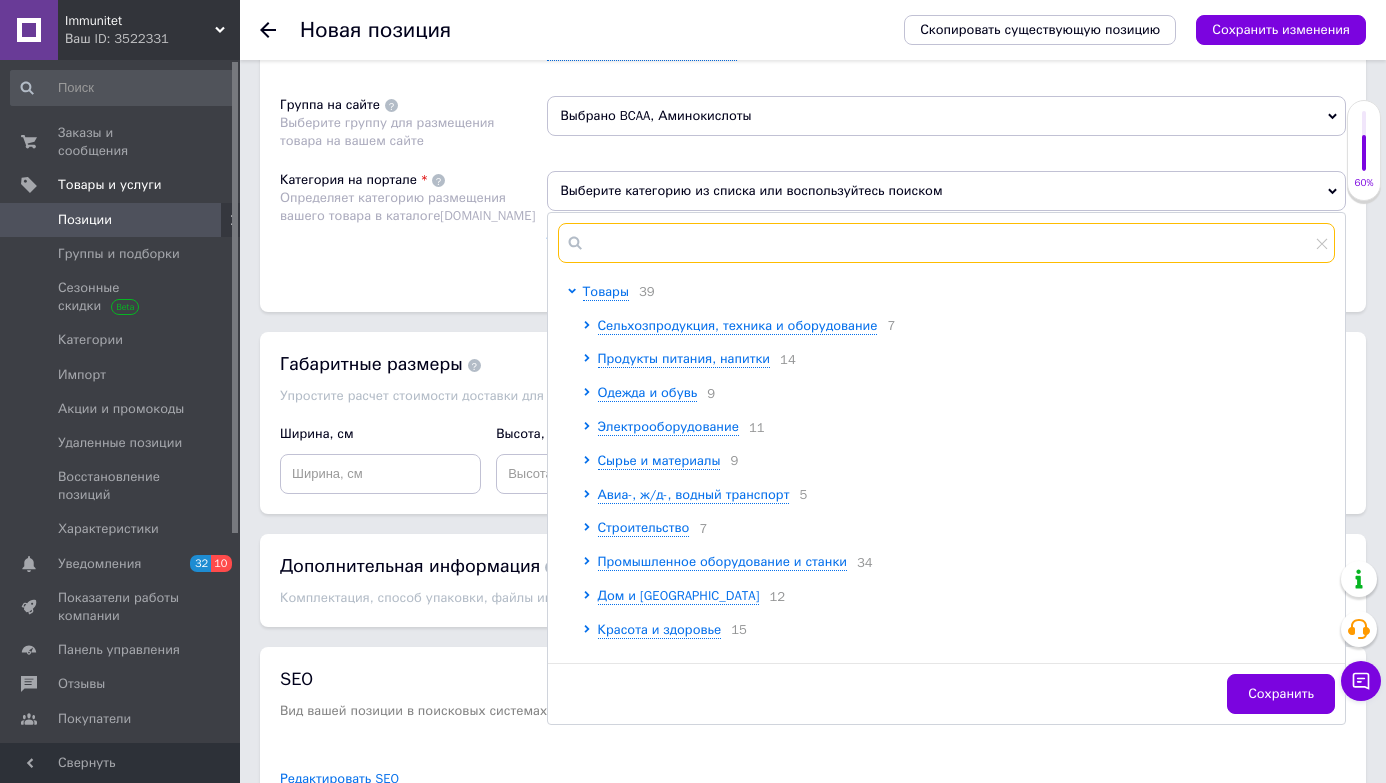 click at bounding box center (947, 243) 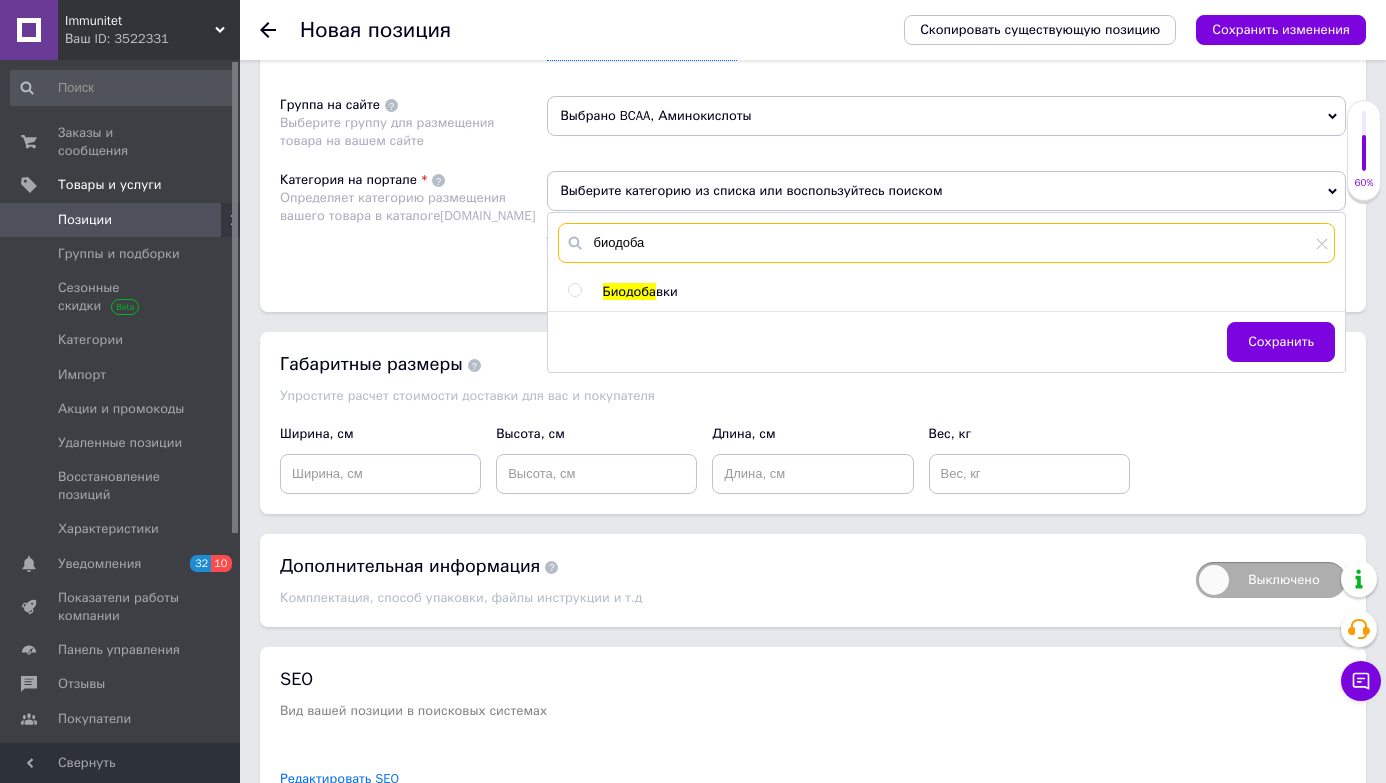 type on "биодоба" 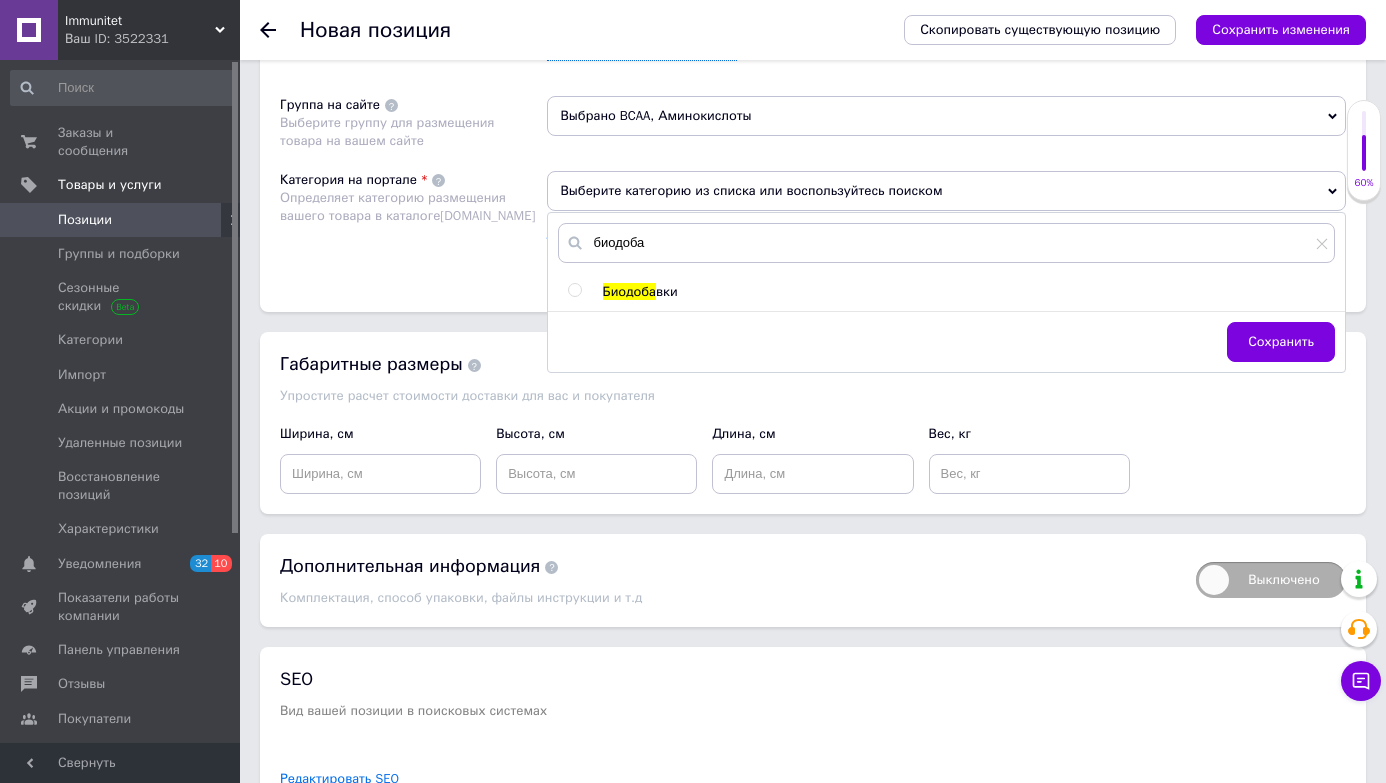 click at bounding box center (574, 290) 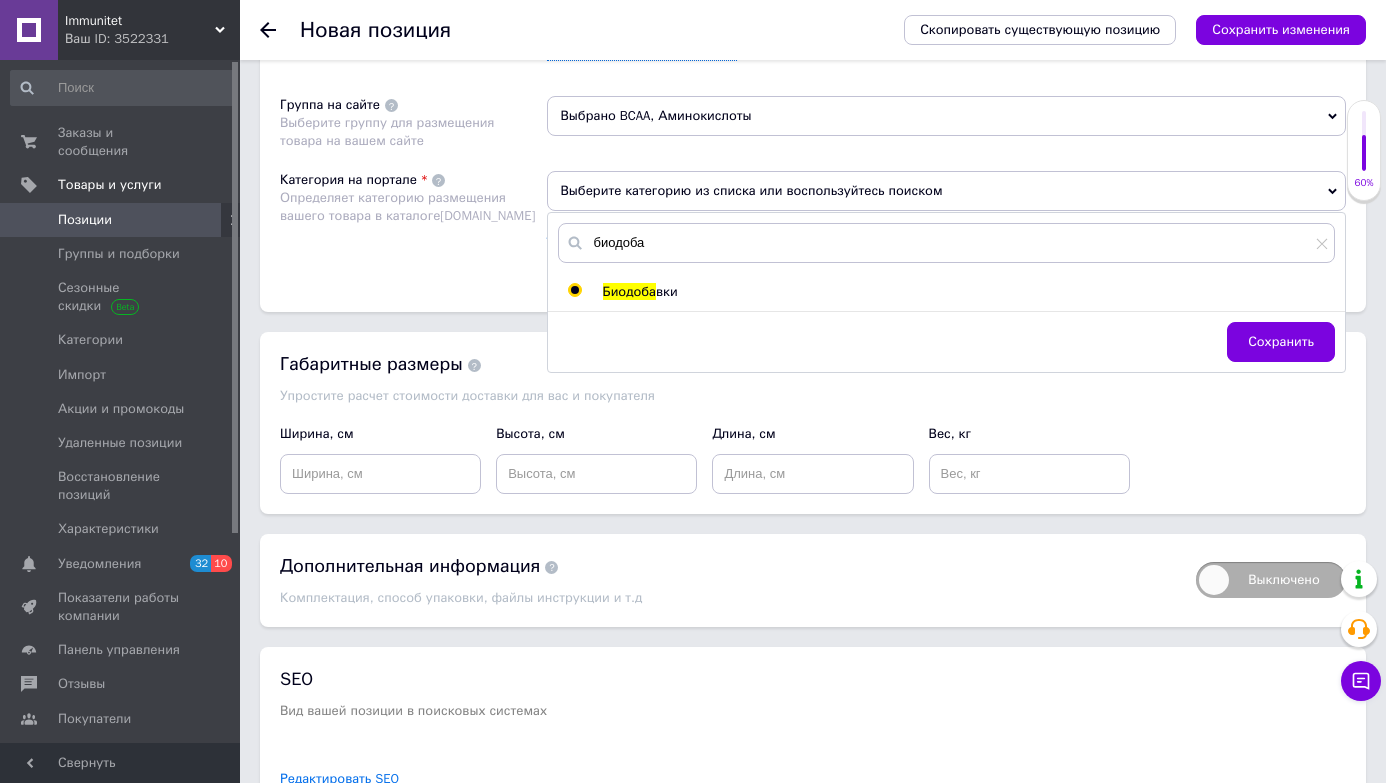 radio on "true" 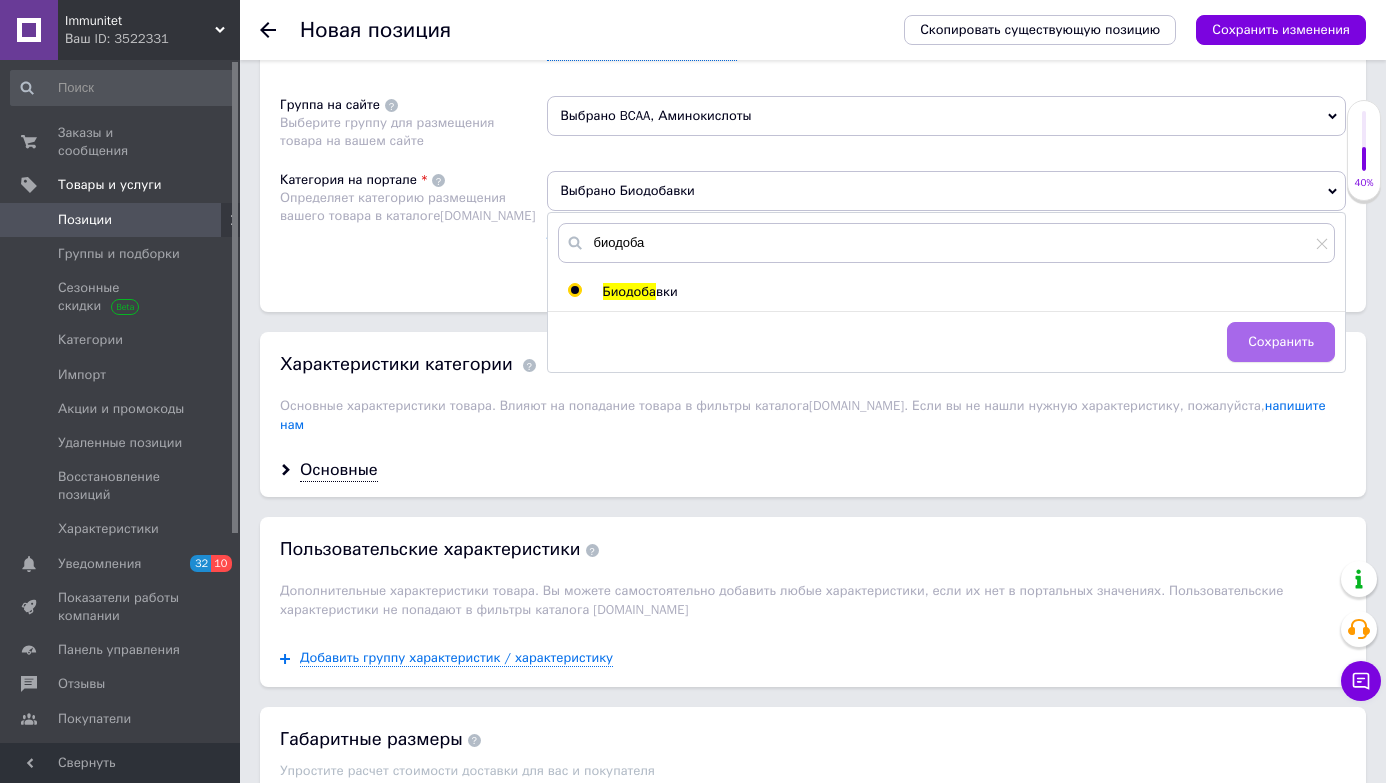 click on "Сохранить" at bounding box center [1281, 342] 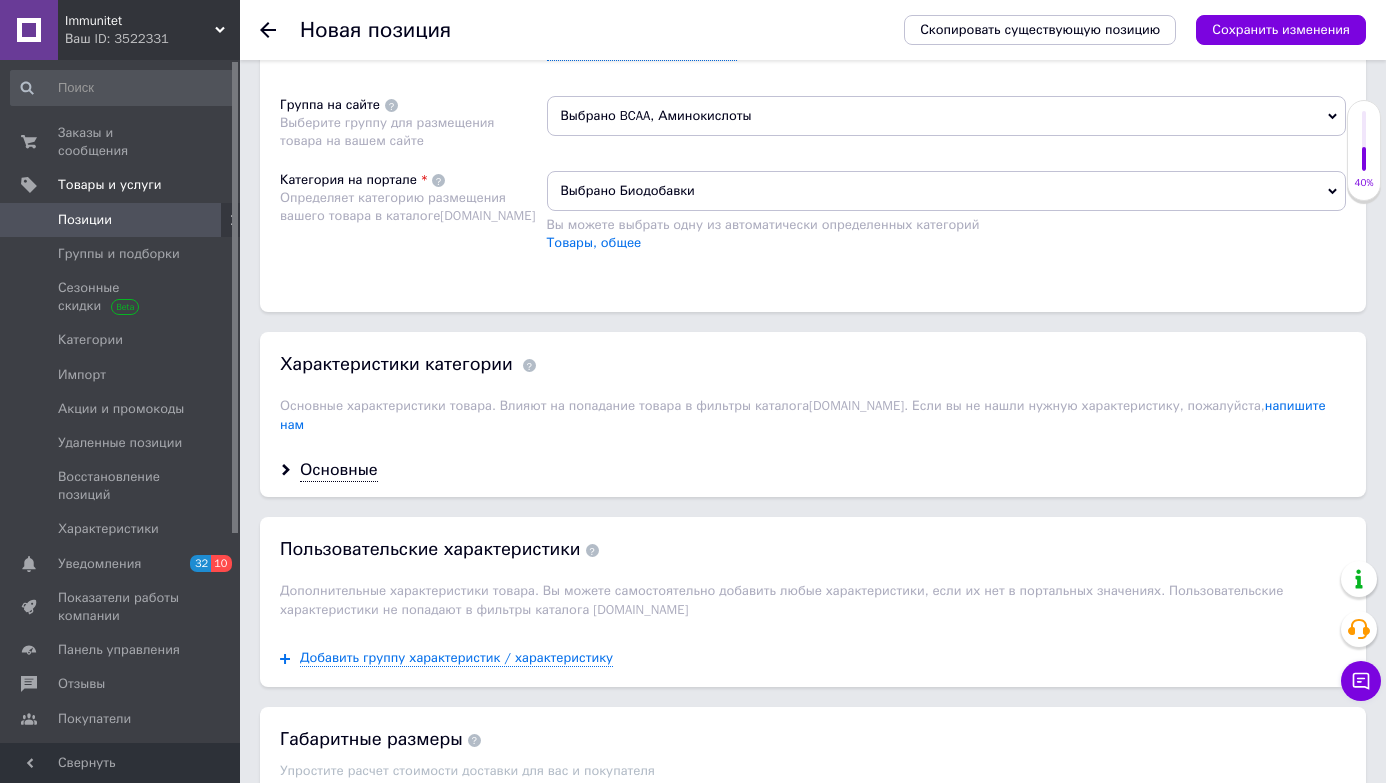 click on "Категория на портале Определяет категорию размещения вашего товара в каталоге  [DOMAIN_NAME]" at bounding box center [413, 221] 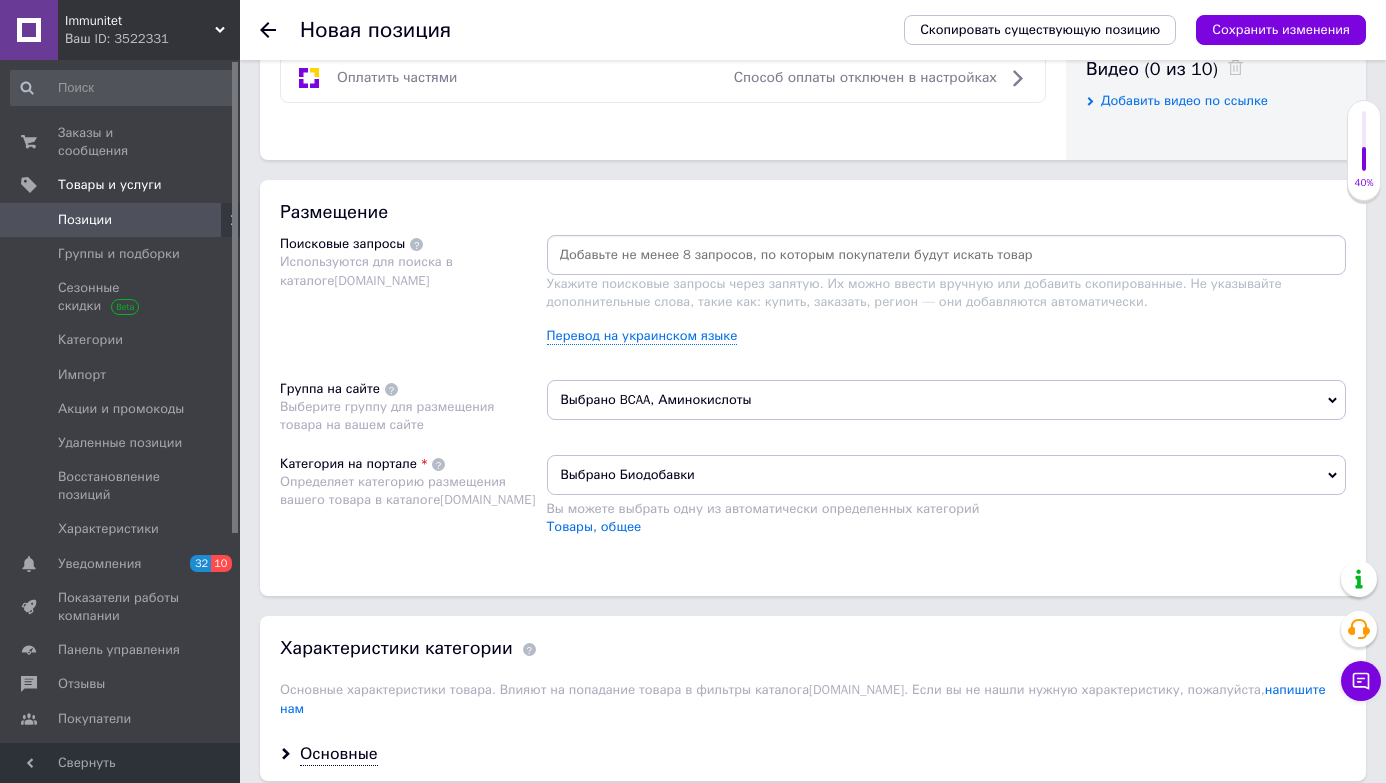 scroll, scrollTop: 1000, scrollLeft: 0, axis: vertical 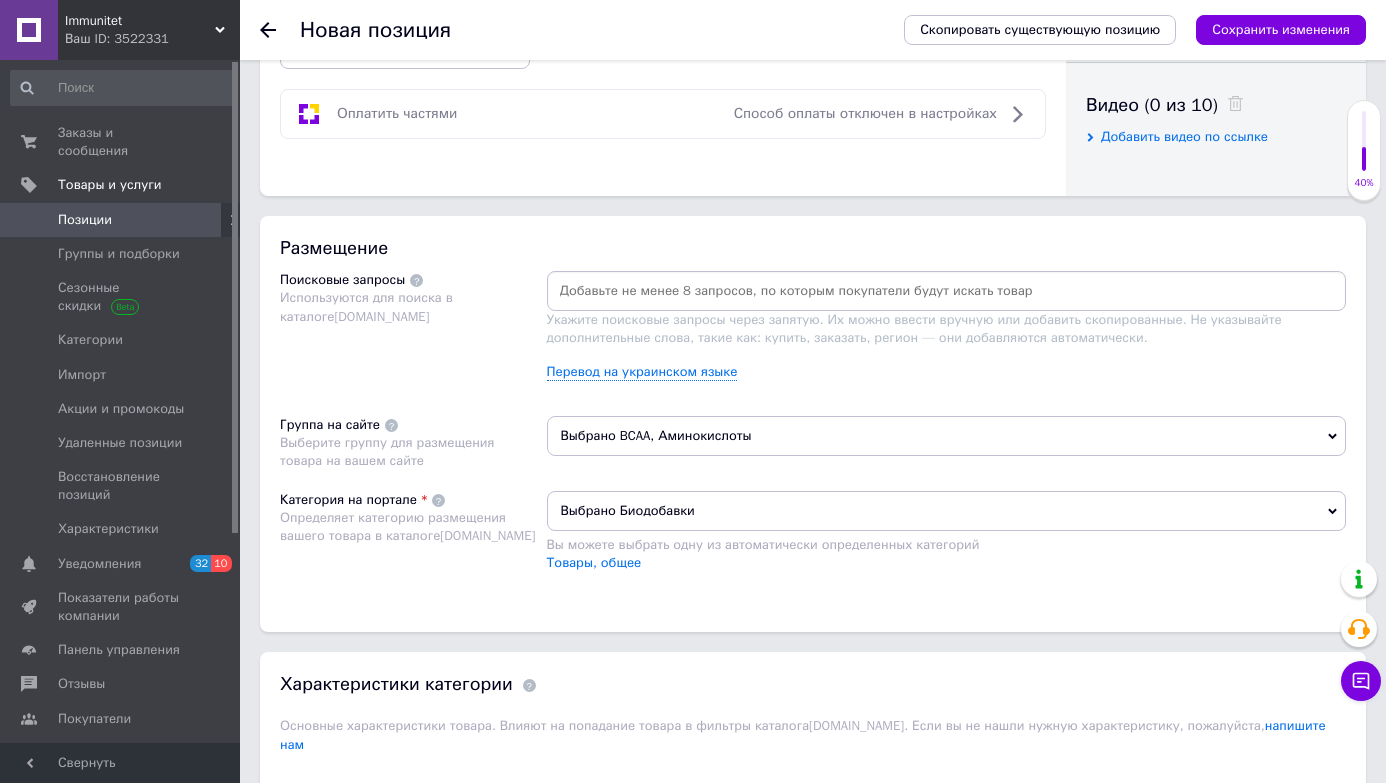 click at bounding box center (947, 291) 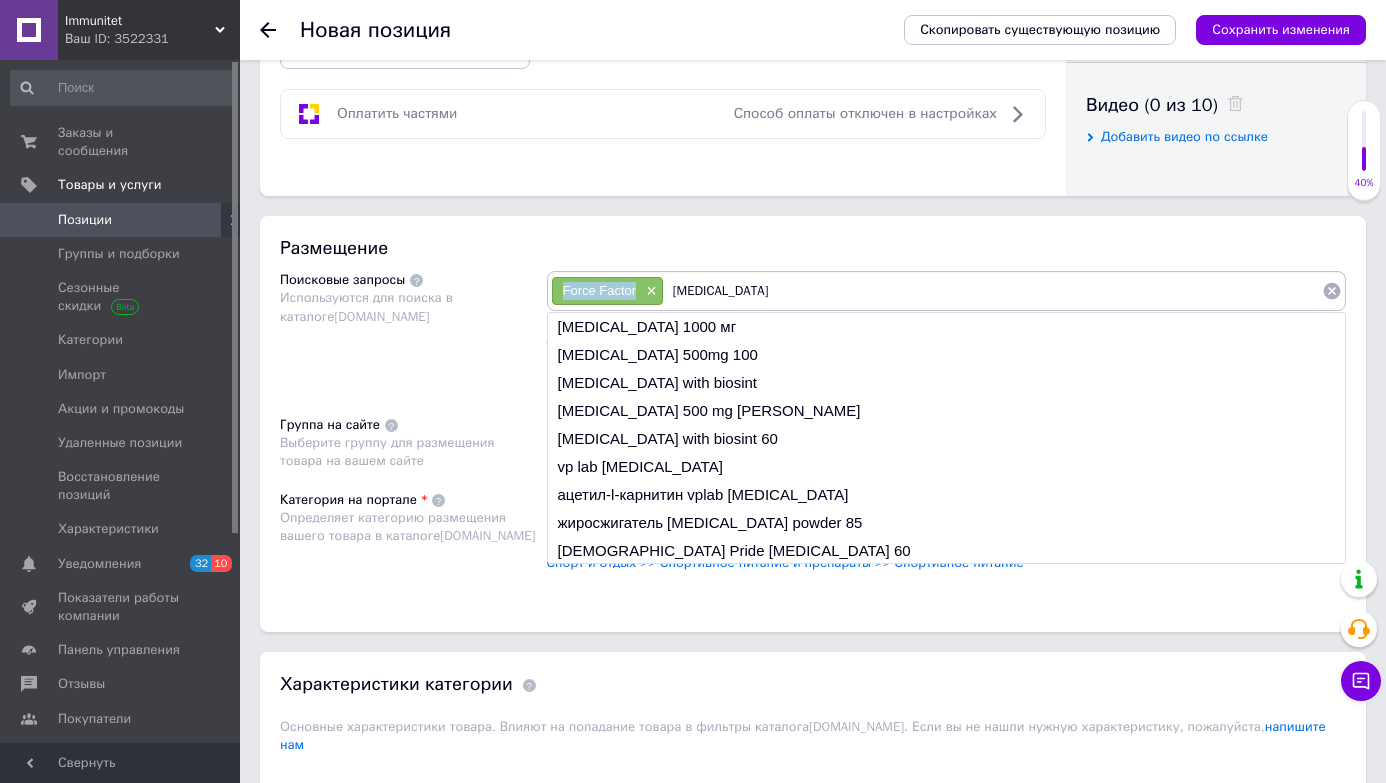 drag, startPoint x: 563, startPoint y: 287, endPoint x: 636, endPoint y: 290, distance: 73.061615 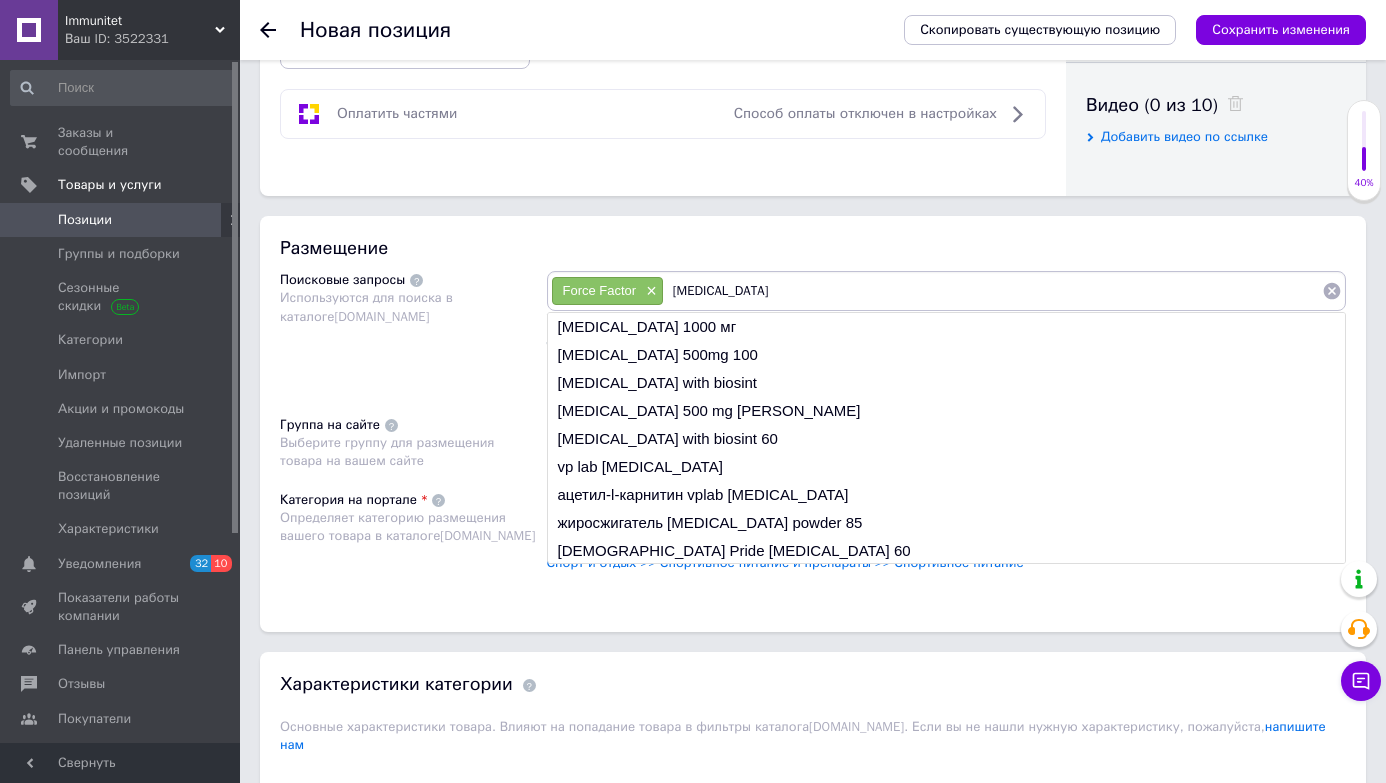 click on "[MEDICAL_DATA]" at bounding box center (993, 291) 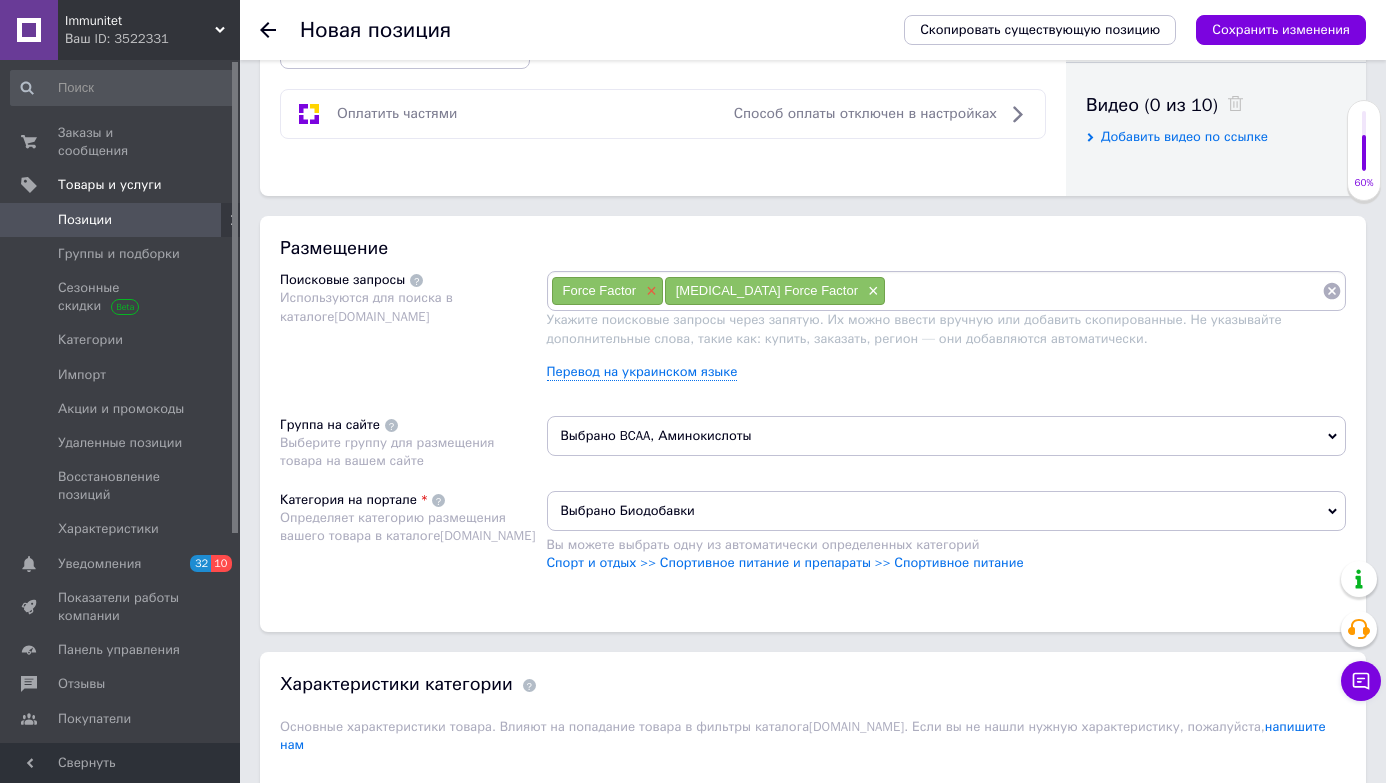 click on "×" at bounding box center (649, 291) 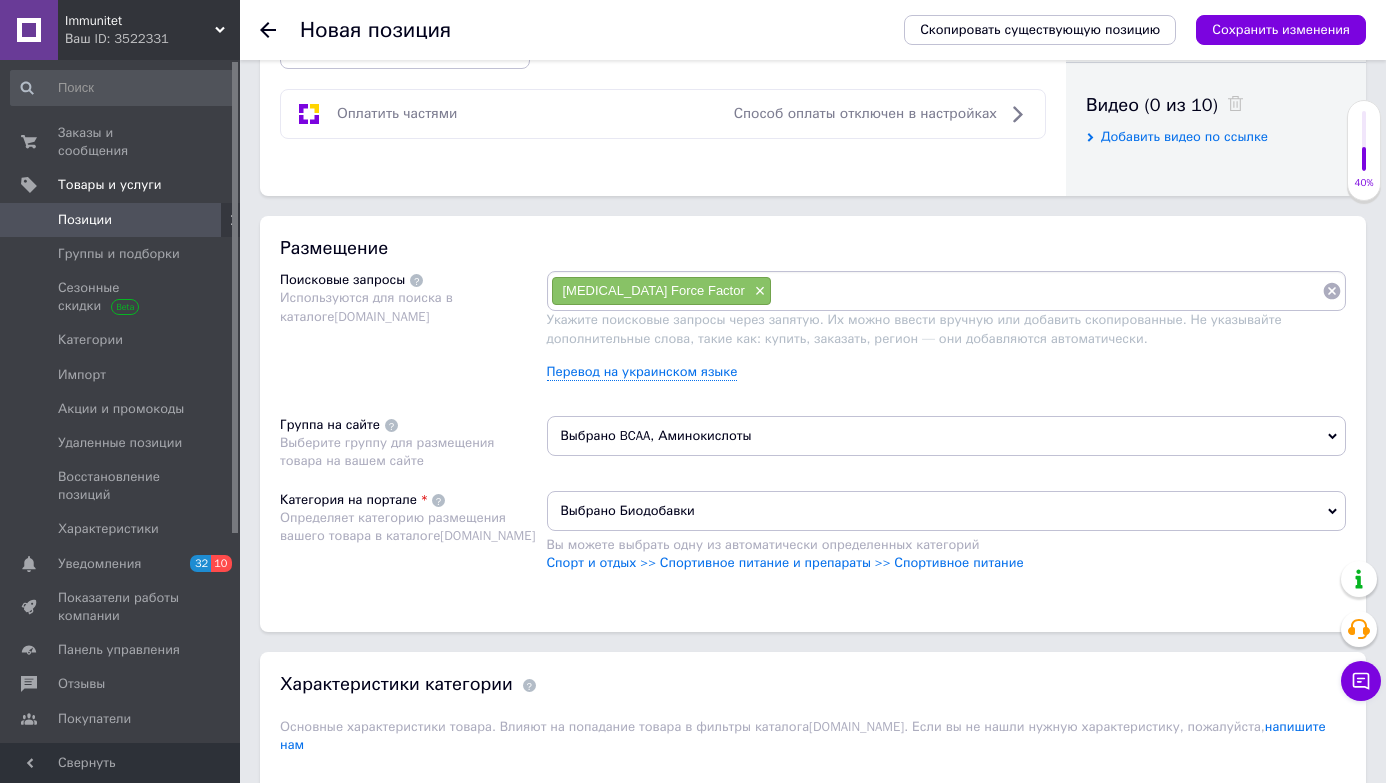 click at bounding box center (1047, 291) 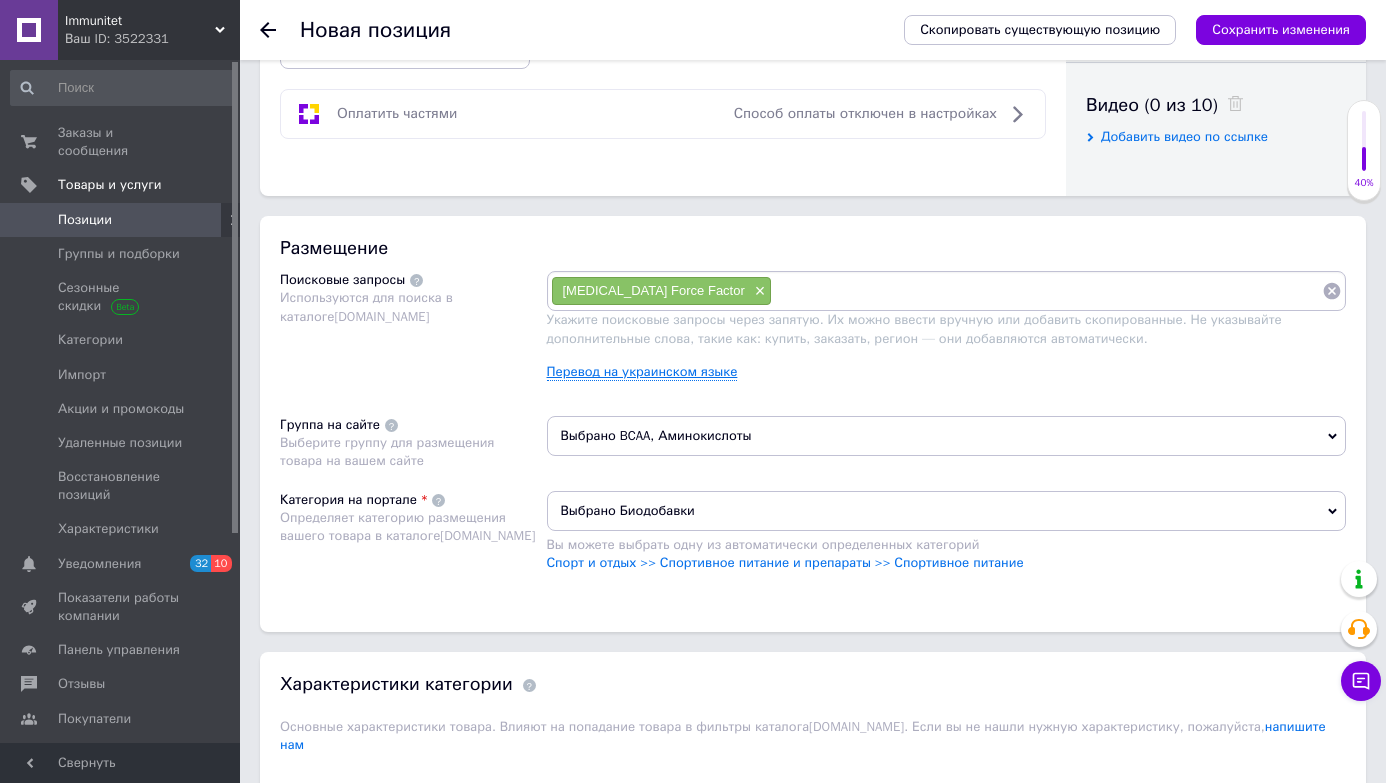 paste on "[MEDICAL_DATA] 500 мг" 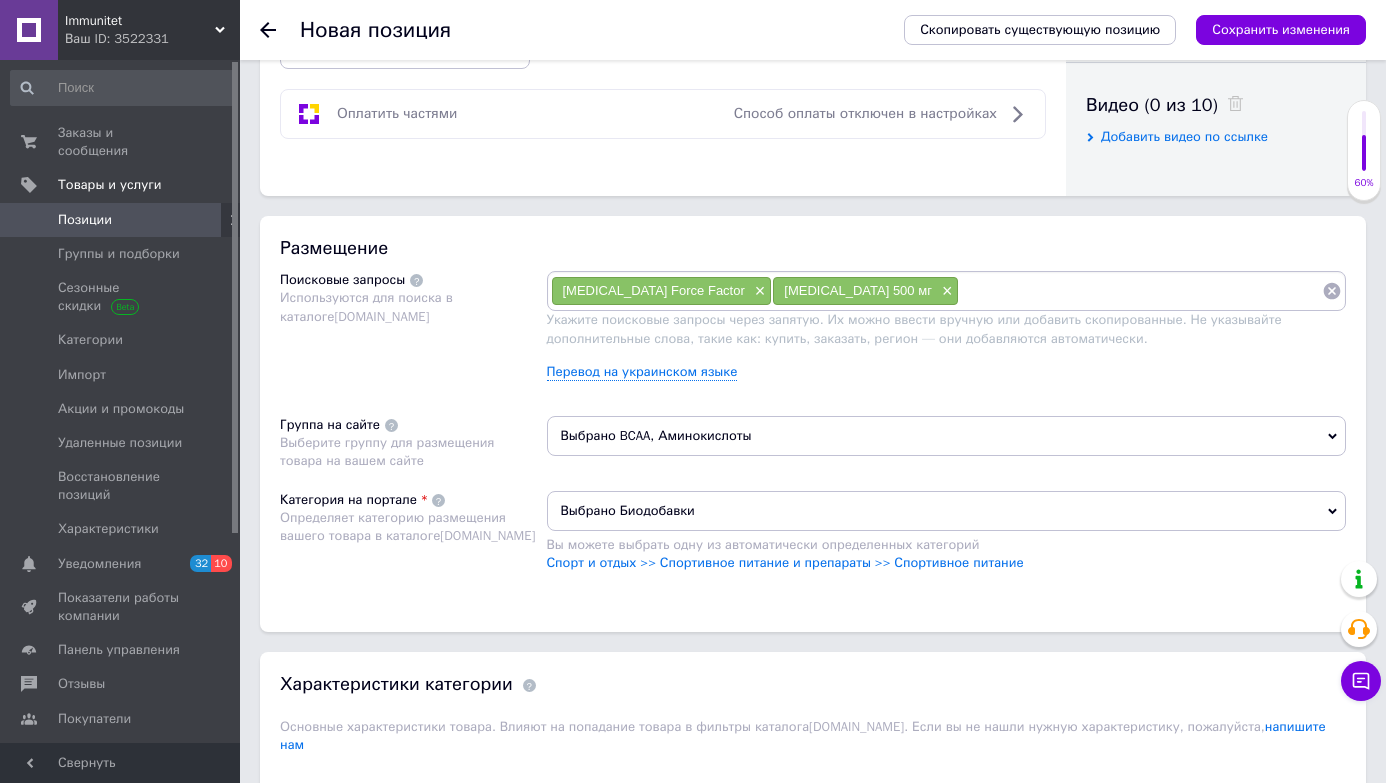paste on "[MEDICAL_DATA]" 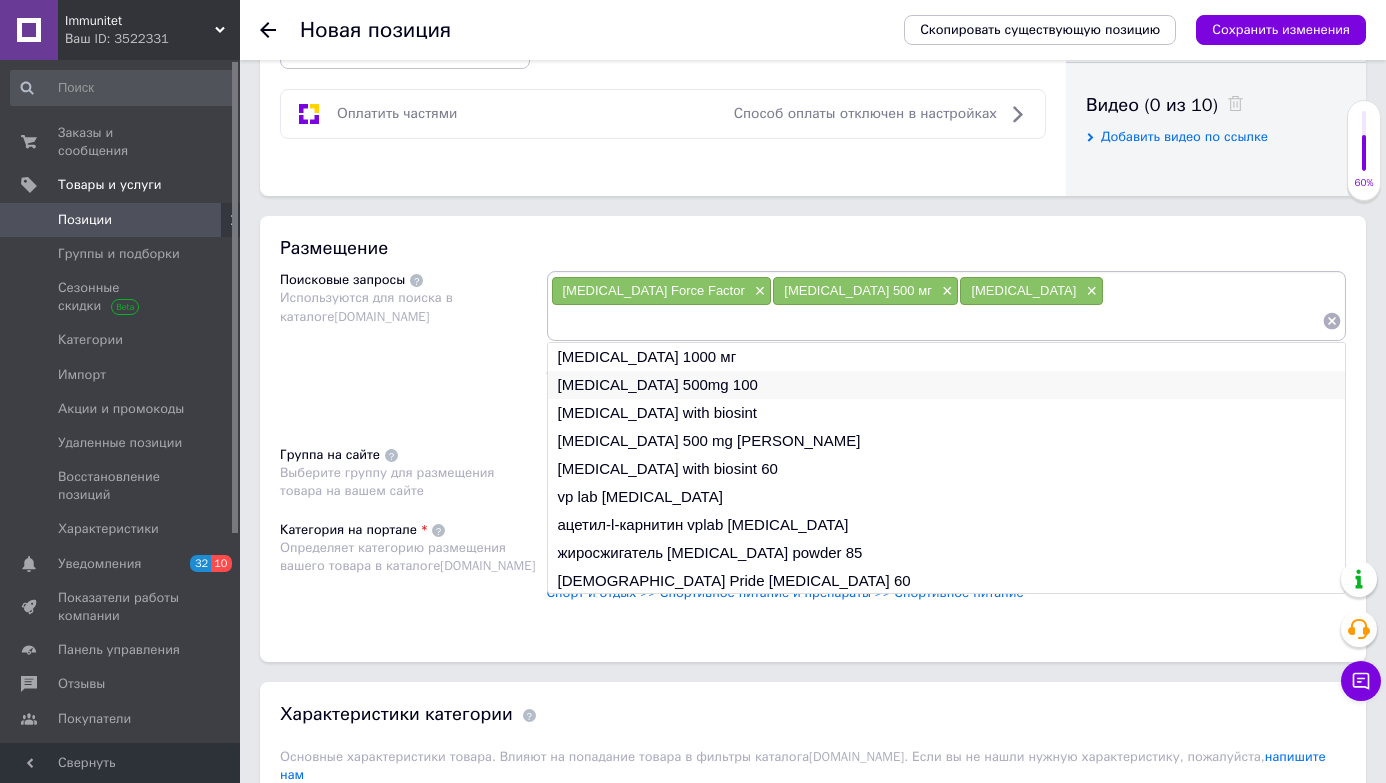click on "[MEDICAL_DATA] 500mg 100" at bounding box center (947, 385) 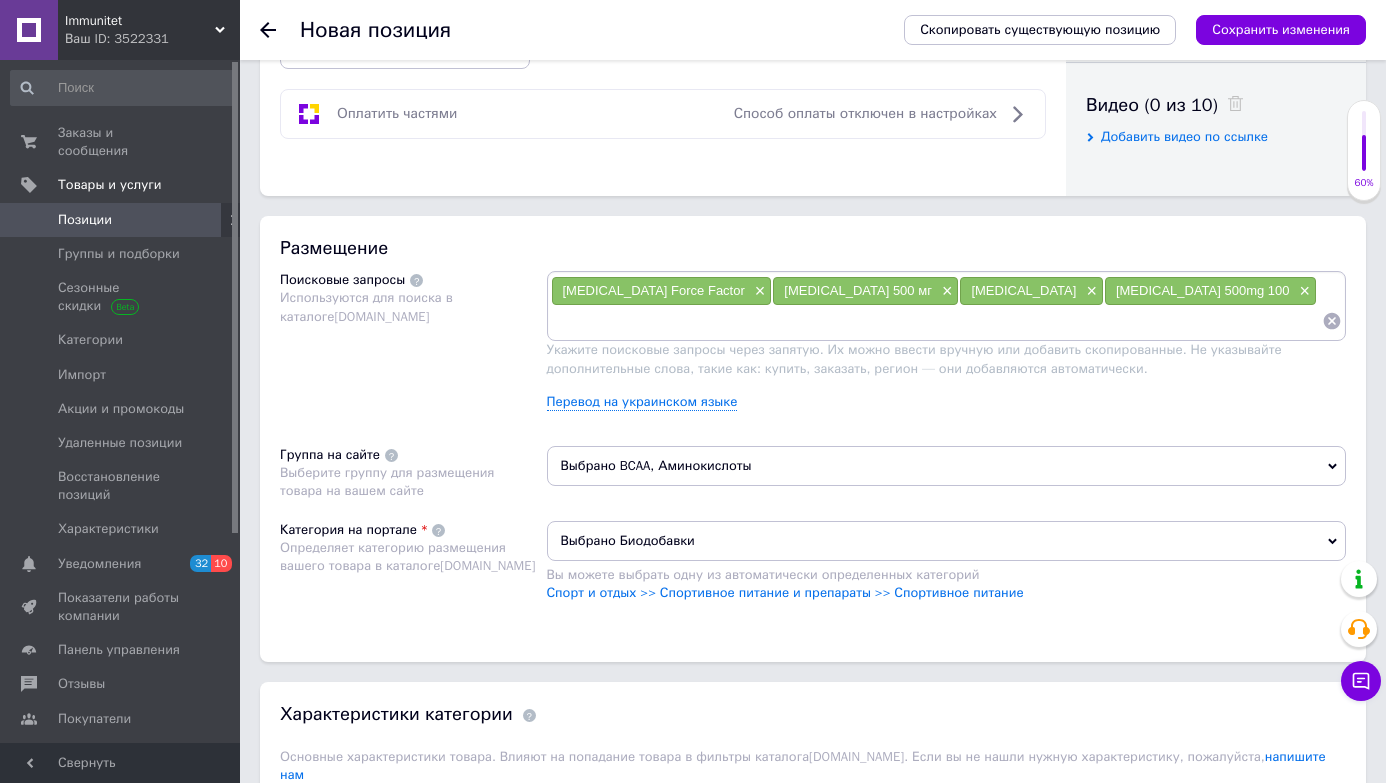 click at bounding box center (937, 321) 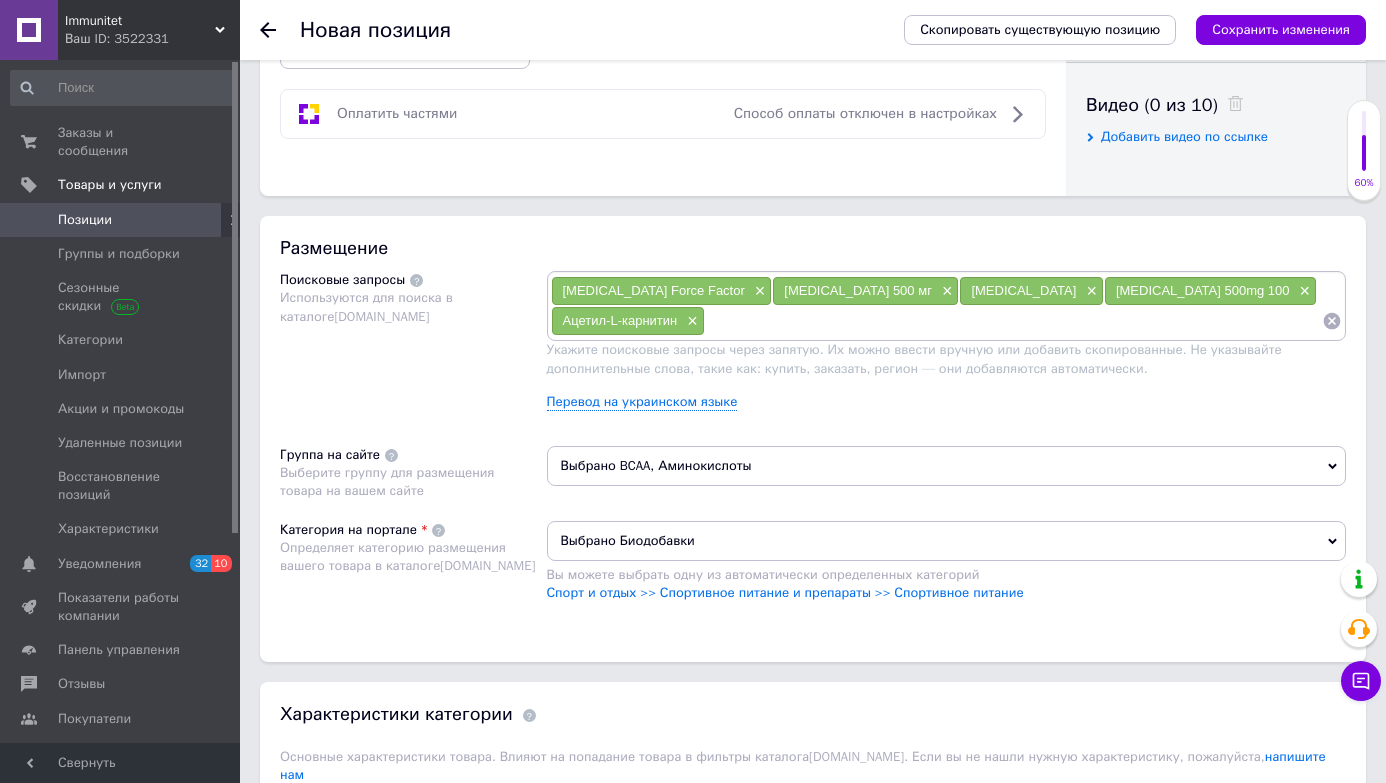 click at bounding box center [1013, 321] 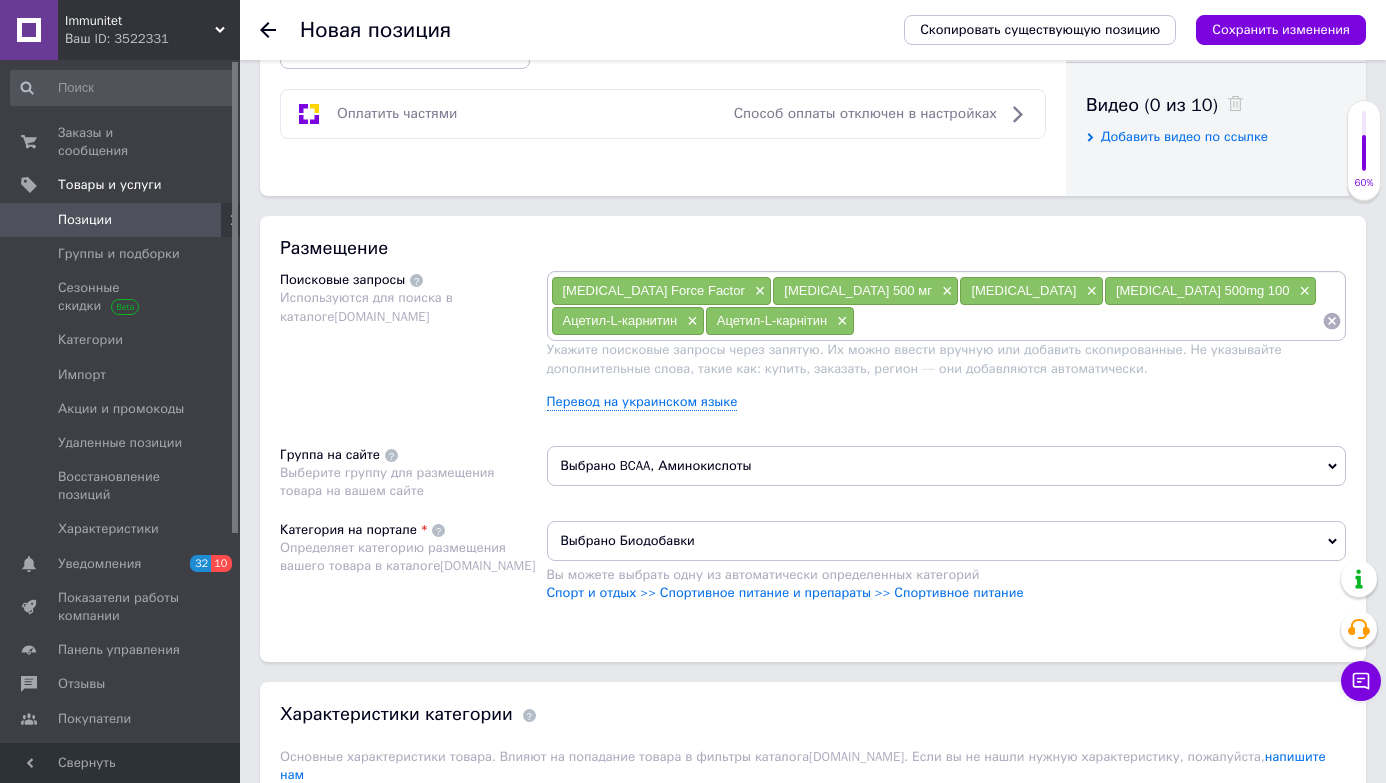 paste on "Ацетил L карнитин" 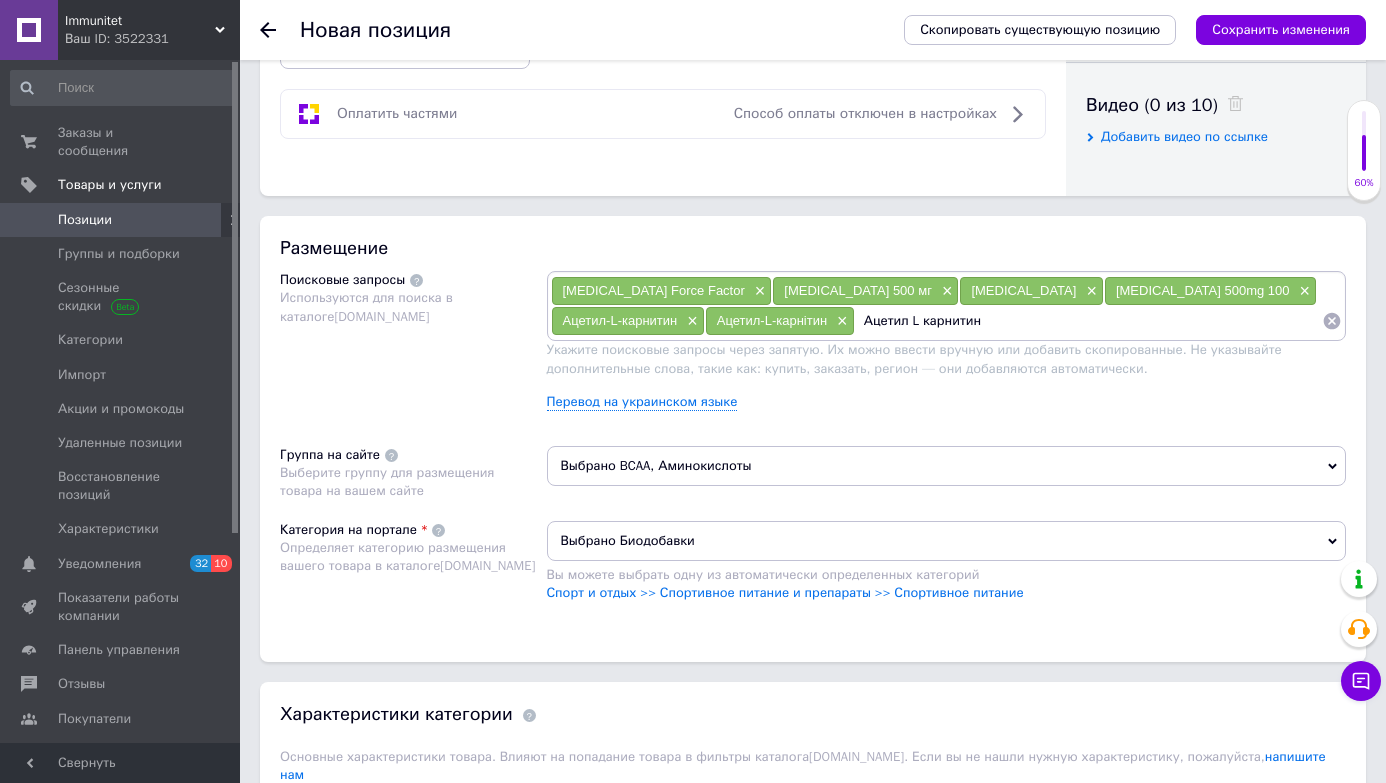 type 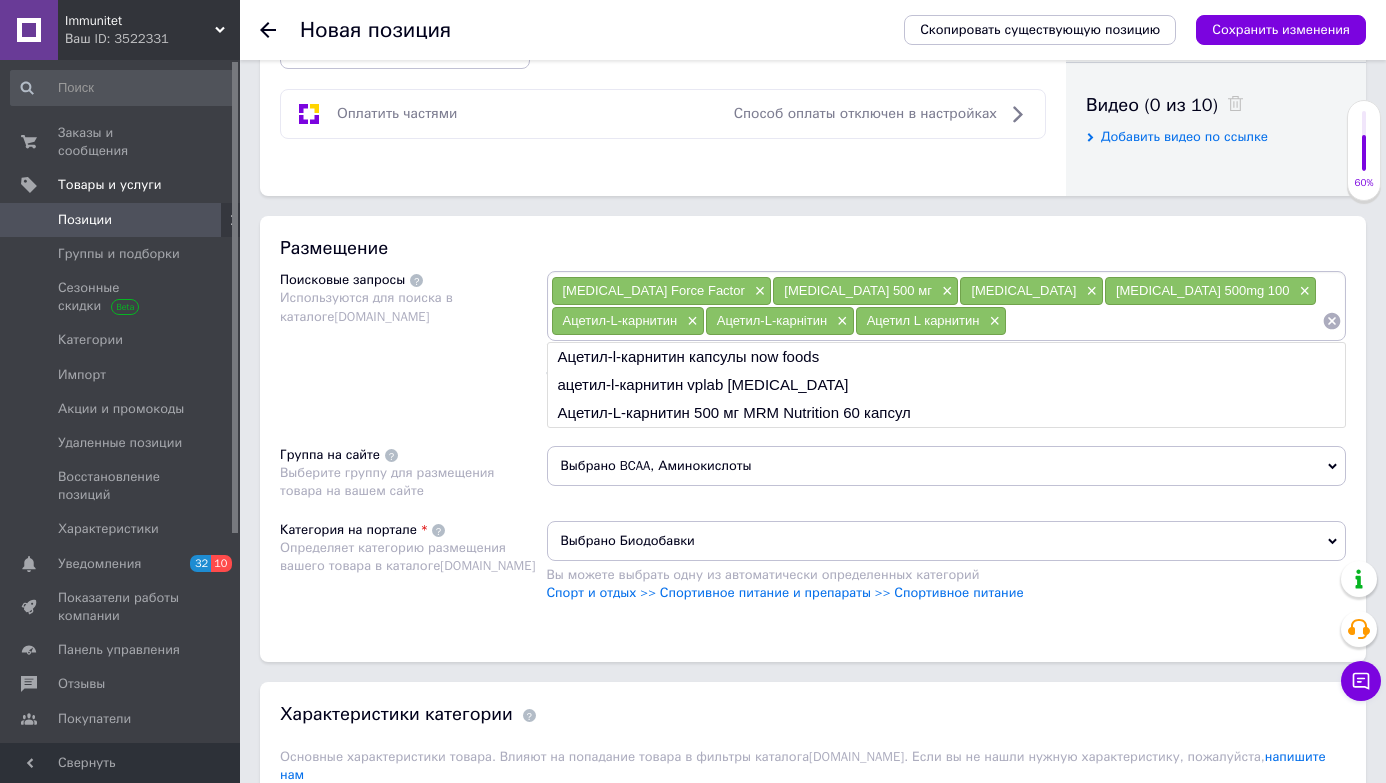 click on "Поисковые запросы Используются для поиска в каталоге  [DOMAIN_NAME]" at bounding box center [413, 348] 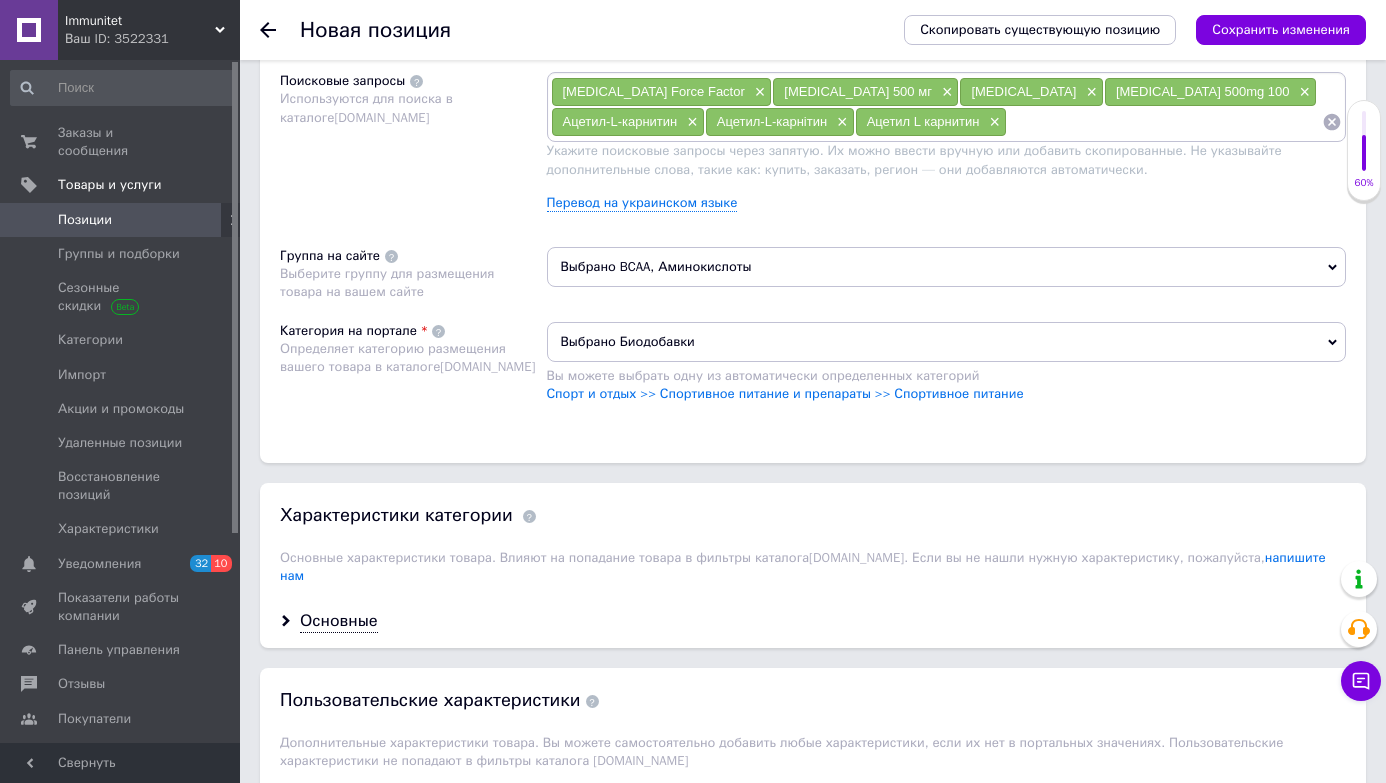 scroll, scrollTop: 1200, scrollLeft: 0, axis: vertical 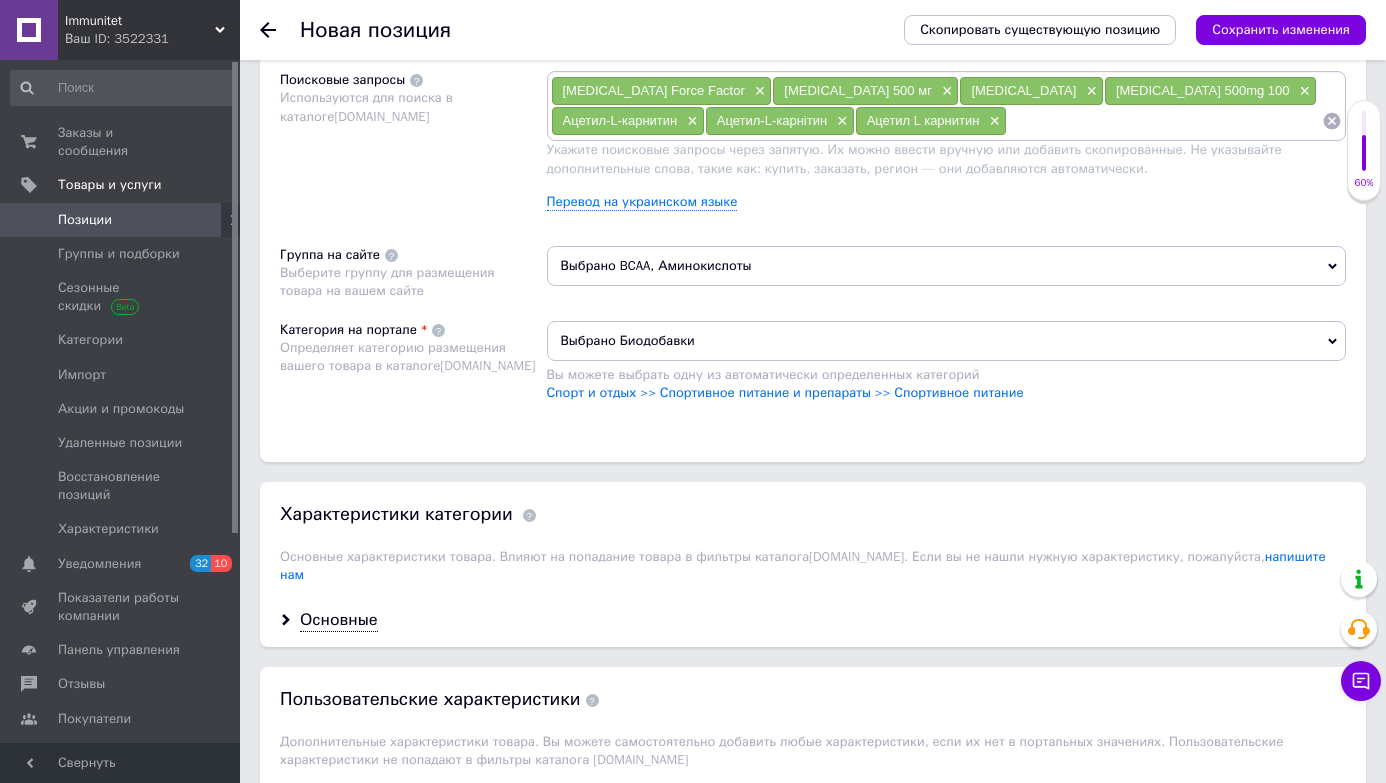 drag, startPoint x: 665, startPoint y: 91, endPoint x: 744, endPoint y: 95, distance: 79.101204 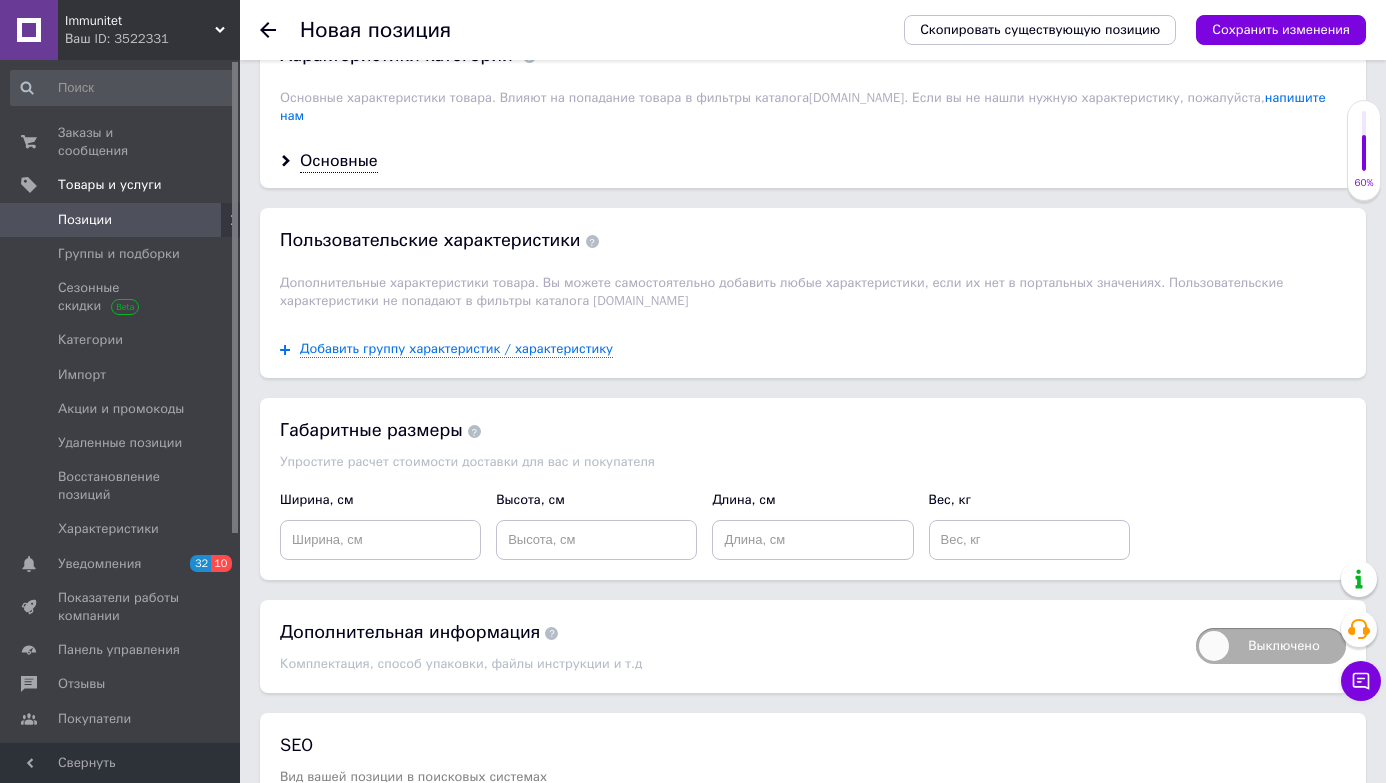 scroll, scrollTop: 1680, scrollLeft: 0, axis: vertical 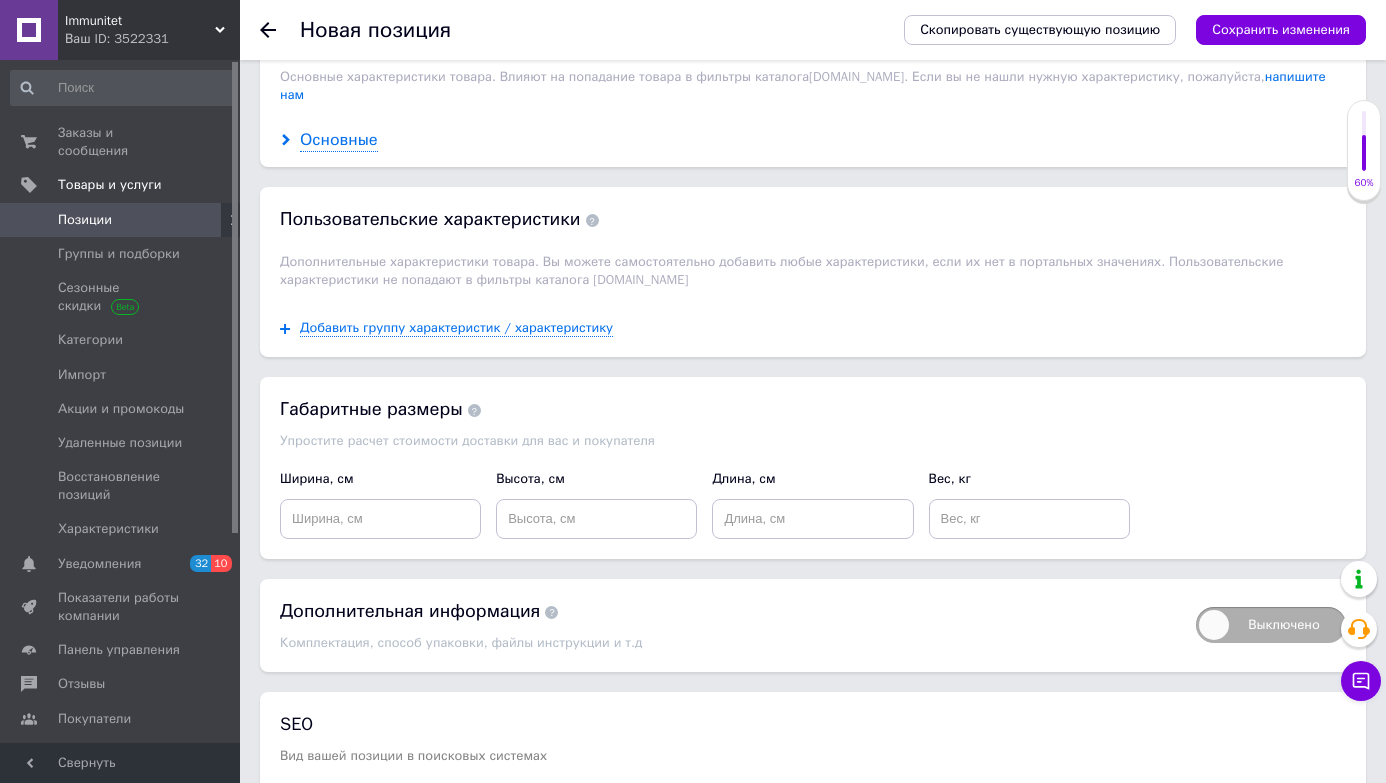 click on "Основные" at bounding box center (339, 140) 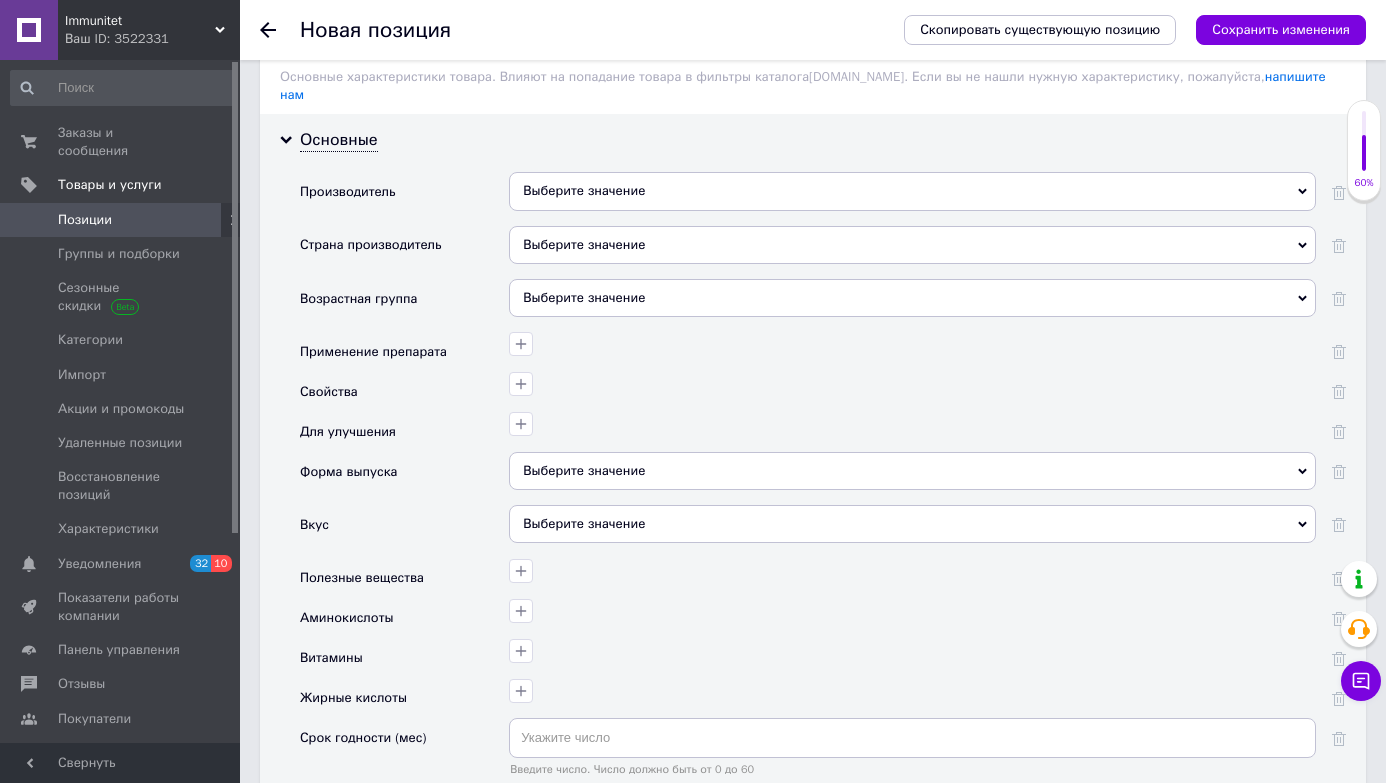 click on "Выберите значение" at bounding box center (912, 191) 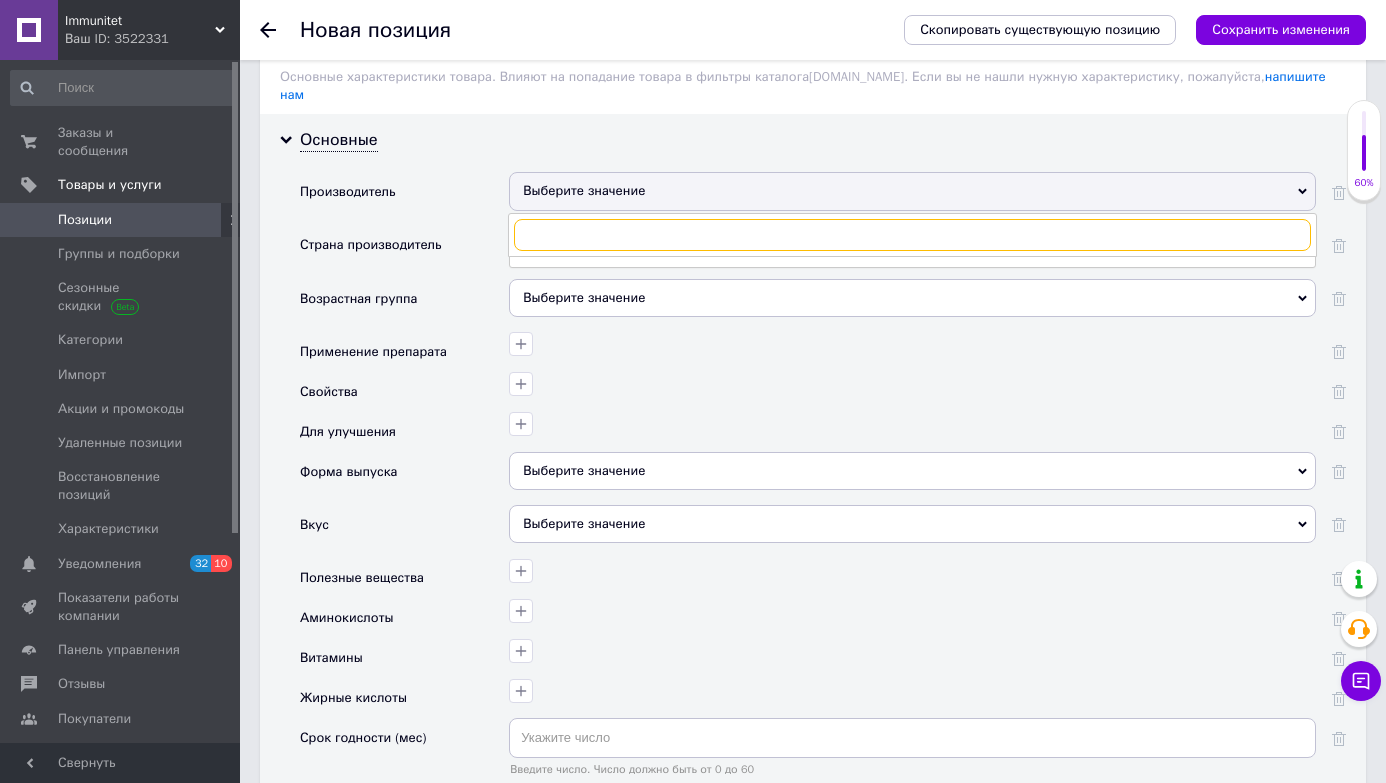 paste on "Force Factor" 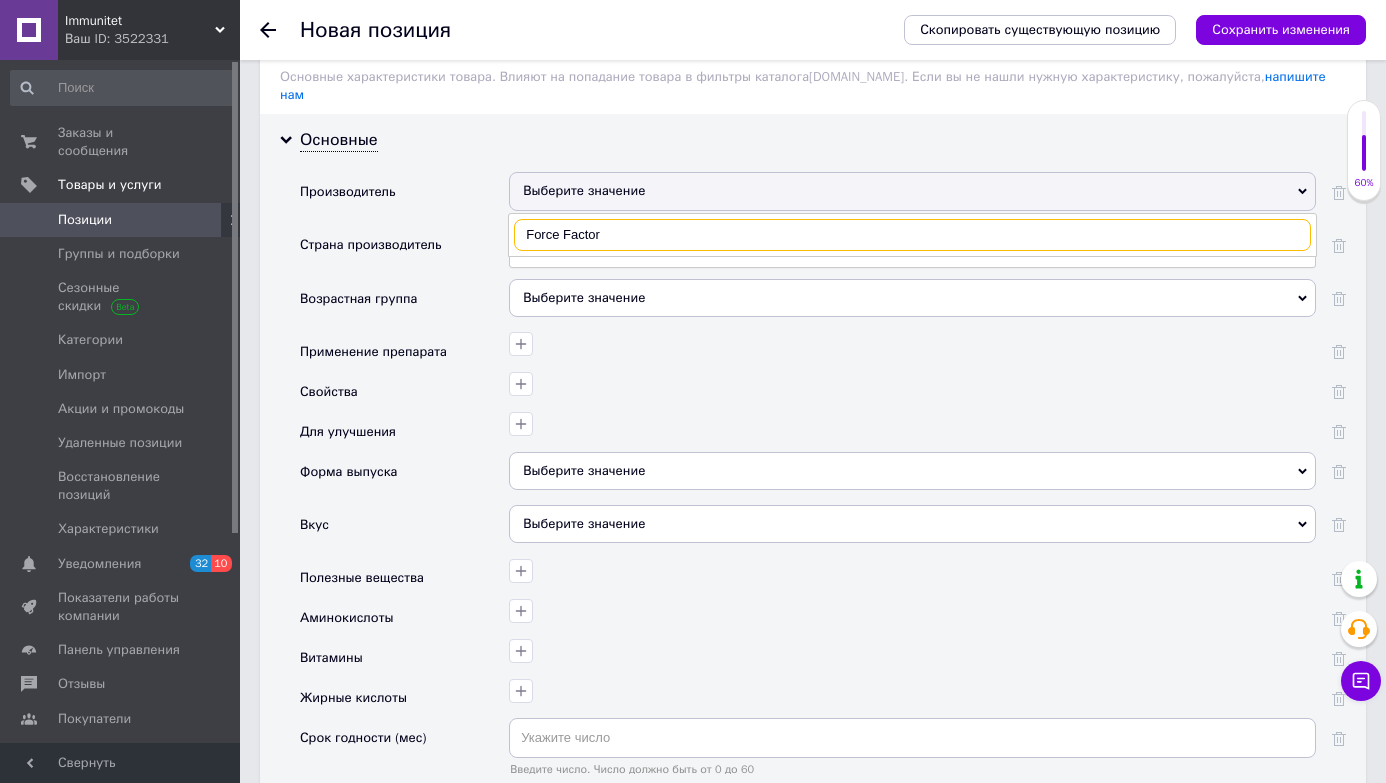 click on "Force Factor" at bounding box center (912, 235) 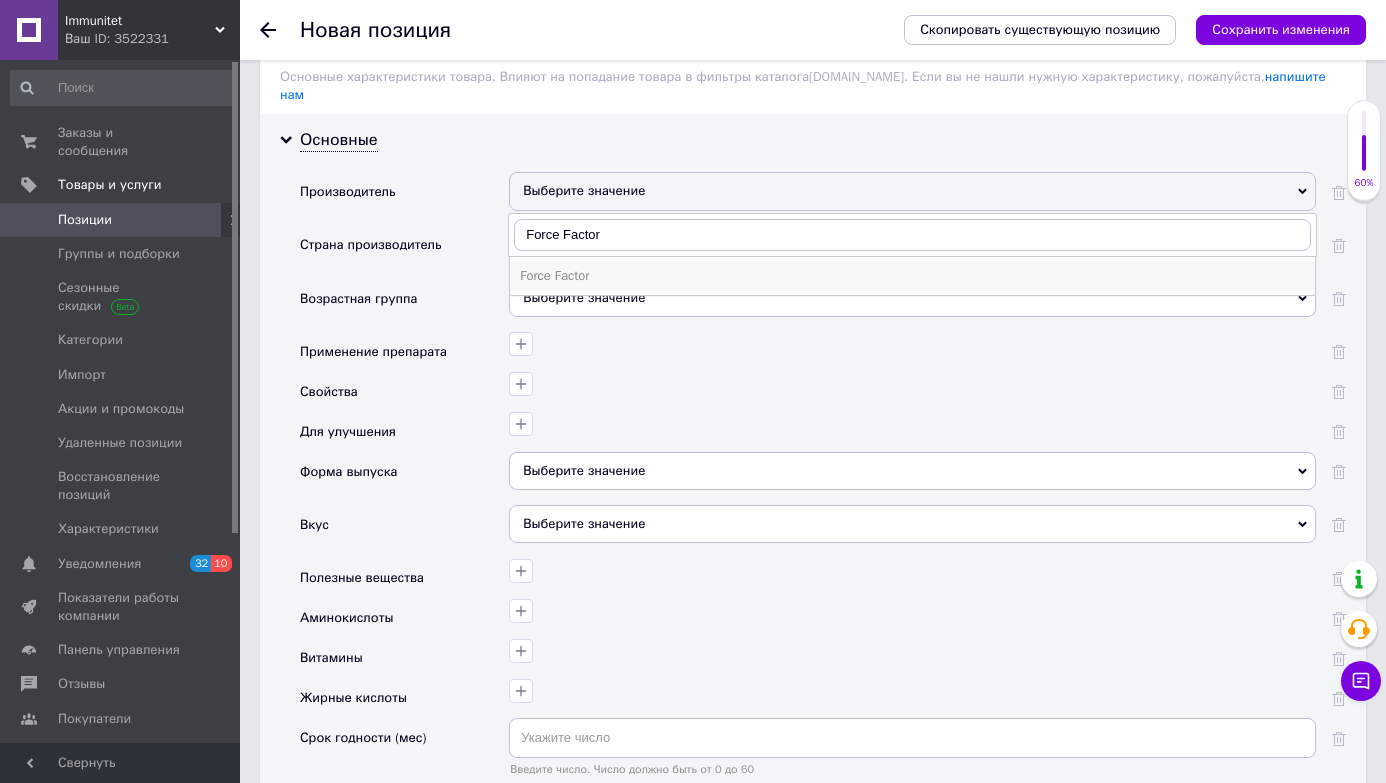click on "Force Factor" at bounding box center [912, 276] 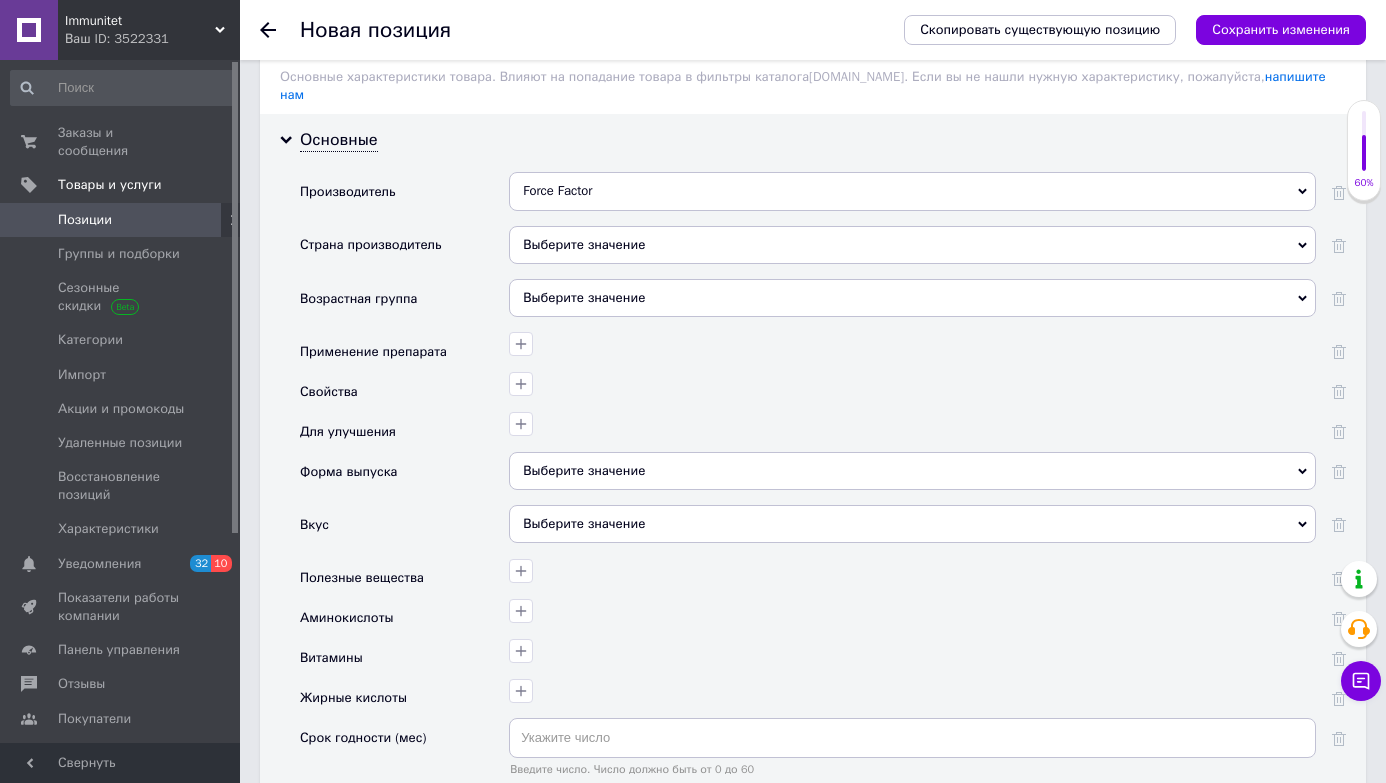 click on "Выберите значение" at bounding box center (912, 245) 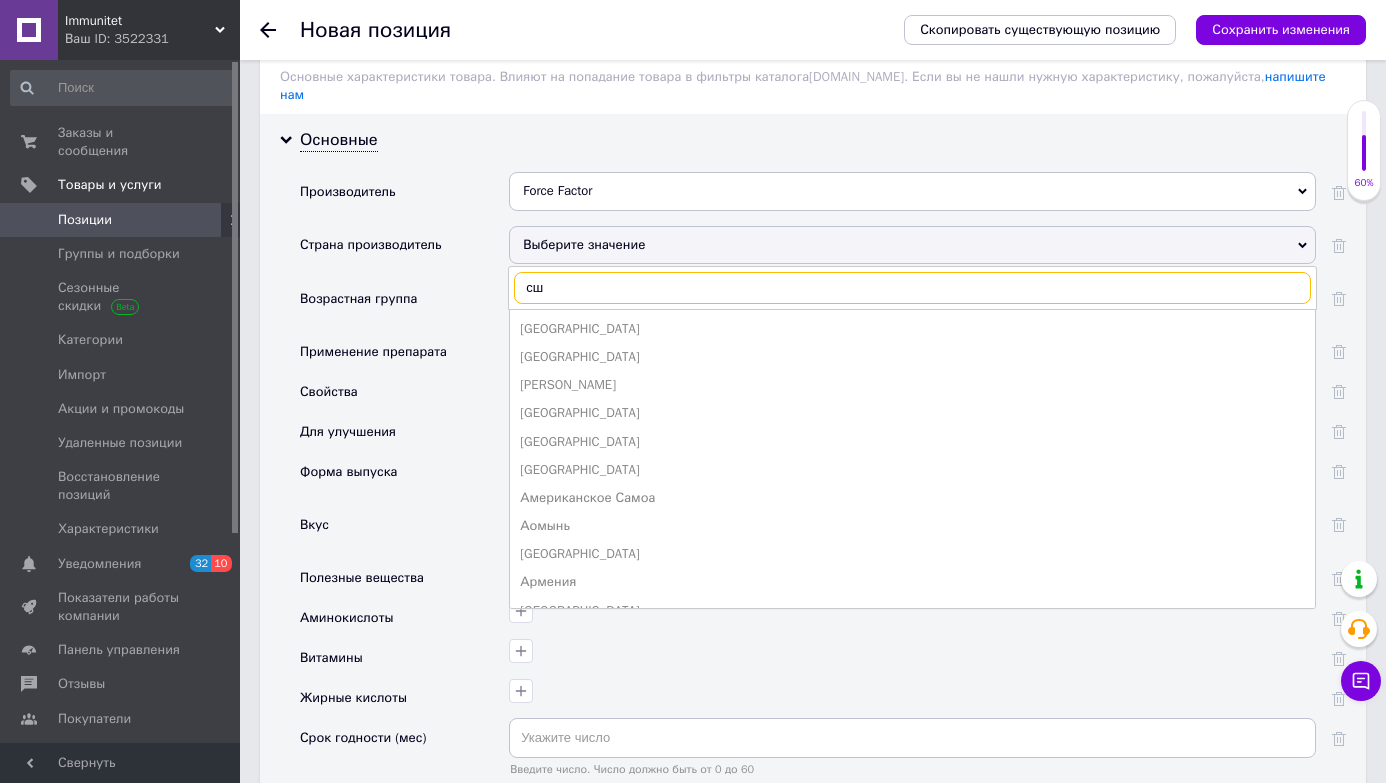 type on "[GEOGRAPHIC_DATA]" 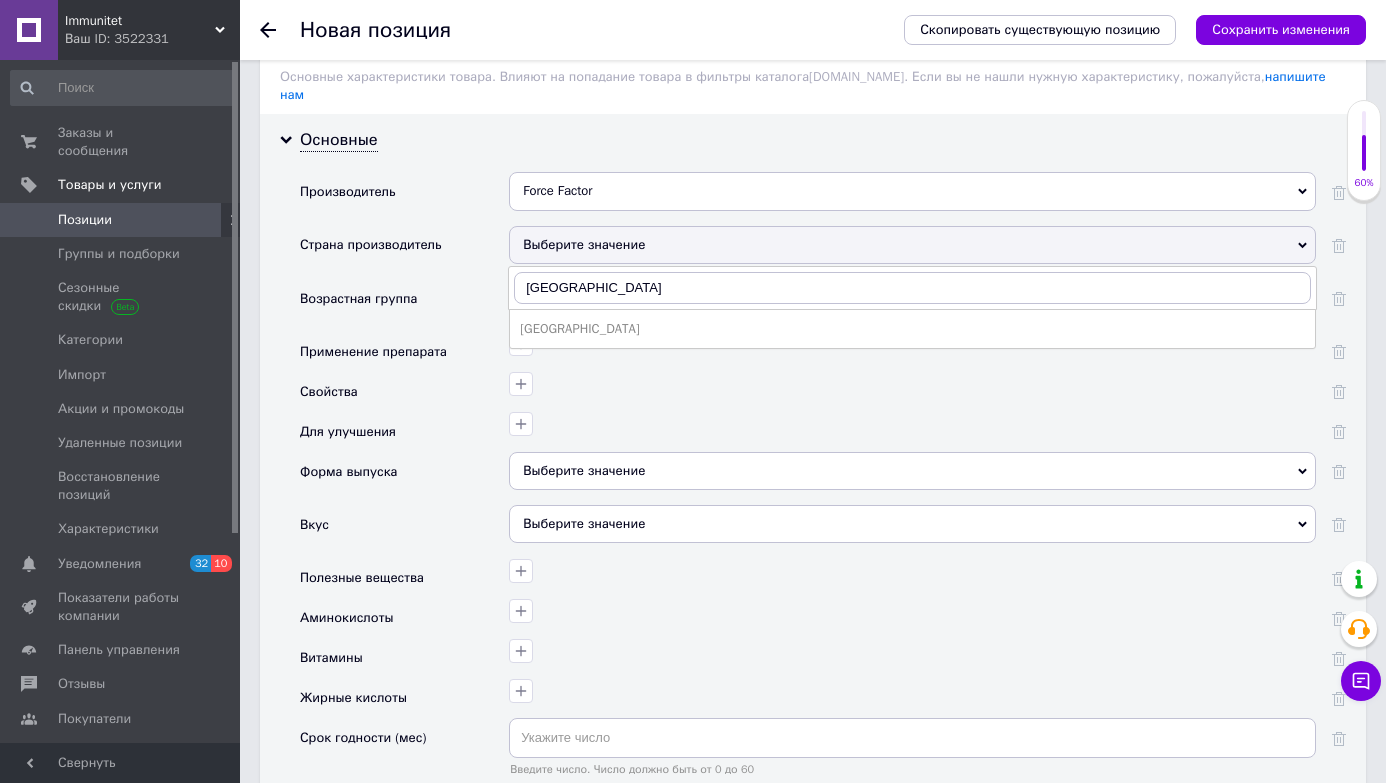 click on "[GEOGRAPHIC_DATA]" at bounding box center [912, 329] 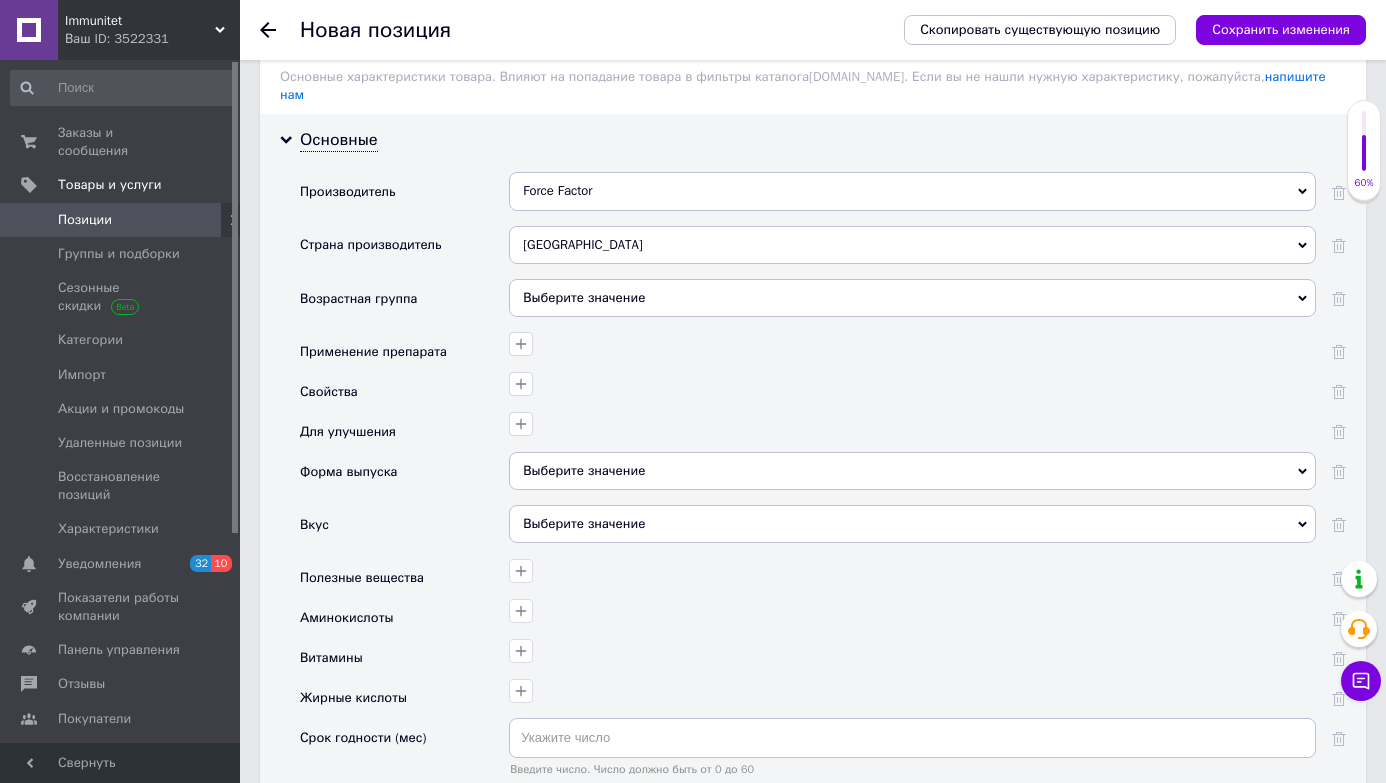 click on "Выберите значение" at bounding box center (912, 298) 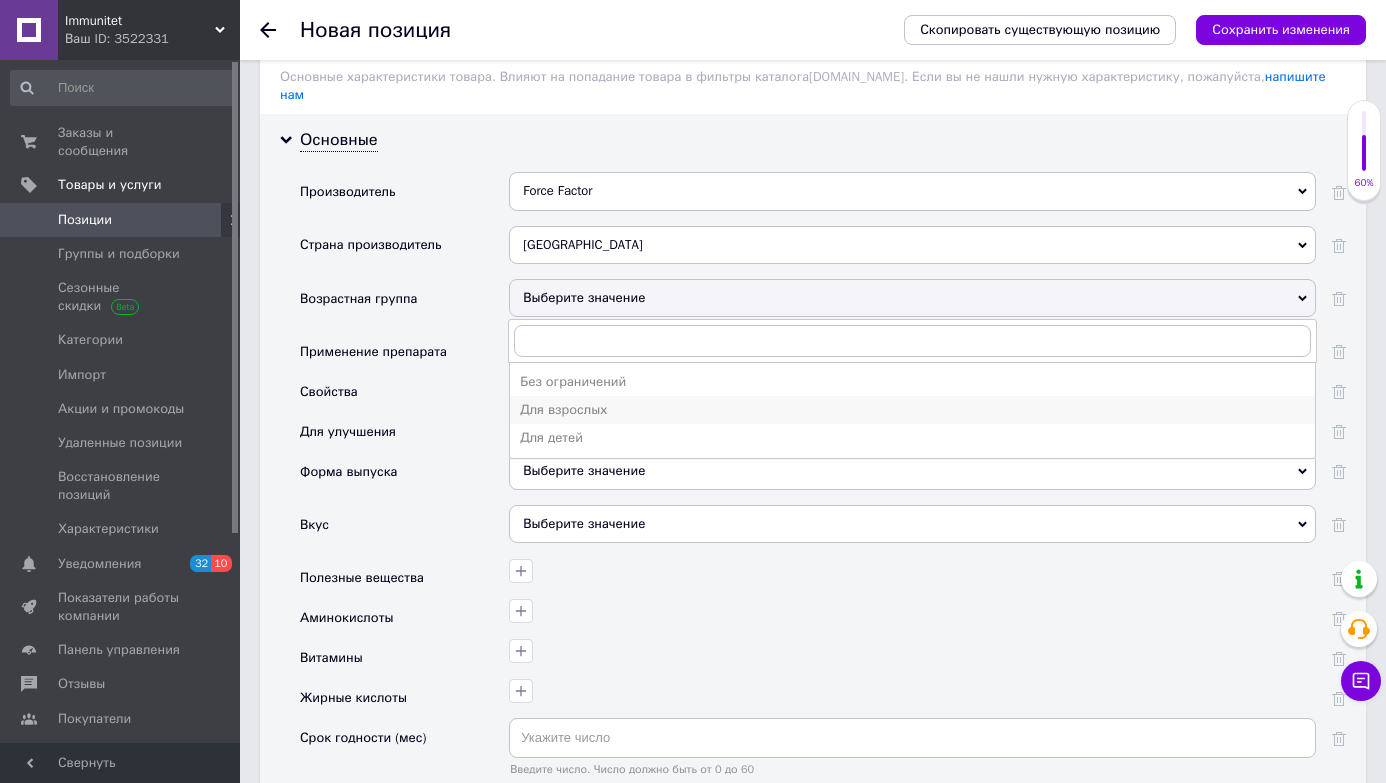 click on "Для взрослых" at bounding box center [912, 410] 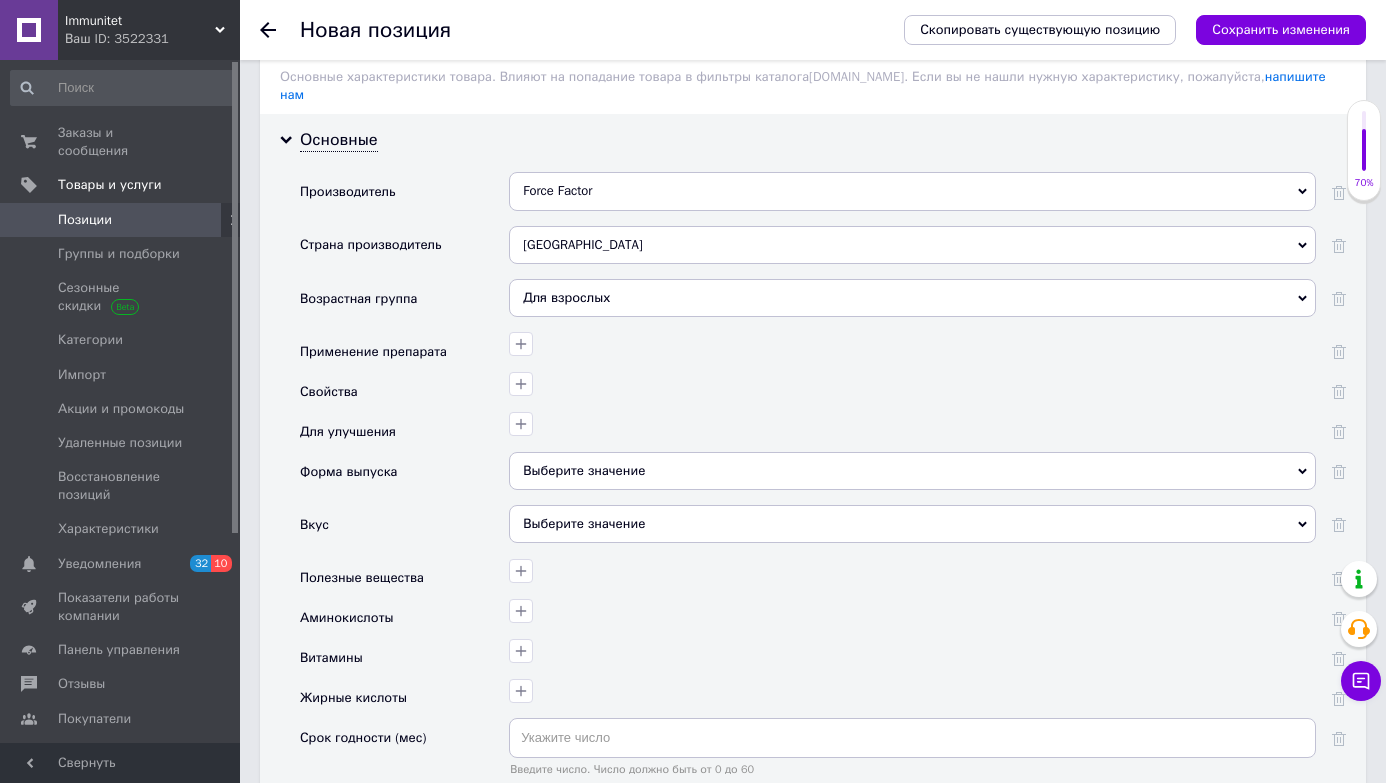 click at bounding box center [910, 421] 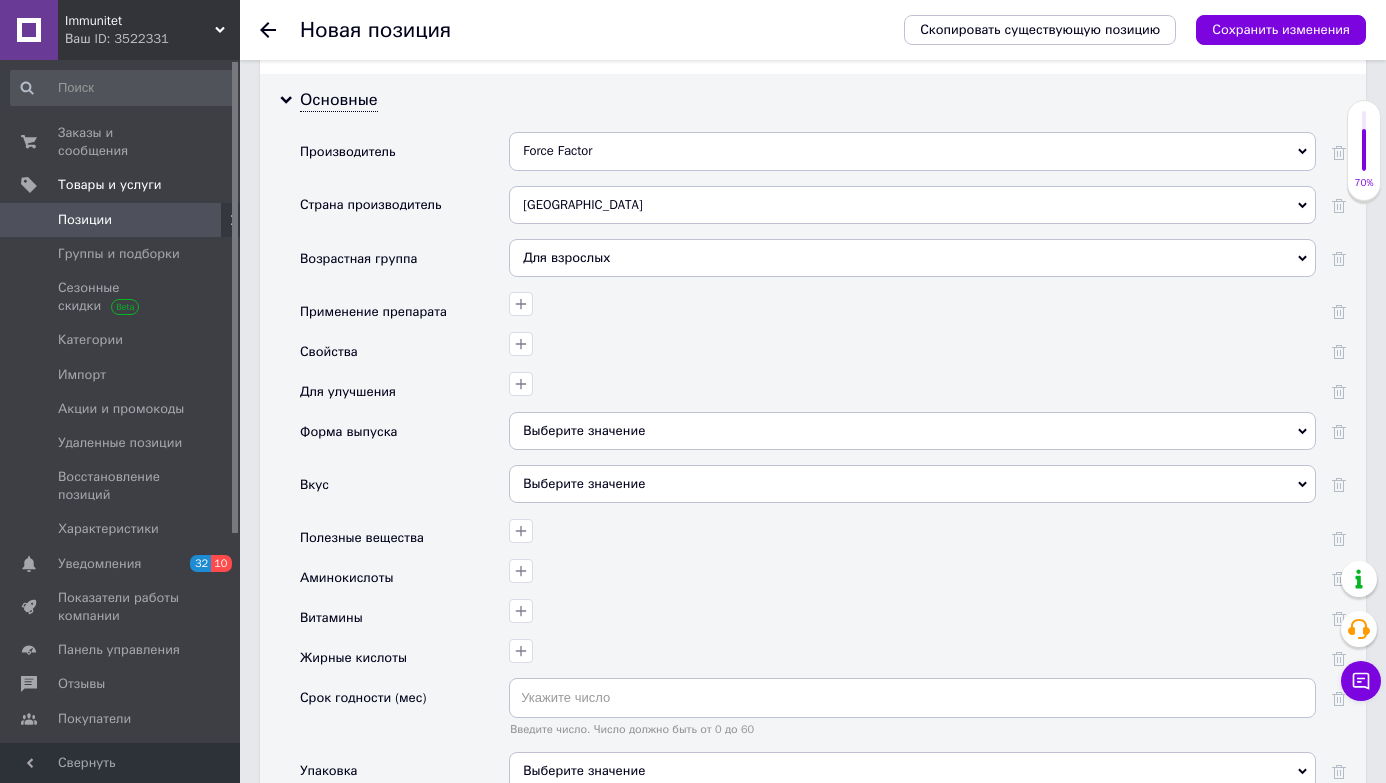 scroll, scrollTop: 1760, scrollLeft: 0, axis: vertical 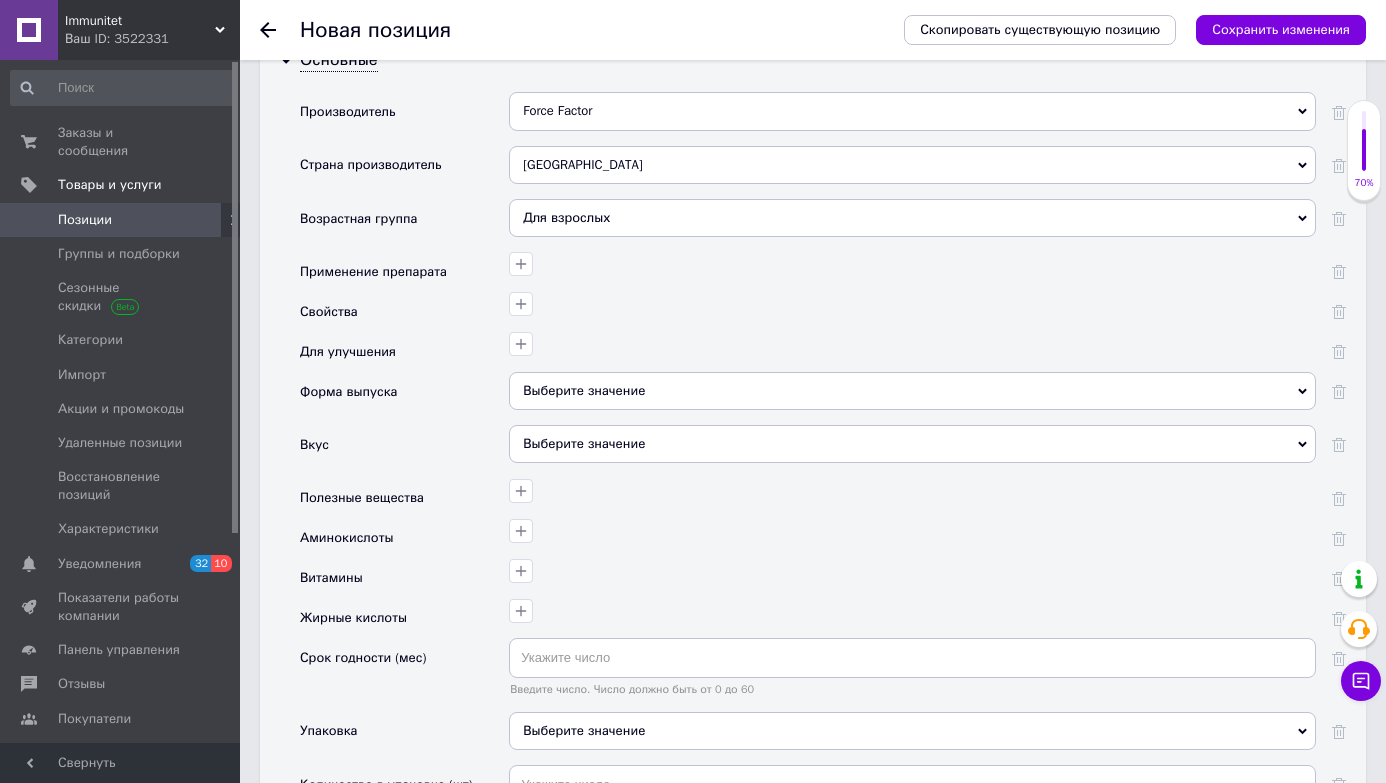 click on "Выберите значение" at bounding box center [912, 391] 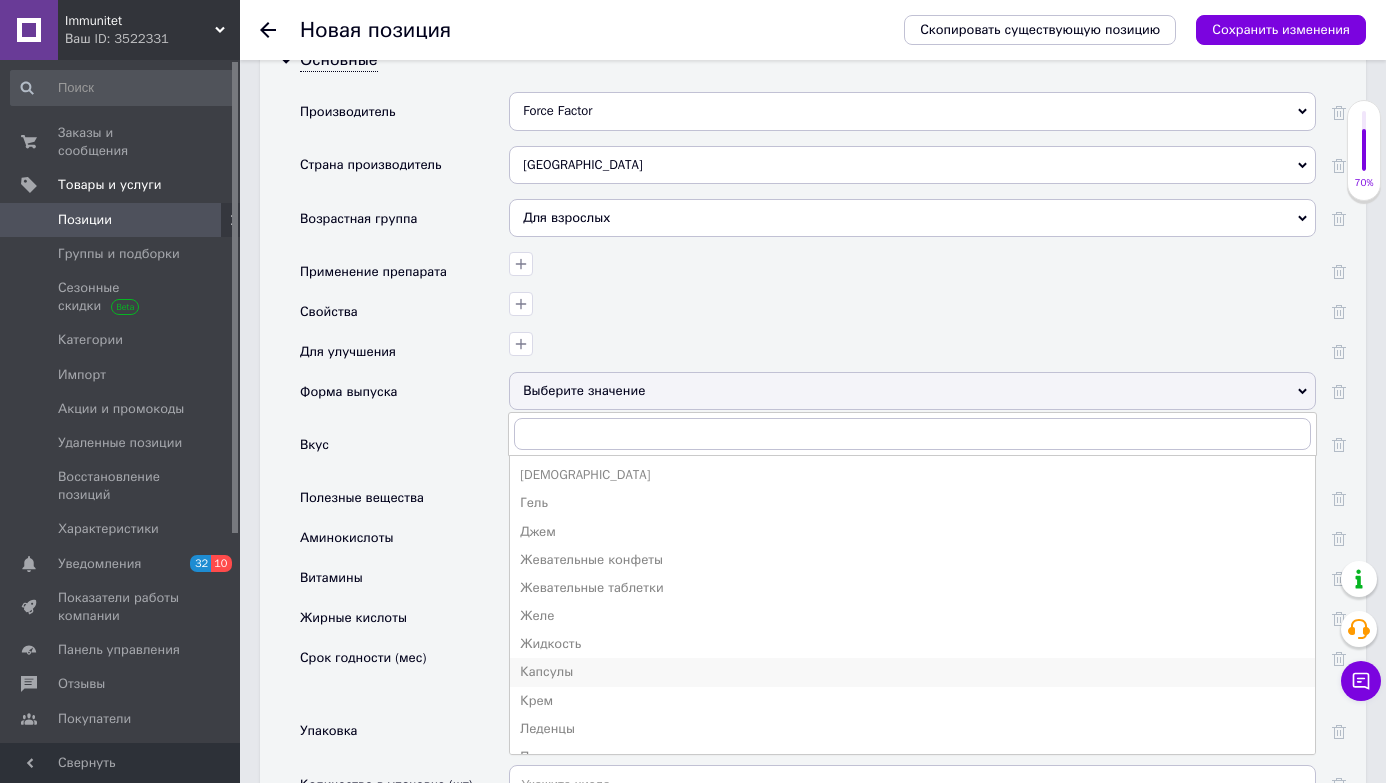 click on "Капсулы" at bounding box center (912, 672) 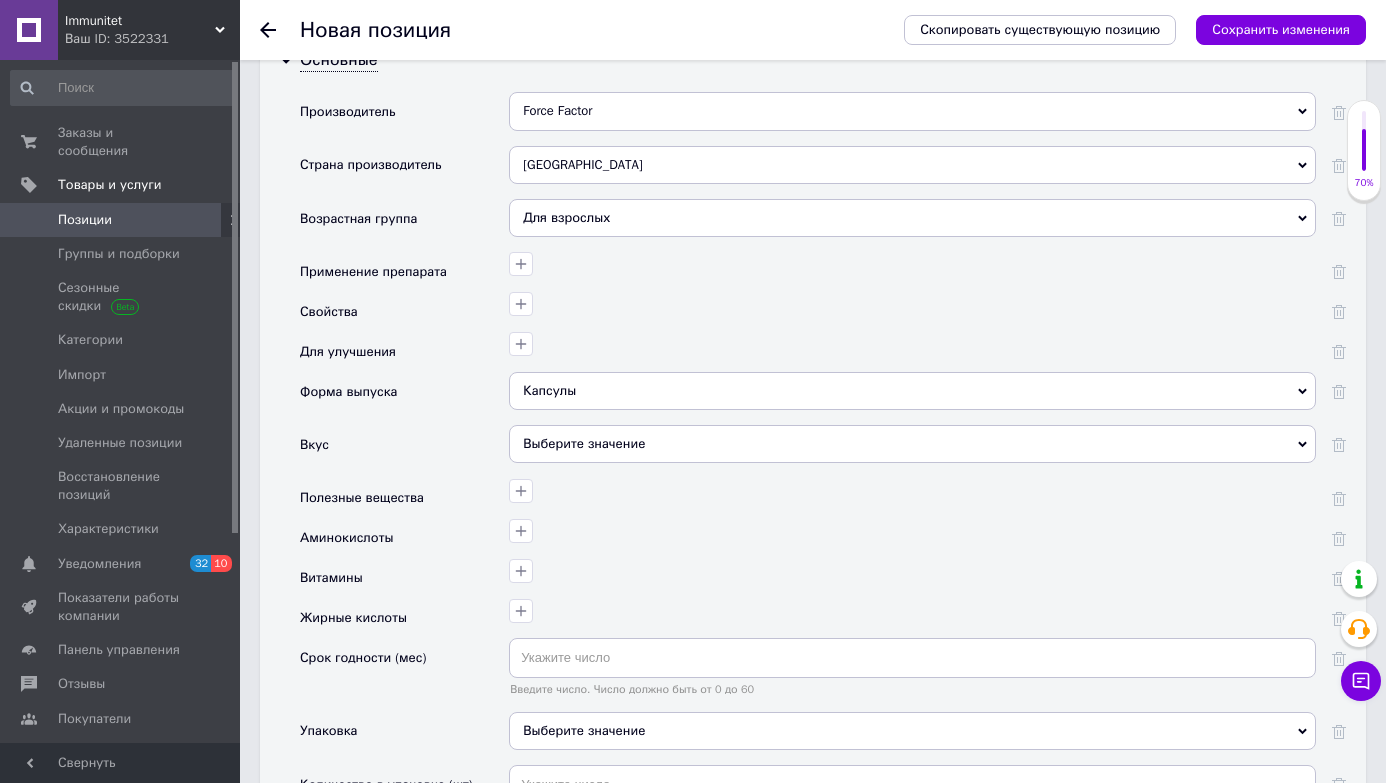 click at bounding box center [912, 538] 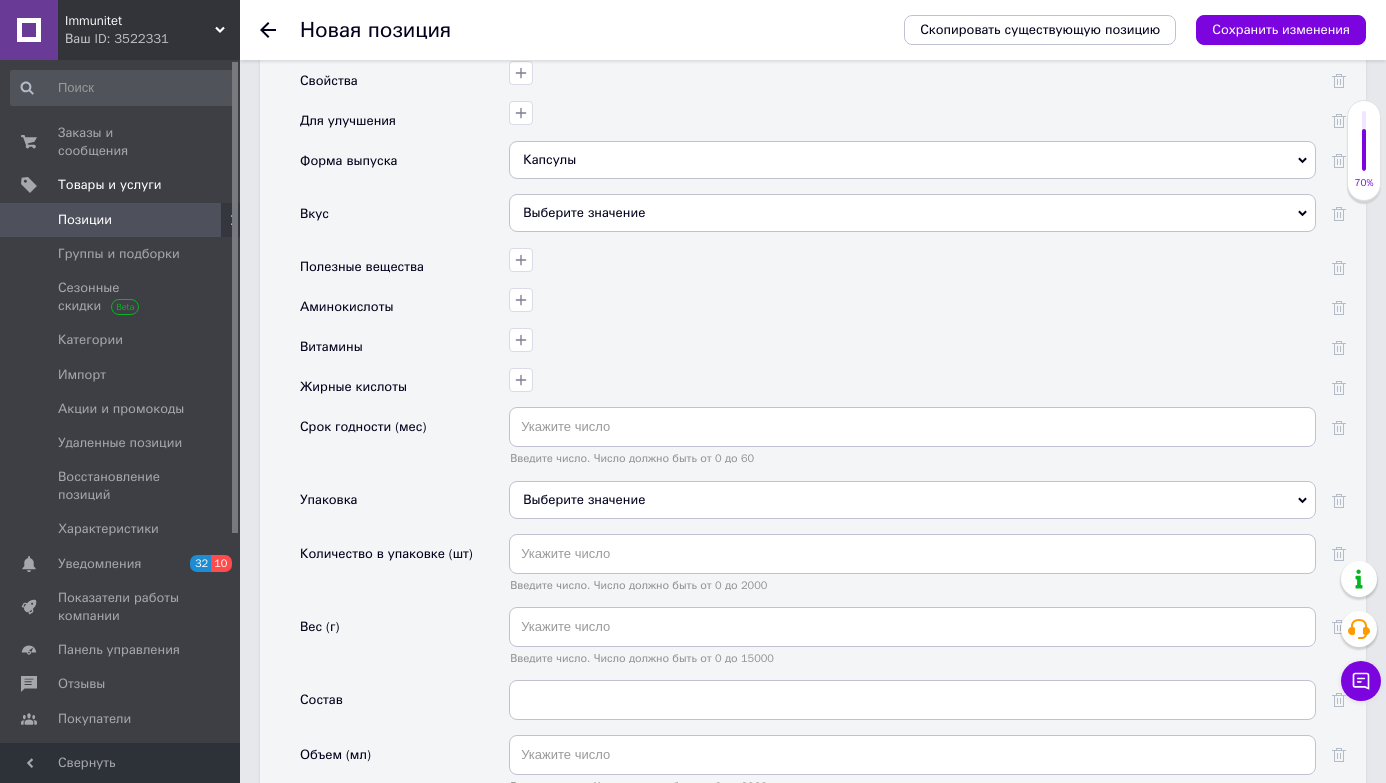 scroll, scrollTop: 2000, scrollLeft: 0, axis: vertical 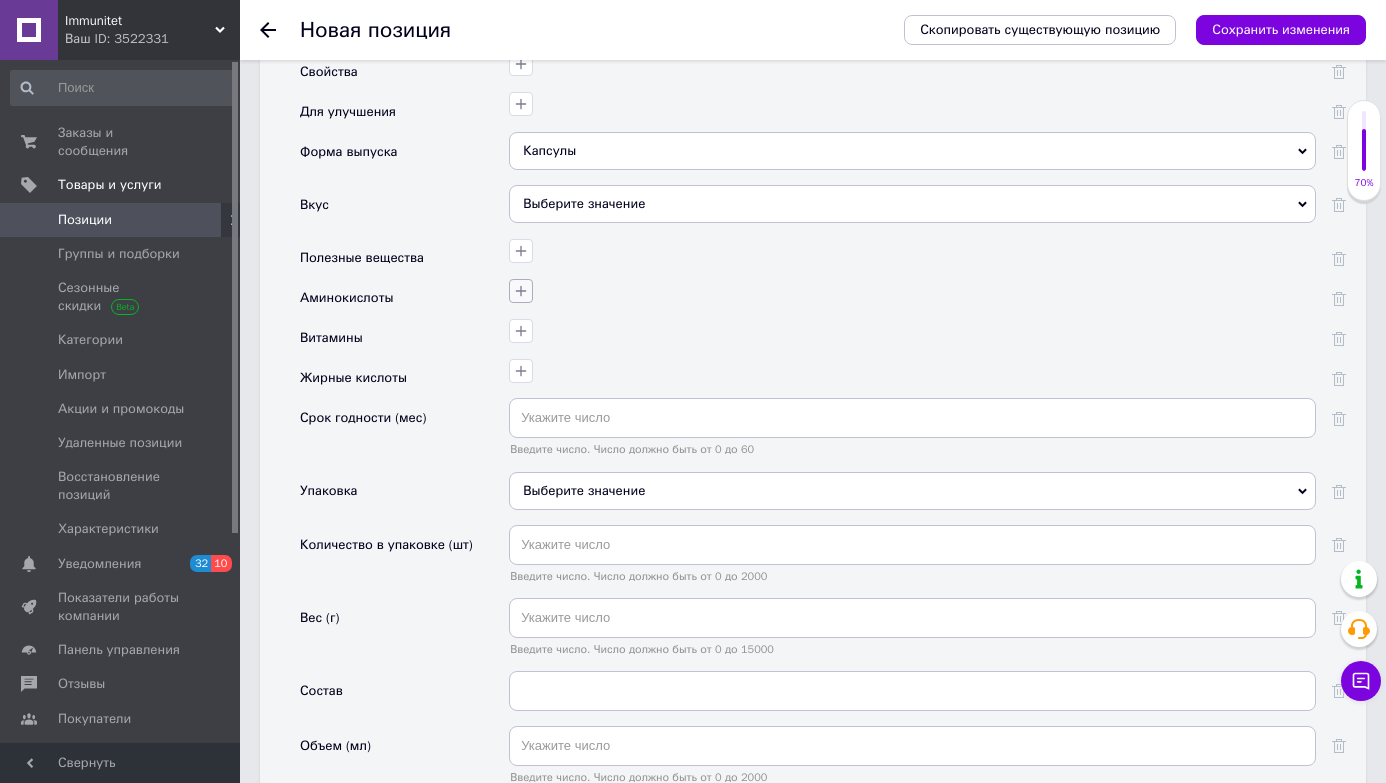 click at bounding box center (521, 291) 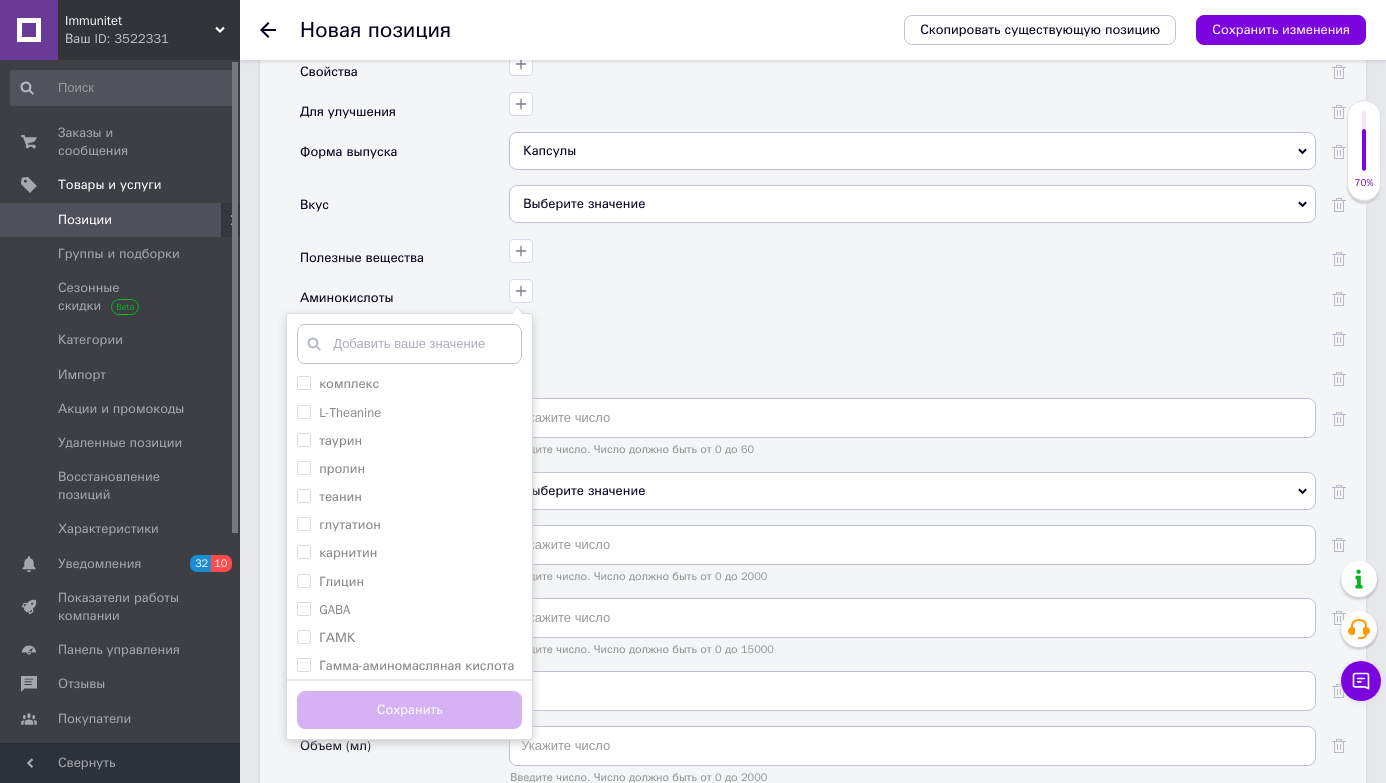 scroll, scrollTop: 232, scrollLeft: 0, axis: vertical 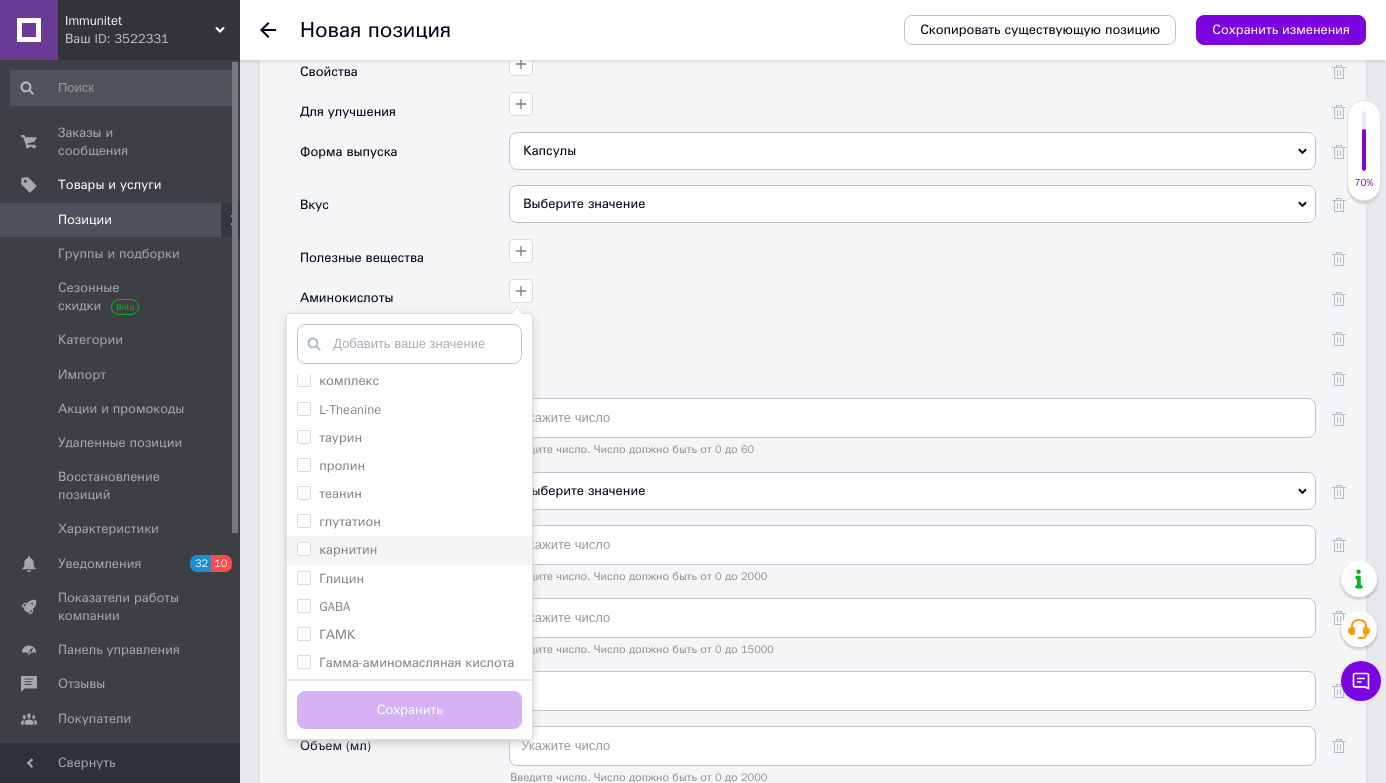 click on "карнитин" at bounding box center (348, 549) 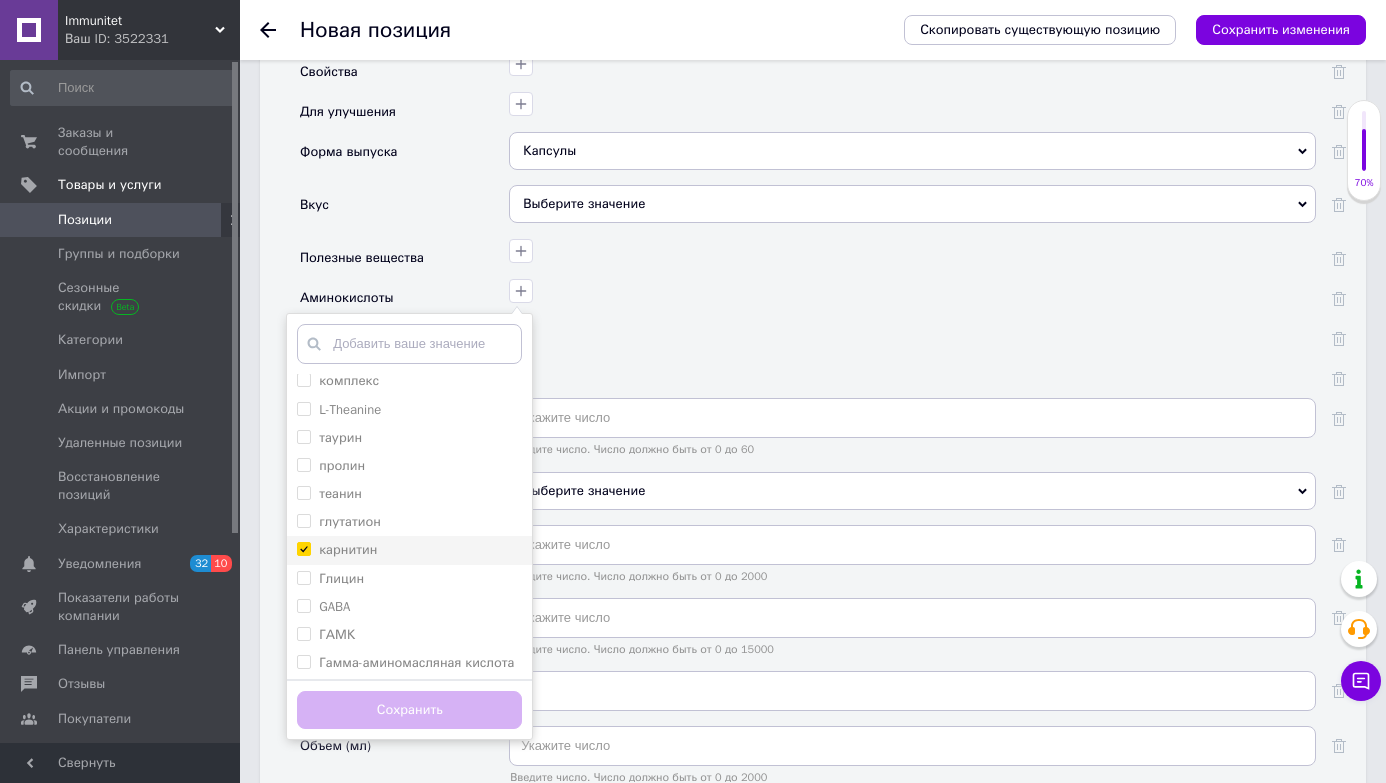 checkbox on "true" 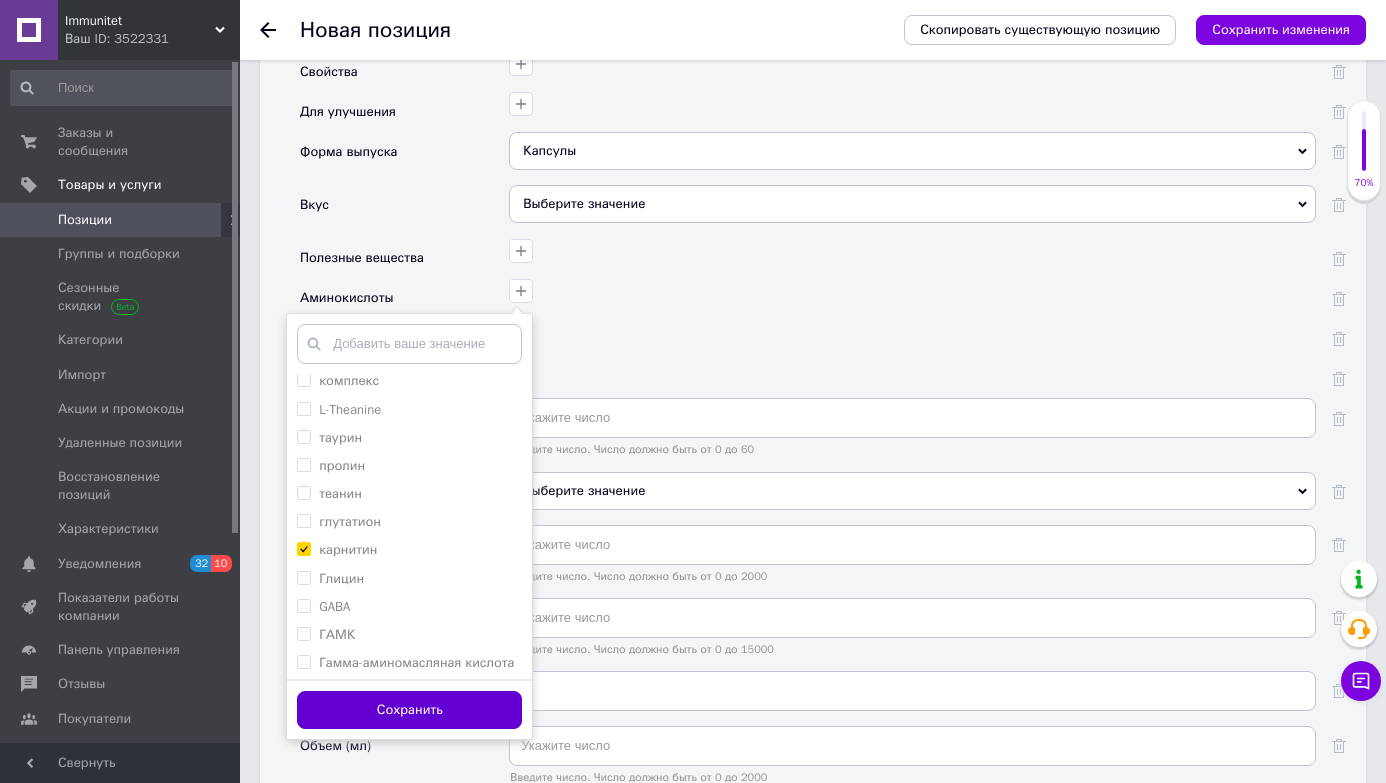 click on "Сохранить" at bounding box center [409, 710] 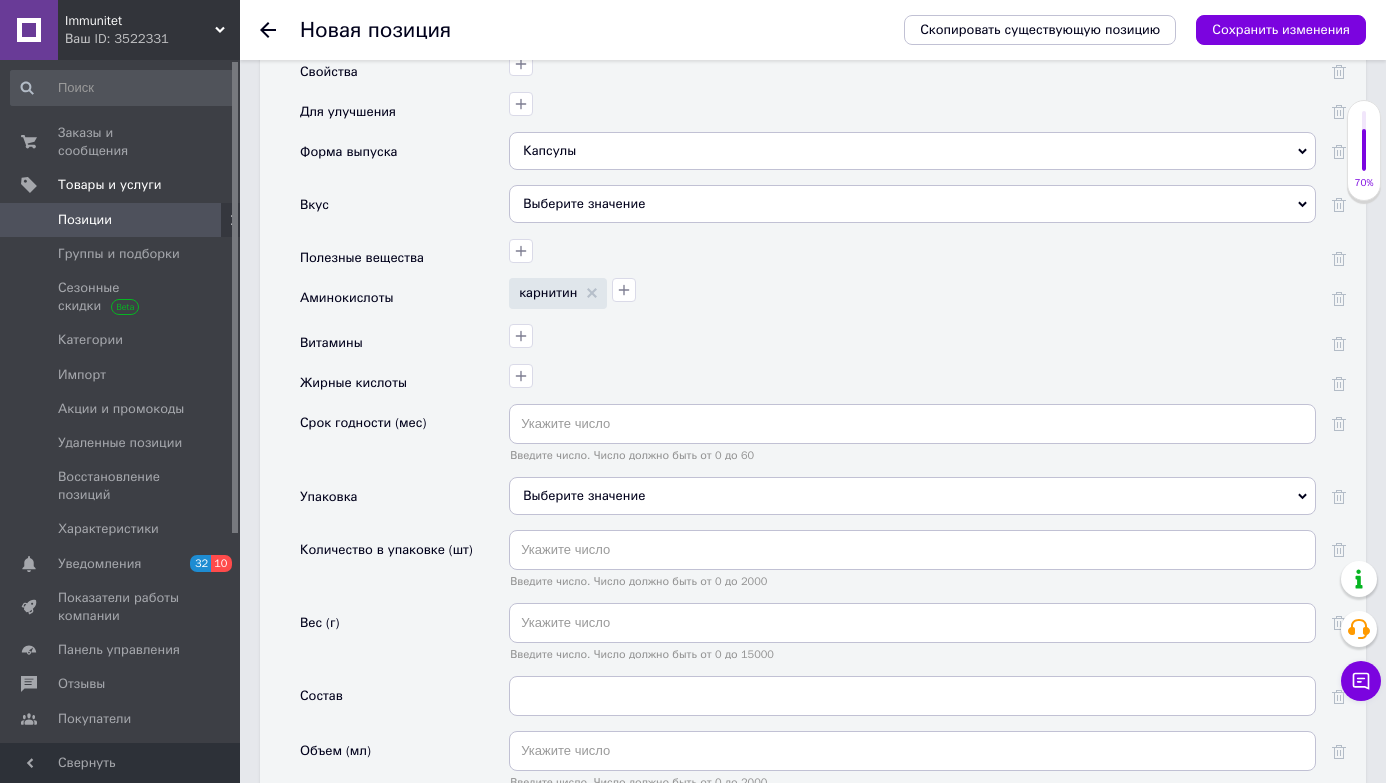 click at bounding box center (910, 333) 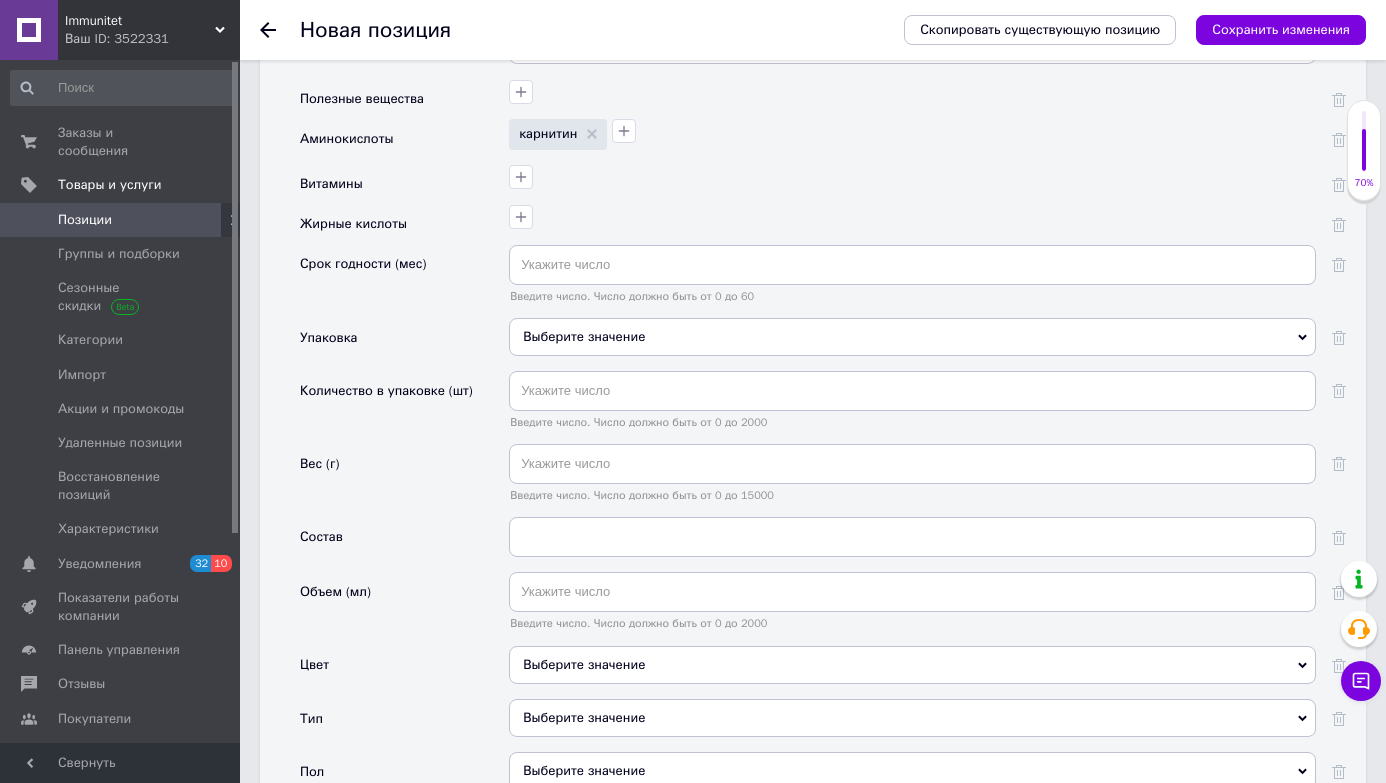 scroll, scrollTop: 2160, scrollLeft: 0, axis: vertical 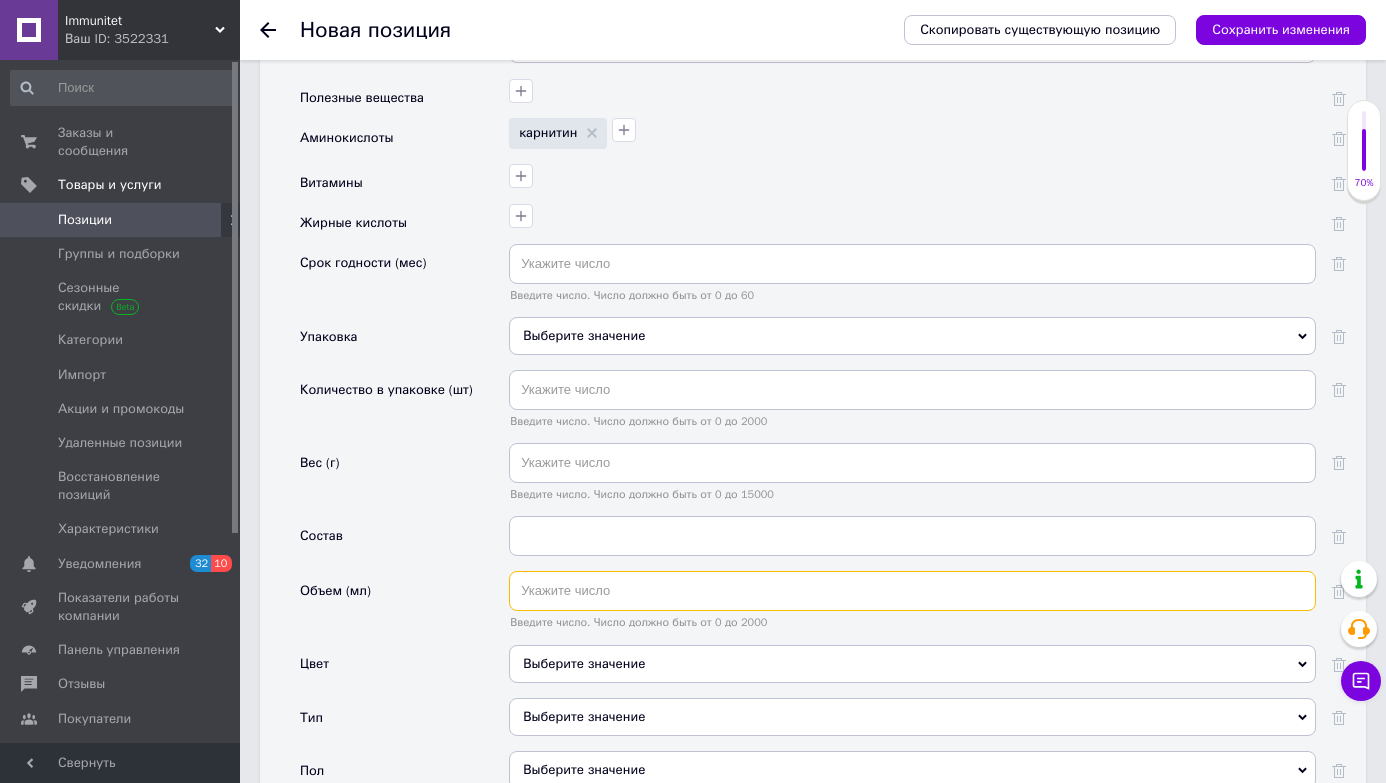 click at bounding box center [912, 591] 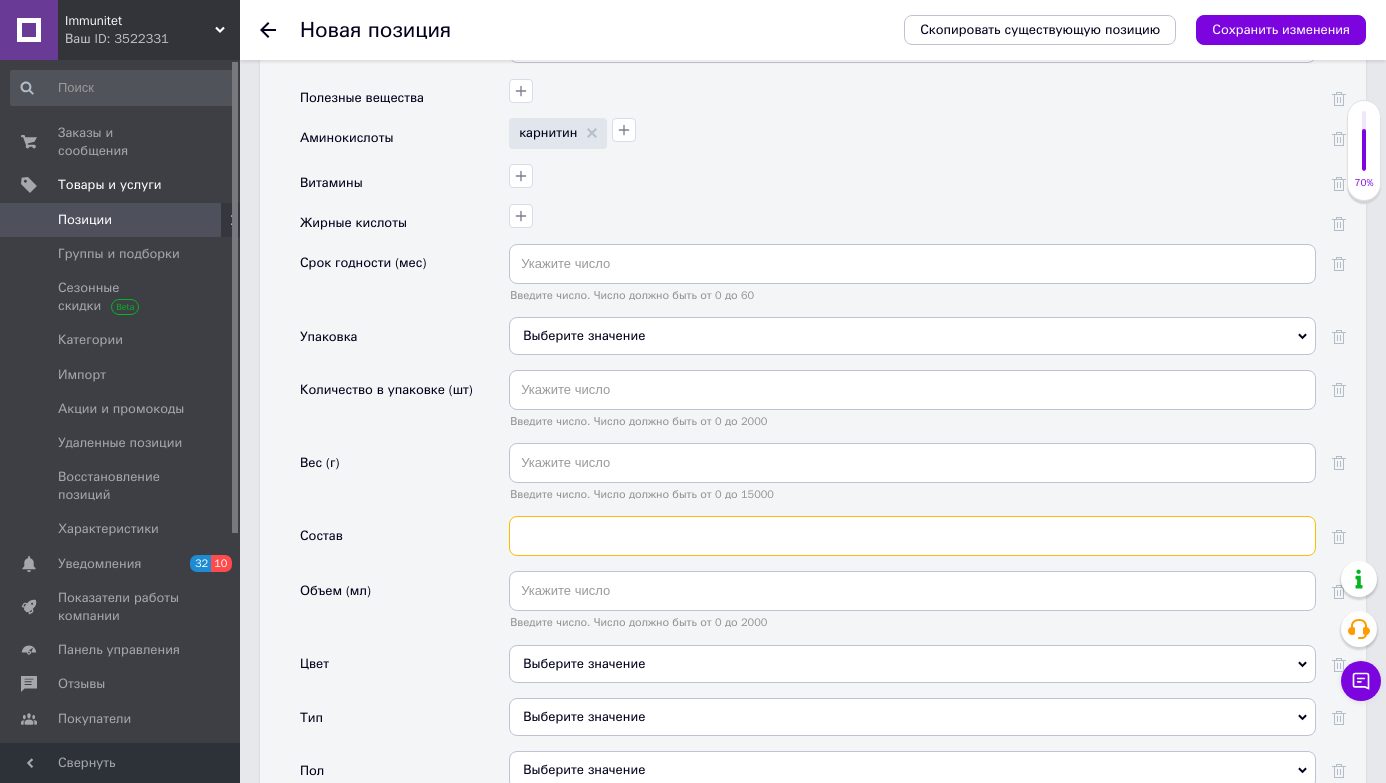click at bounding box center [912, 536] 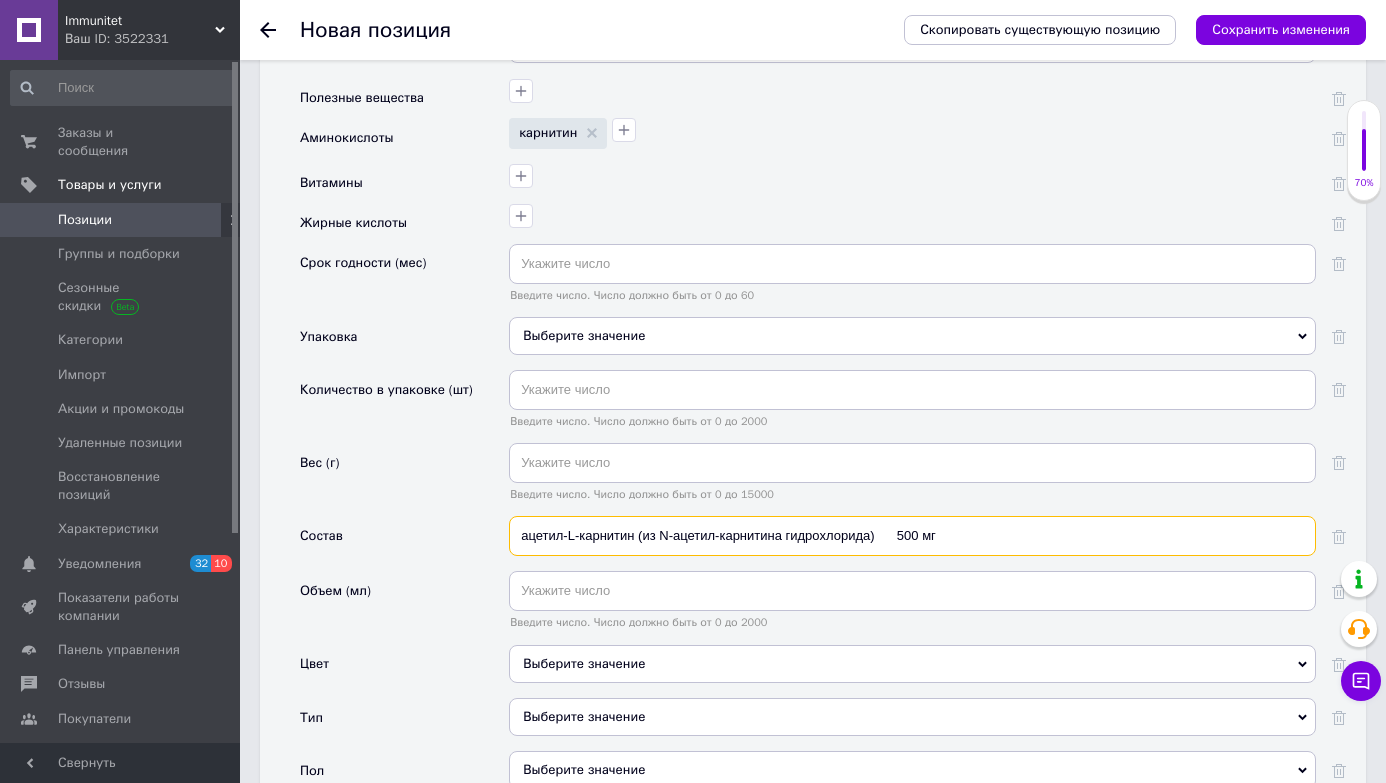 click on "ацетил-L-карнитин (из N-ацетил-карнитина гидрохлорида)	500 мг" at bounding box center (912, 536) 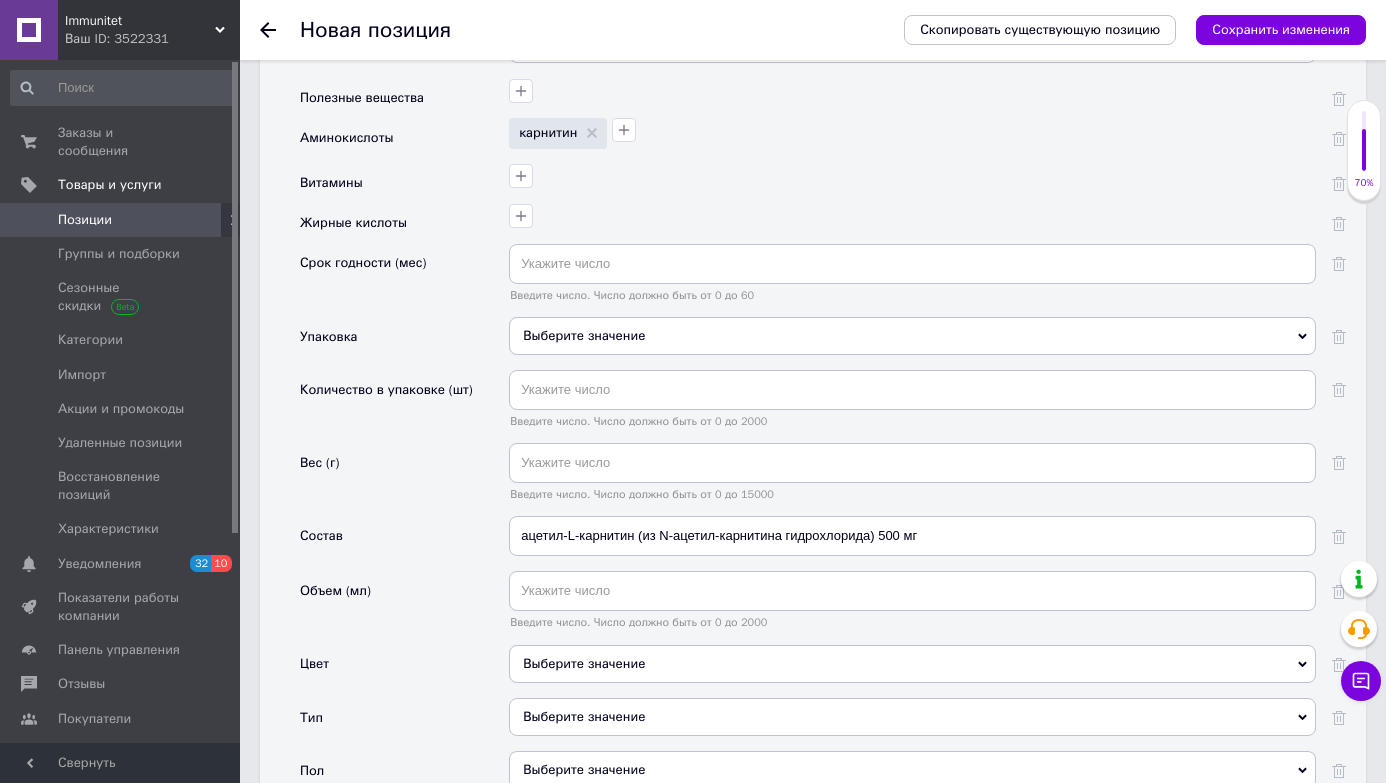 click on "Состав" at bounding box center (404, 543) 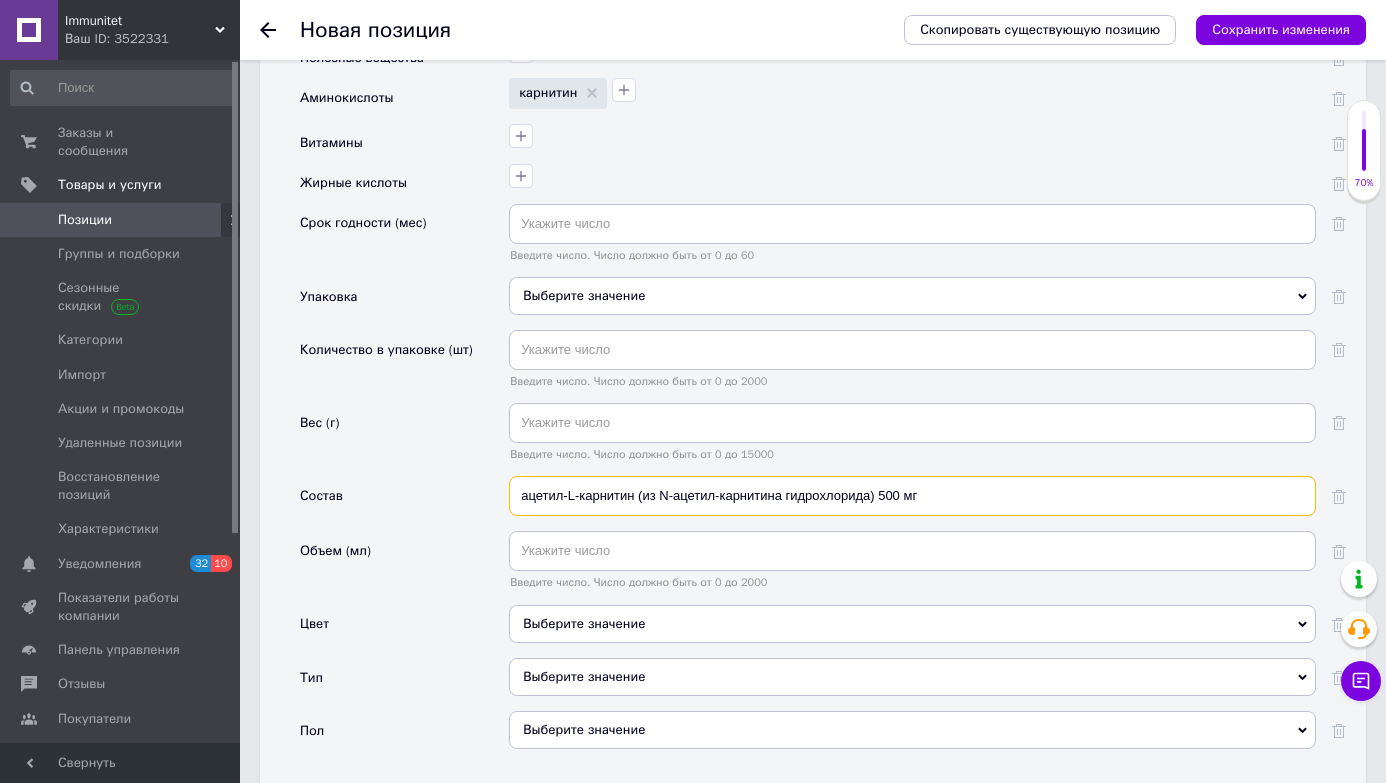 click on "ацетил-L-карнитин (из N-ацетил-карнитина гидрохлорида) 500 мг" at bounding box center [912, 496] 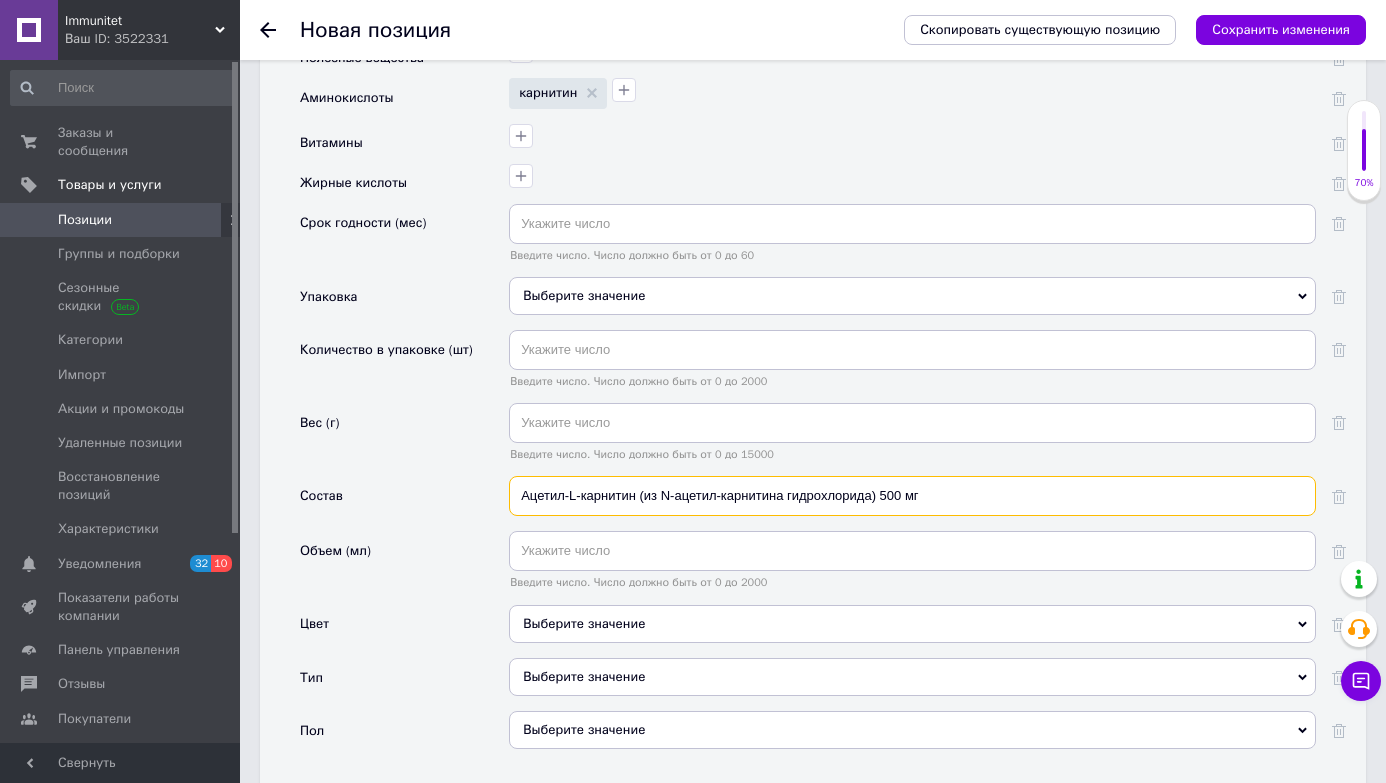 click on "Ацетил-L-карнитин (из N-ацетил-карнитина гидрохлорида) 500 мг" at bounding box center [912, 496] 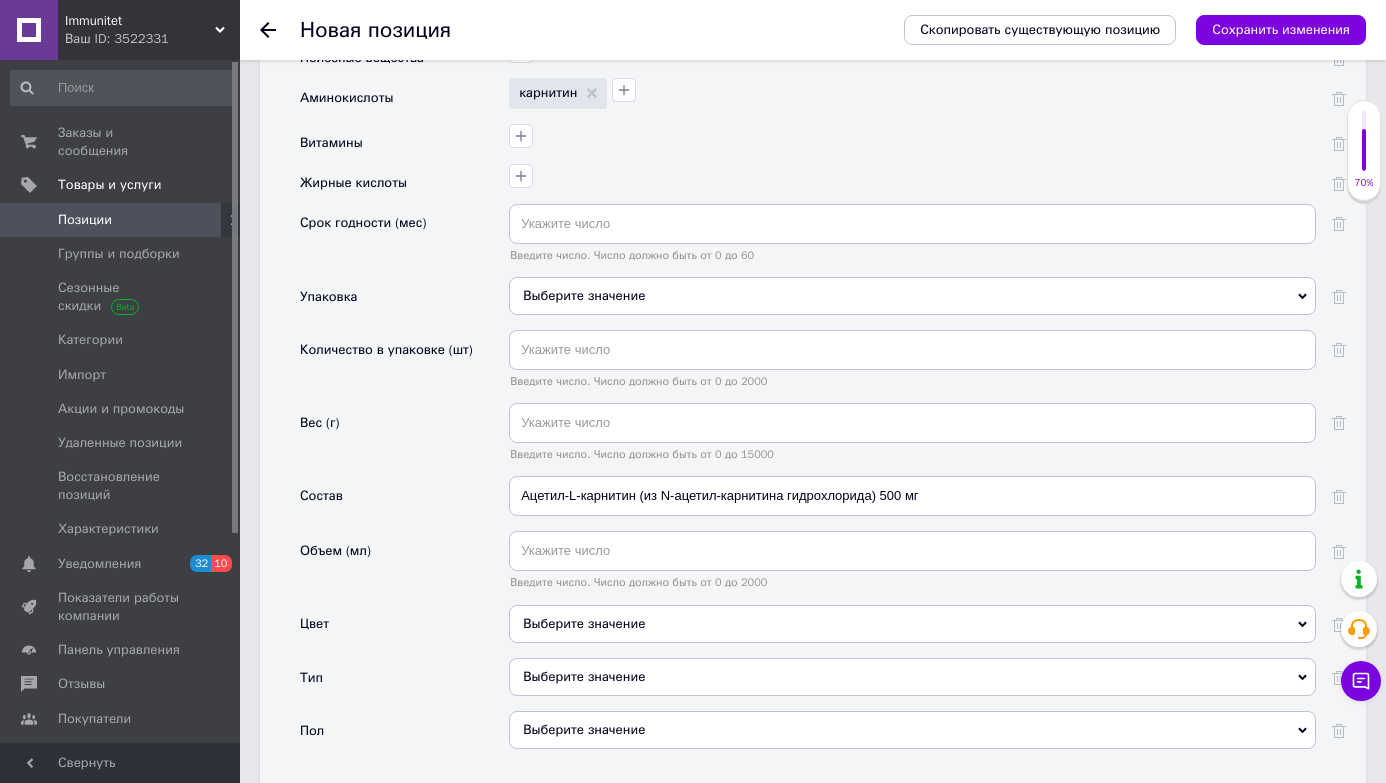 click on "Вес (г)" at bounding box center [404, 439] 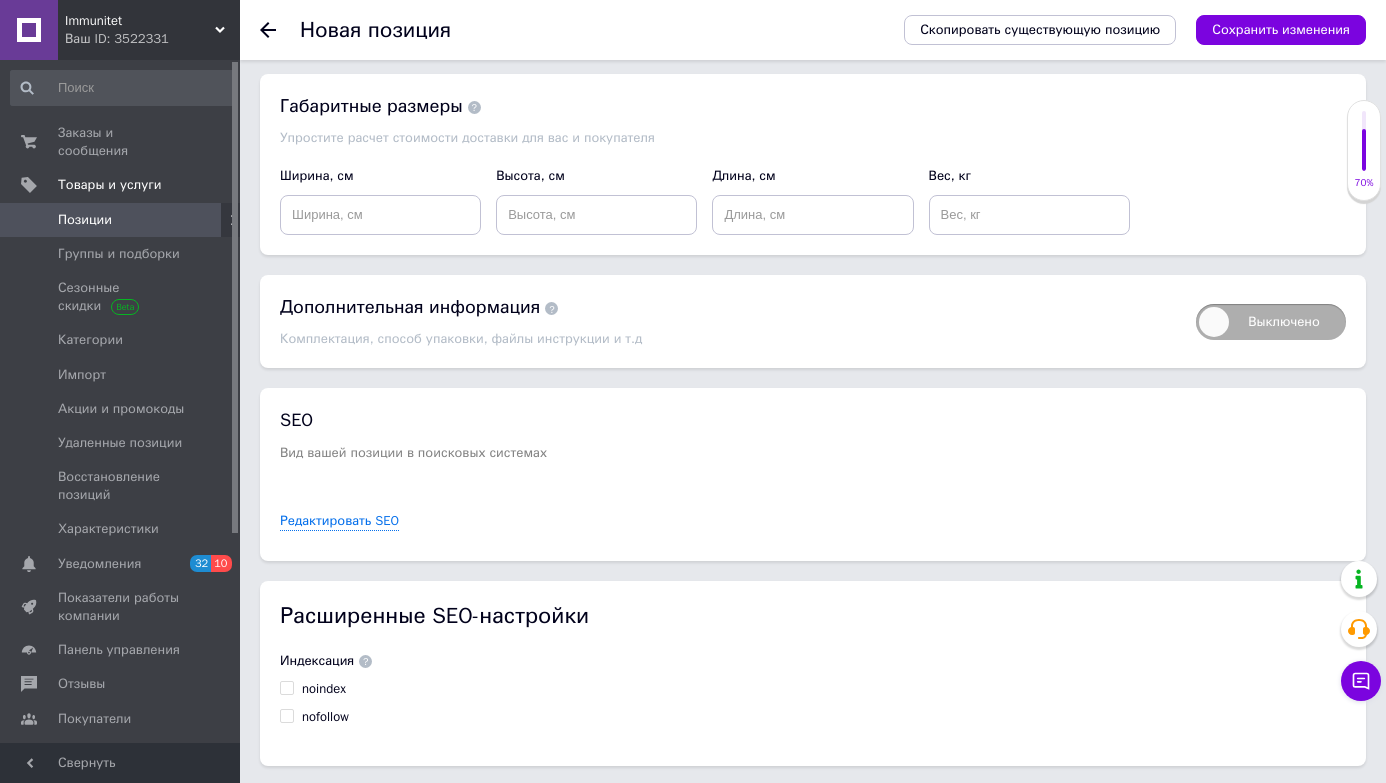 scroll, scrollTop: 3171, scrollLeft: 0, axis: vertical 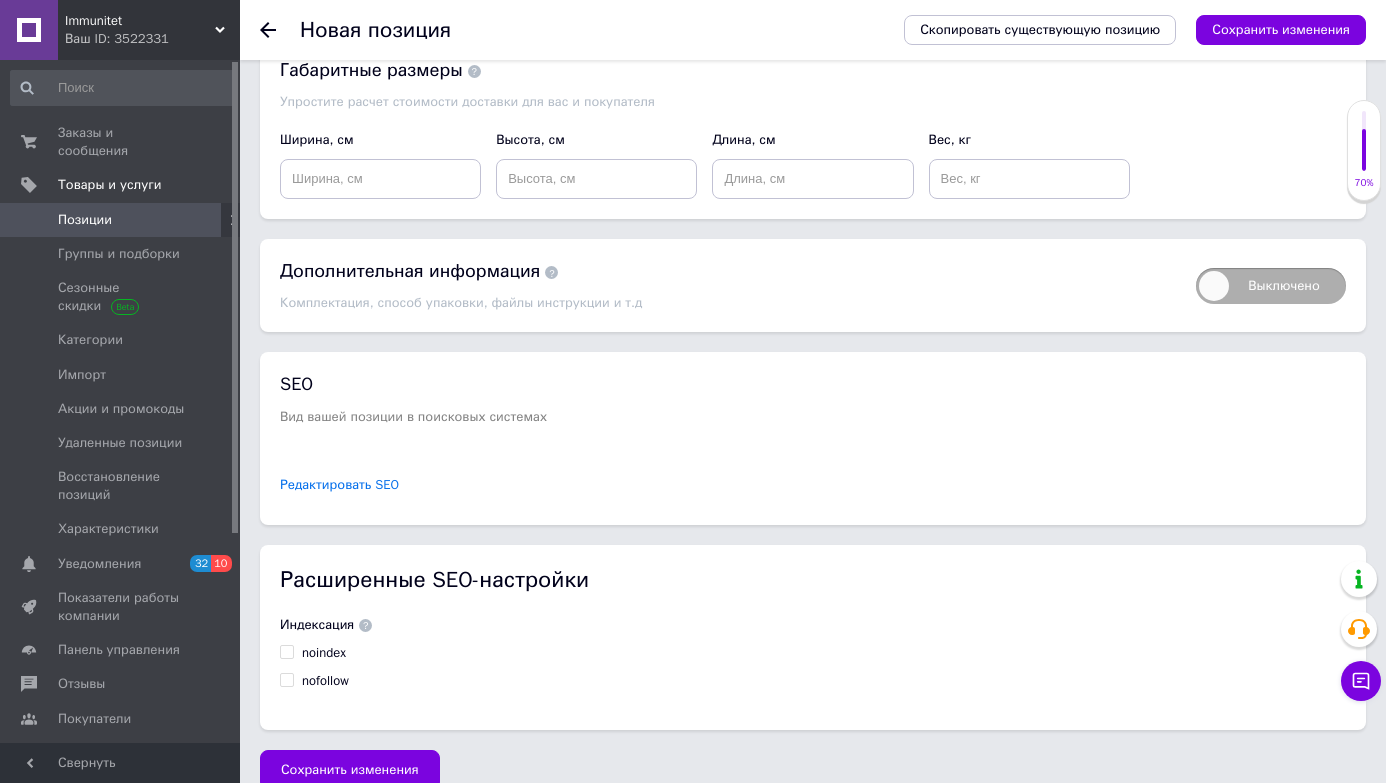 click on "Редактировать SEO" at bounding box center (339, 485) 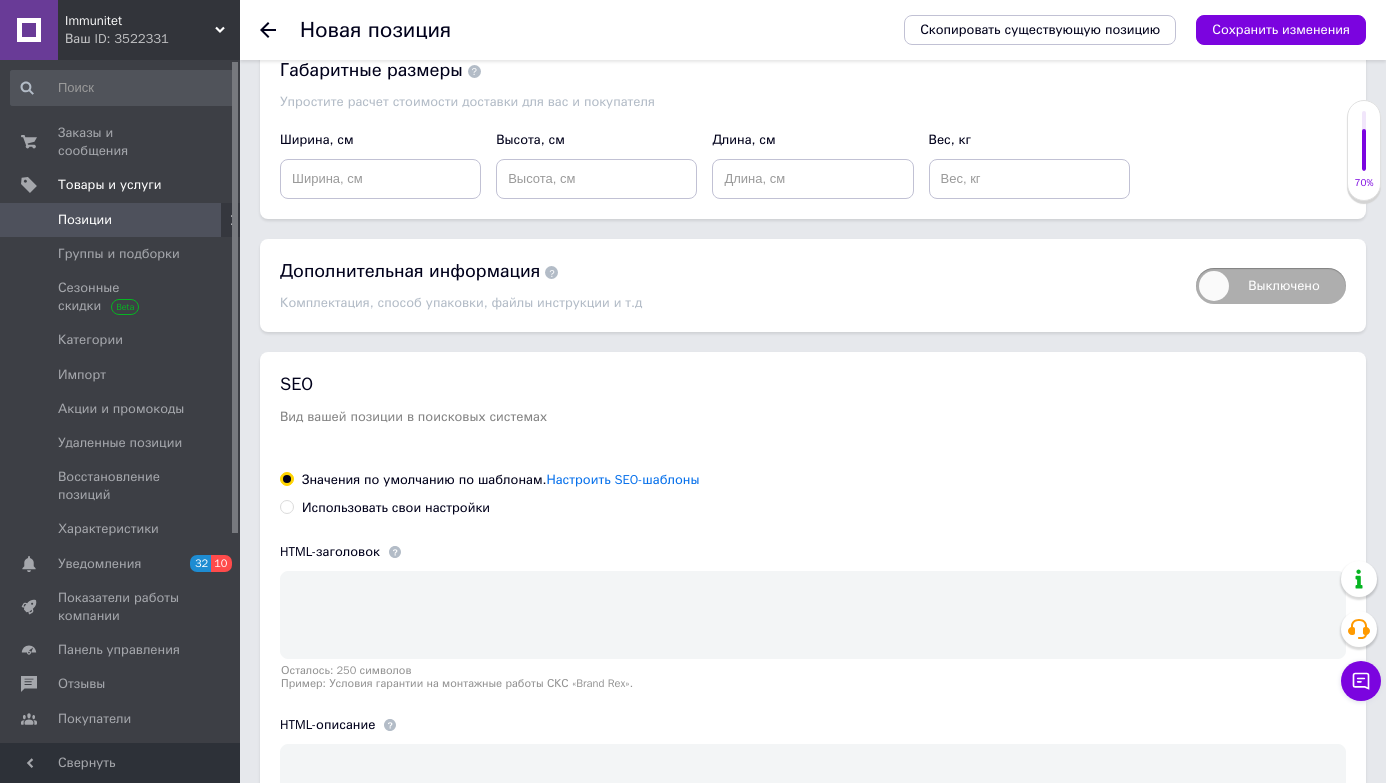 click on "Использовать свои настройки" at bounding box center [286, 506] 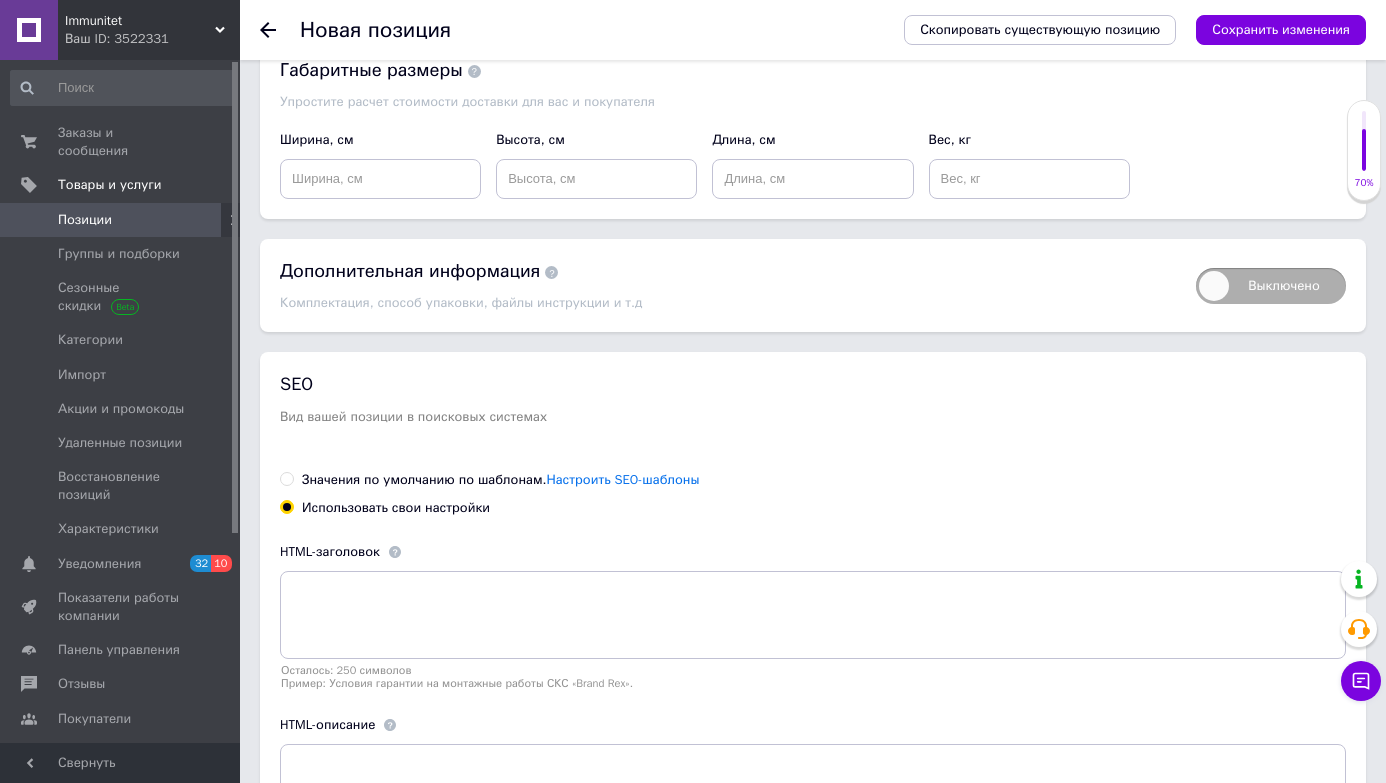 click on "SEO Вид вашей позиции в поисковых системах Значения по умолчанию по шаблонам.   Настроить SEO-шаблоны Использовать свои настройки HTML-заголовок   Осталось: 250 символов Пример: Условия гарантии на монтажные работы СКС «Brand Rex». HTML-описание   Осталось: 250 символов Пример HTML описания:
Информация об условиях гарантии компании ООО «Сеть»
на монтажные работы СКС «Brand Rex». Перевод на украинском языке" at bounding box center [813, 639] 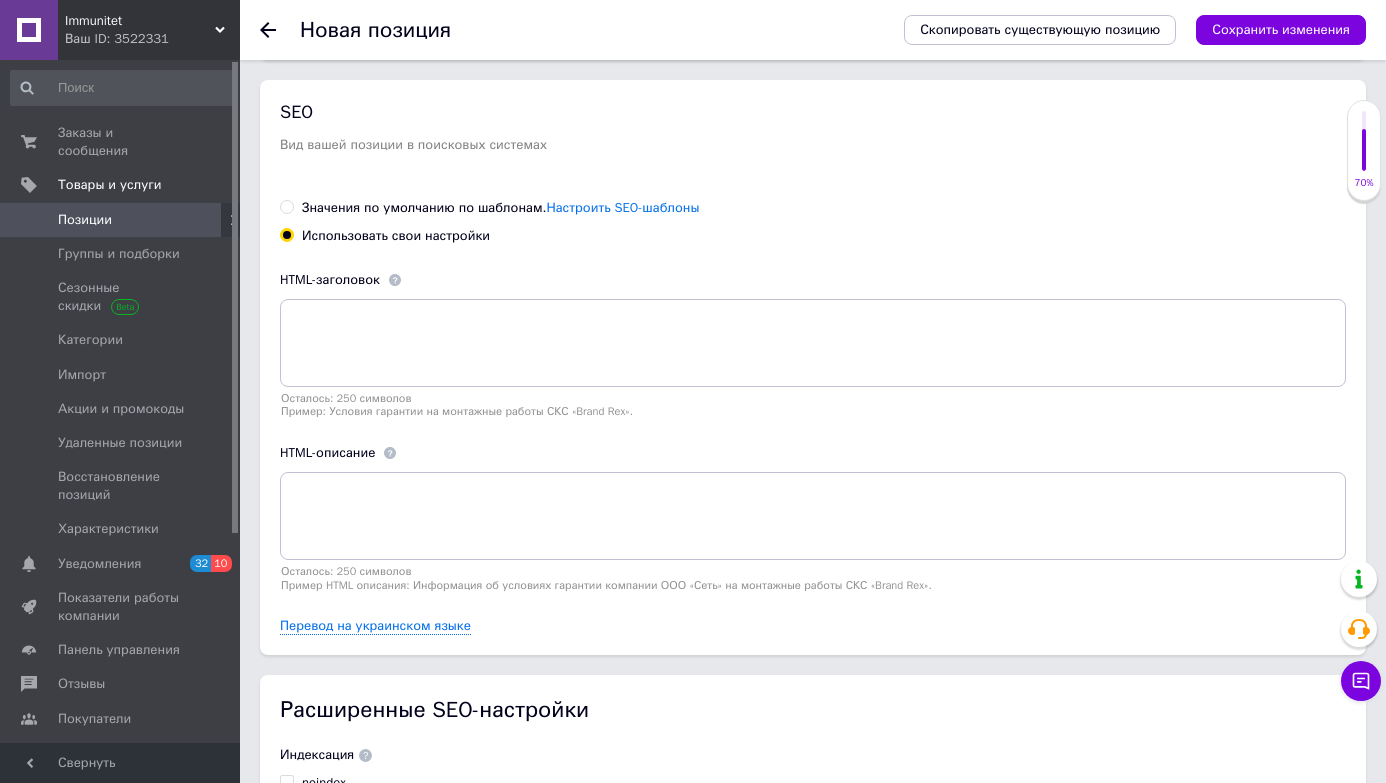 scroll, scrollTop: 3451, scrollLeft: 0, axis: vertical 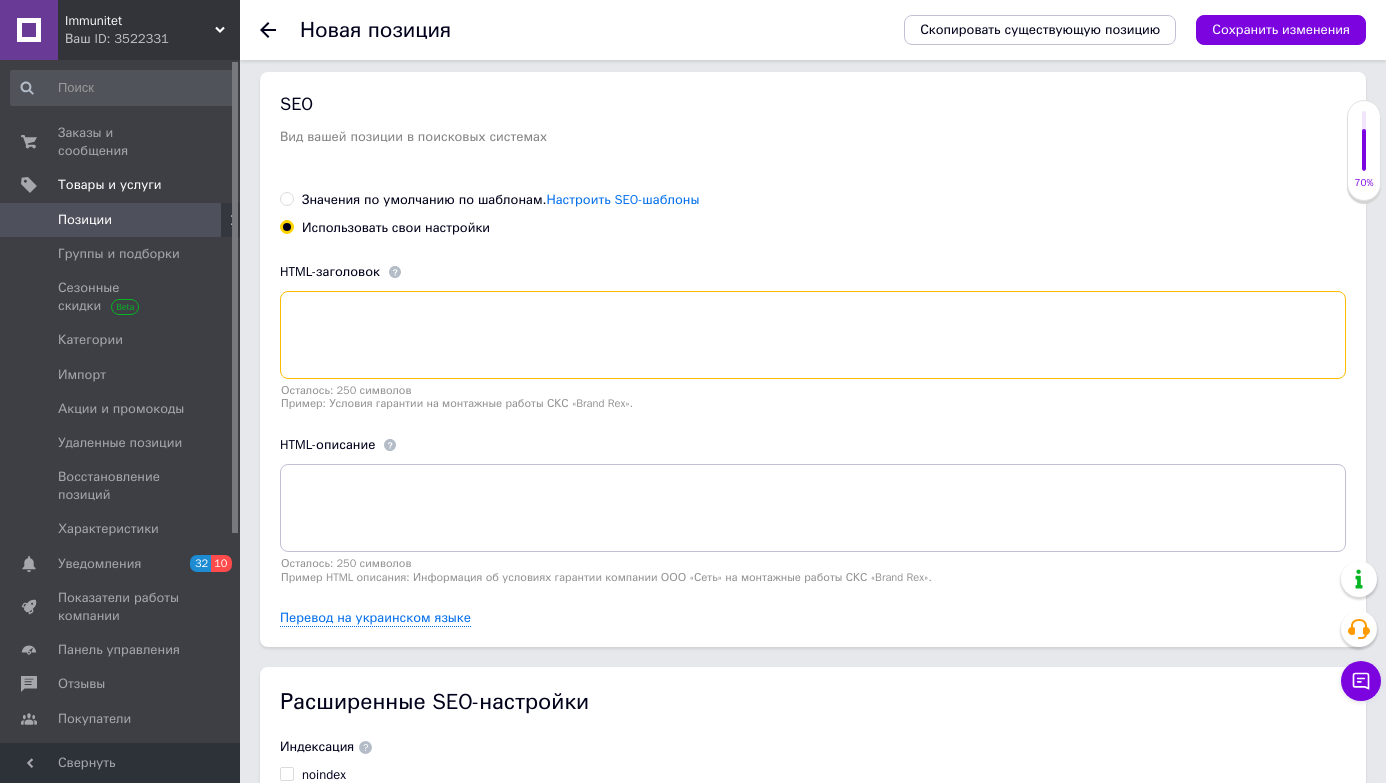 click at bounding box center (813, 335) 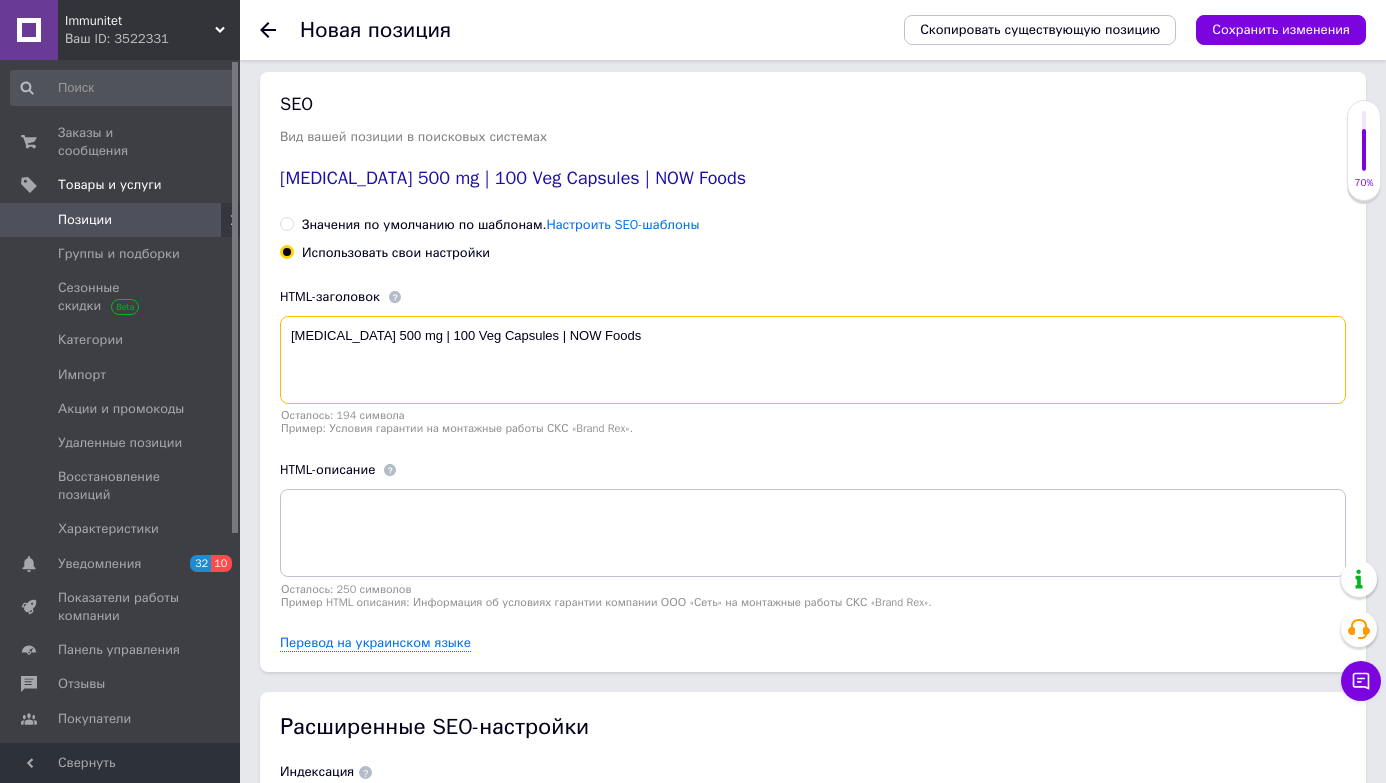 drag, startPoint x: 664, startPoint y: 315, endPoint x: 571, endPoint y: 307, distance: 93.34345 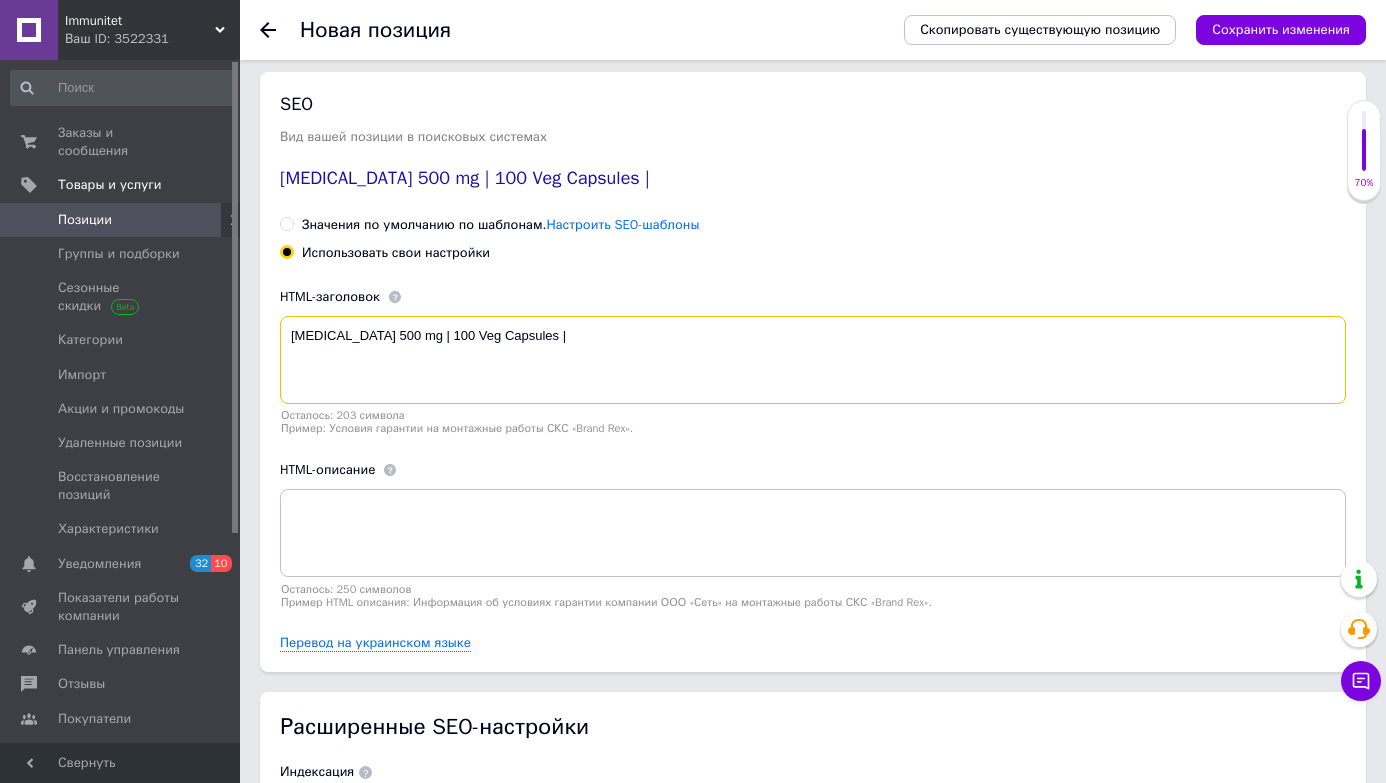 paste on "Force Factor" 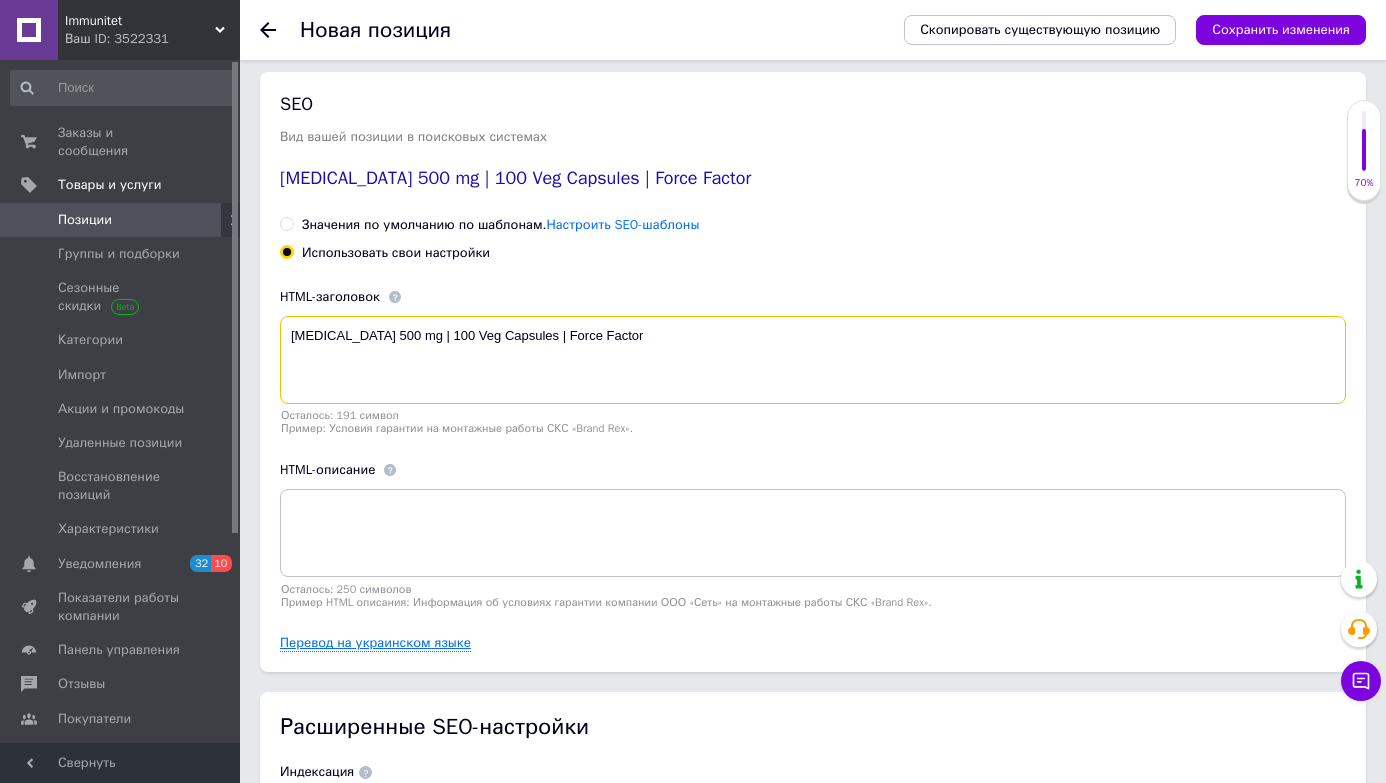 type on "[MEDICAL_DATA] 500 mg | 100 Veg Capsules | Force Factor" 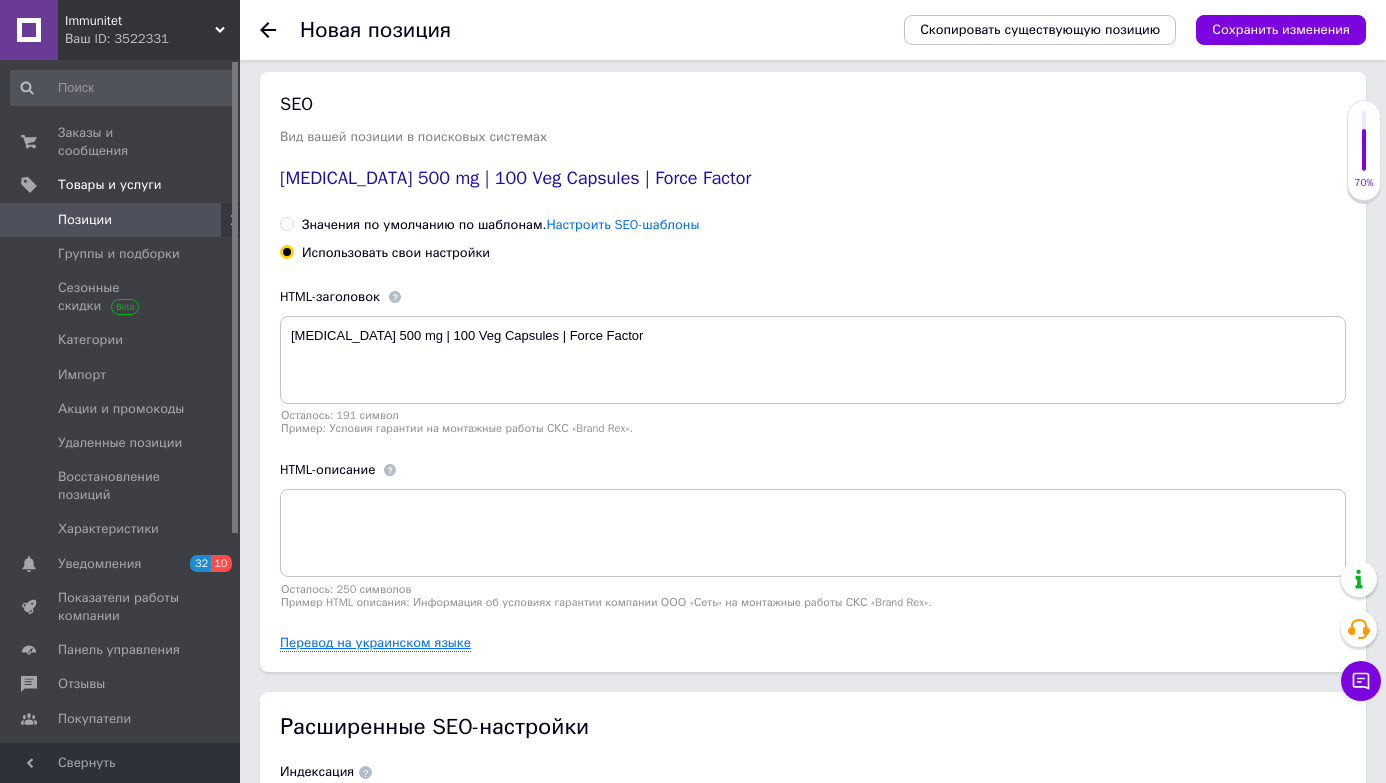 click on "Перевод на украинском языке" at bounding box center (375, 643) 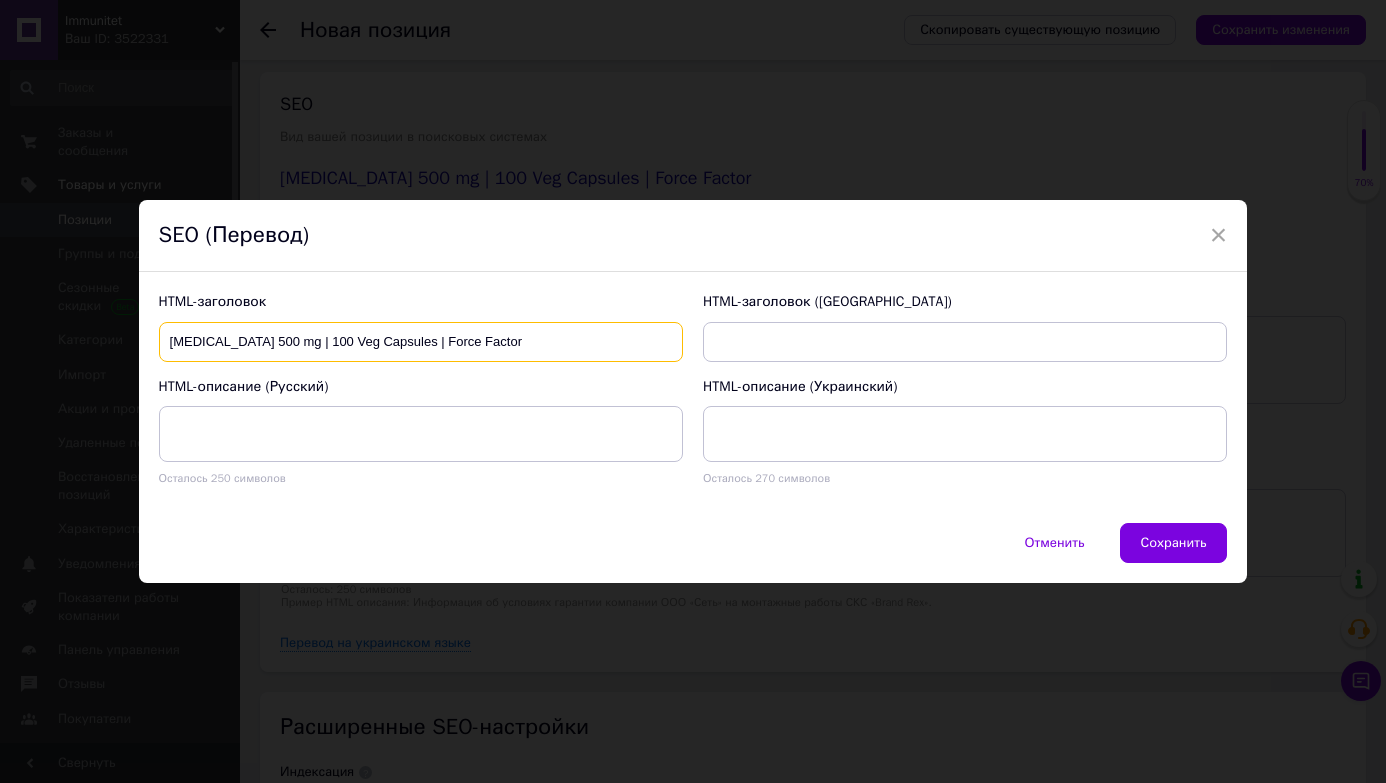 click on "[MEDICAL_DATA] 500 mg | 100 Veg Capsules | Force Factor" at bounding box center [421, 342] 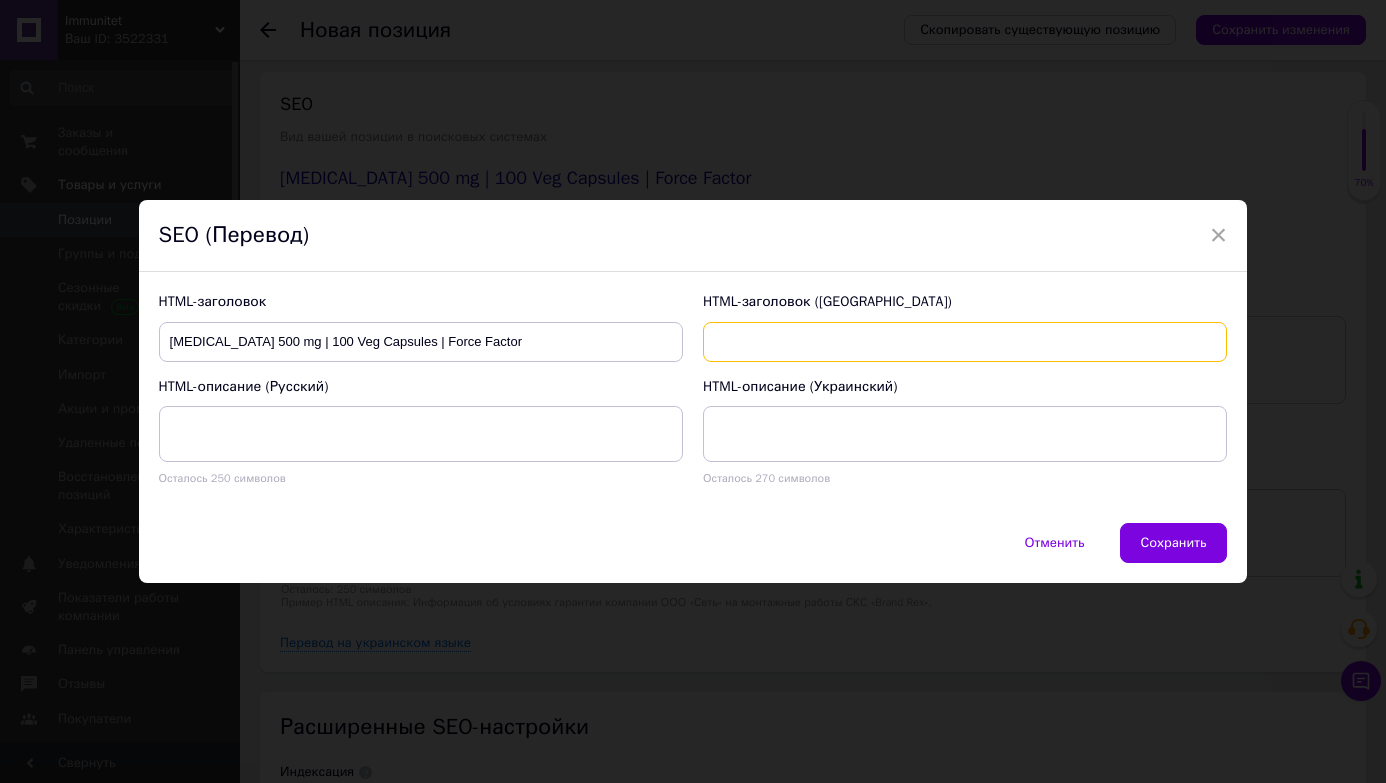 click at bounding box center (965, 342) 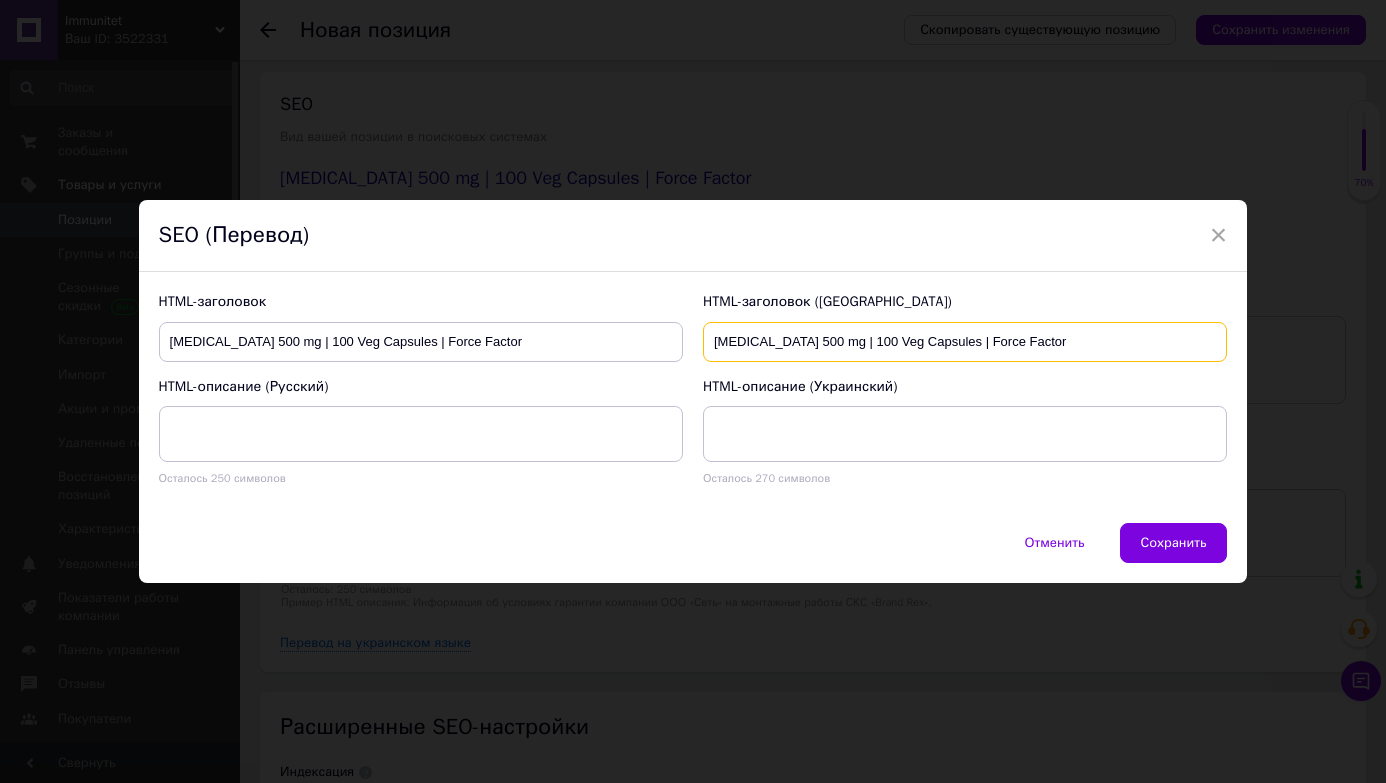 type on "[MEDICAL_DATA] 500 mg | 100 Veg Capsules | Force Factor" 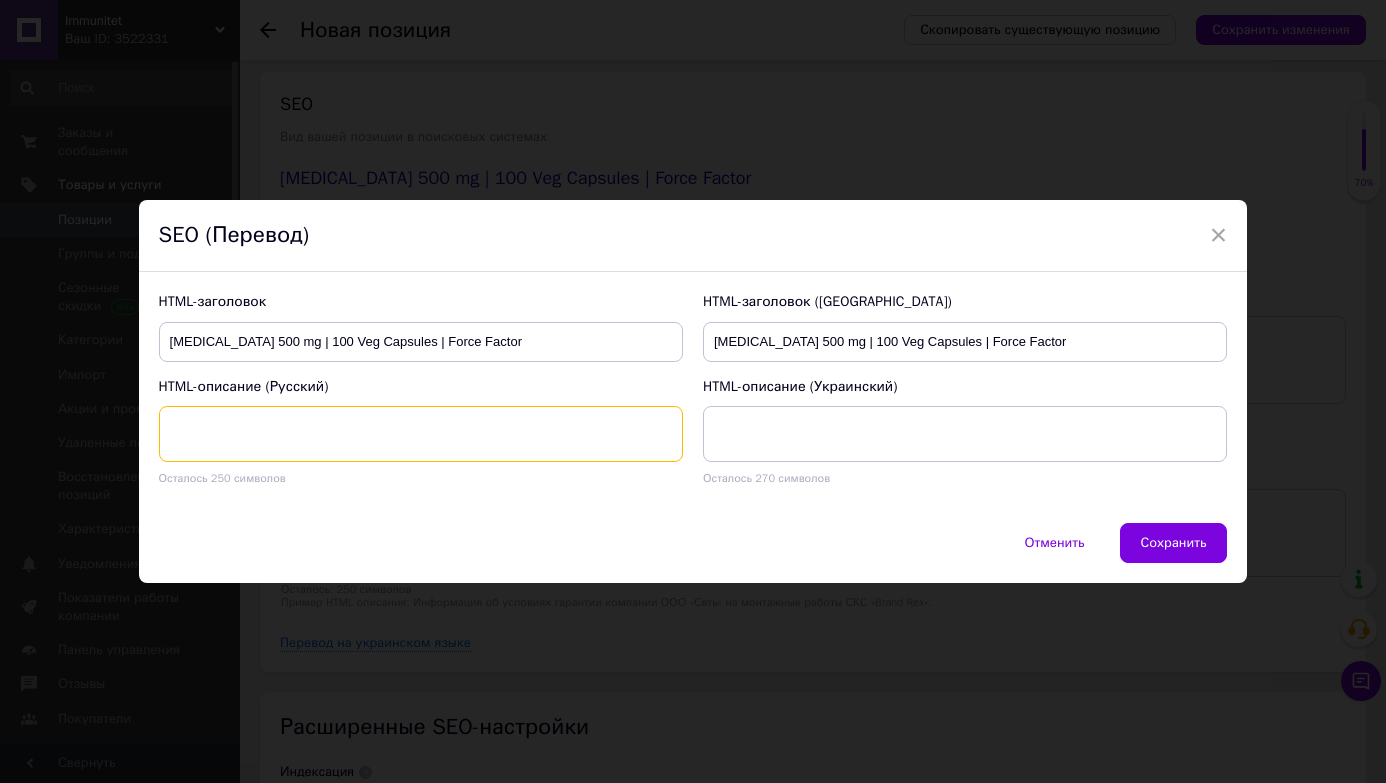 click at bounding box center (421, 434) 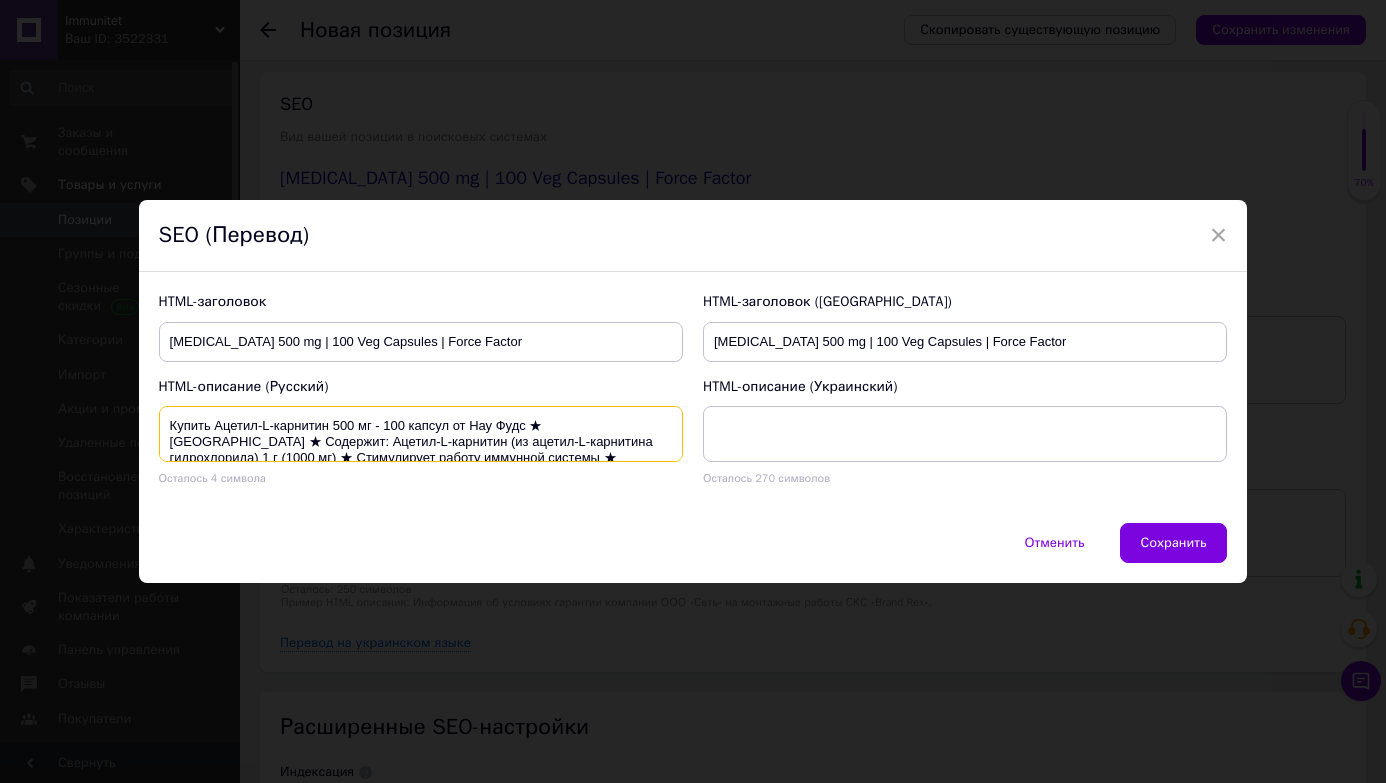 scroll, scrollTop: 20, scrollLeft: 0, axis: vertical 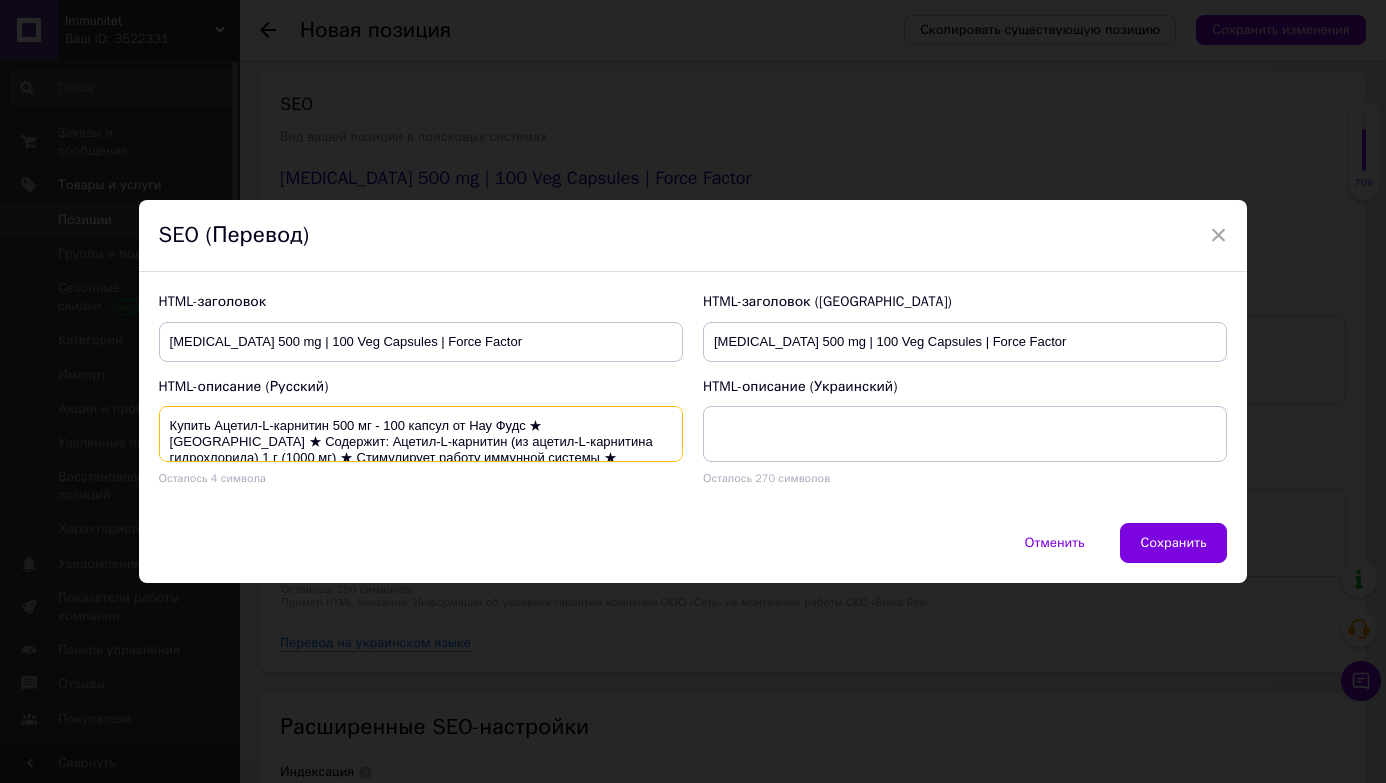 drag, startPoint x: 470, startPoint y: 427, endPoint x: 525, endPoint y: 427, distance: 55 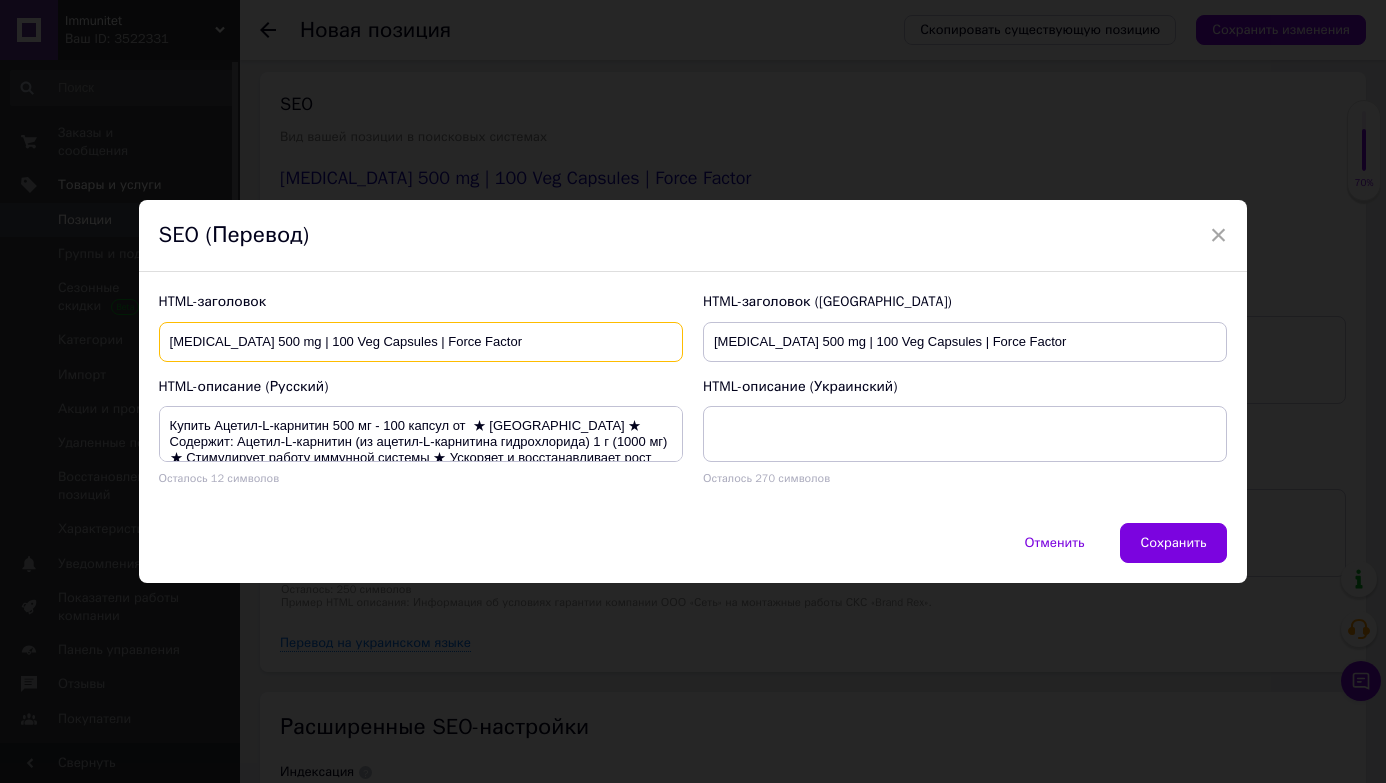 drag, startPoint x: 443, startPoint y: 338, endPoint x: 524, endPoint y: 341, distance: 81.055534 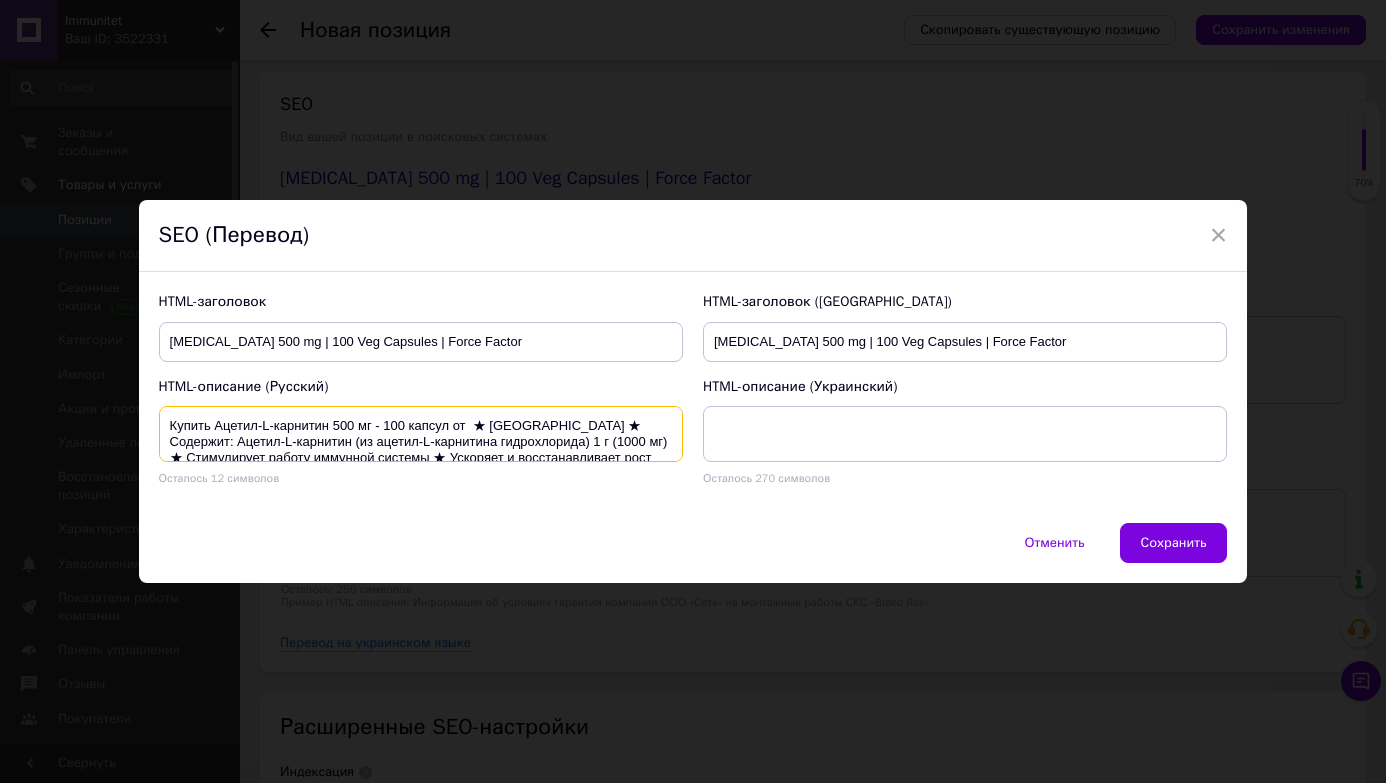 click on "Купить Ацетил-L-карнитин 500 мг - 100 капсул от  ★ [GEOGRAPHIC_DATA] ★ Содержит: Ацетил-L-карнитин (из ацетил-L-карнитина гидрохлорида) 1 г (1000 мг) ★ Стимулирует работу иммунной системы ★ Ускоряет и восстанавливает рост мышечной ткани ★ Сжигает жир ★" at bounding box center (421, 434) 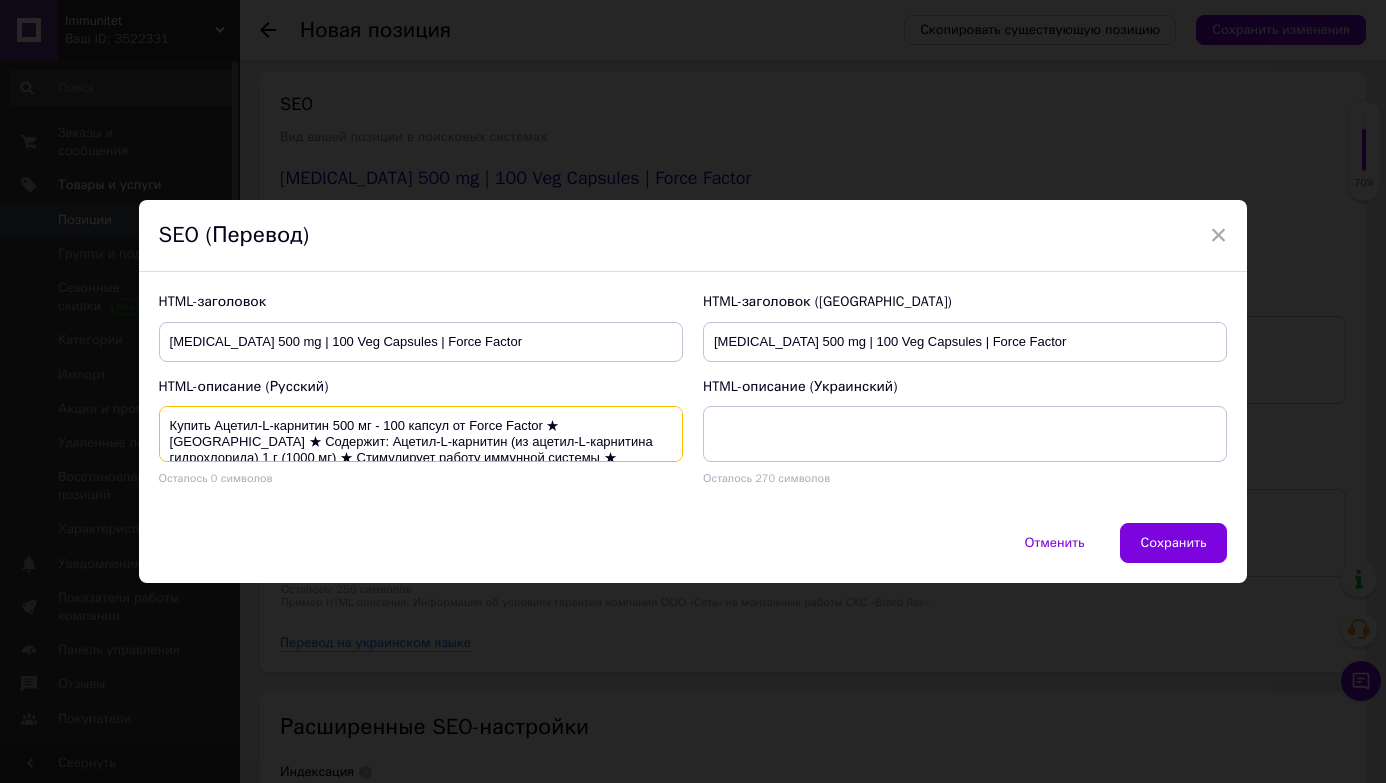 drag, startPoint x: 594, startPoint y: 443, endPoint x: 665, endPoint y: 437, distance: 71.25307 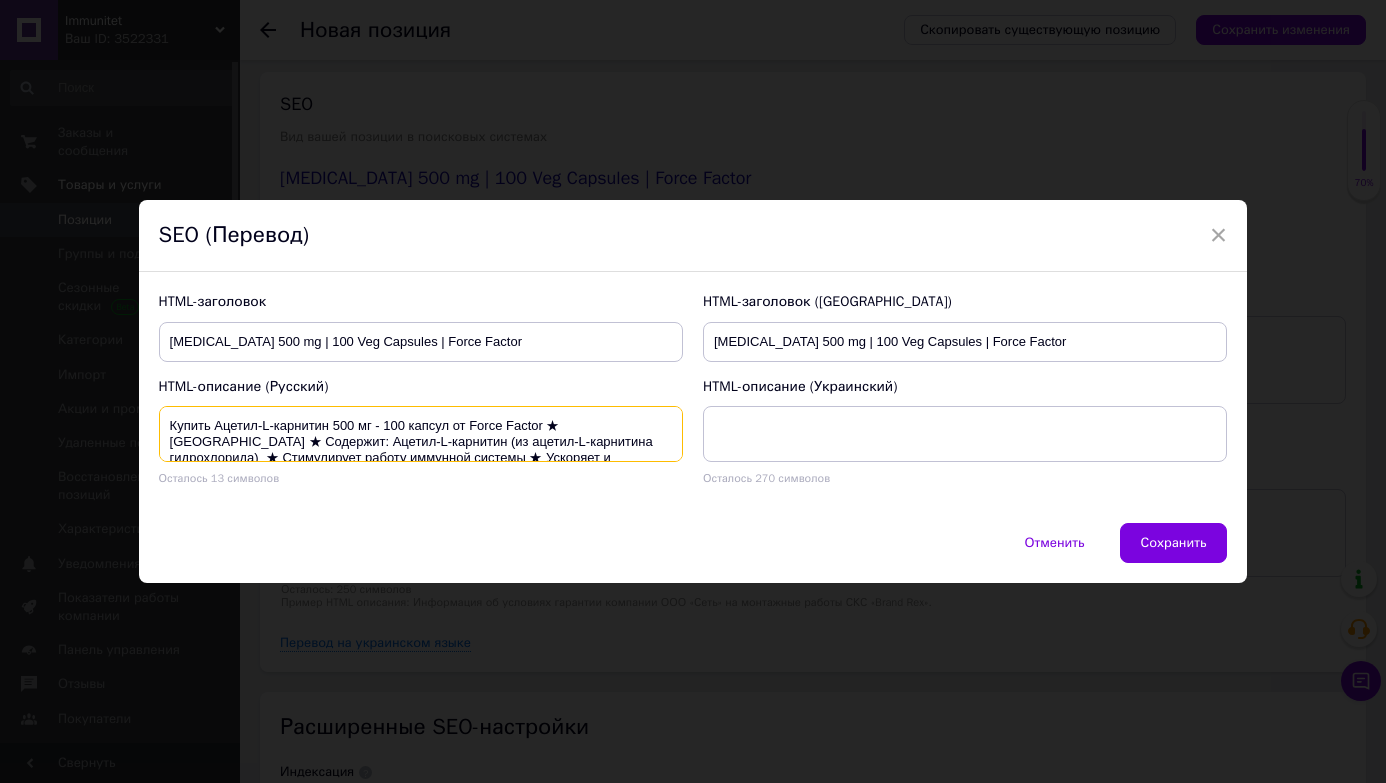 paste on "500 мг" 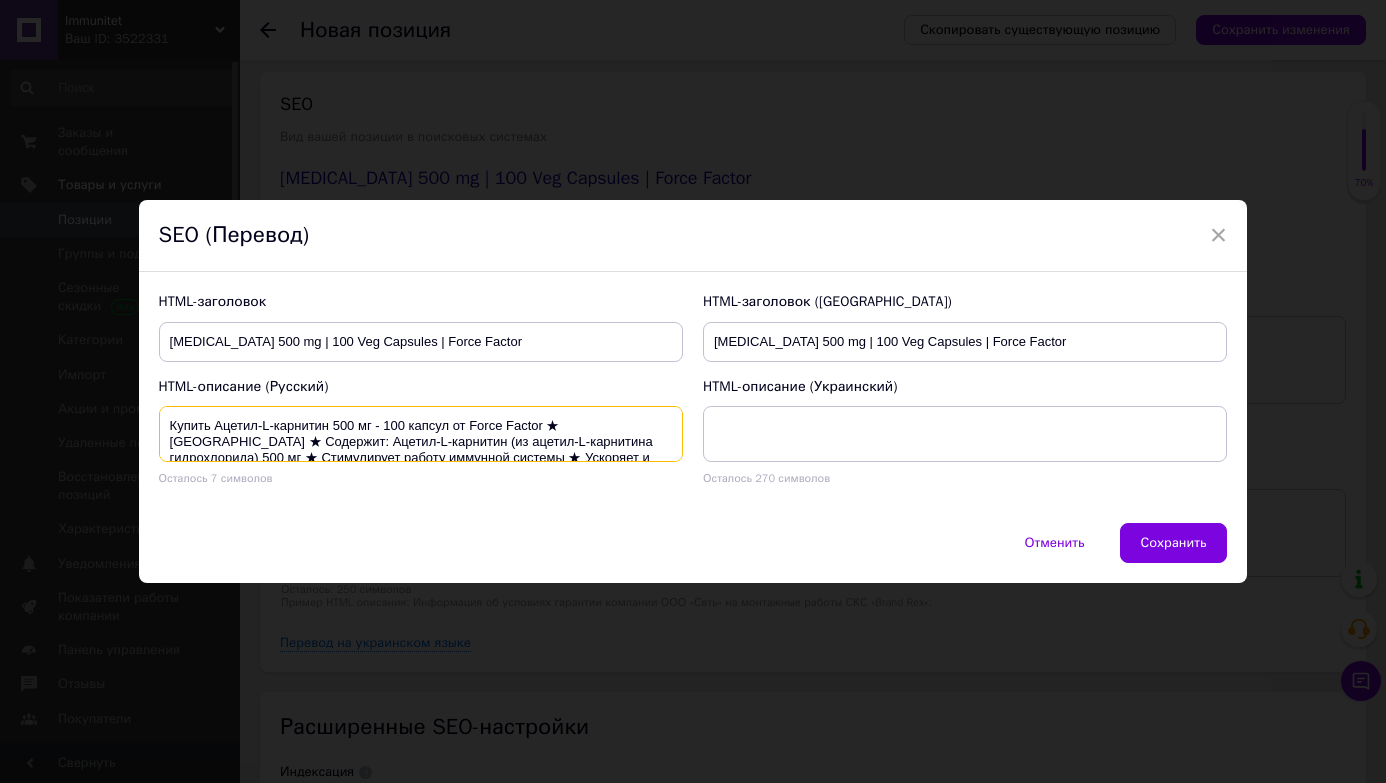 drag, startPoint x: 361, startPoint y: 443, endPoint x: 589, endPoint y: 445, distance: 228.00877 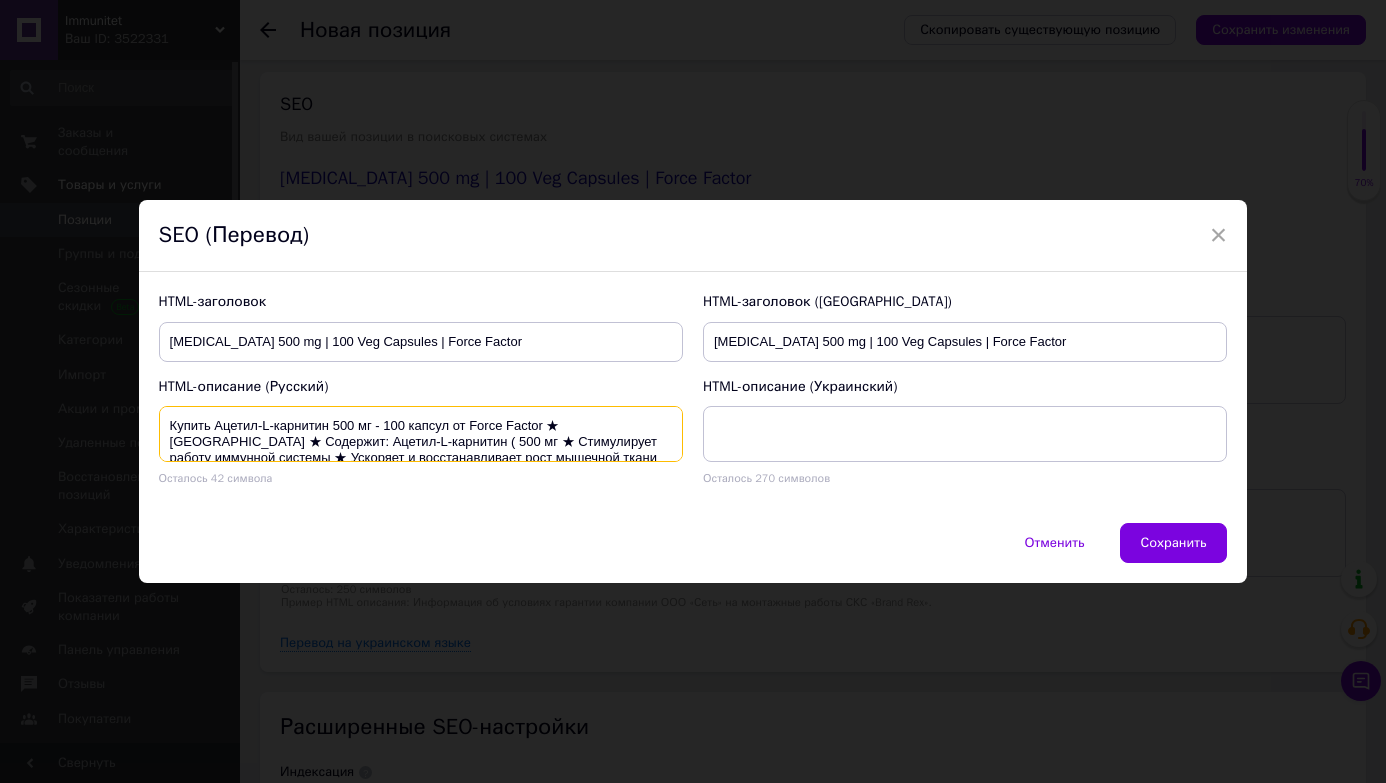 paste on "из N-ацетил-карнитина гидрохлорида)" 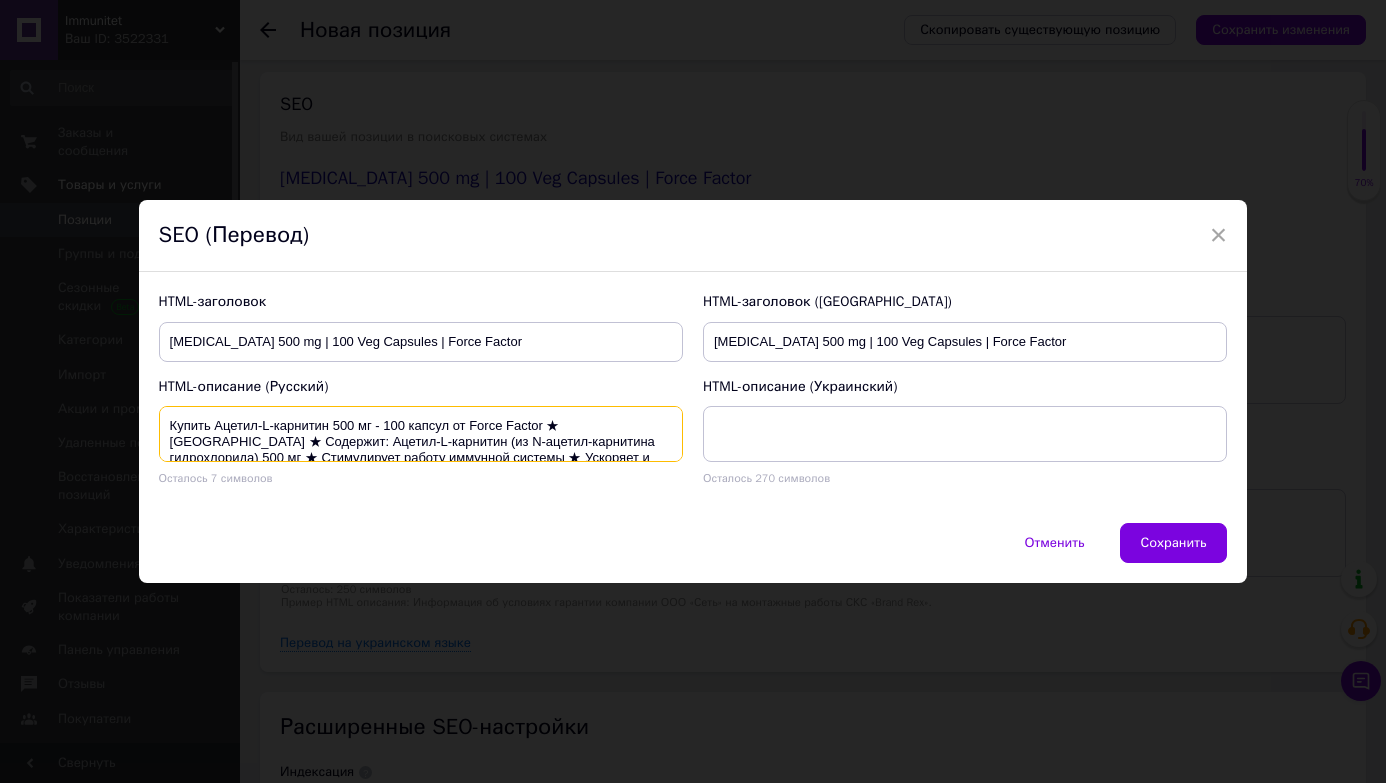 drag, startPoint x: 362, startPoint y: 431, endPoint x: 390, endPoint y: 487, distance: 62.609905 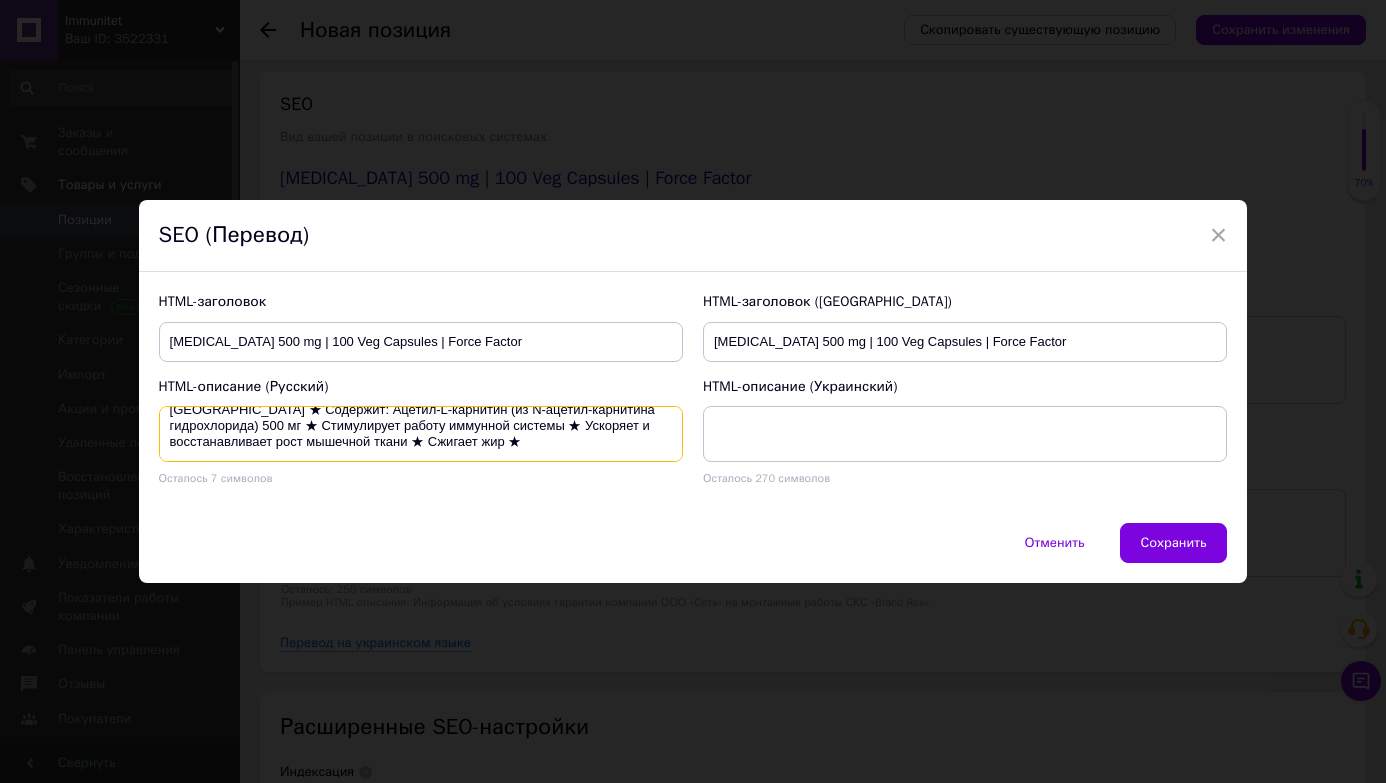 scroll, scrollTop: 0, scrollLeft: 0, axis: both 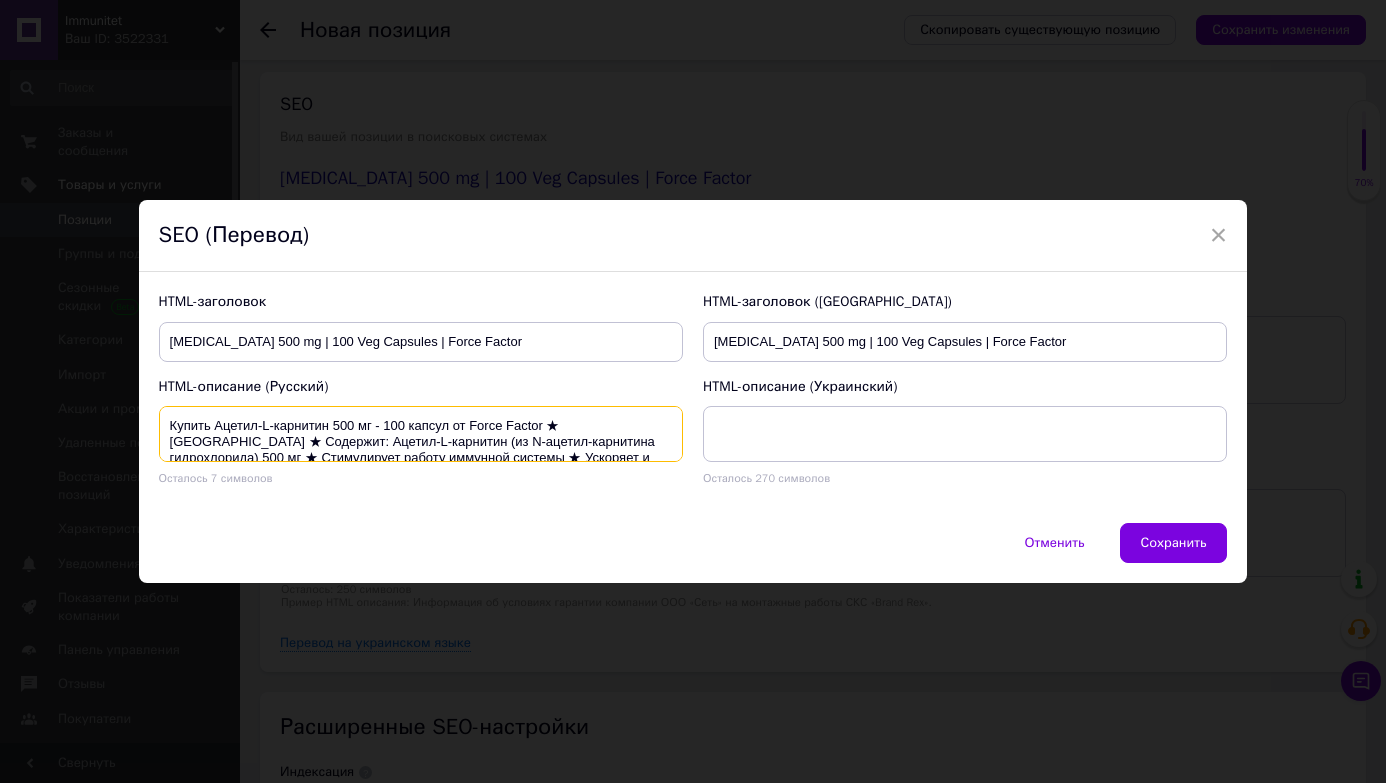 drag, startPoint x: 389, startPoint y: 437, endPoint x: 411, endPoint y: 395, distance: 47.41308 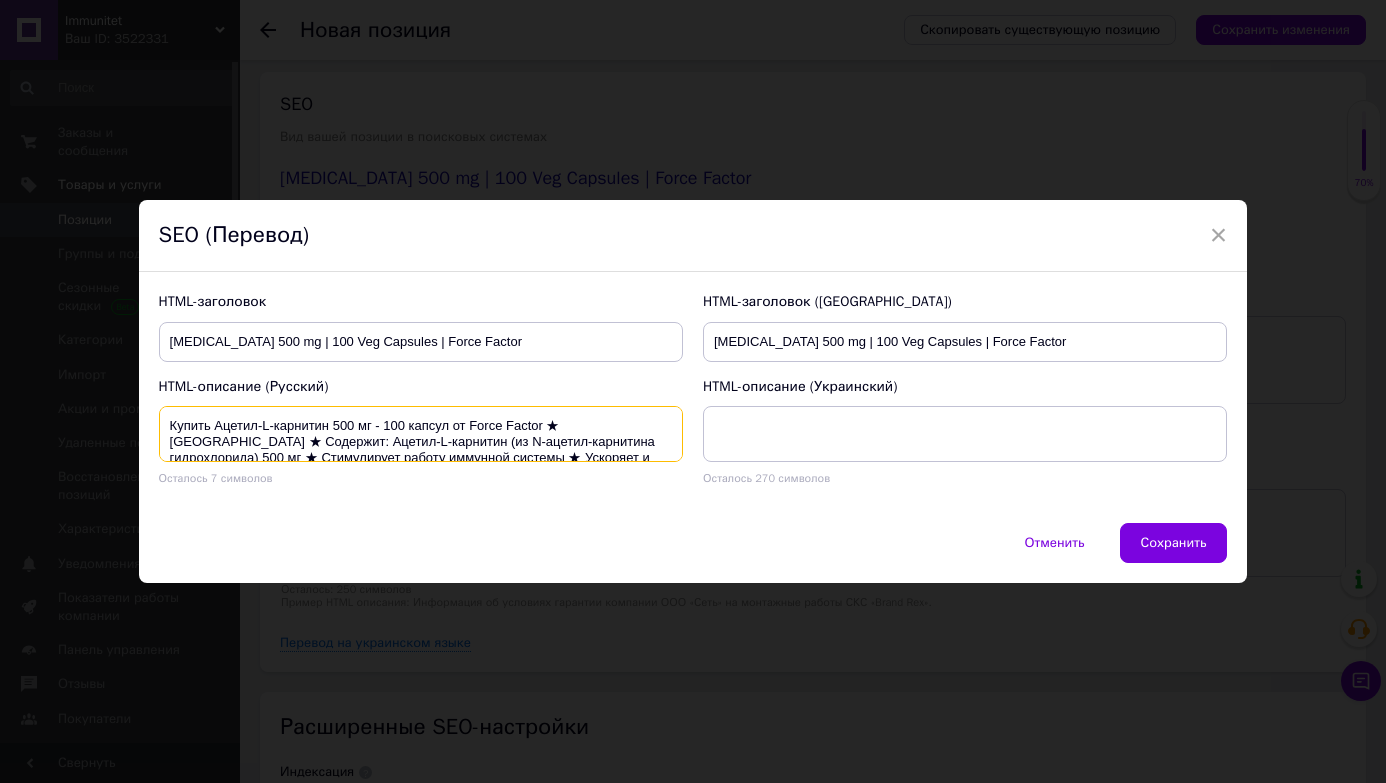 type on "Купить Ацетил-L-карнитин 500 мг - 100 капсул от Force Factor ★ [GEOGRAPHIC_DATA] ★ Содержит: Ацетил-L-карнитин (из N-ацетил-карнитина гидрохлорида) 500 мг ★ Стимулирует работу иммунной системы ★ Ускоряет и восстанавливает рост мышечной ткани ★ Сжигает жир ★" 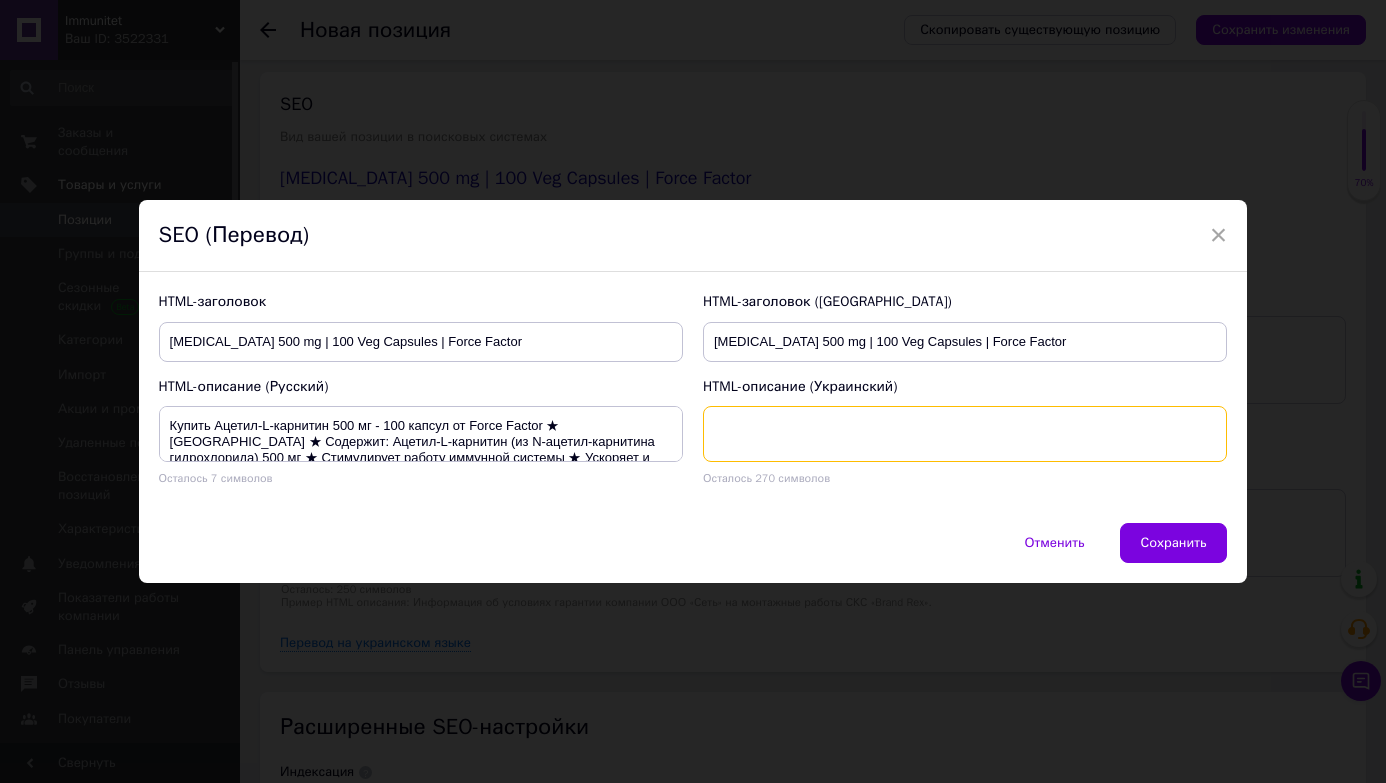 click at bounding box center [965, 434] 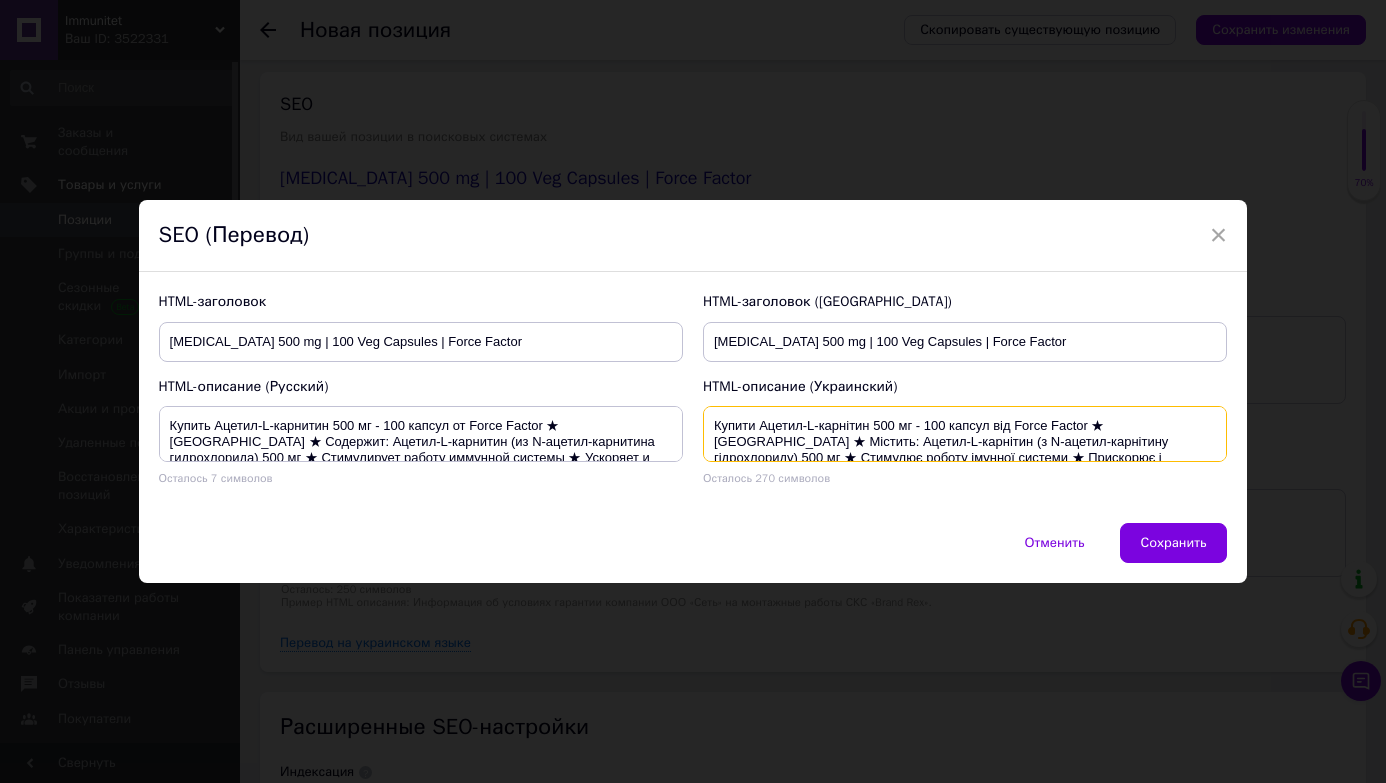 scroll, scrollTop: 20, scrollLeft: 0, axis: vertical 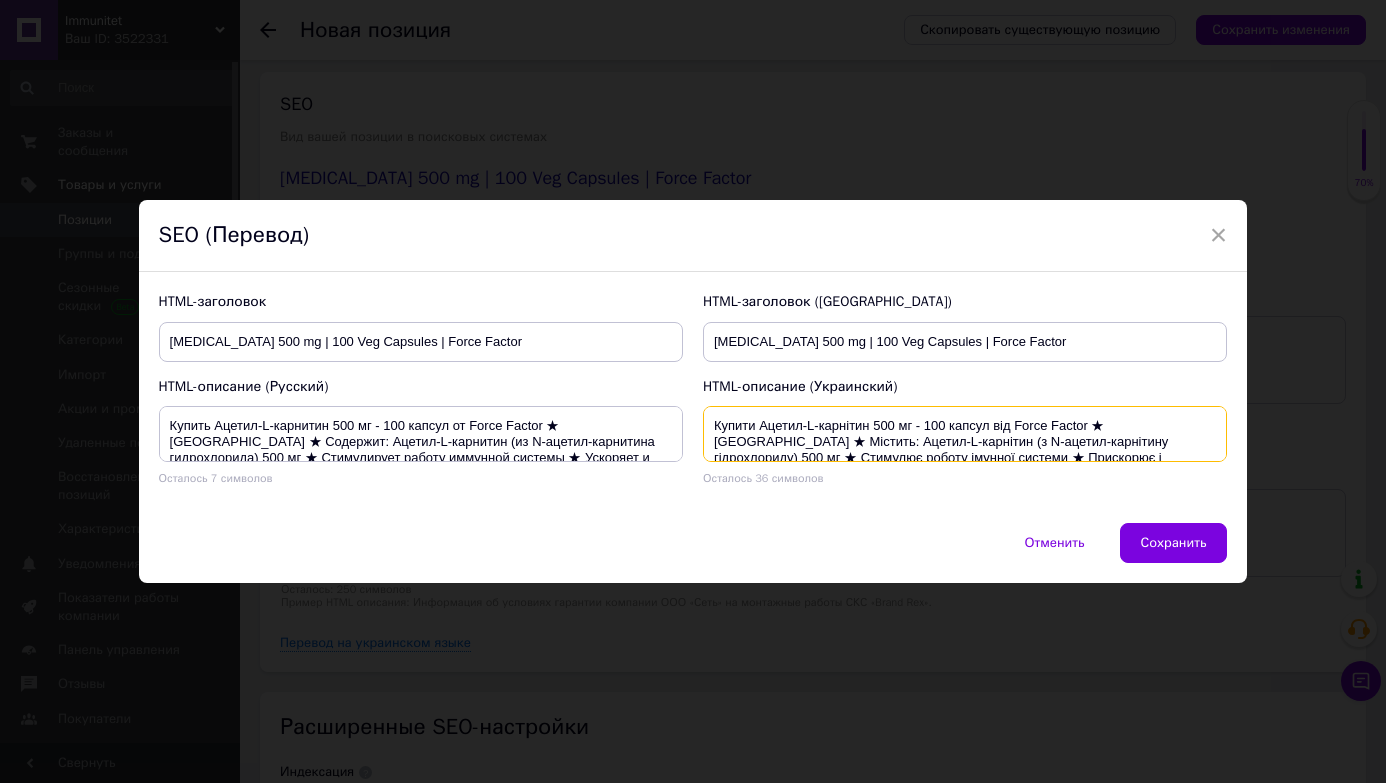 drag, startPoint x: 825, startPoint y: 455, endPoint x: 808, endPoint y: 416, distance: 42.544094 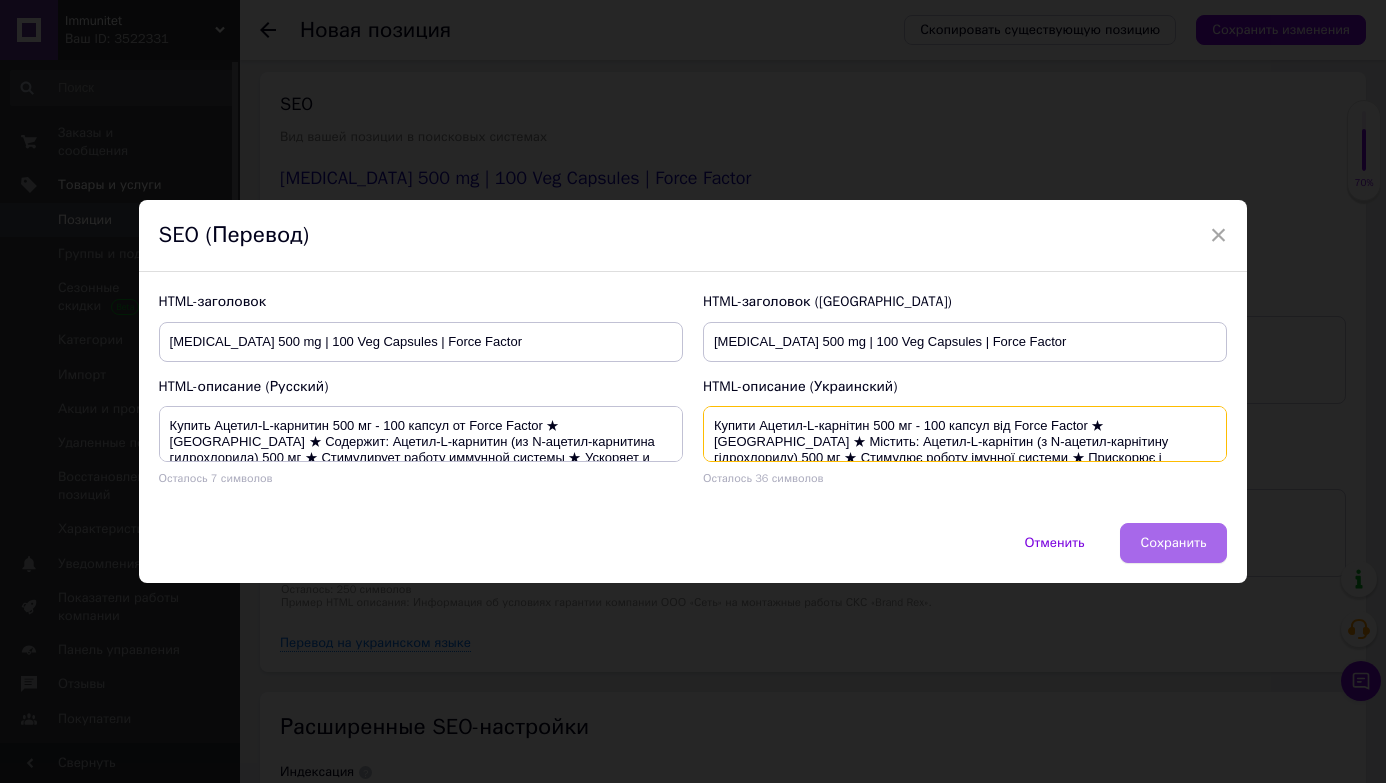 type on "Купити Ацетил-L-карнітин 500 мг - 100 капсул від Force Factor ★ [GEOGRAPHIC_DATA] ★ Містить: Ацетил-L-карнітин (з N-ацетил-карнітину гідрохлориду) 500 мг ★ Стимулює роботу імунної системи ★ Прискорює і відновлює ріст м'язової тканини ★ Спалює жир ★" 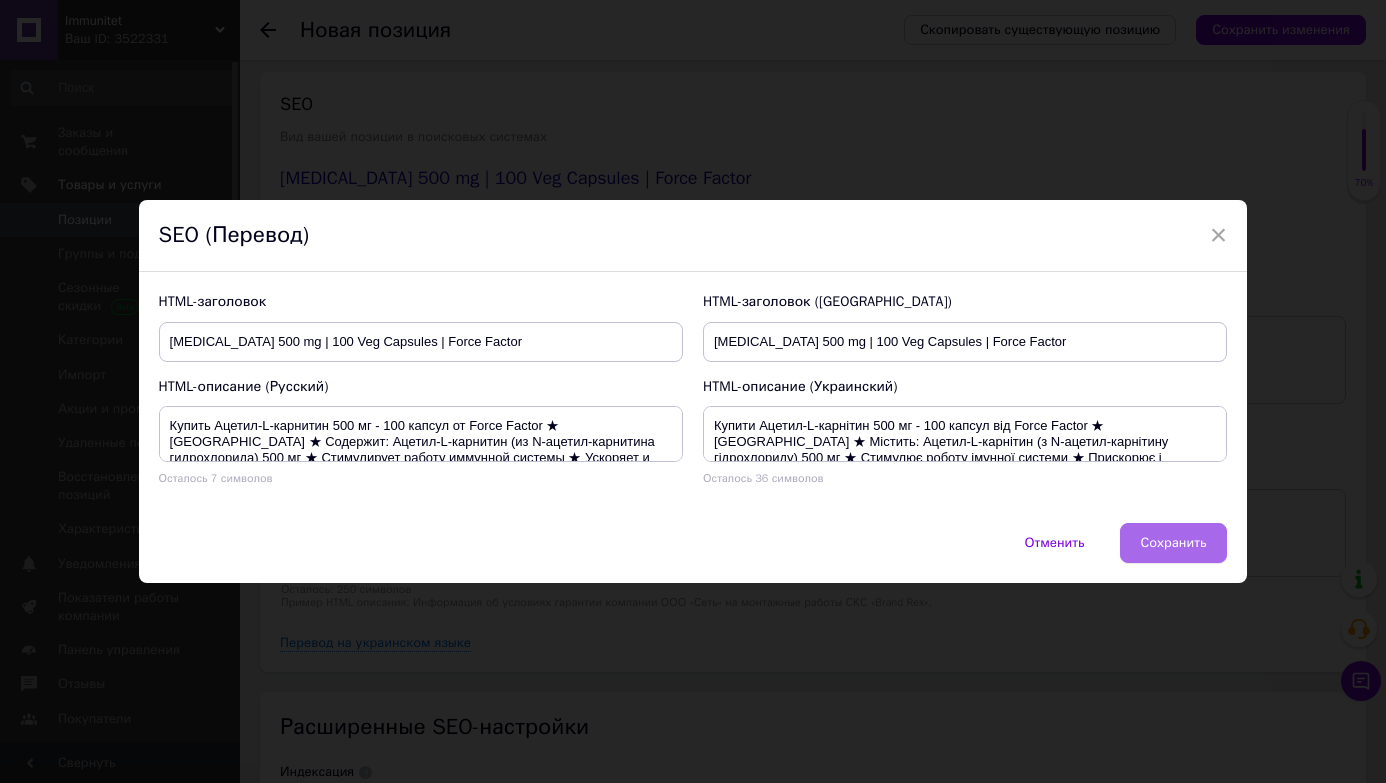 click on "Сохранить" at bounding box center (1174, 543) 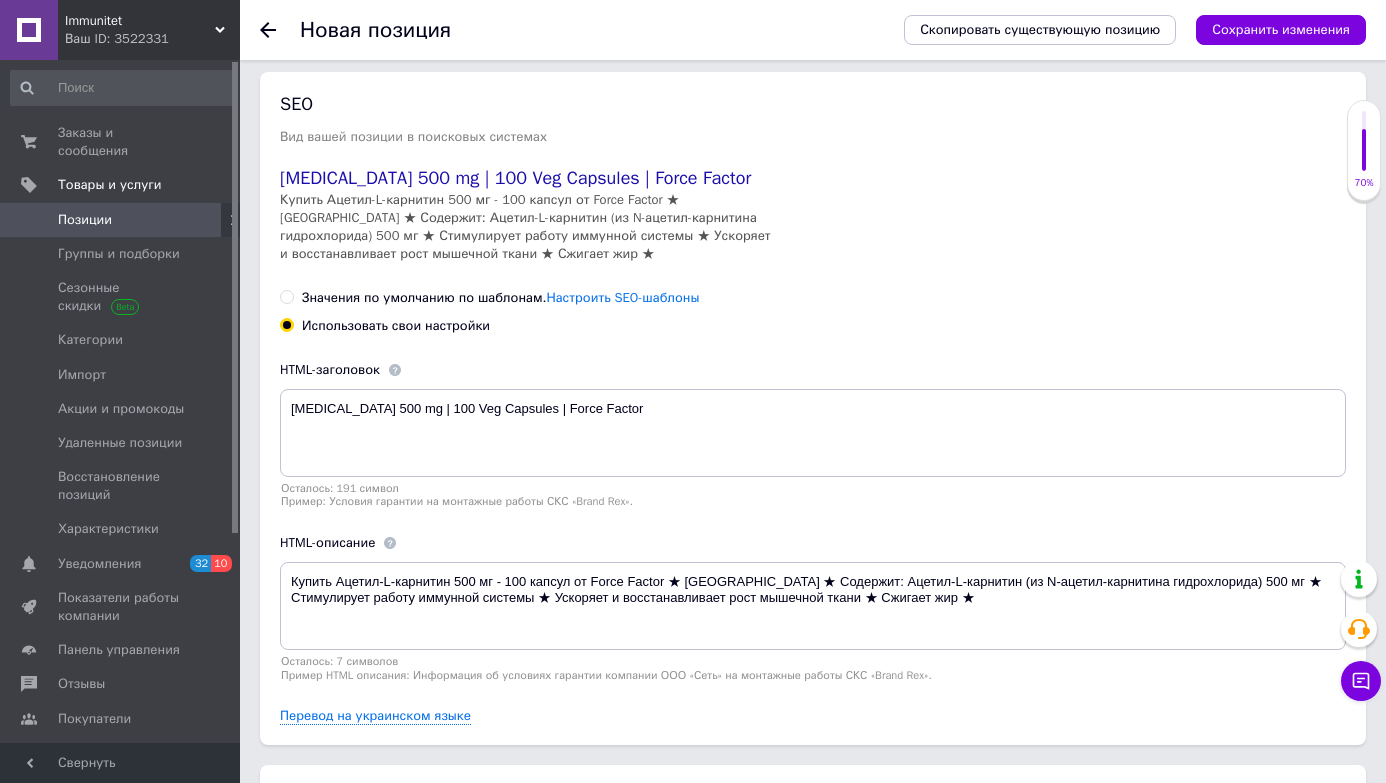 click on "SEO Вид вашей позиции в поисковых системах [MEDICAL_DATA] 500 mg | 100 Veg Capsules | Force Factor Купить Ацетил-L-карнитин 500 мг - 100 капсул от Force Factor ★ [GEOGRAPHIC_DATA] ★ Содержит: Ацетил-L-карнитин (из N-ацетил-карнитина гидрохлорида) 500 мг ★ Стимулирует работу иммунной системы ★ Ускоряет и восстанавливает рост мышечной ткани ★ Сжигает жир ★ Значения по умолчанию по шаблонам.   Настроить SEO-шаблоны Использовать свои настройки HTML-заголовок   [MEDICAL_DATA] 500 mg | 100 Veg Capsules | Force Factor Осталось: 191 символ Пример: Условия гарантии на монтажные работы СКС «Brand Rex». HTML-описание   Осталось: 7 символов" at bounding box center [813, 408] 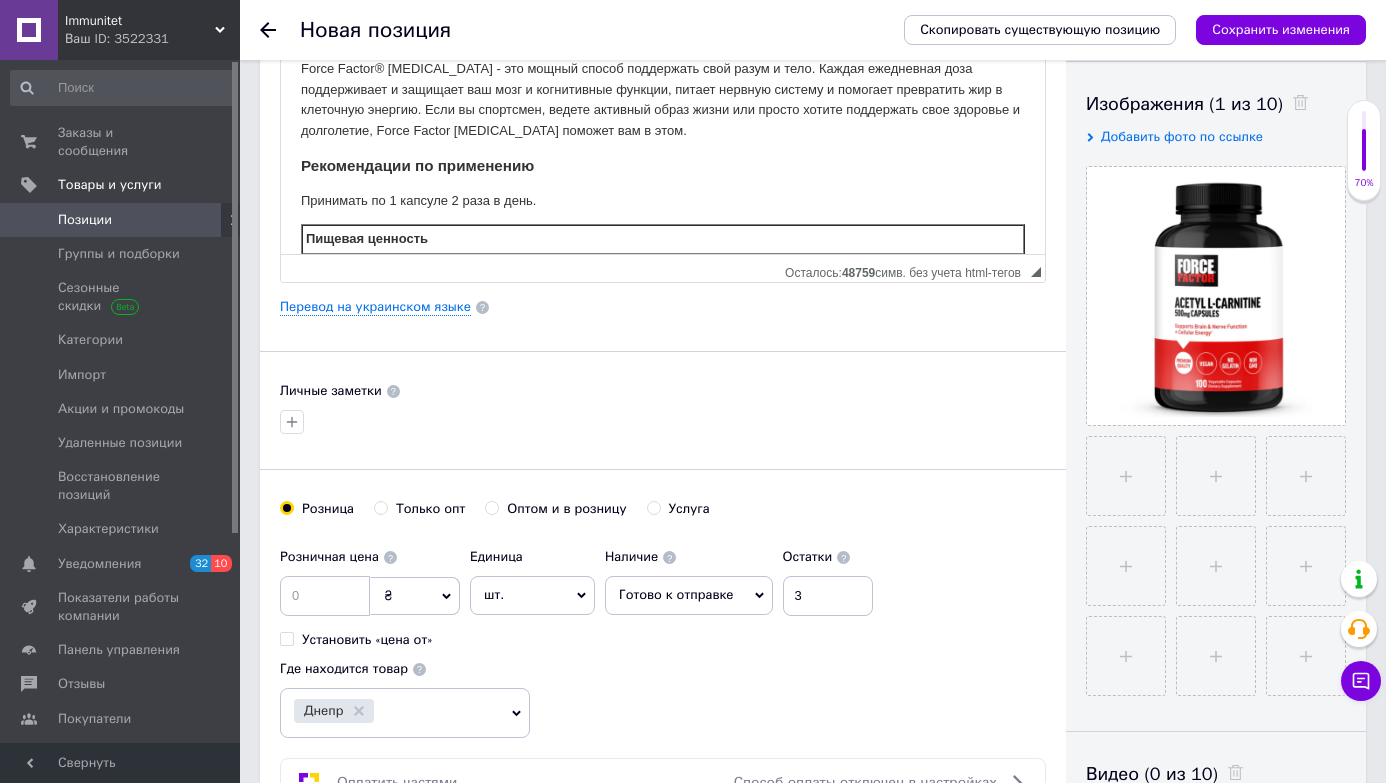scroll, scrollTop: 291, scrollLeft: 0, axis: vertical 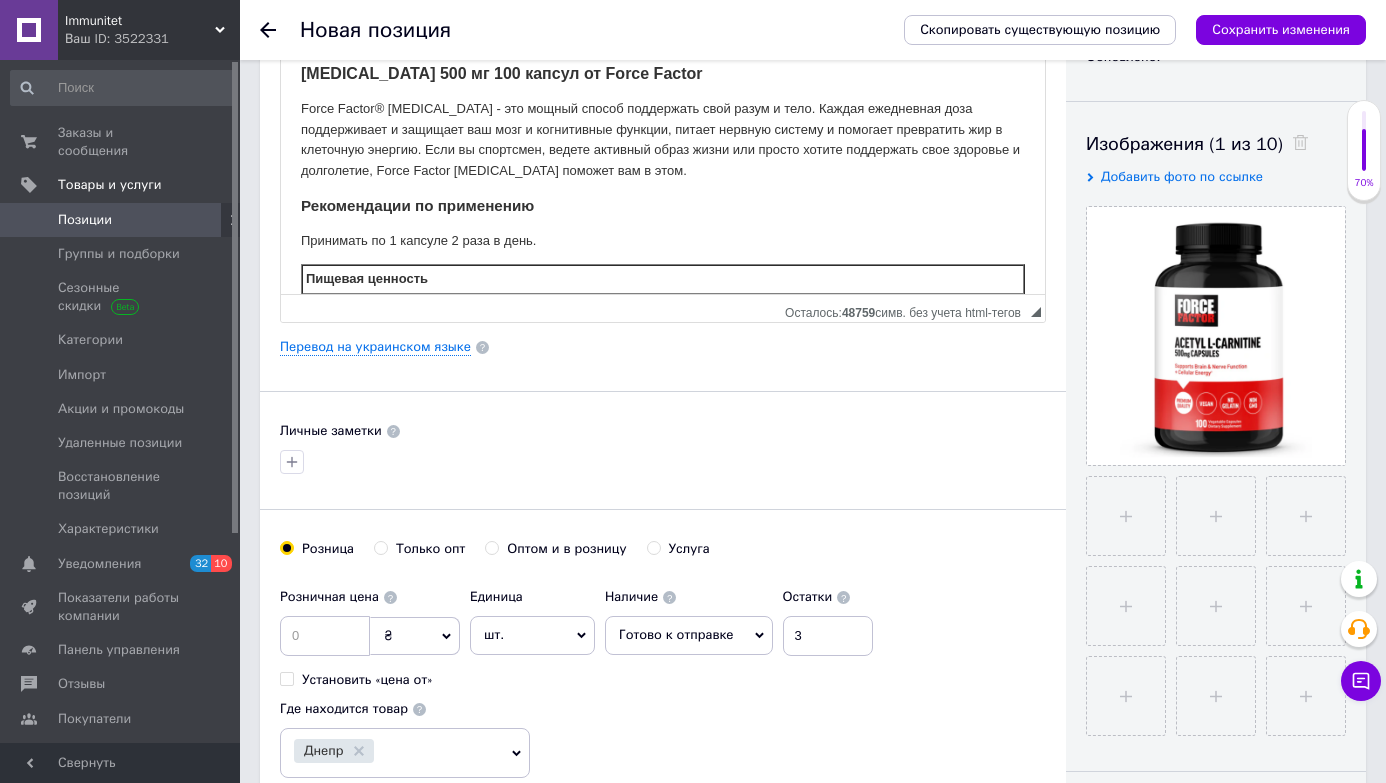 click on "Основная информация Название позиции (Русский) ✱ [MEDICAL_DATA] 500 мг - 100 капсул - Force Factor (Ацетил-L-карнитин) Код/Артикул Описание (Русский) ✱      [MEDICAL_DATA] 500 мг 100 капсул от Force Factor
Force Factor® [MEDICAL_DATA] - это мощный способ поддержать свой разум и тело. Каждая ежедневная доза поддерживает и защищает ваш мозг и когнитивные функции, питает нервную систему и помогает превратить жир в клеточную энергию. Если вы спортсмен, ведете активный образ жизни или просто хотите поддержать свое здоровье и долголетие, Force Factor [MEDICAL_DATA] поможет вам в этом." at bounding box center (663, 347) 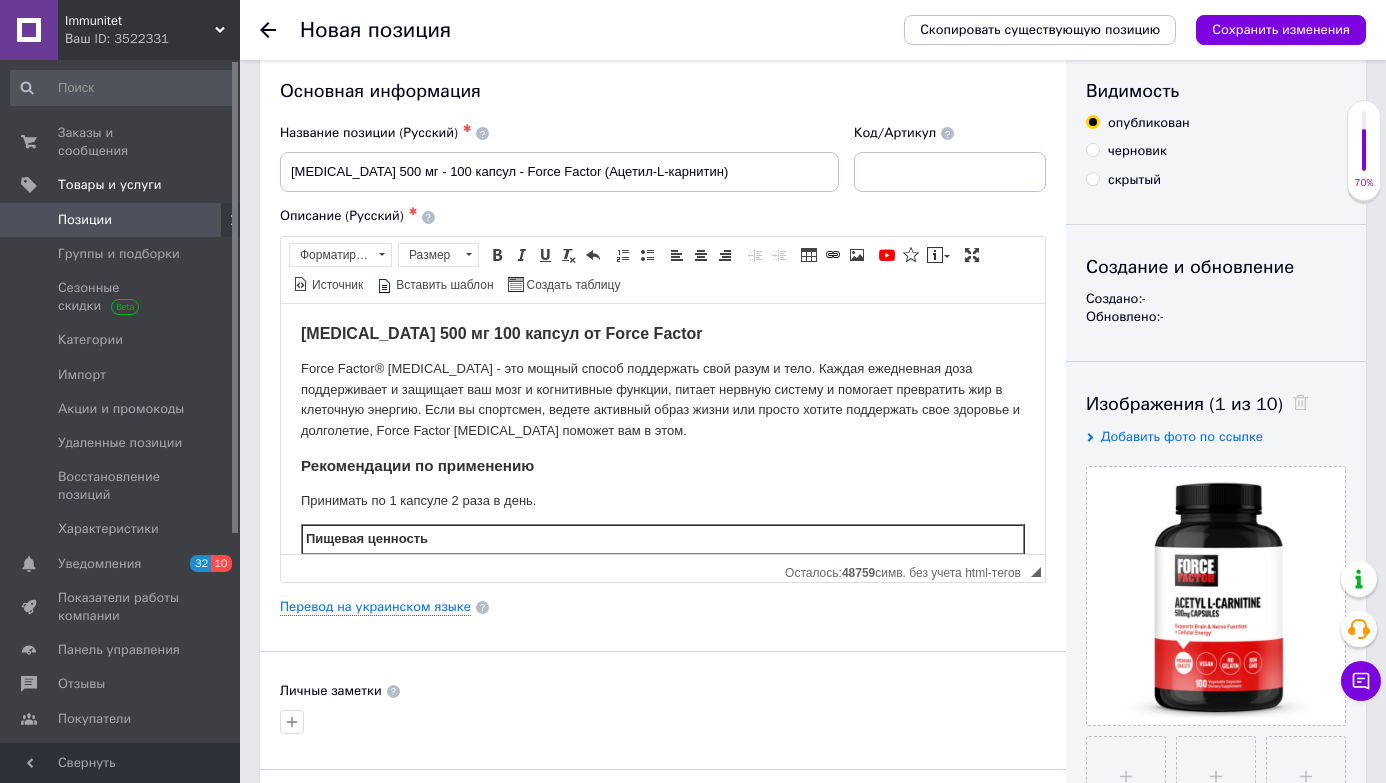 scroll, scrollTop: 0, scrollLeft: 0, axis: both 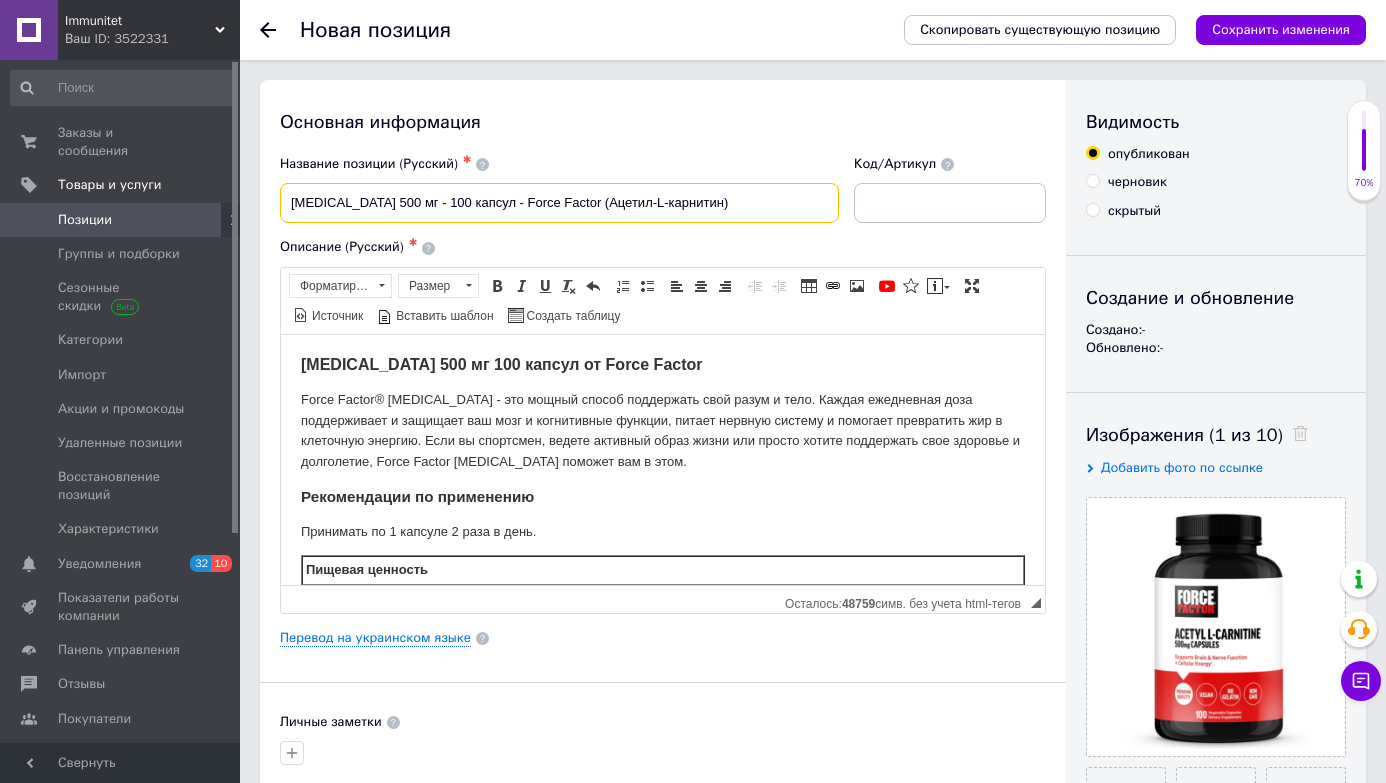 drag, startPoint x: 291, startPoint y: 205, endPoint x: 601, endPoint y: 205, distance: 310 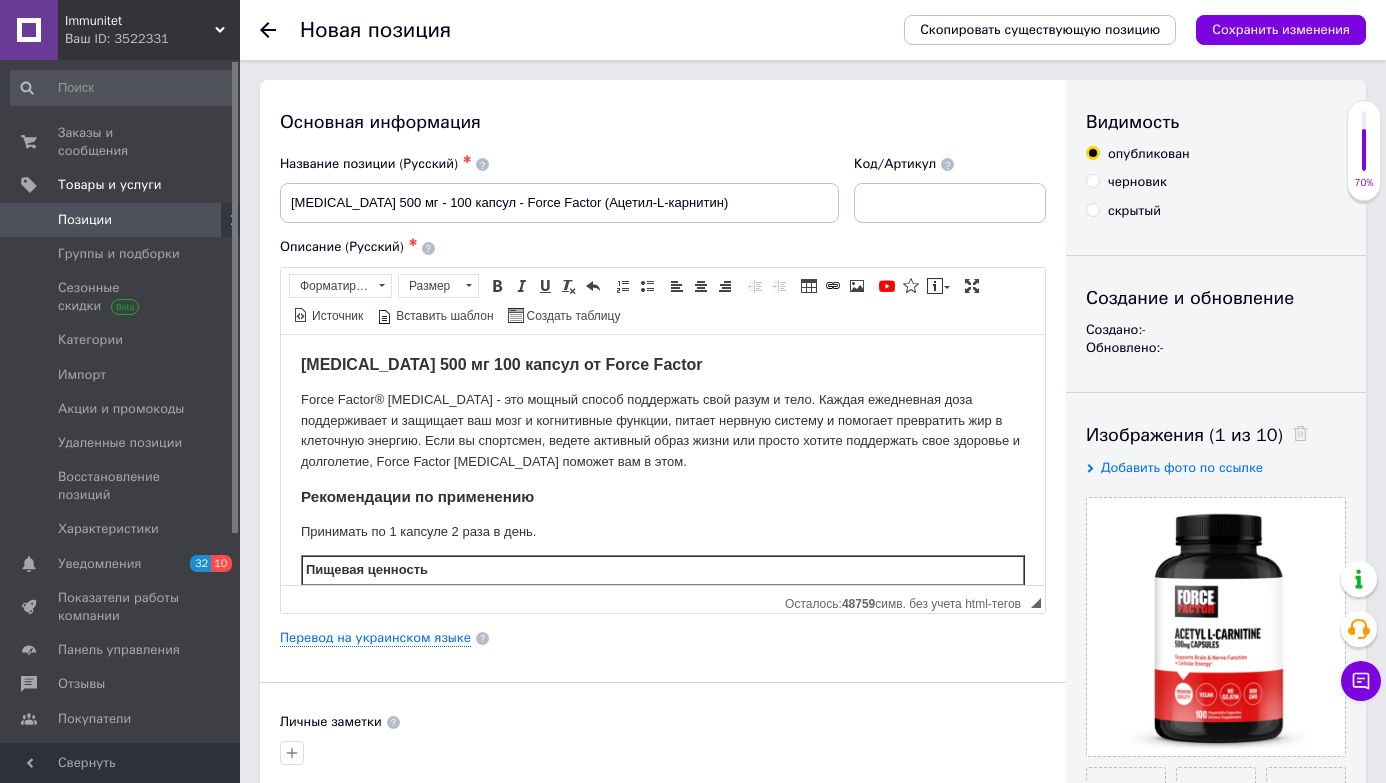 click on "Основная информация Название позиции (Русский) ✱ [MEDICAL_DATA] 500 мг - 100 капсул - Force Factor (Ацетил-L-карнитин) Код/Артикул Описание (Русский) ✱      [MEDICAL_DATA] 500 мг 100 капсул от Force Factor
Force Factor® [MEDICAL_DATA] - это мощный способ поддержать свой разум и тело. Каждая ежедневная доза поддерживает и защищает ваш мозг и когнитивные функции, питает нервную систему и помогает превратить жир в клеточную энергию. Если вы спортсмен, ведете активный образ жизни или просто хотите поддержать свое здоровье и долголетие, Force Factor [MEDICAL_DATA] поможет вам в этом." at bounding box center (663, 638) 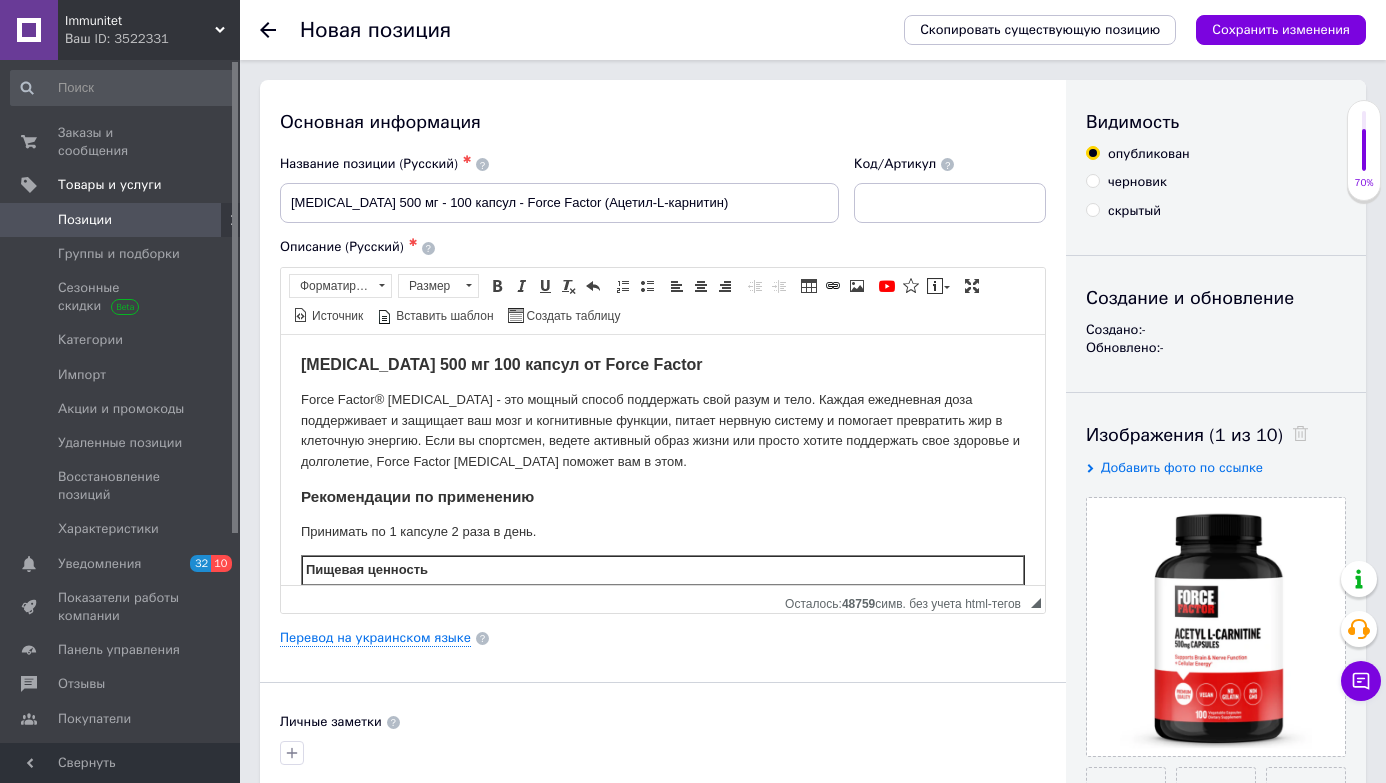 click on "Основная информация Название позиции (Русский) ✱ [MEDICAL_DATA] 500 мг - 100 капсул - Force Factor (Ацетил-L-карнитин) Код/Артикул Описание (Русский) ✱      [MEDICAL_DATA] 500 мг 100 капсул от Force Factor
Force Factor® [MEDICAL_DATA] - это мощный способ поддержать свой разум и тело. Каждая ежедневная доза поддерживает и защищает ваш мозг и когнитивные функции, питает нервную систему и помогает превратить жир в клеточную энергию. Если вы спортсмен, ведете активный образ жизни или просто хотите поддержать свое здоровье и долголетие, Force Factor [MEDICAL_DATA] поможет вам в этом." at bounding box center (663, 638) 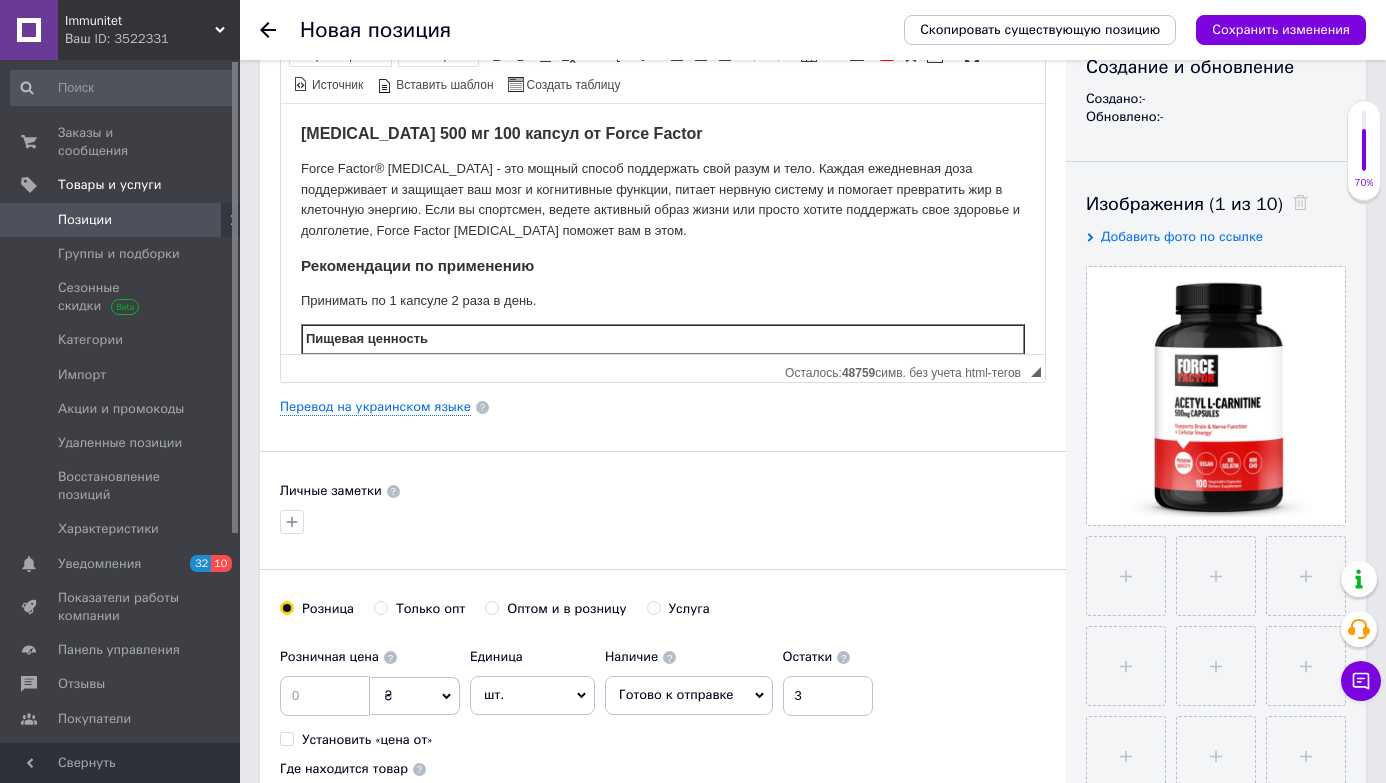 scroll, scrollTop: 240, scrollLeft: 0, axis: vertical 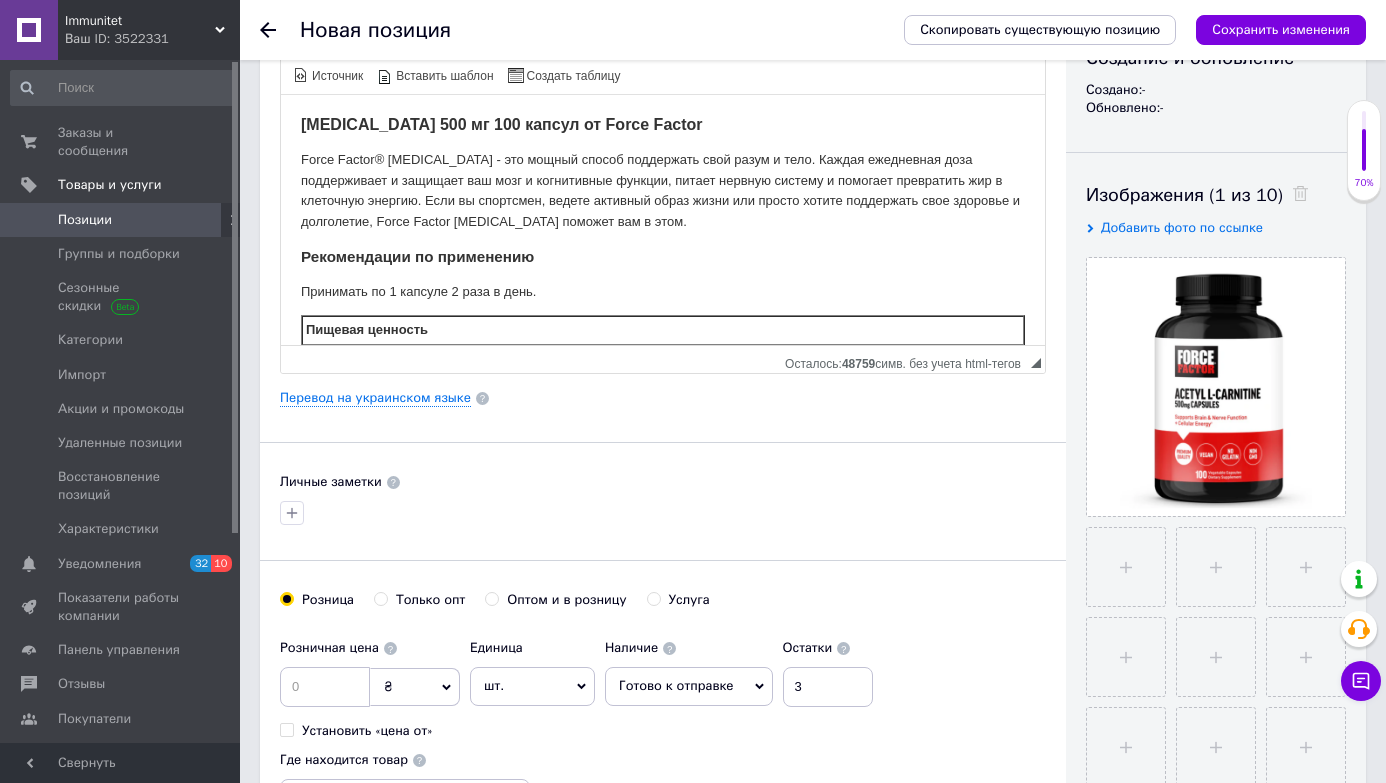 click on "Основная информация Название позиции (Русский) ✱ [MEDICAL_DATA] 500 мг - 100 капсул - Force Factor (Ацетил-L-карнитин) Код/Артикул Описание (Русский) ✱      [MEDICAL_DATA] 500 мг 100 капсул от Force Factor
Force Factor® [MEDICAL_DATA] - это мощный способ поддержать свой разум и тело. Каждая ежедневная доза поддерживает и защищает ваш мозг и когнитивные функции, питает нервную систему и помогает превратить жир в клеточную энергию. Если вы спортсмен, ведете активный образ жизни или просто хотите поддержать свое здоровье и долголетие, Force Factor [MEDICAL_DATA] поможет вам в этом." at bounding box center [813, 2030] 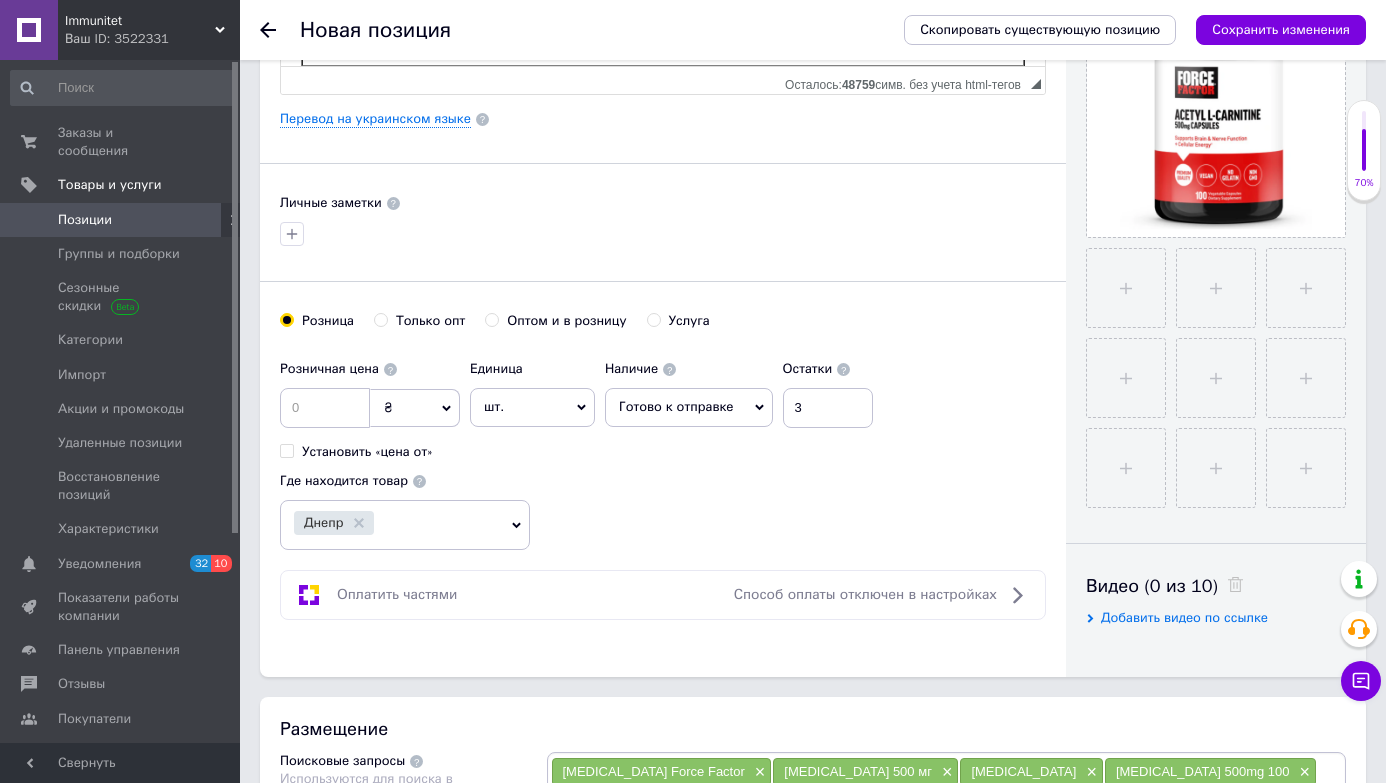scroll, scrollTop: 520, scrollLeft: 0, axis: vertical 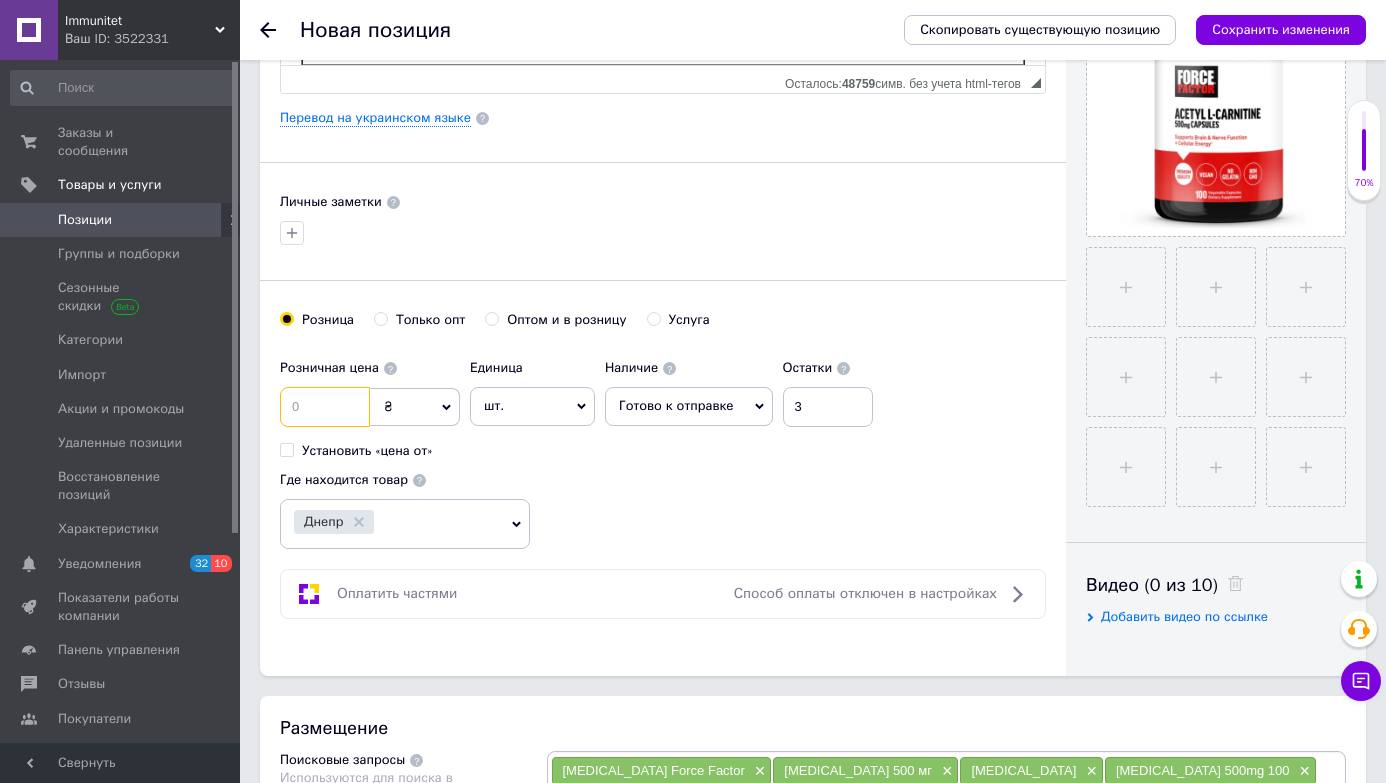 click at bounding box center [325, 407] 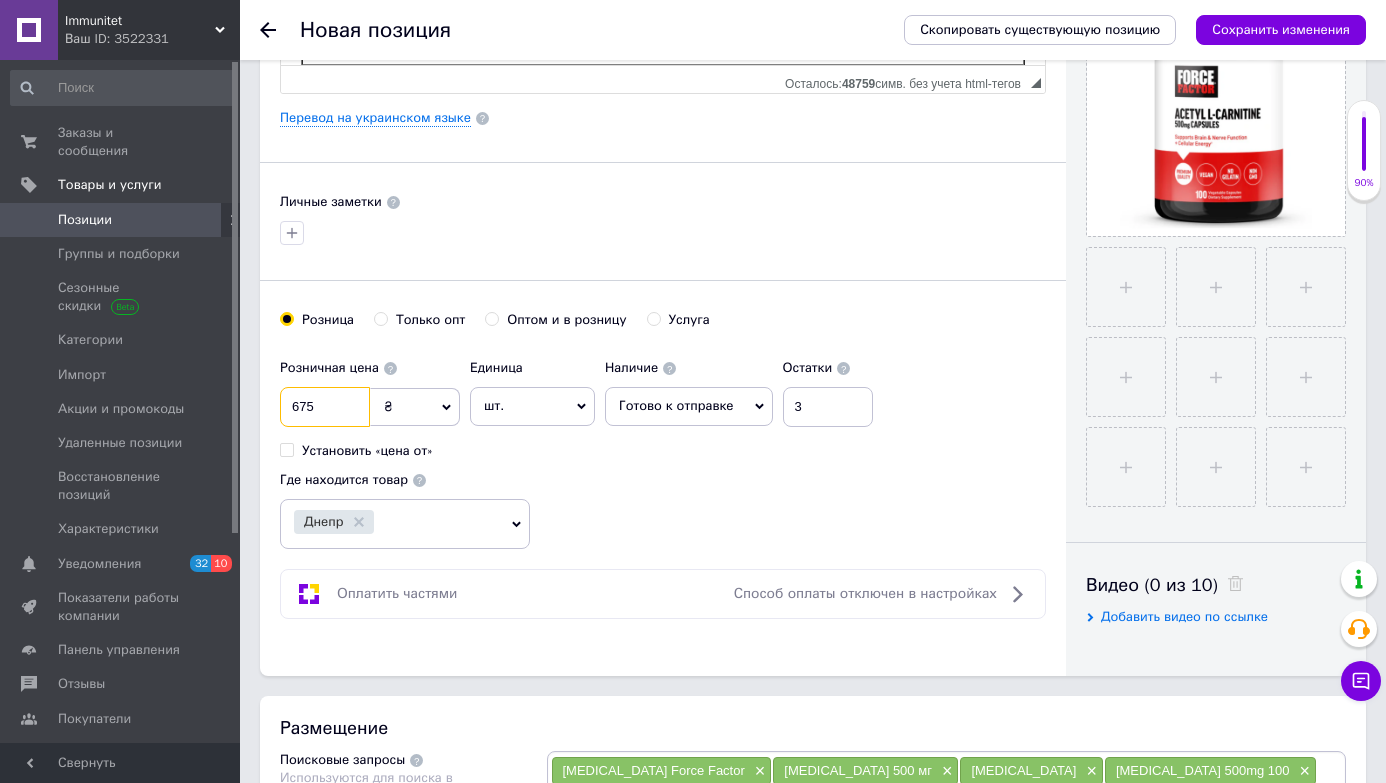 type on "675" 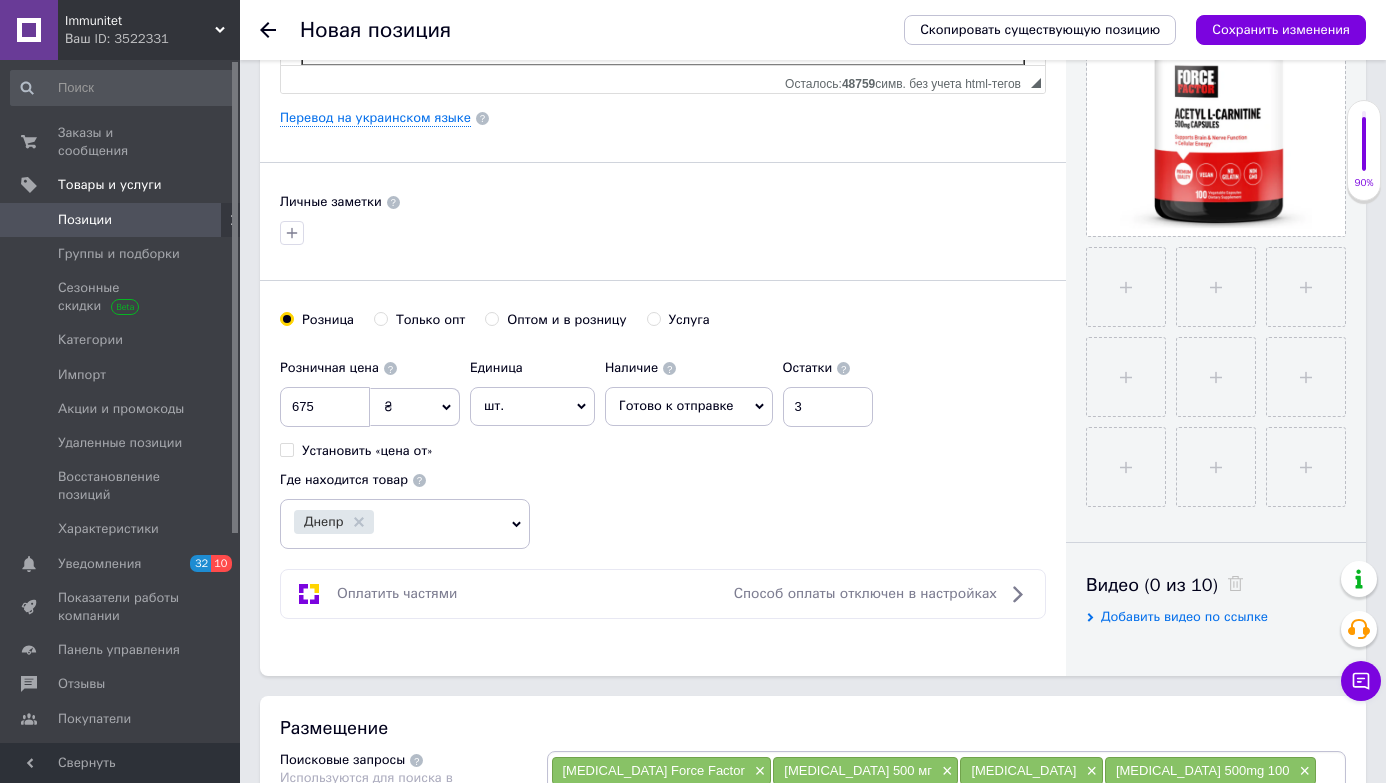 click on "Основная информация Название позиции (Русский) ✱ [MEDICAL_DATA] 500 мг - 100 капсул - Force Factor (Ацетил-L-карнитин) Код/Артикул Описание (Русский) ✱      [MEDICAL_DATA] 500 мг 100 капсул от Force Factor
Force Factor® [MEDICAL_DATA] - это мощный способ поддержать свой разум и тело. Каждая ежедневная доза поддерживает и защищает ваш мозг и когнитивные функции, питает нервную систему и помогает превратить жир в клеточную энергию. Если вы спортсмен, ведете активный образ жизни или просто хотите поддержать свое здоровье и долголетие, Force Factor [MEDICAL_DATA] поможет вам в этом." at bounding box center [813, 1750] 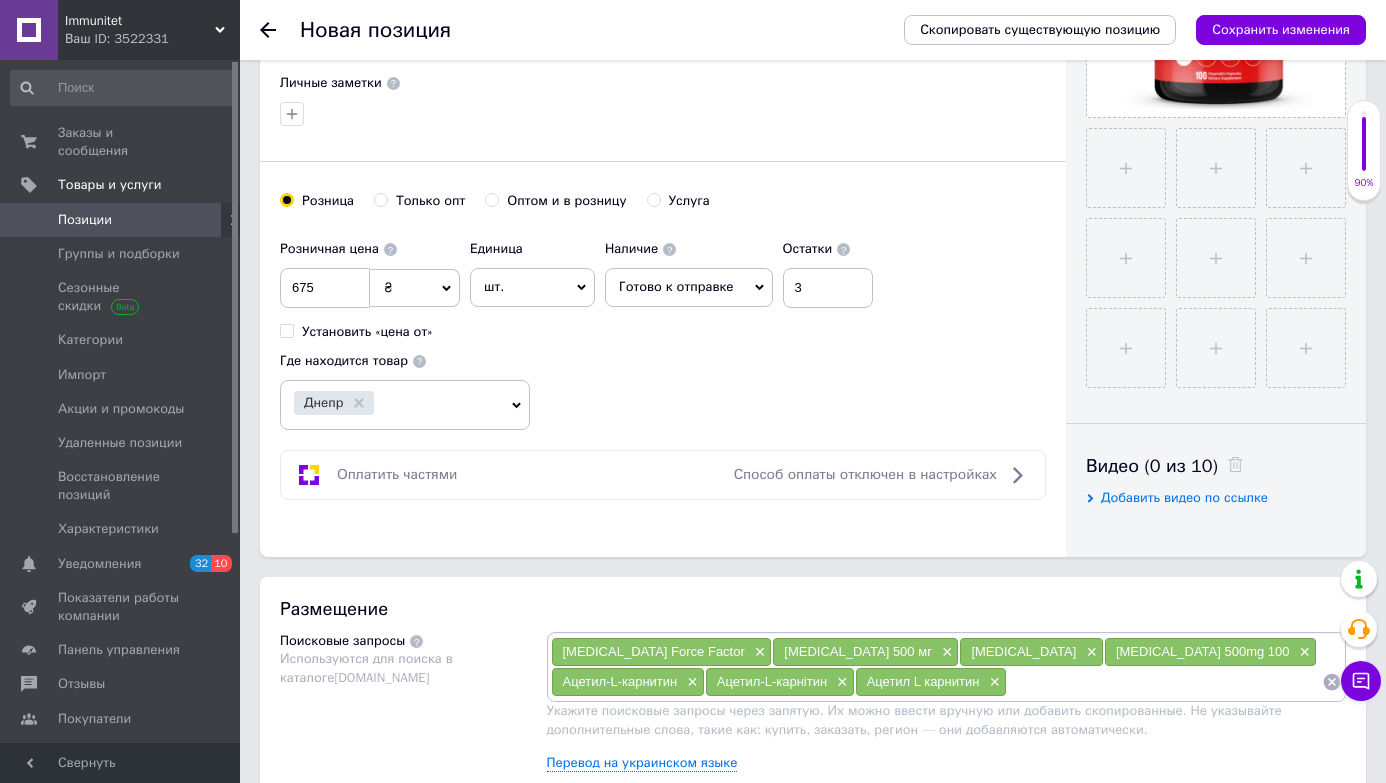 scroll, scrollTop: 640, scrollLeft: 0, axis: vertical 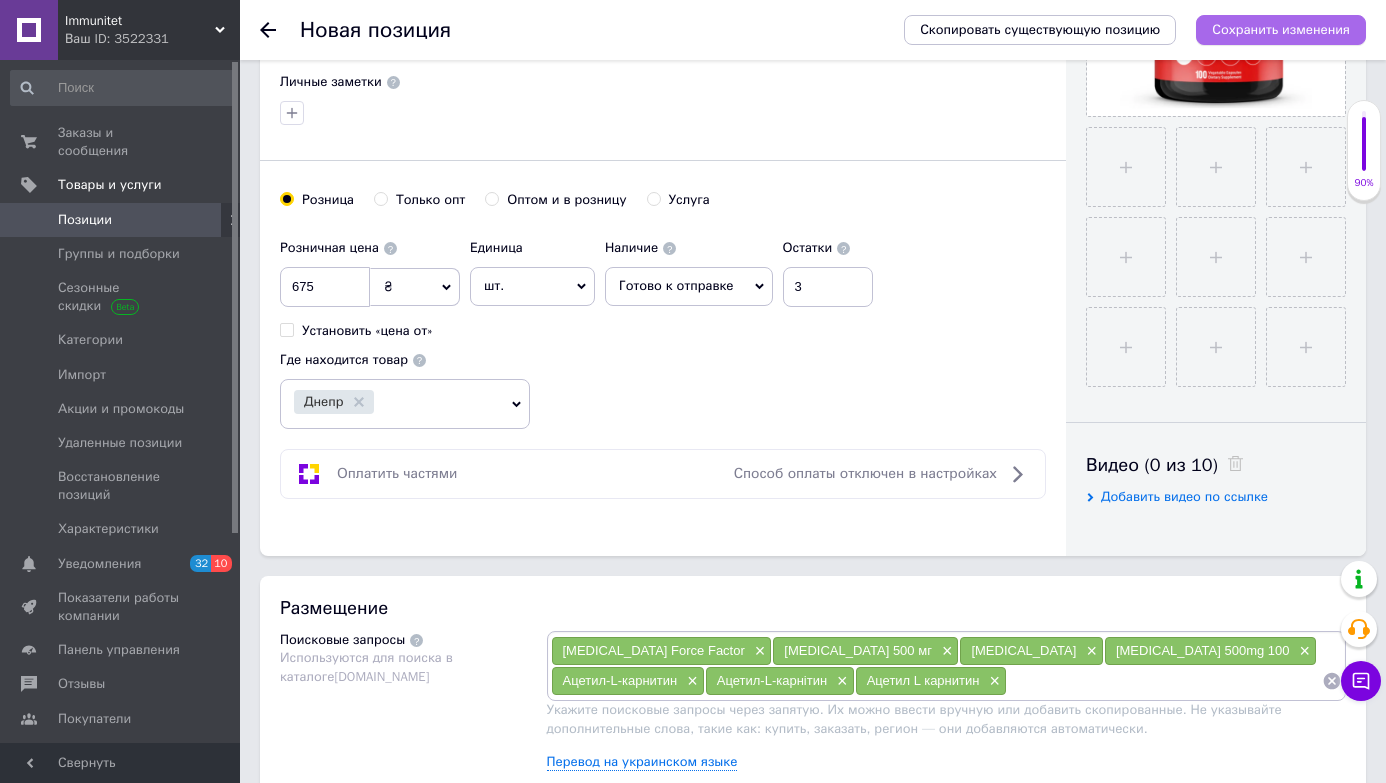 click on "Сохранить изменения" at bounding box center (1281, 29) 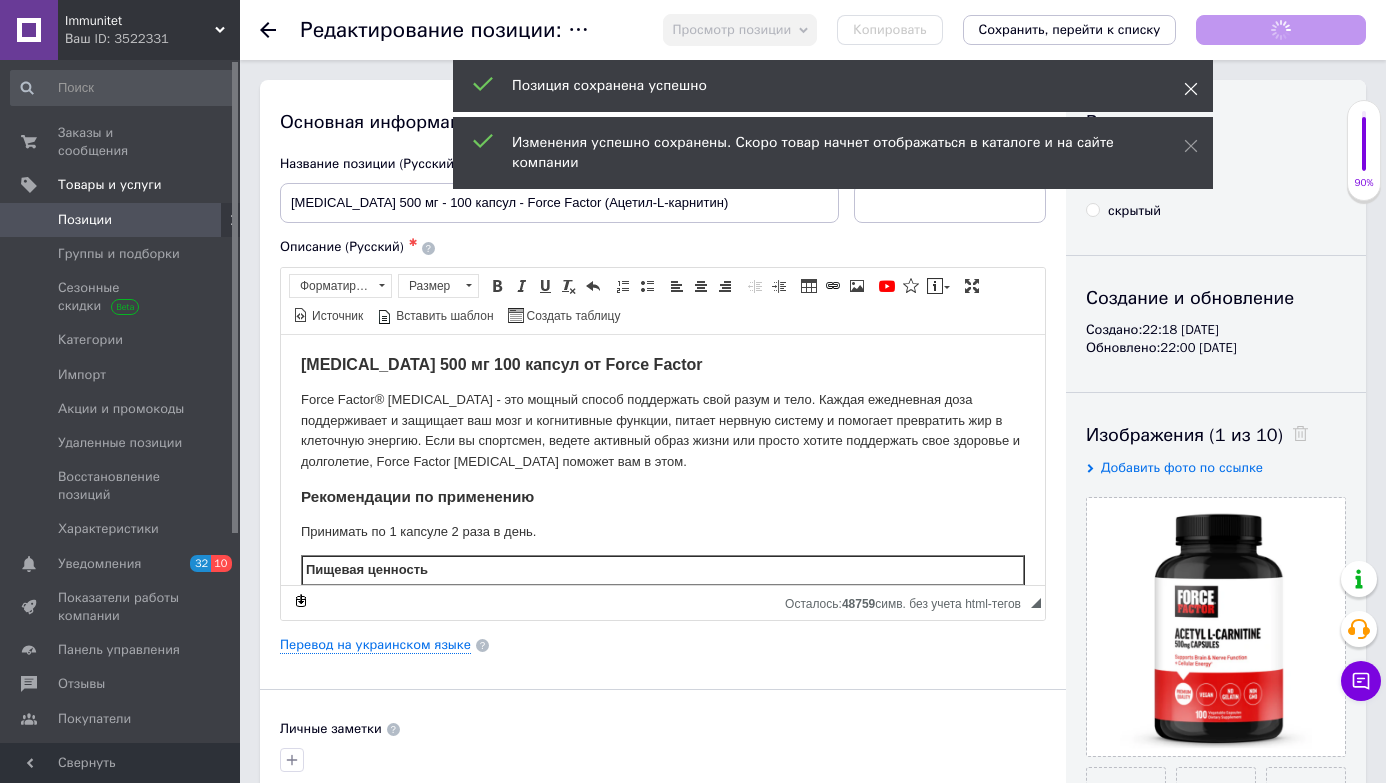 scroll, scrollTop: 0, scrollLeft: 0, axis: both 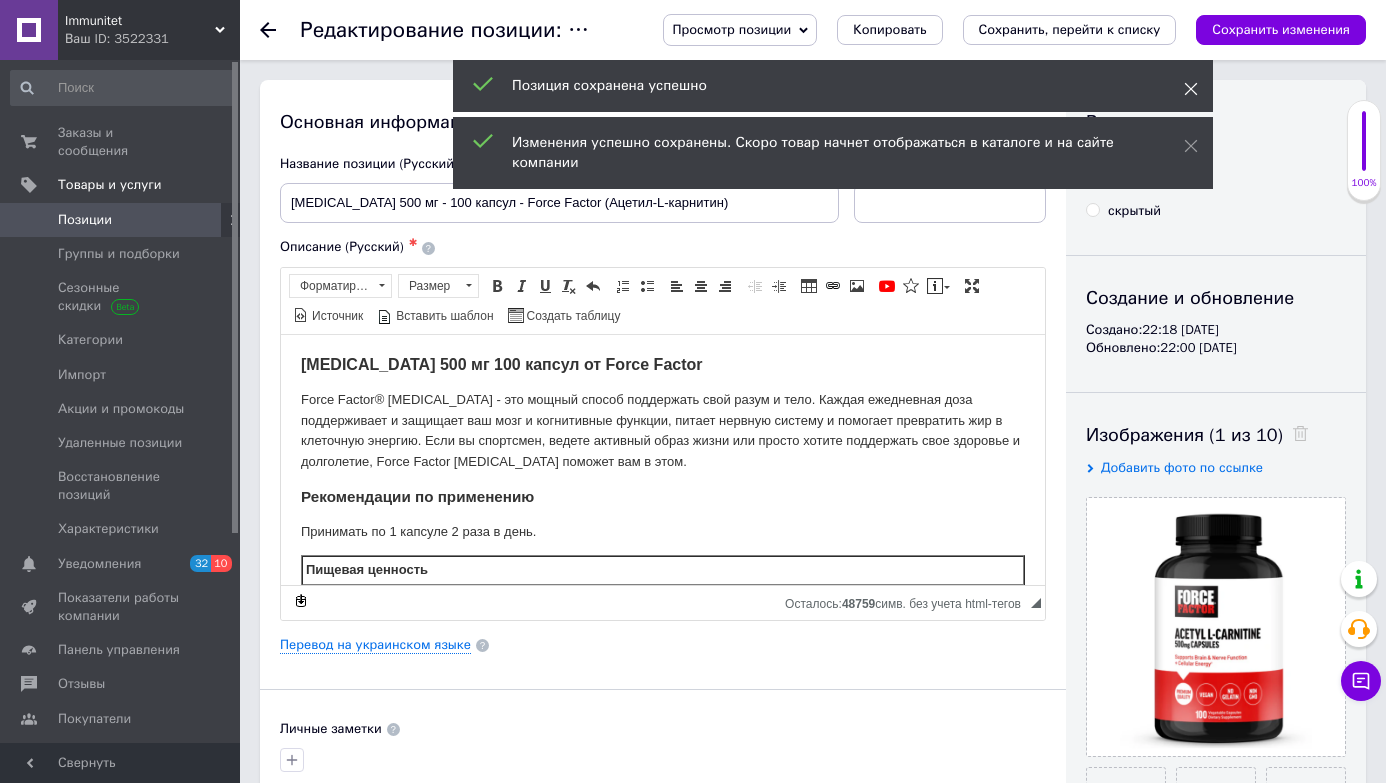 click 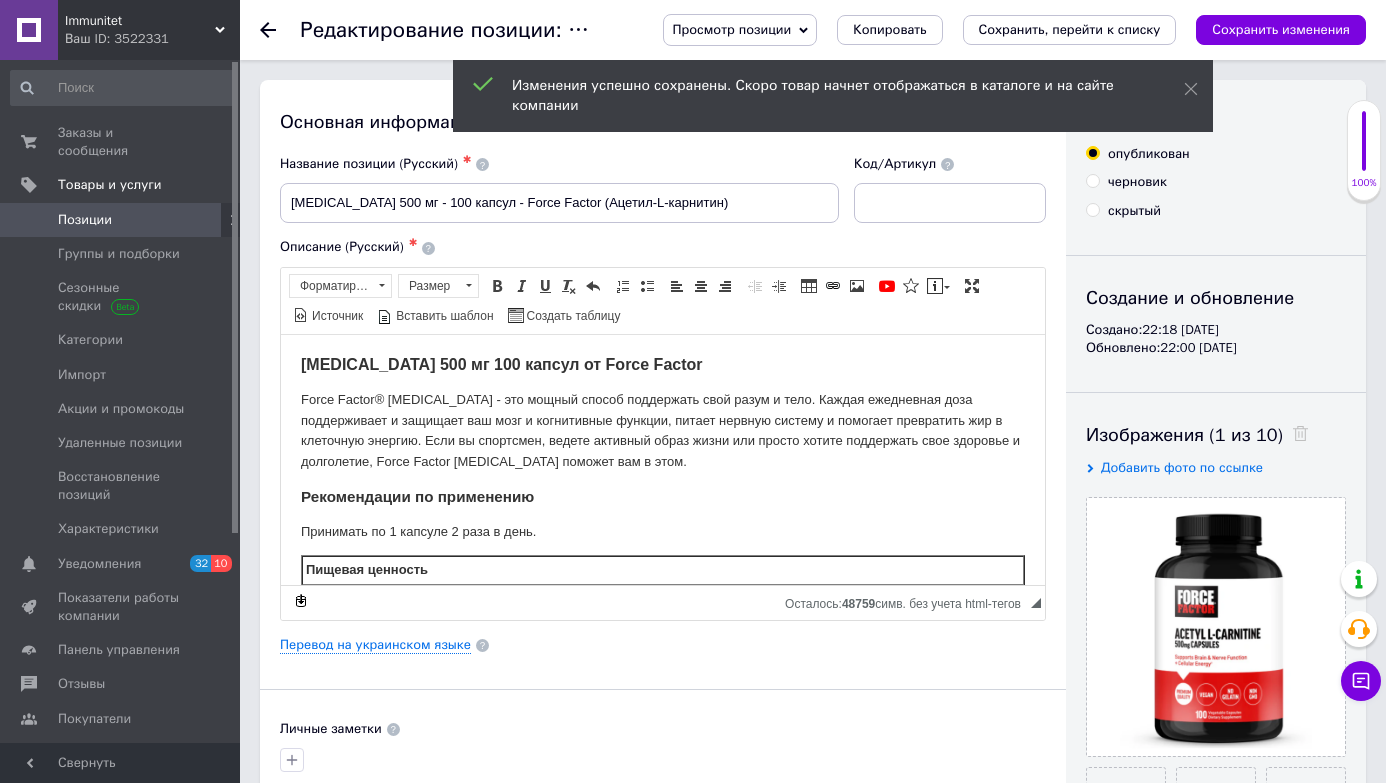 click 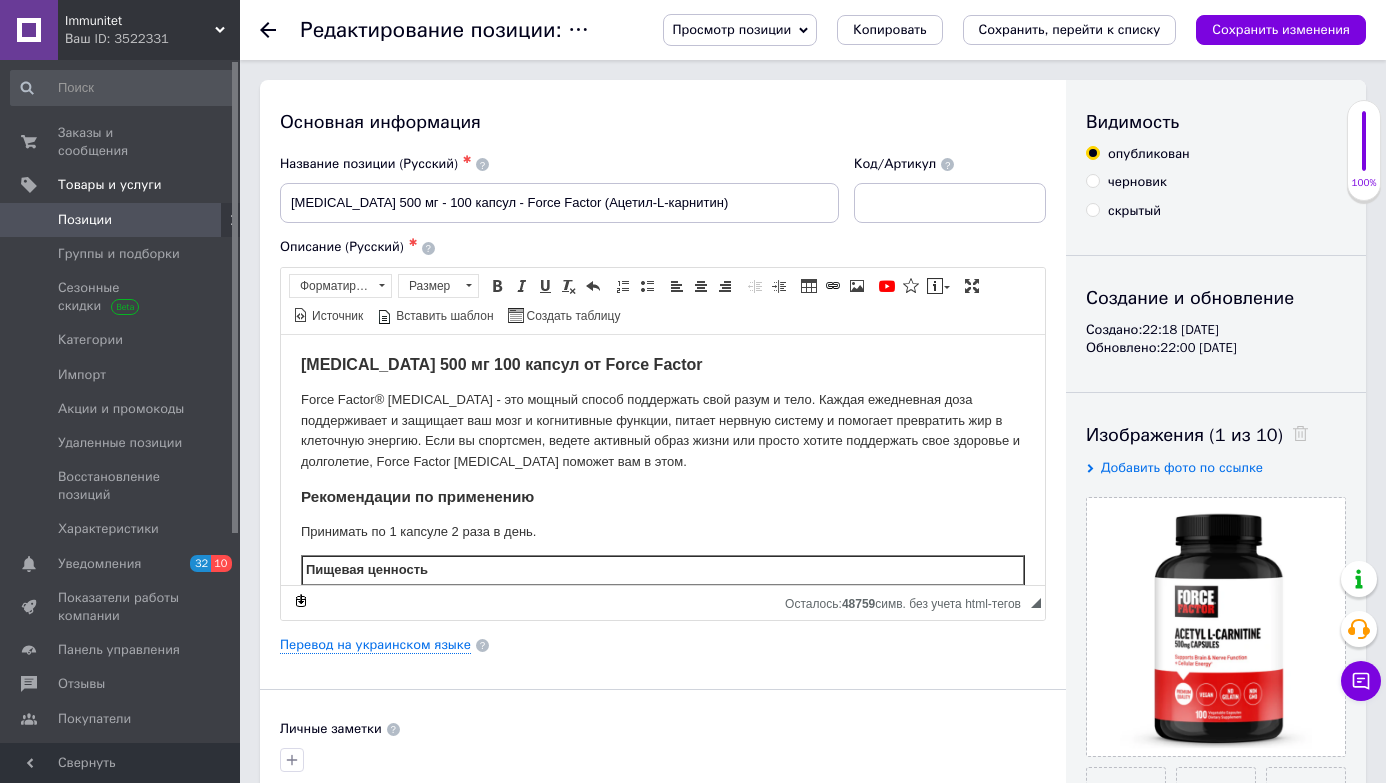 click on "Основная информация Название позиции (Русский) ✱ [MEDICAL_DATA] 500 мг - 100 капсул - Force Factor (Ацетил-L-карнитин) Код/Артикул Описание (Русский) ✱      [MEDICAL_DATA] 500 мг 100 капсул от Force Factor
Force Factor® [MEDICAL_DATA] - это мощный способ поддержать свой разум и тело. Каждая ежедневная доза поддерживает и защищает ваш мозг и когнитивные функции, питает нервную систему и помогает превратить жир в клеточную энергию. Если вы спортсмен, ведете активный образ жизни или просто хотите поддержать свое здоровье и долголетие, Force Factor [MEDICAL_DATA] поможет вам в этом." at bounding box center [663, 638] 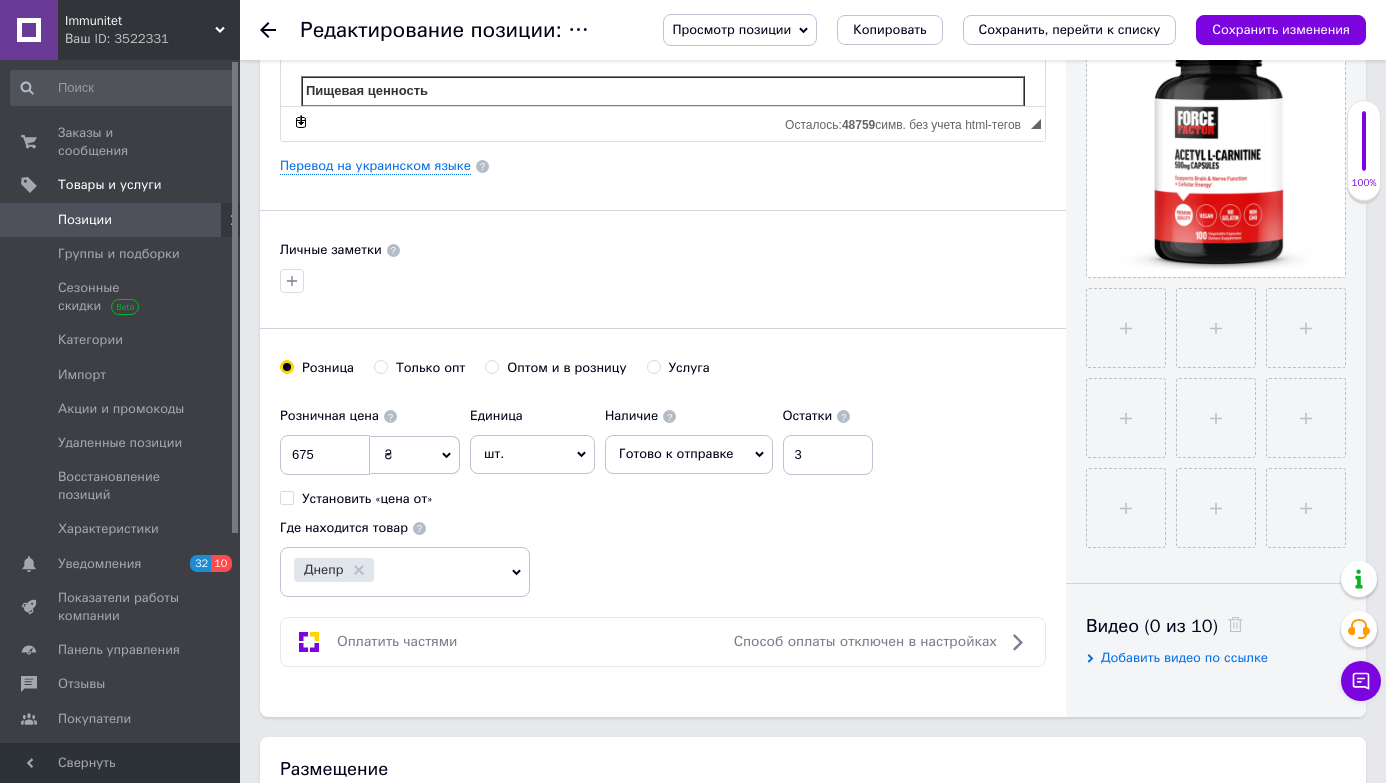 scroll, scrollTop: 480, scrollLeft: 0, axis: vertical 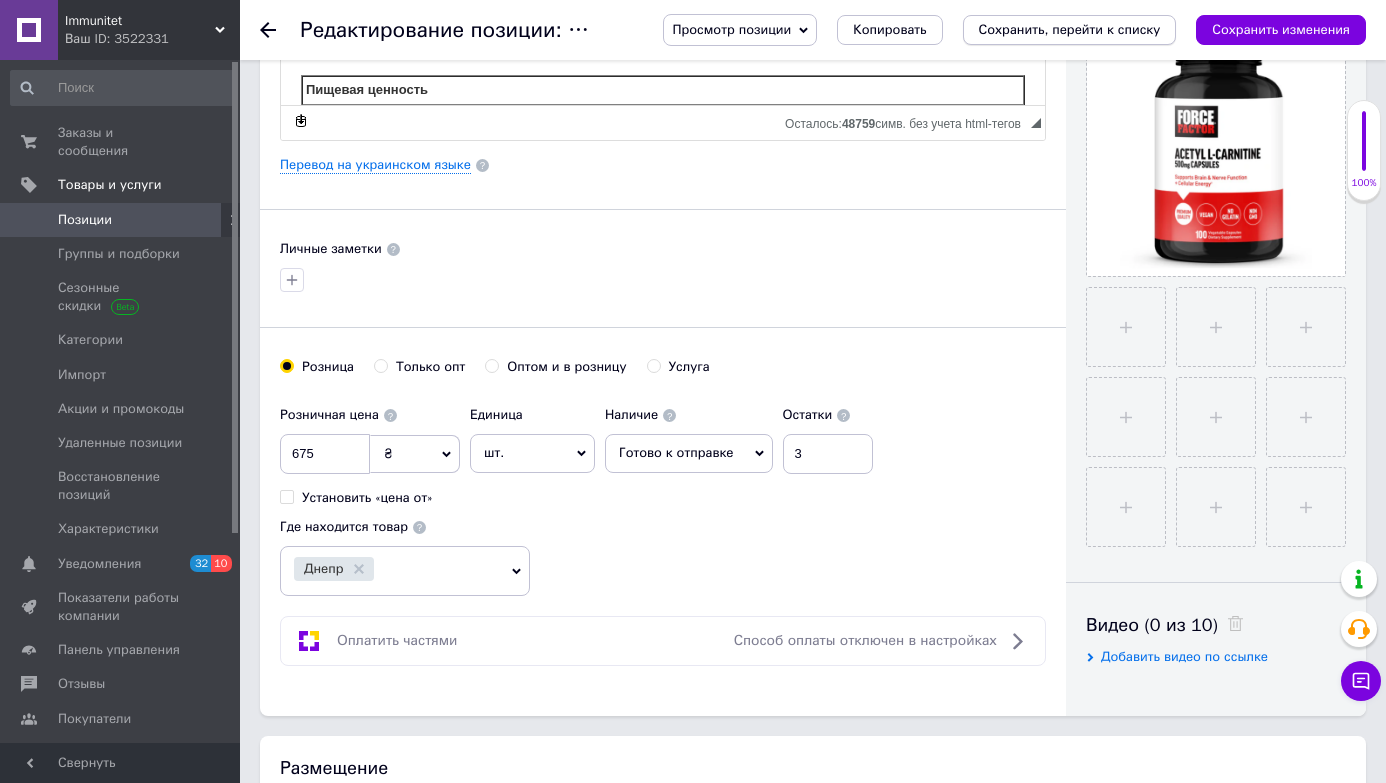 click on "Сохранить, перейти к списку" at bounding box center (1070, 30) 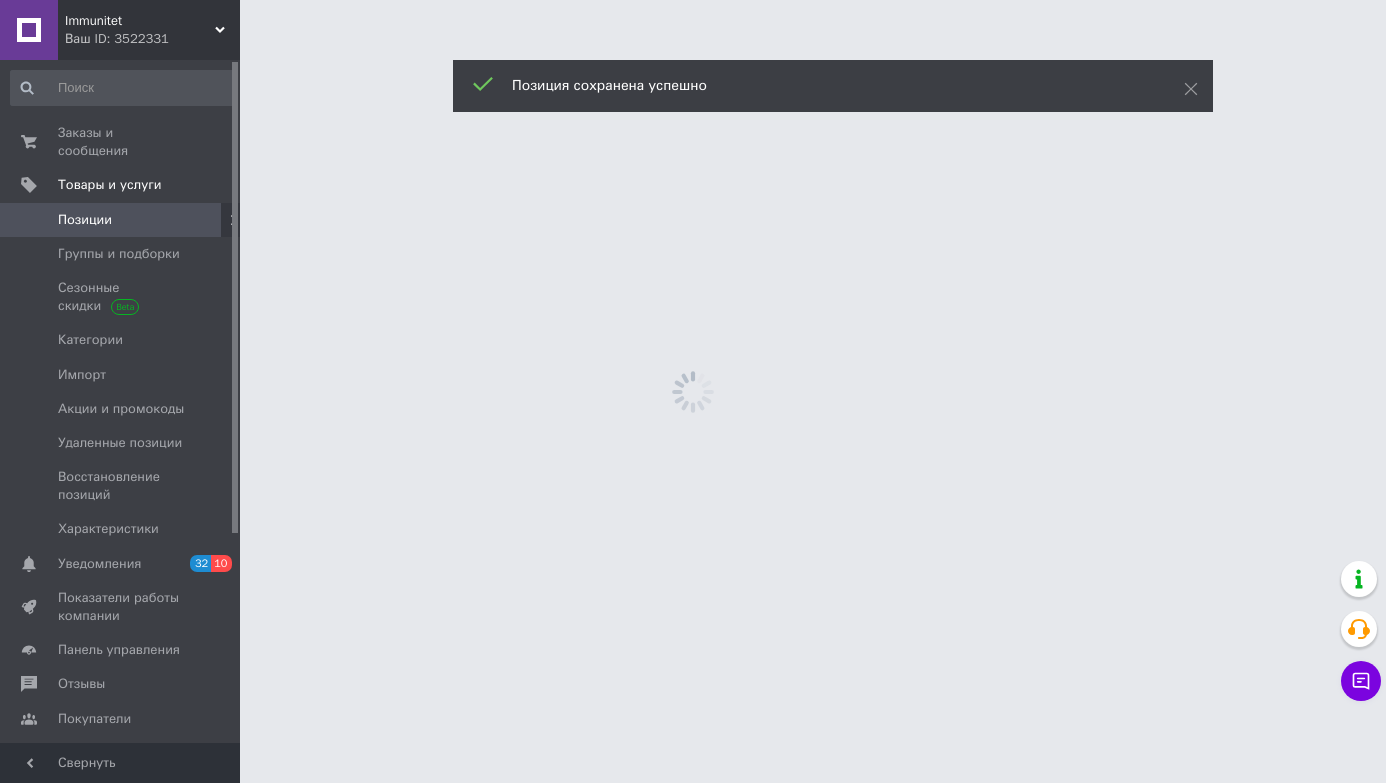 scroll, scrollTop: 0, scrollLeft: 0, axis: both 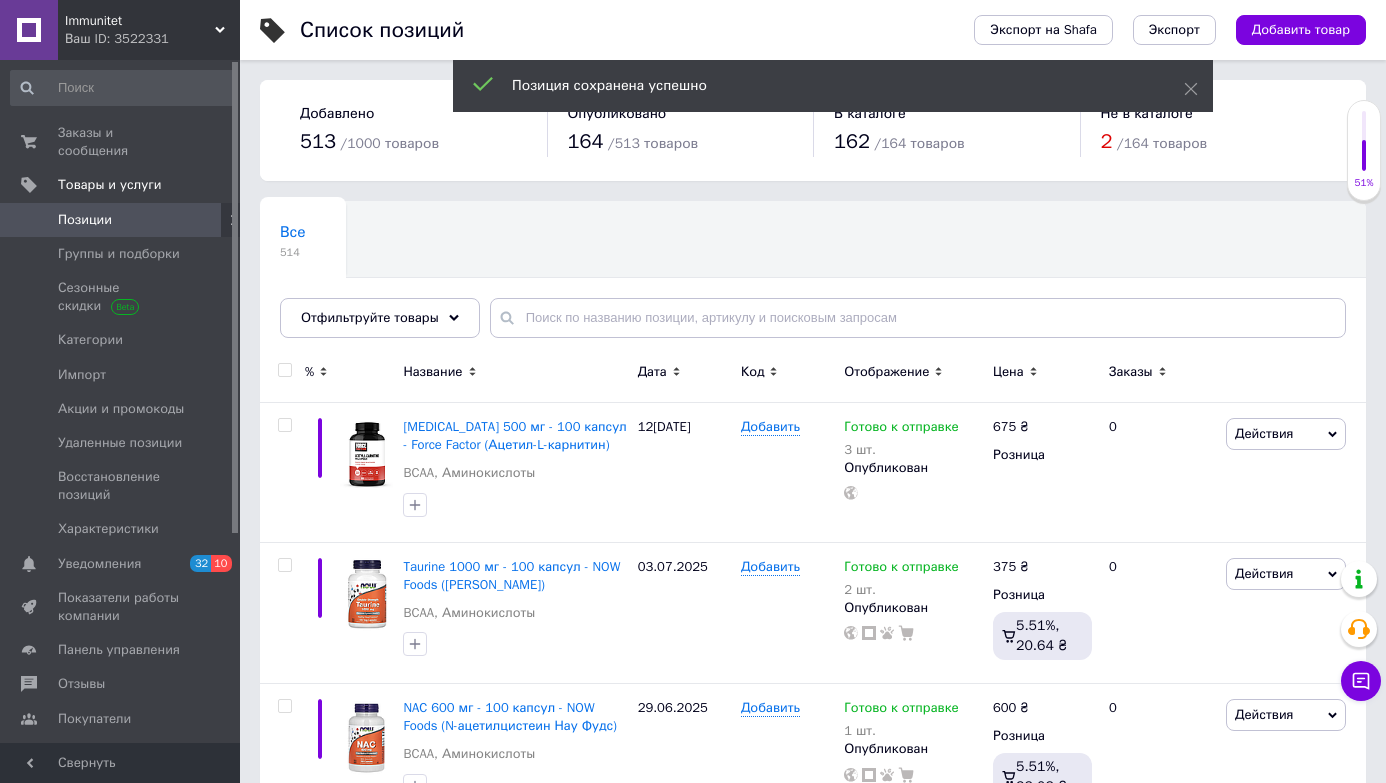 click on "Список позиций Экспорт на Shafa Экспорт Добавить товар Добавлено 513   / 1000   товаров Опубликовано 164   / 513   товаров В каталоге 162   / 164   товаров Не в каталоге 2   / 164   товаров Все 514 Ok Отфильтровано...  Сохранить Мы ничего не нашли Возможно, ошибка в слове  или нет соответствий по вашему запросу. Все 514 Отфильтруйте товары % Название Дата Код Отображение Цена Заказы [MEDICAL_DATA] 500 мг - 100 капсул - Force Factor (Ацетил-L-карнитин) BCAA, Аминокислоты [DATE] Добавить Готово к отправке 3 шт. Опубликован 675   ₴ Розница 0 Действия Редактировать Поднять в начало группы Копировать Скидка 2 шт." at bounding box center (813, 1854) 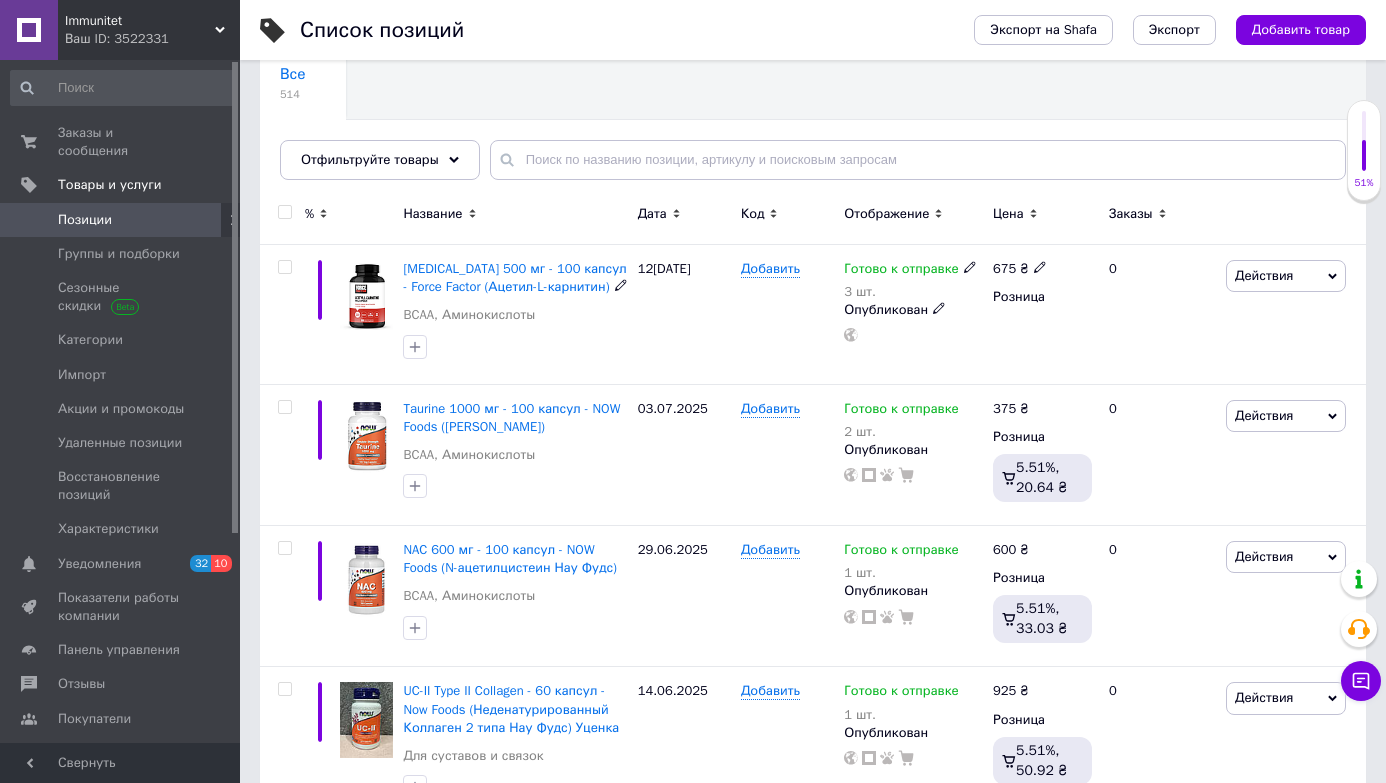 scroll, scrollTop: 160, scrollLeft: 0, axis: vertical 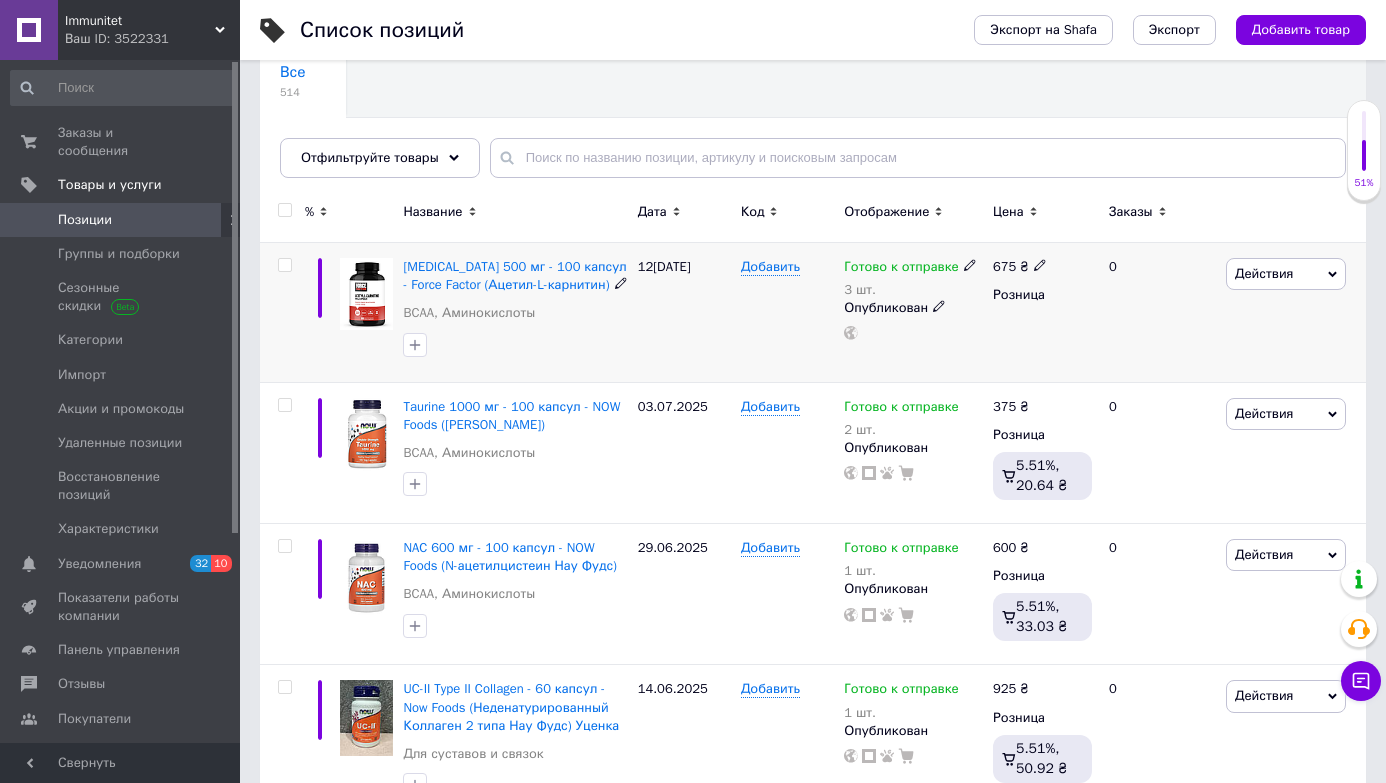 click on "Действия" at bounding box center (1286, 274) 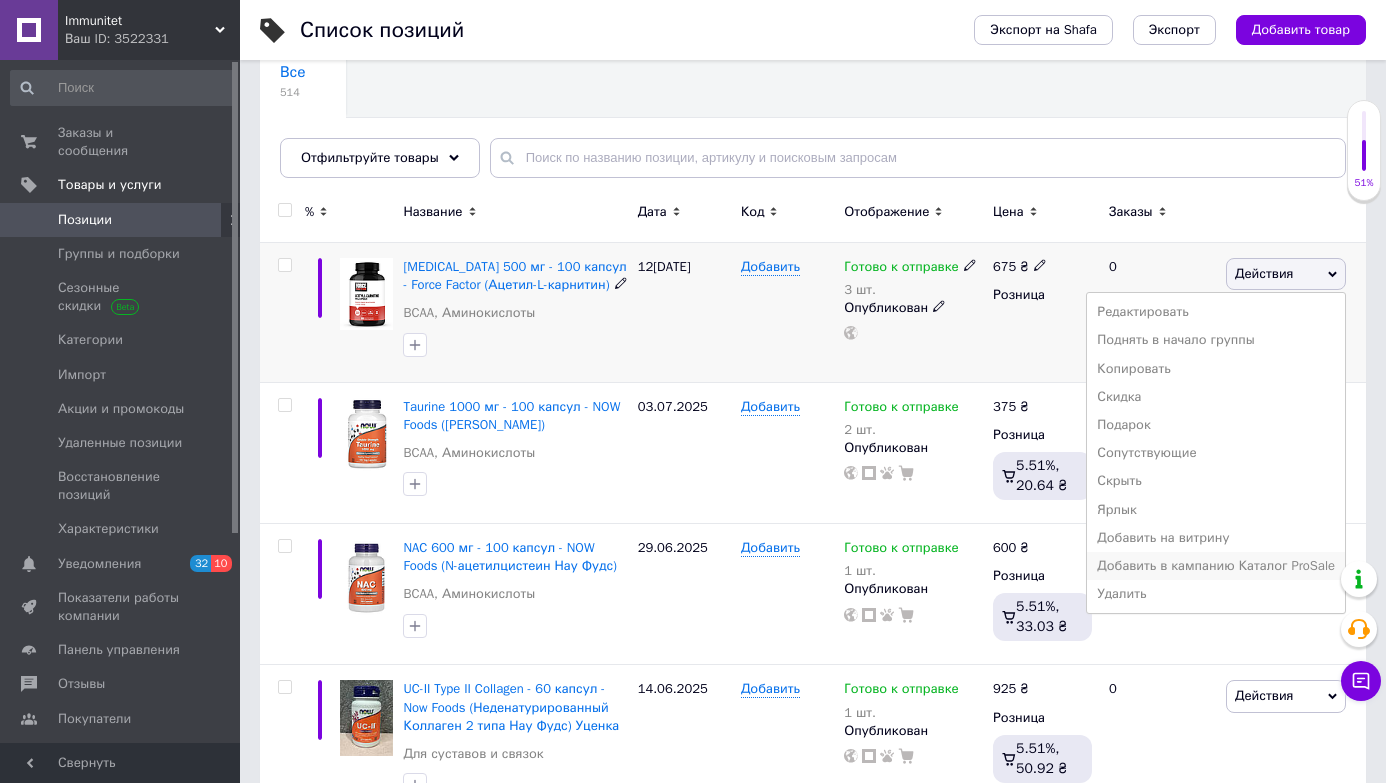 click on "Добавить в кампанию Каталог ProSale" at bounding box center (1216, 566) 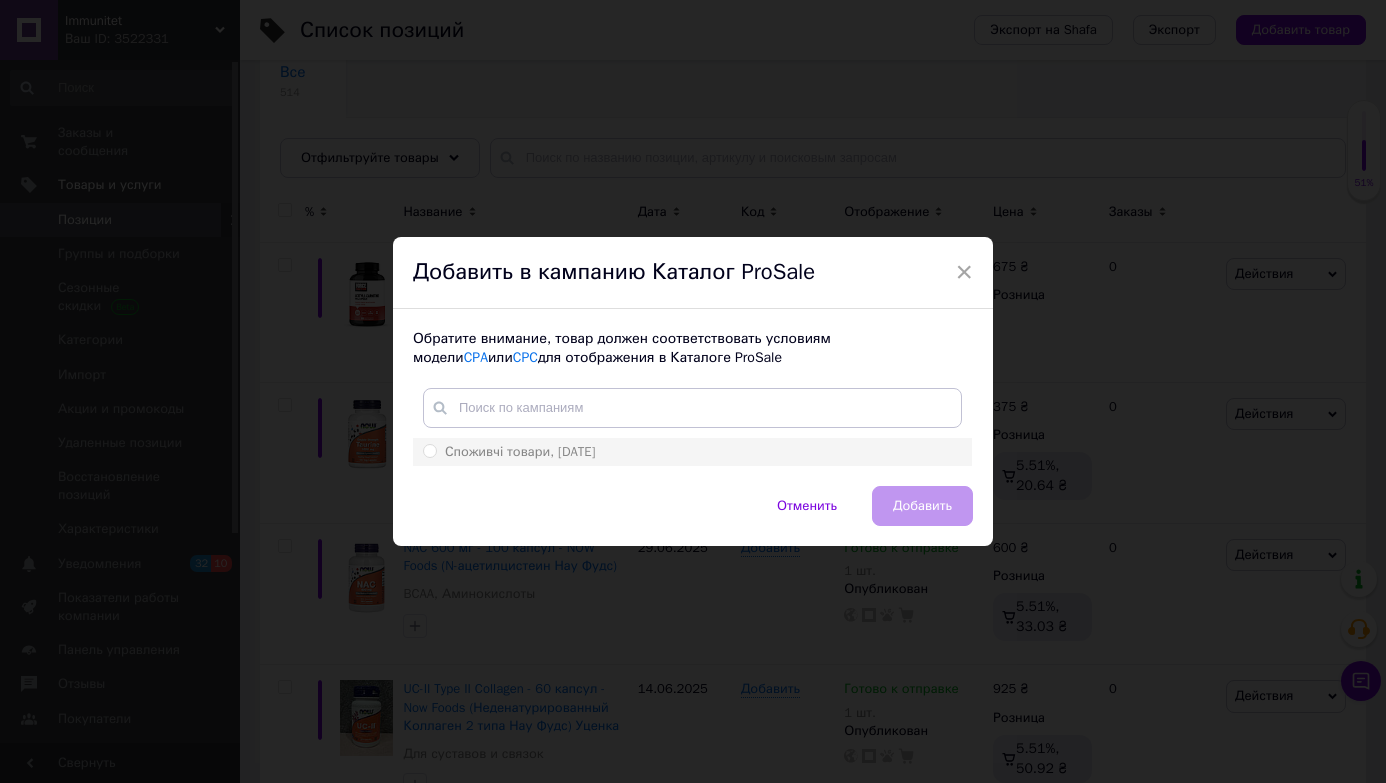 click on "Споживчі товари, [DATE]" at bounding box center (692, 452) 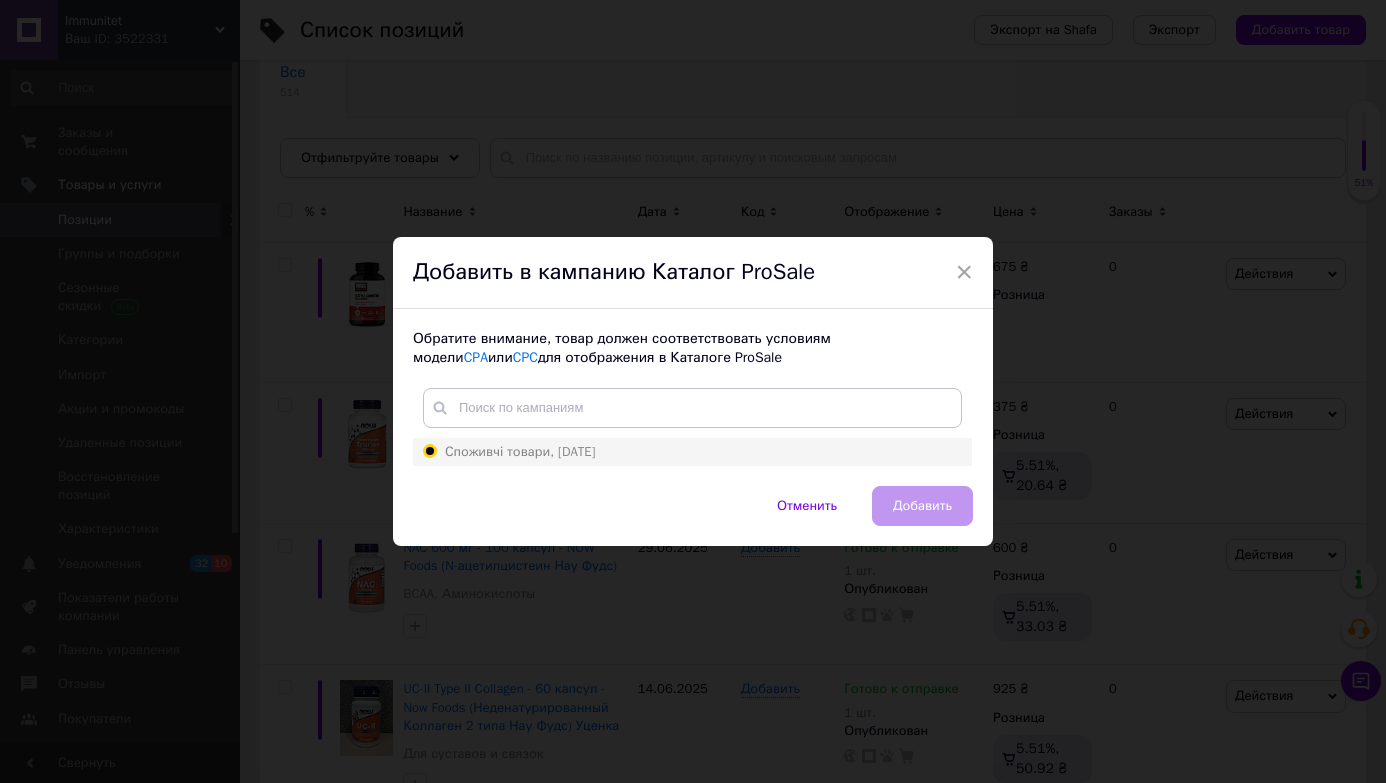 radio on "true" 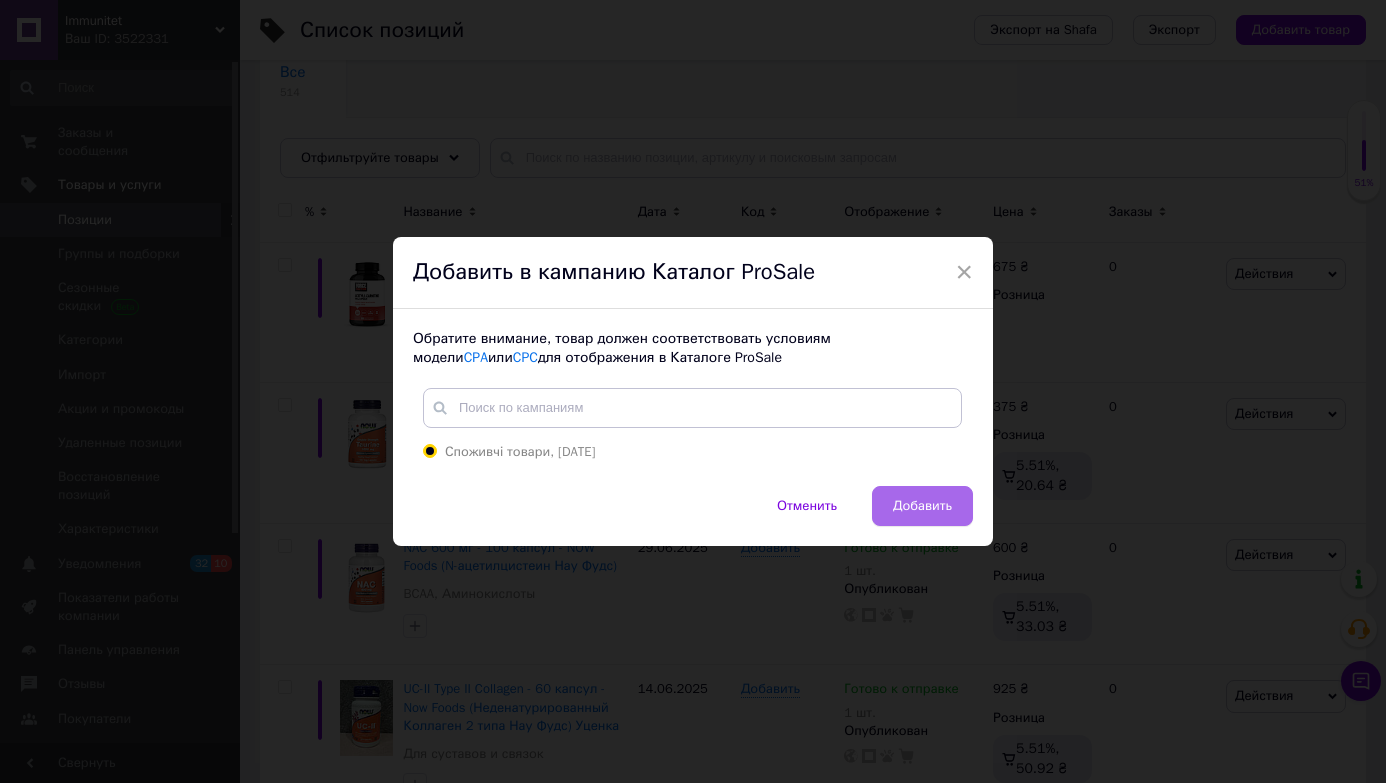 click on "Добавить" at bounding box center [922, 506] 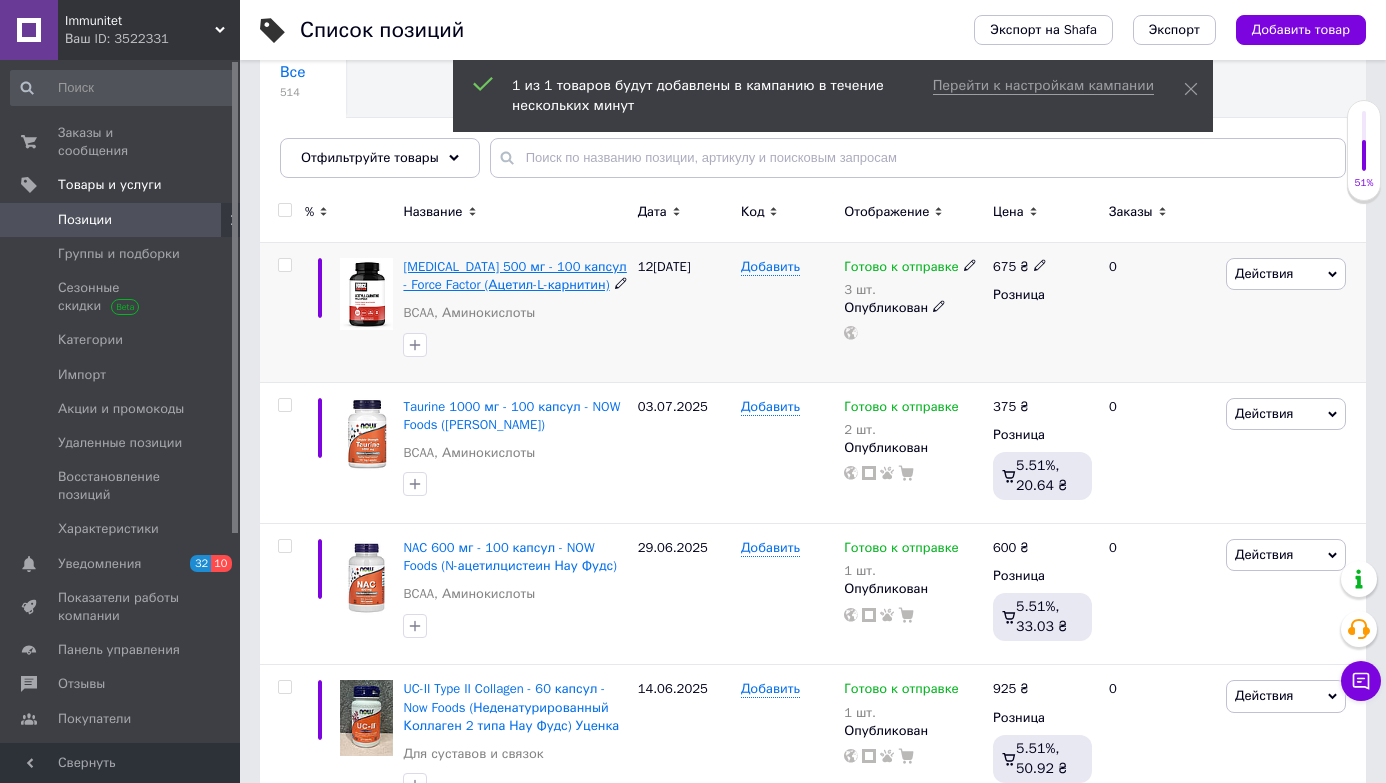 click on "[MEDICAL_DATA] 500 мг - 100 капсул - Force Factor (Ацетил-L-карнитин)" at bounding box center (514, 275) 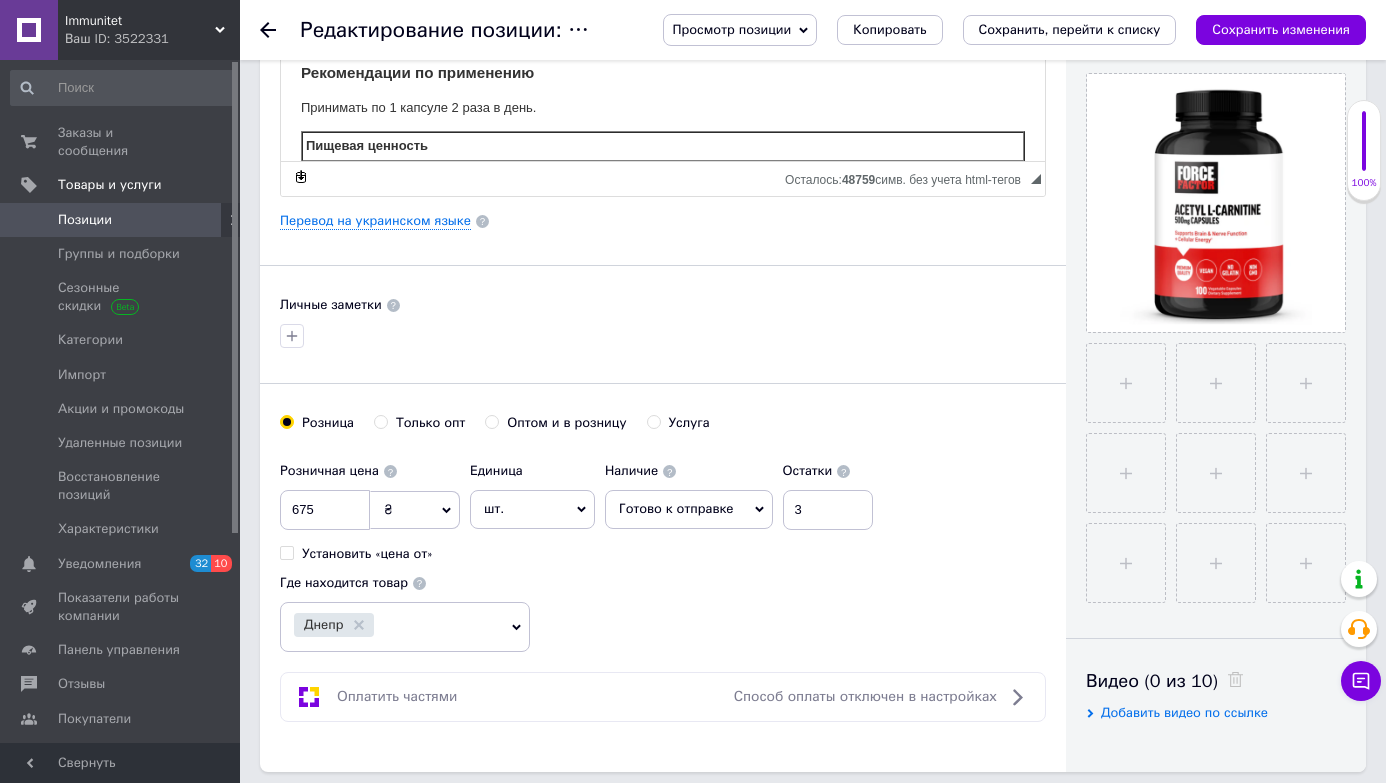 scroll, scrollTop: 400, scrollLeft: 0, axis: vertical 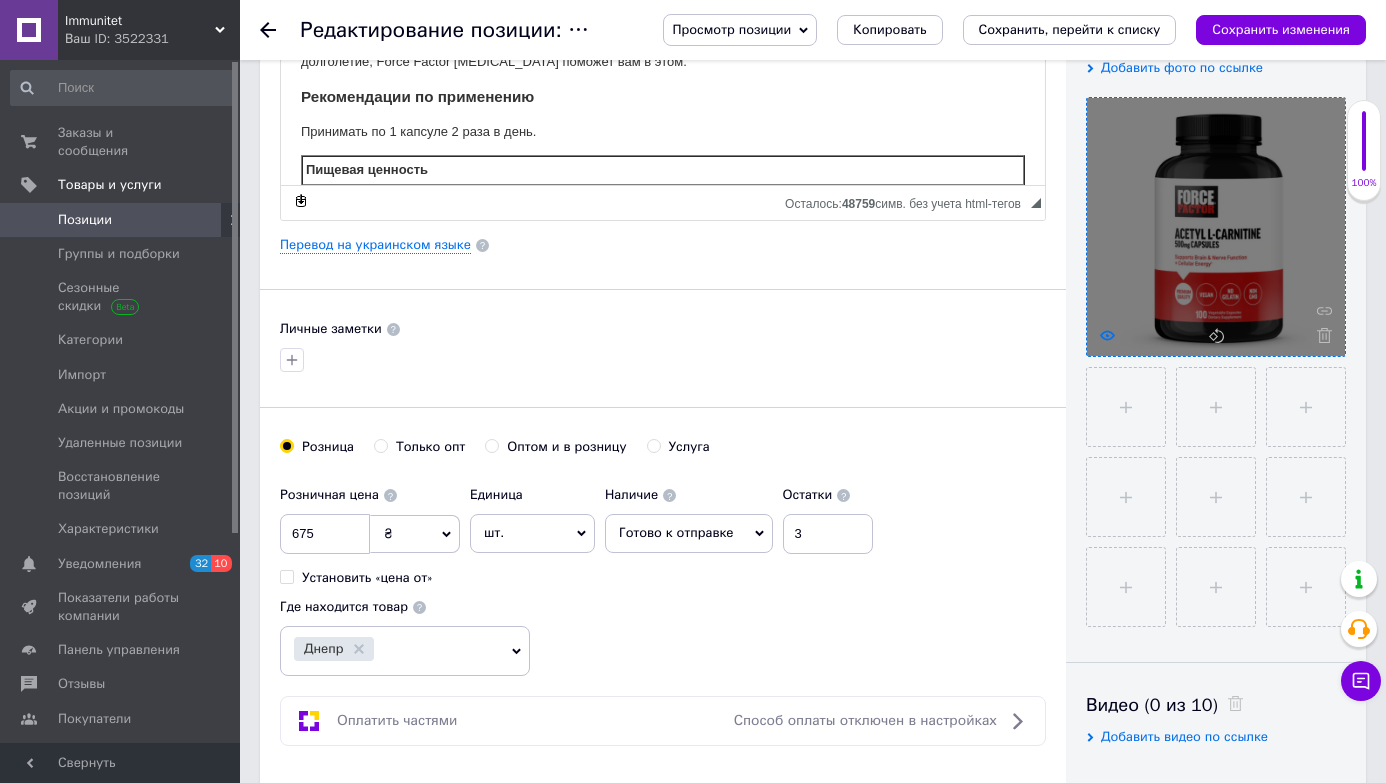 click 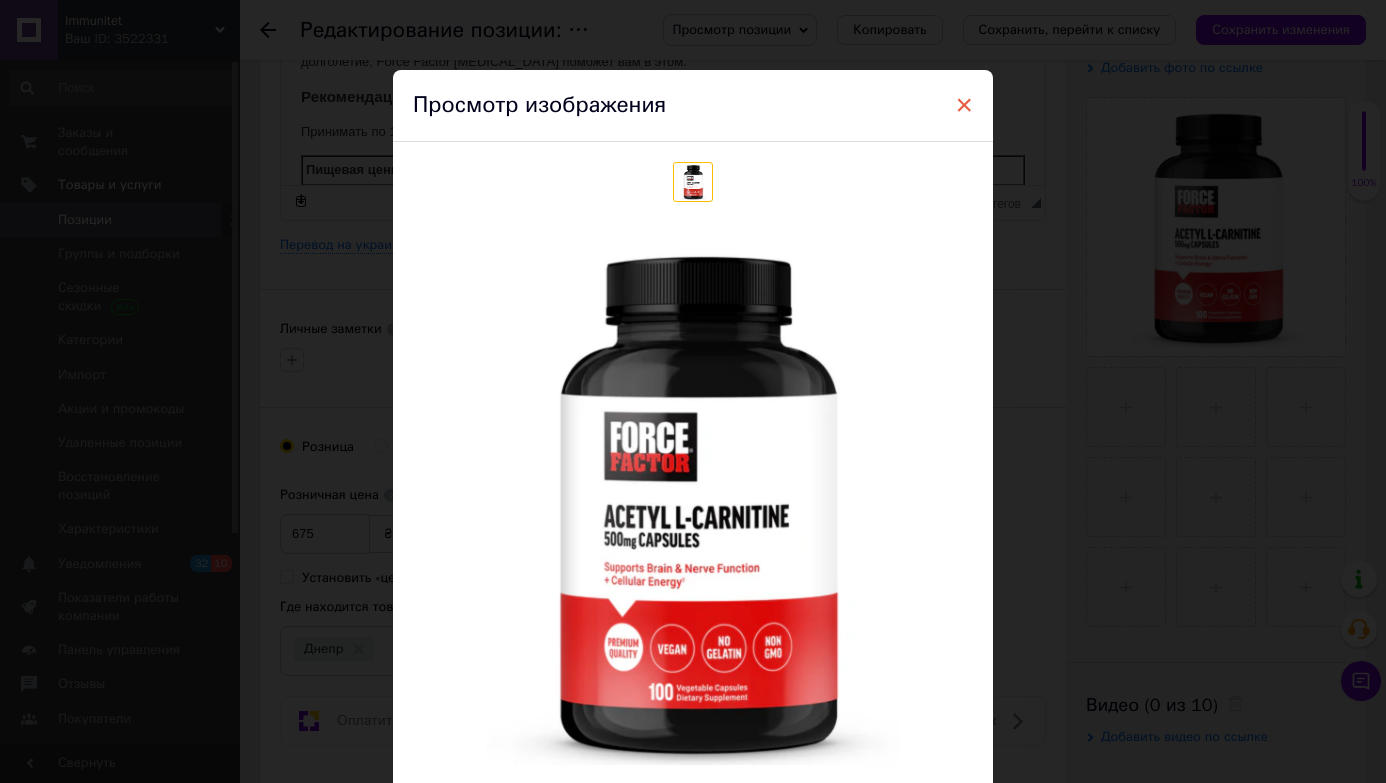 click on "×" at bounding box center (964, 105) 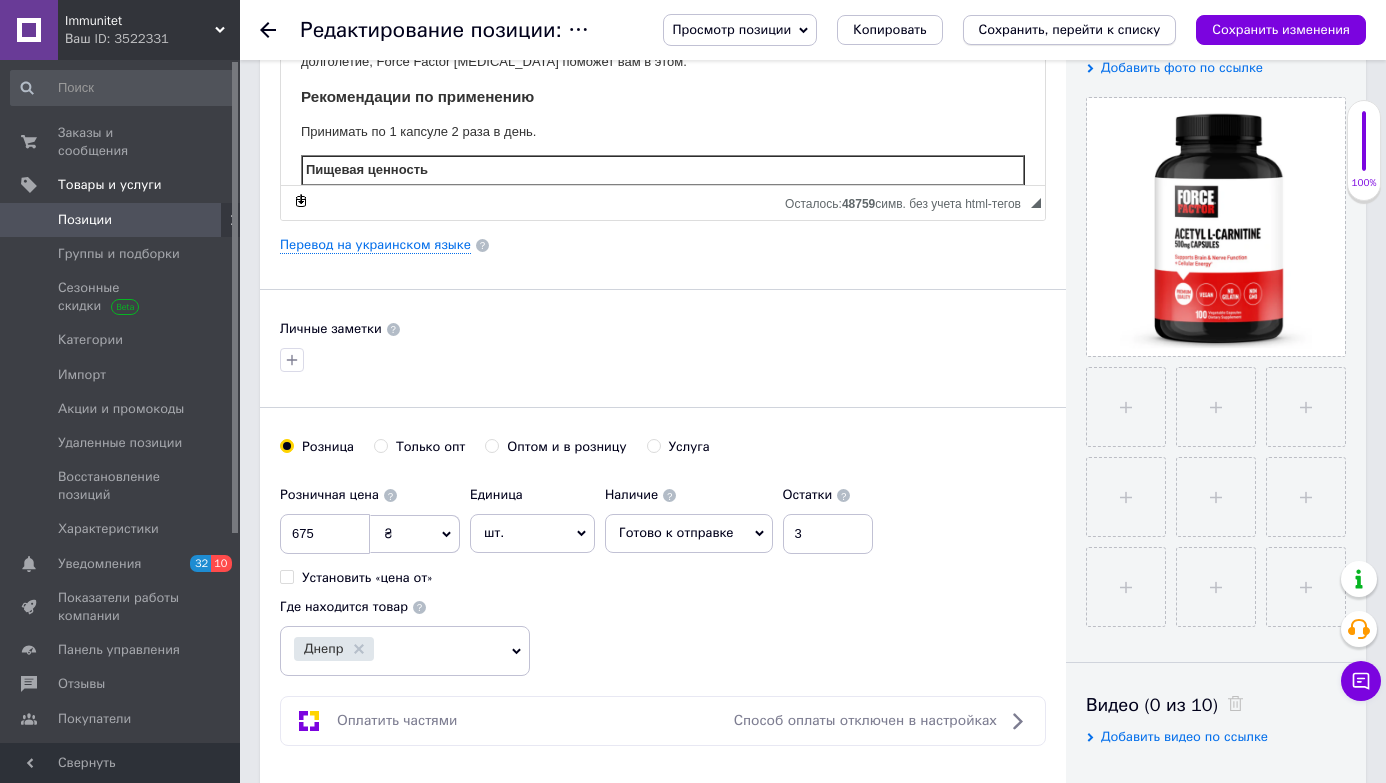 click on "Сохранить, перейти к списку" at bounding box center [1070, 29] 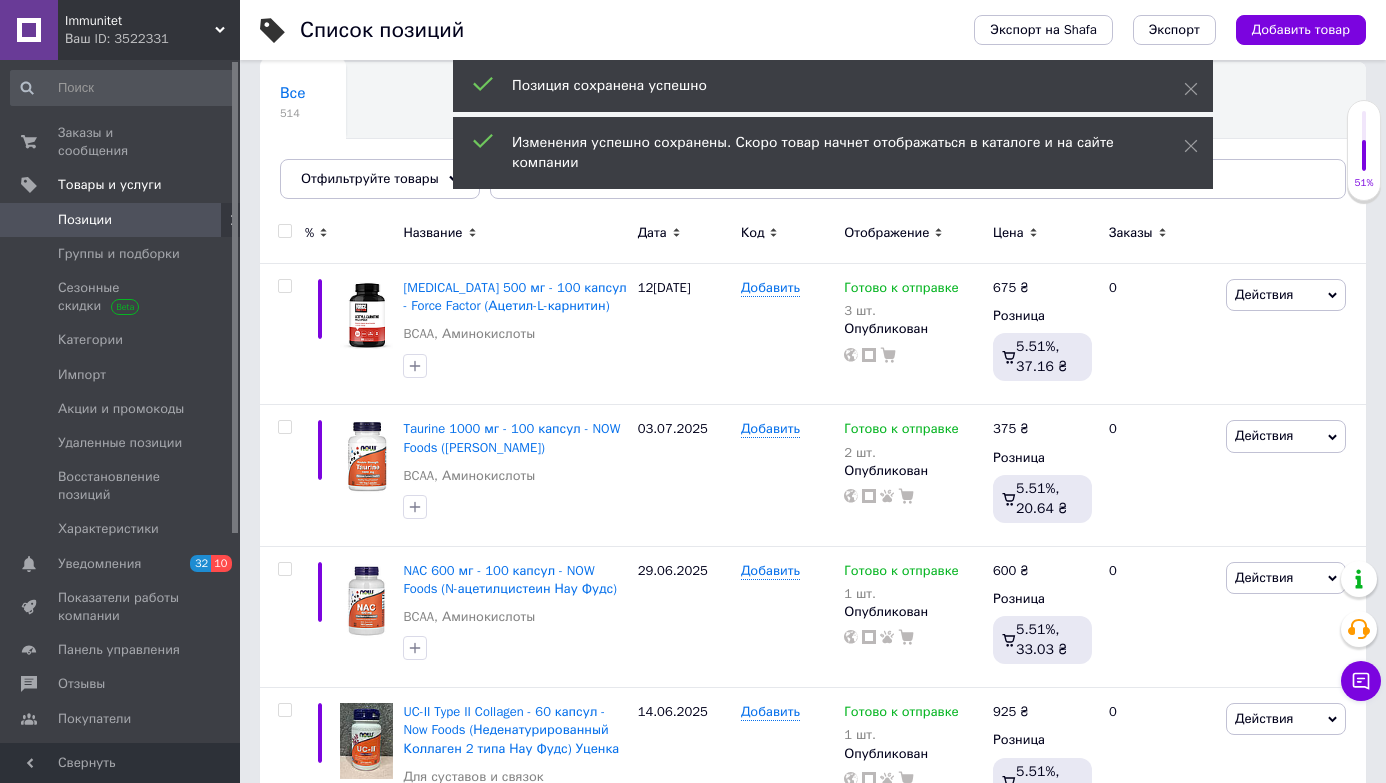 scroll, scrollTop: 160, scrollLeft: 0, axis: vertical 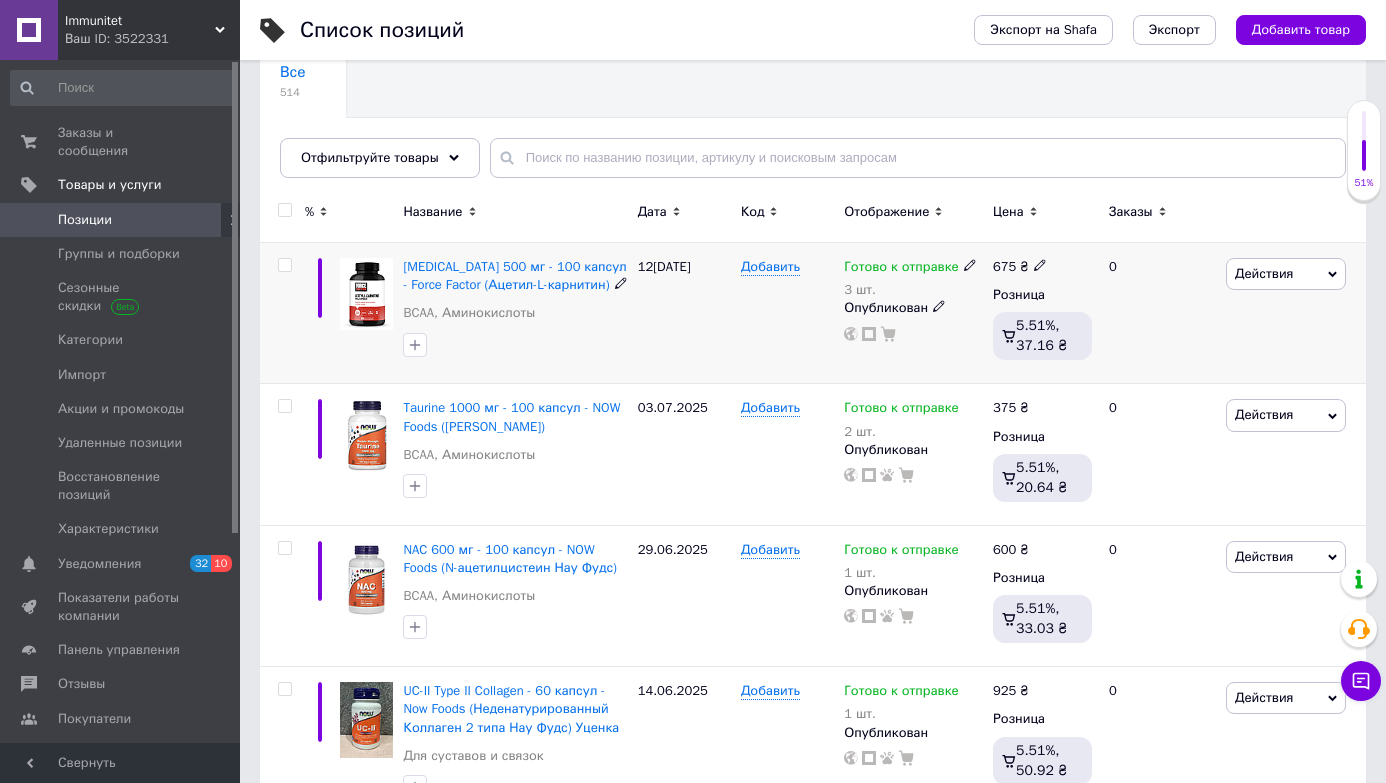 click on "Действия" at bounding box center [1286, 274] 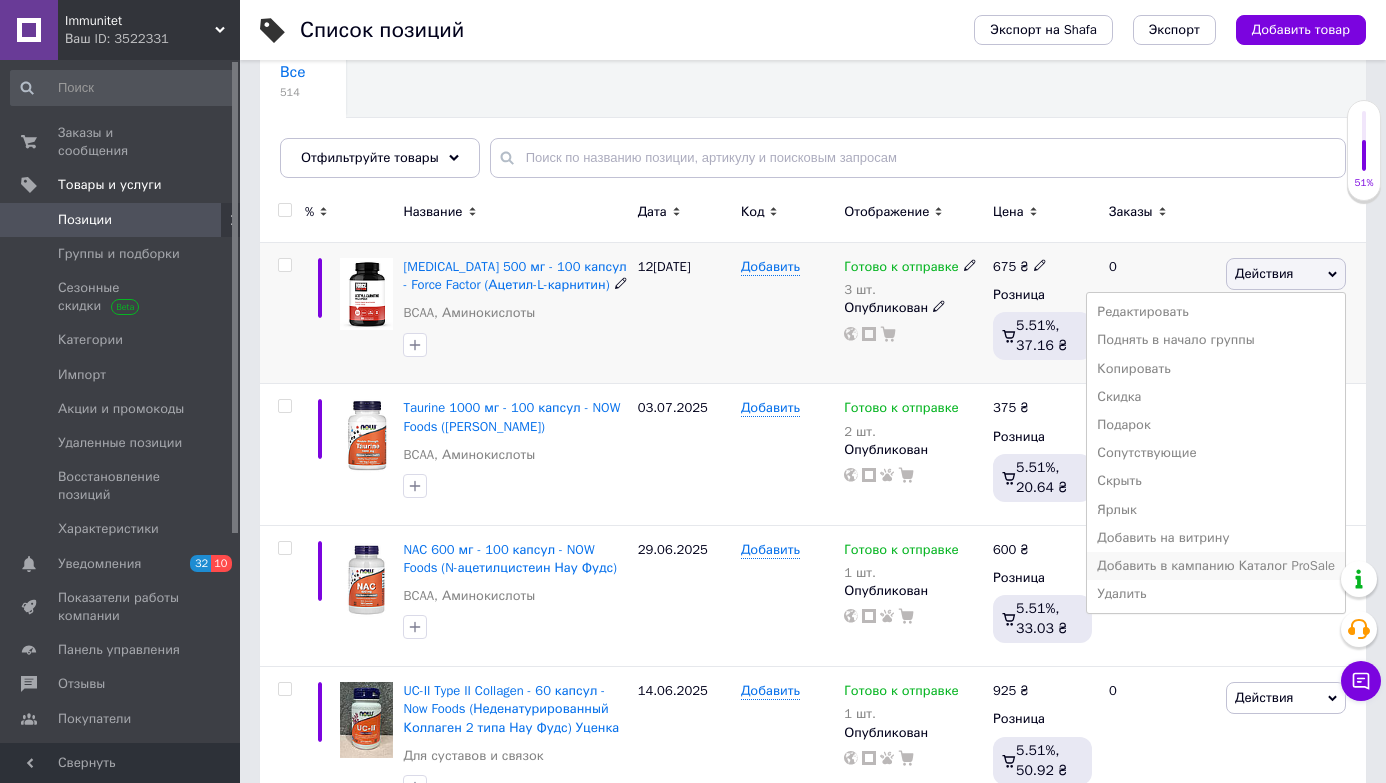 click on "Добавить в кампанию Каталог ProSale" at bounding box center [1216, 566] 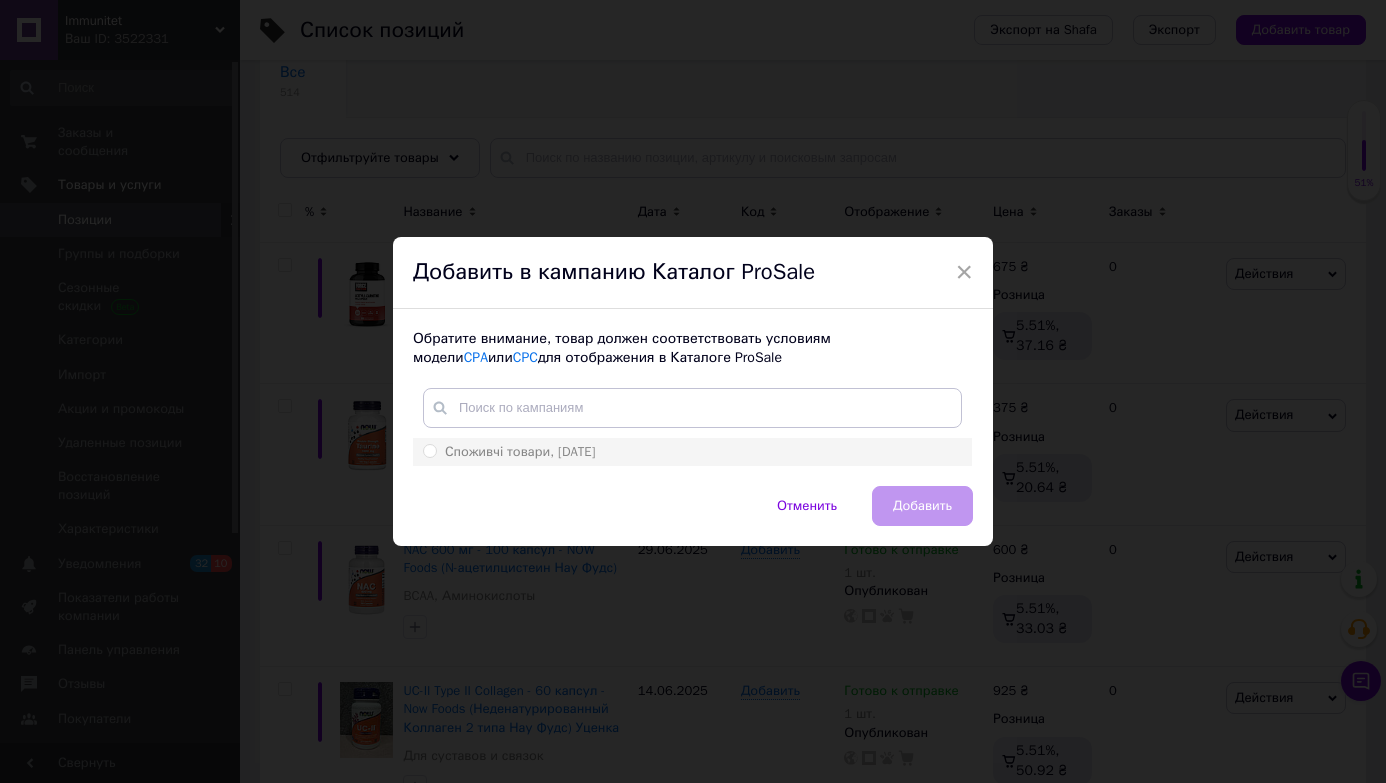 click on "Споживчі товари, [DATE]" at bounding box center [692, 452] 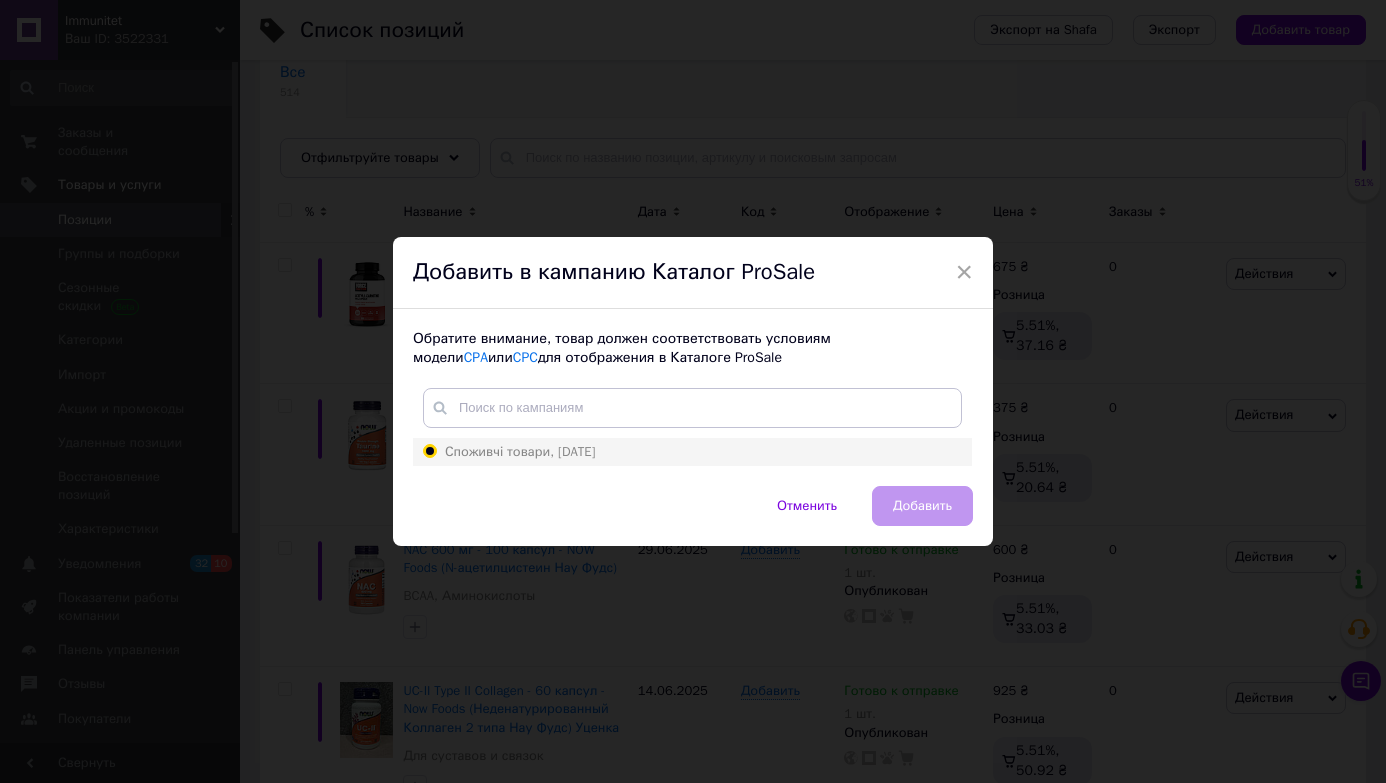 radio on "true" 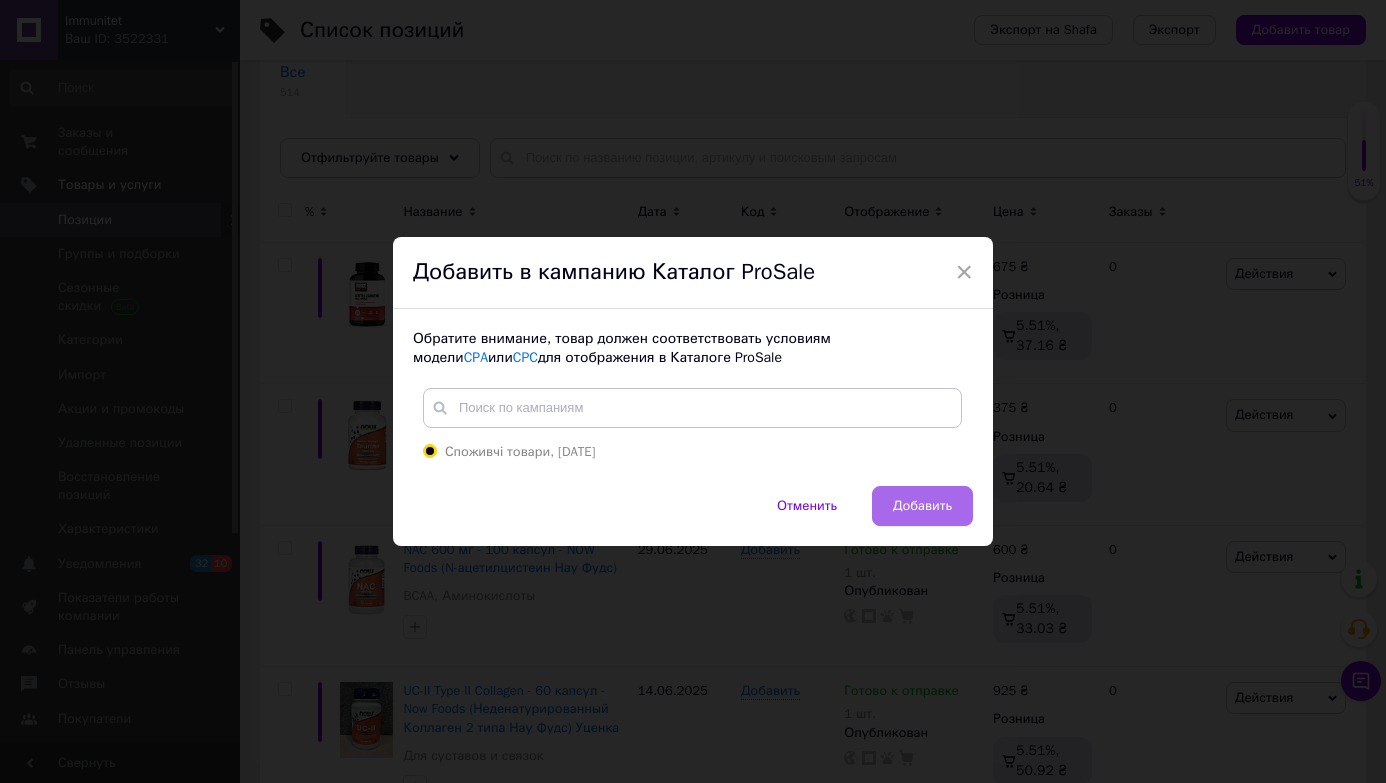 click on "Добавить" at bounding box center (922, 506) 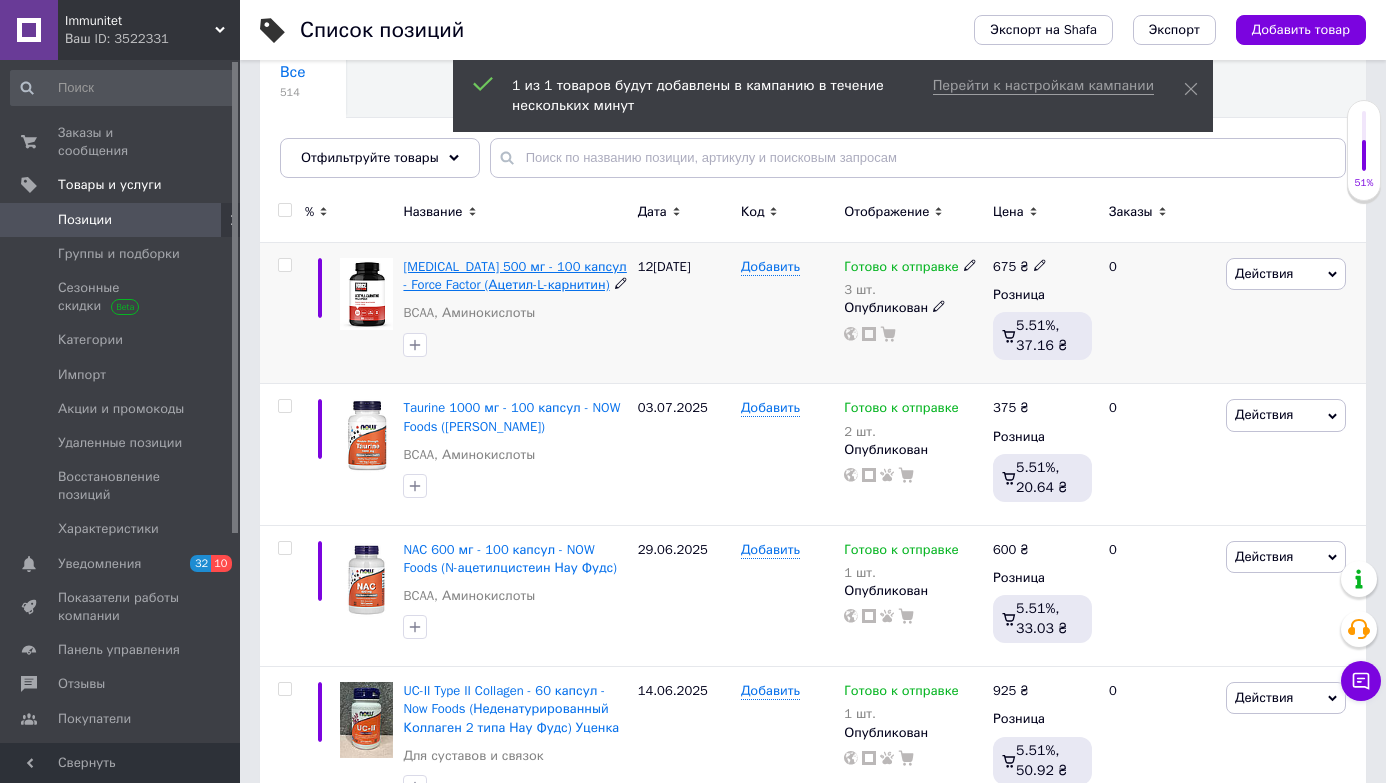 click on "[MEDICAL_DATA] 500 мг - 100 капсул - Force Factor (Ацетил-L-карнитин)" at bounding box center (514, 275) 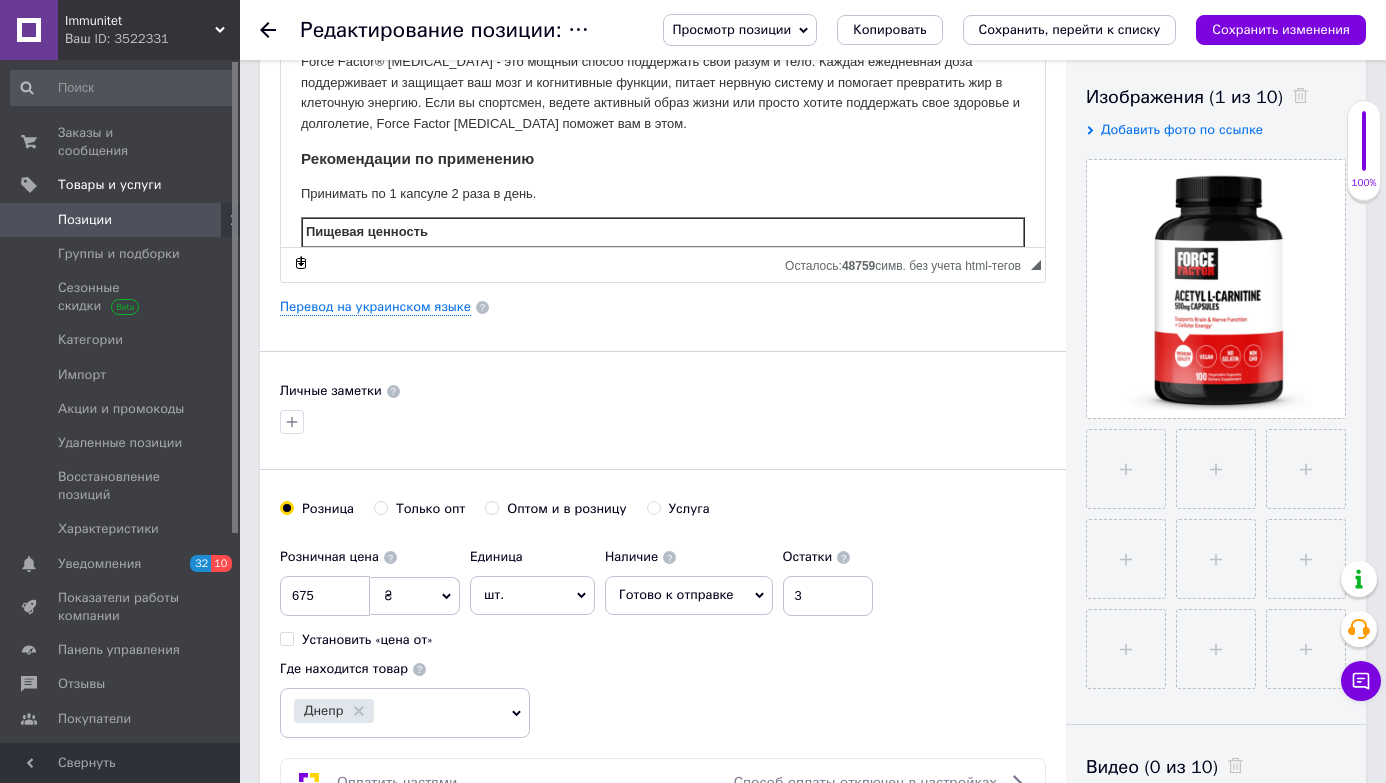 scroll, scrollTop: 360, scrollLeft: 0, axis: vertical 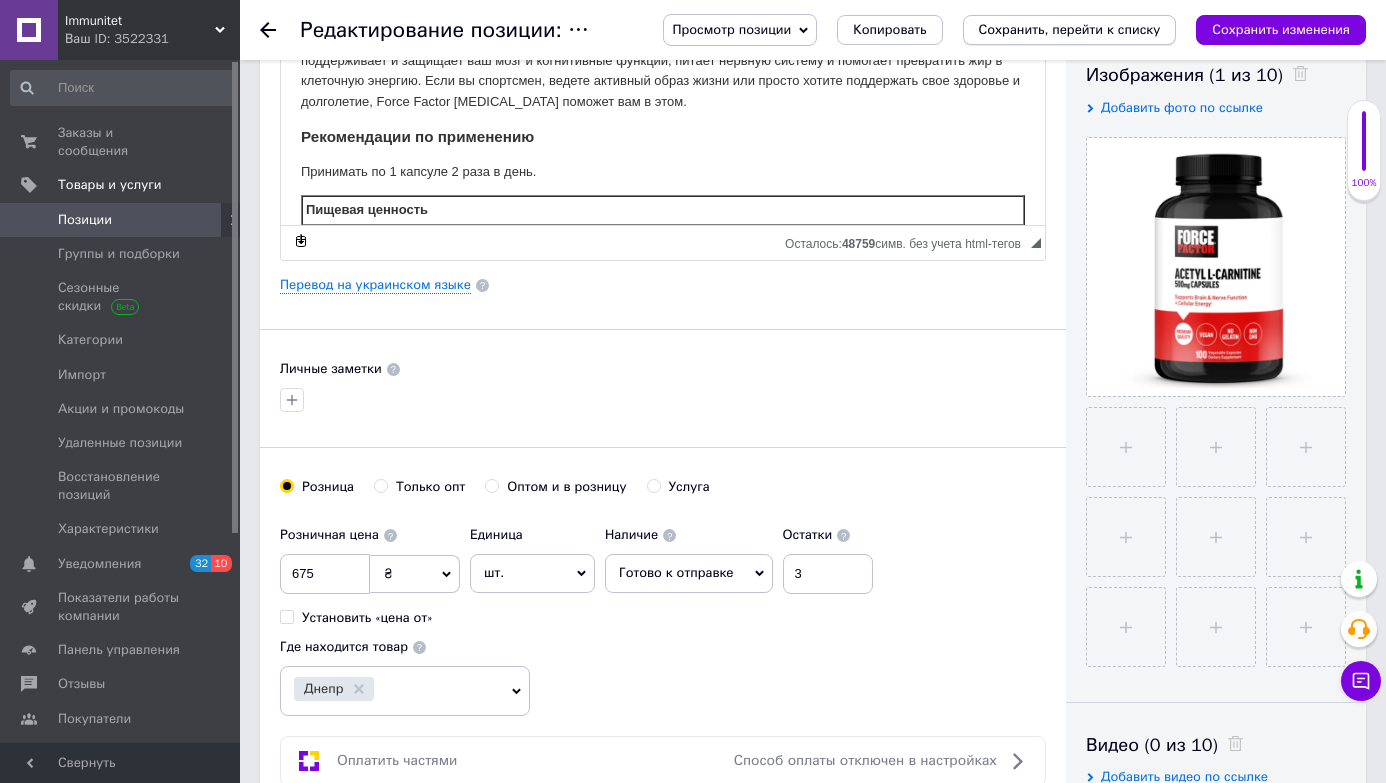 click on "Сохранить, перейти к списку" at bounding box center [1070, 29] 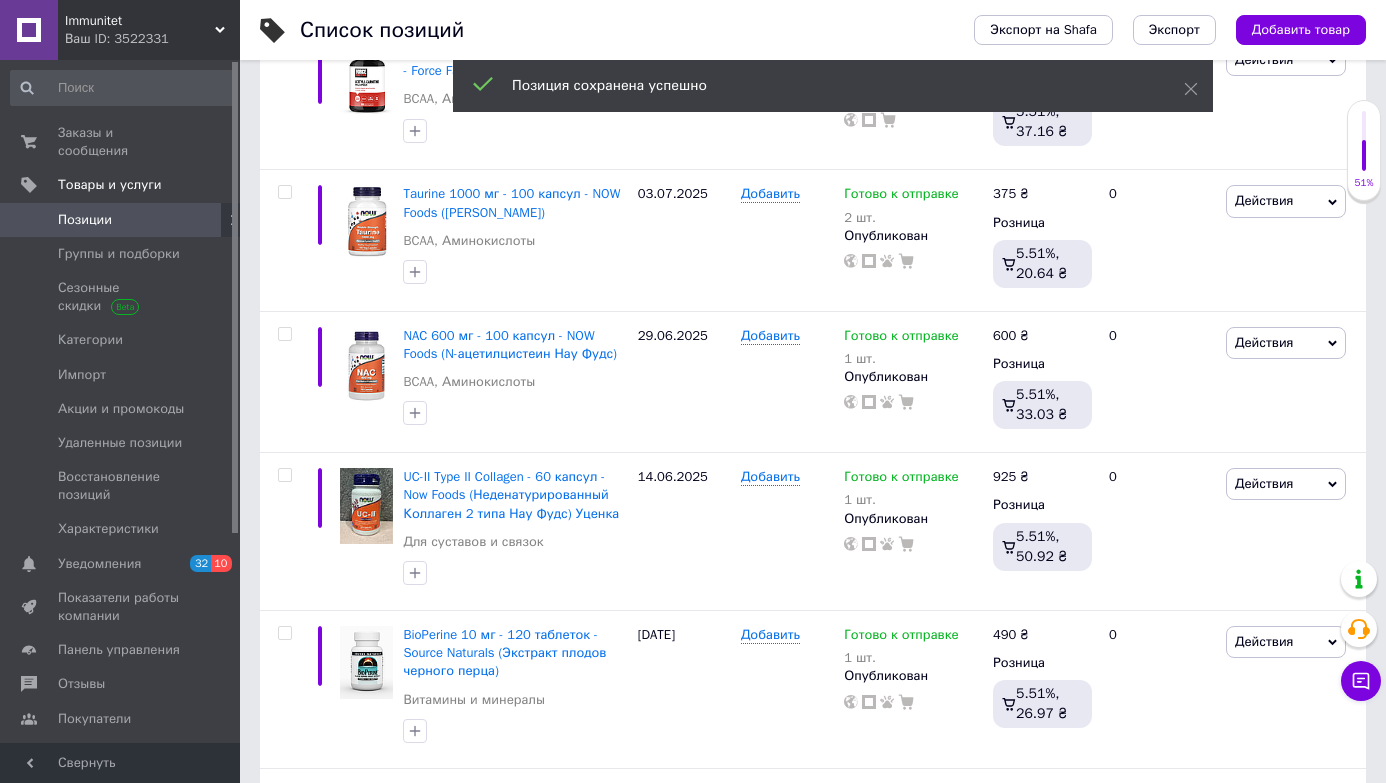 scroll, scrollTop: 400, scrollLeft: 0, axis: vertical 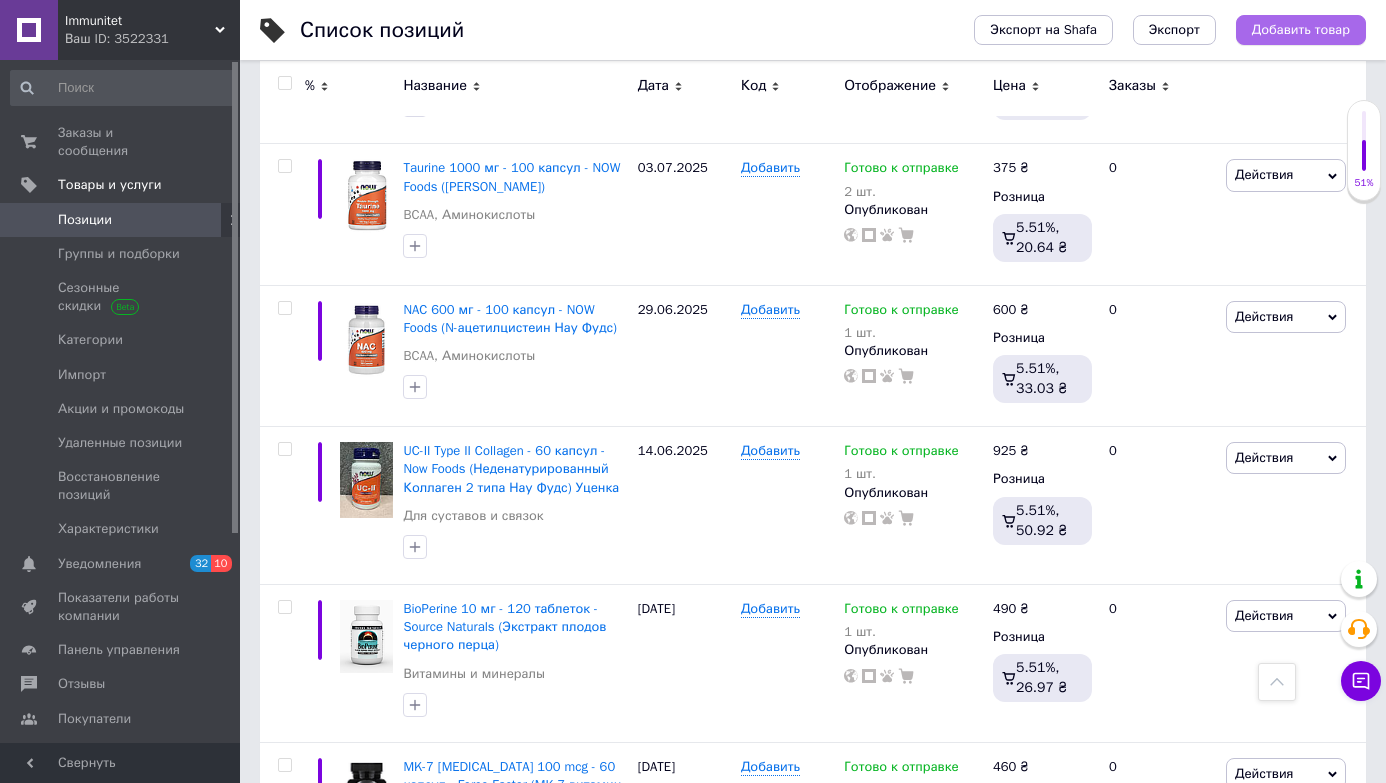 click on "Добавить товар" at bounding box center [1301, 30] 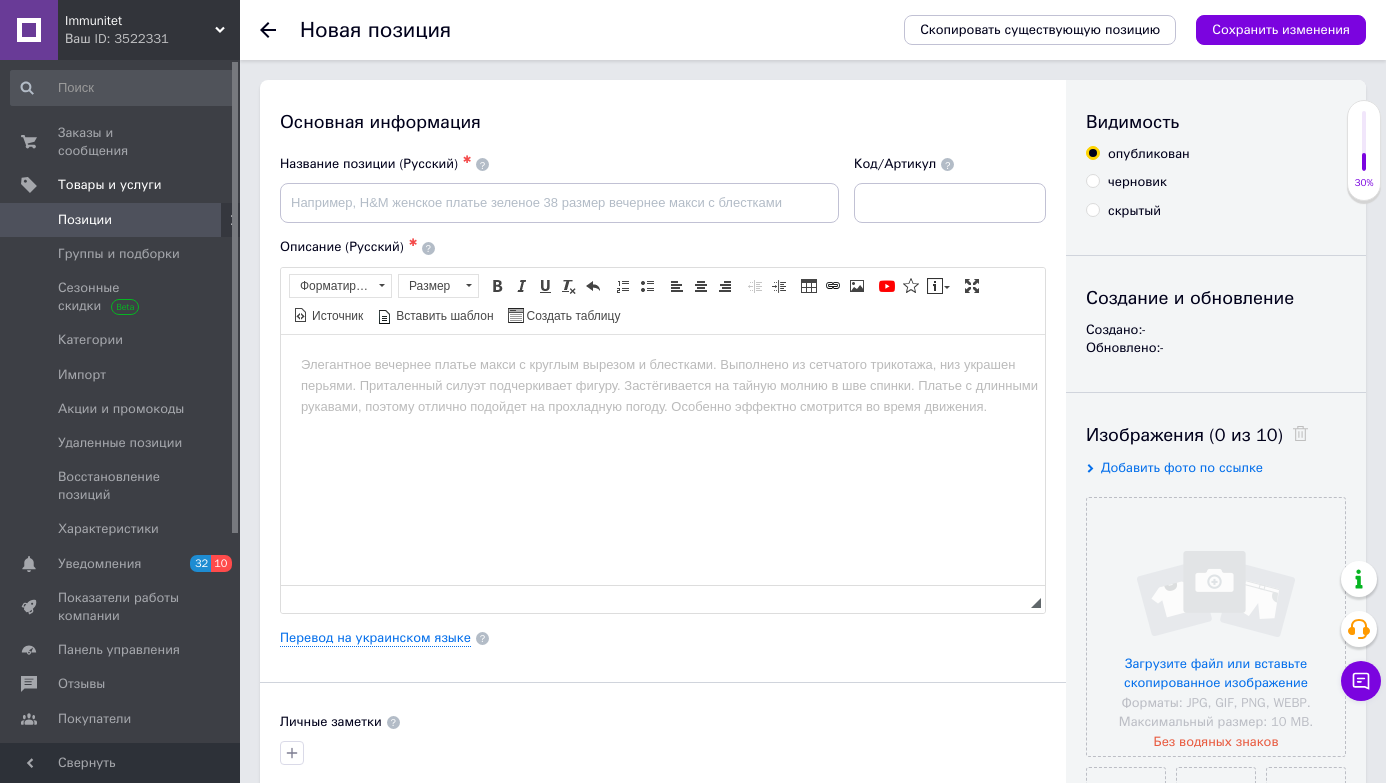 scroll, scrollTop: 0, scrollLeft: 0, axis: both 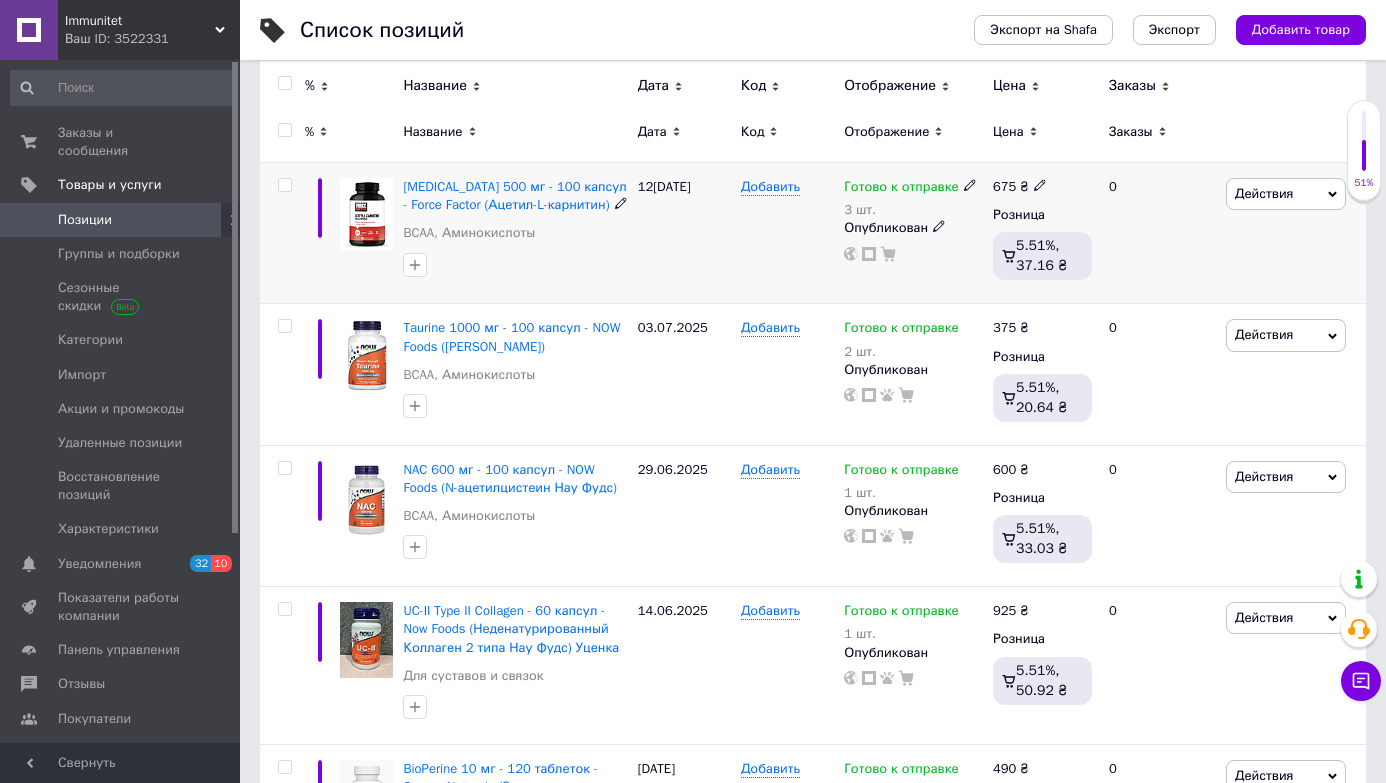 click on "Действия" at bounding box center [1264, 193] 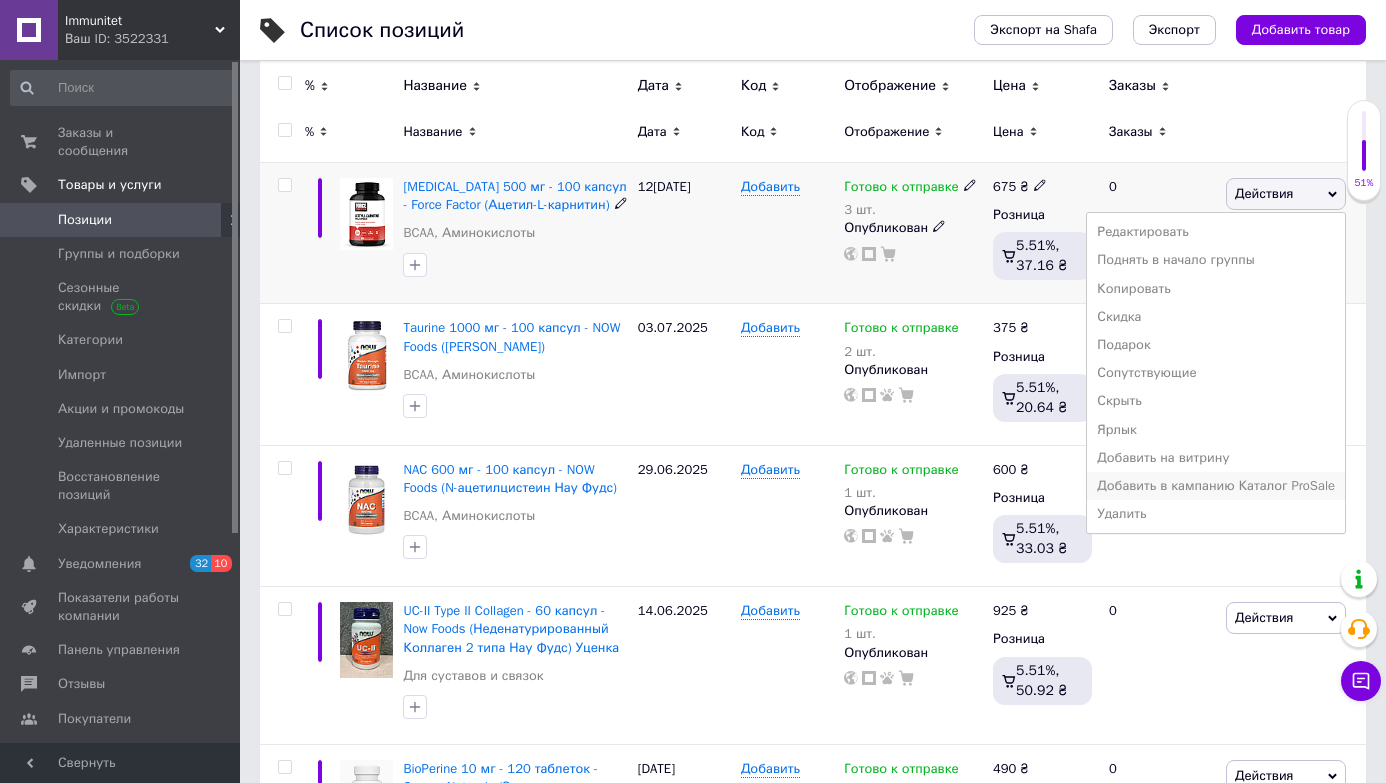 click on "Добавить в кампанию Каталог ProSale" at bounding box center (1216, 486) 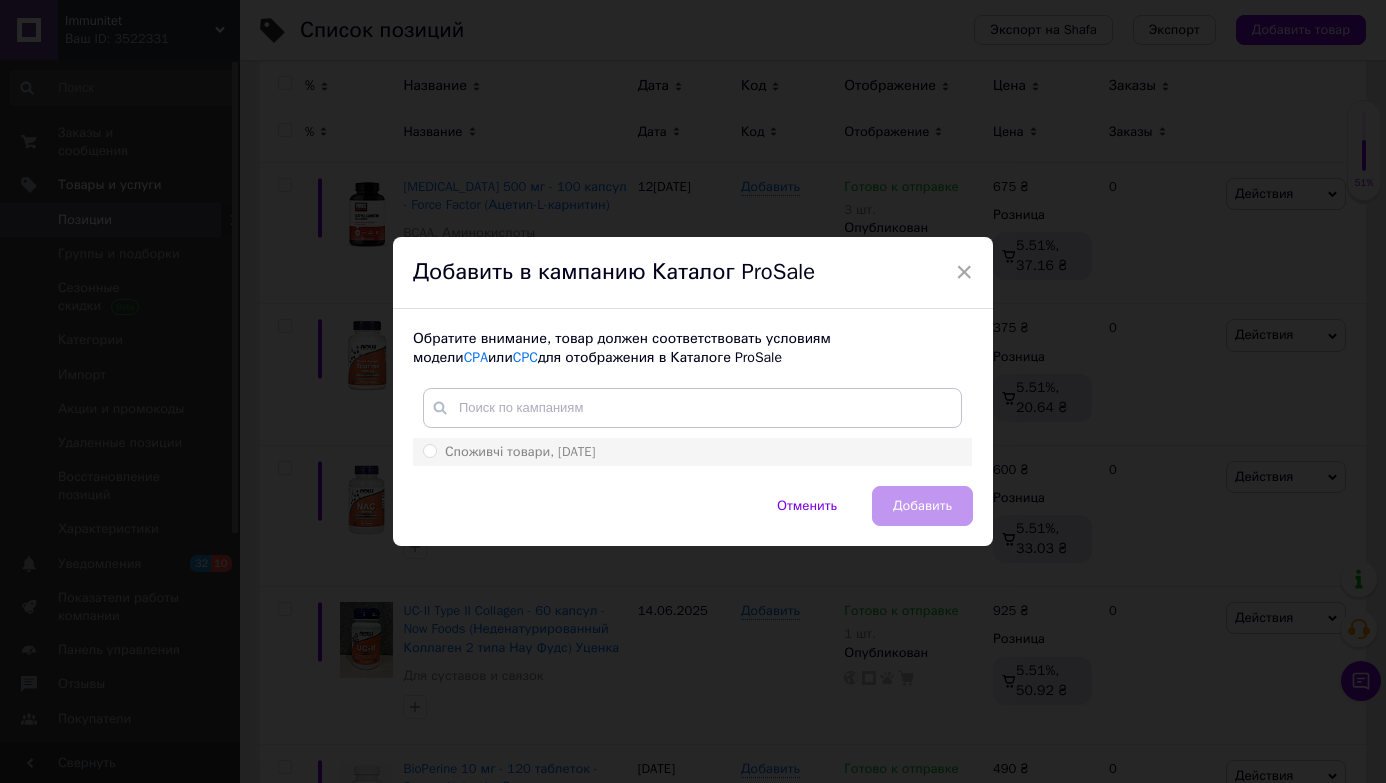 click on "Споживчі товари, [DATE]" at bounding box center [692, 452] 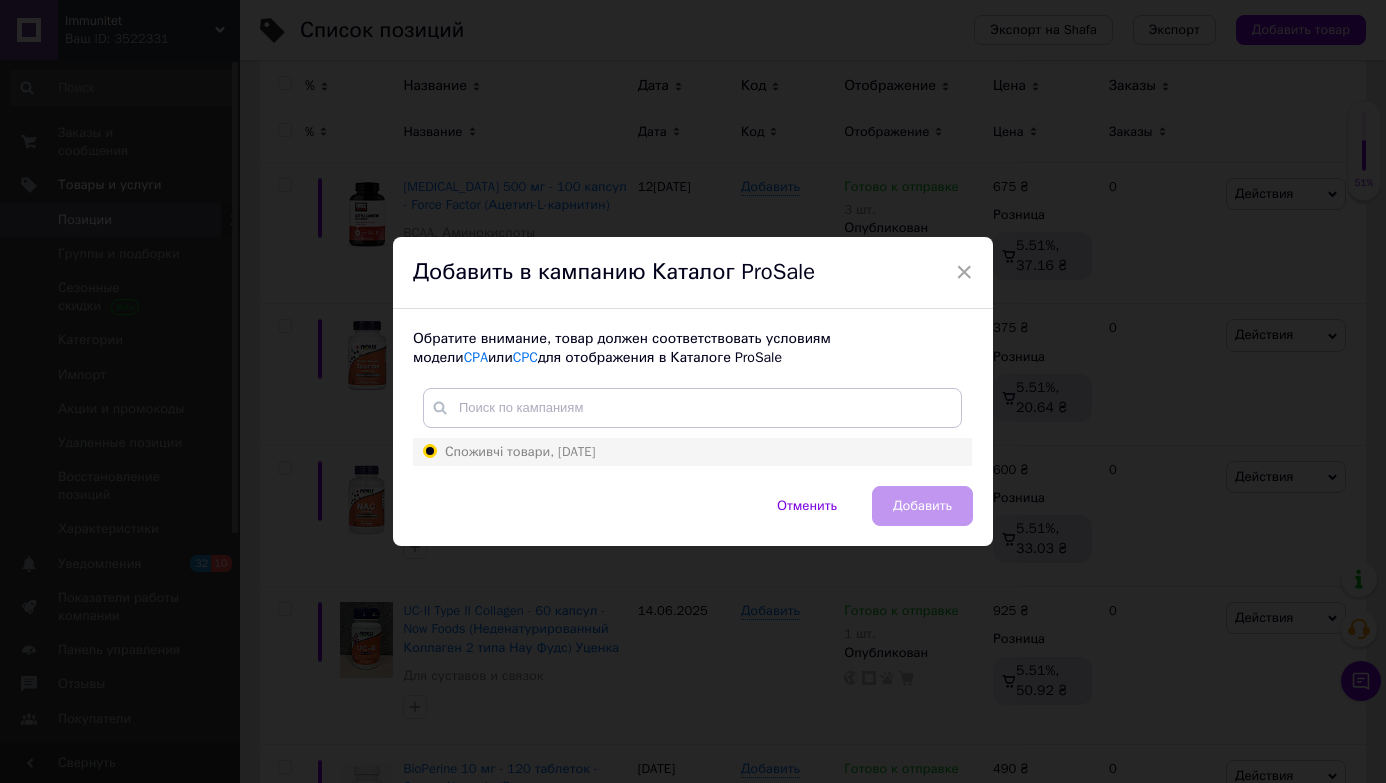 radio on "true" 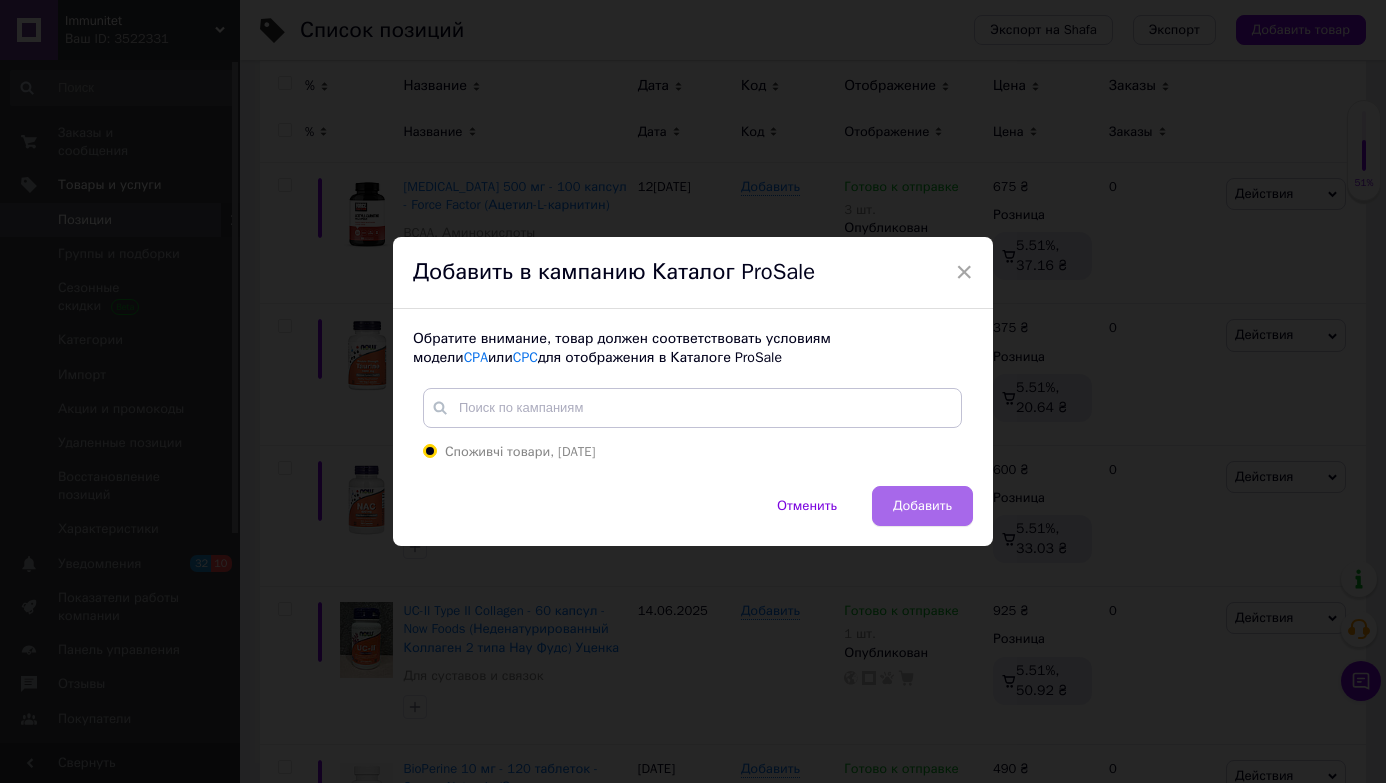 click on "Добавить" at bounding box center [922, 506] 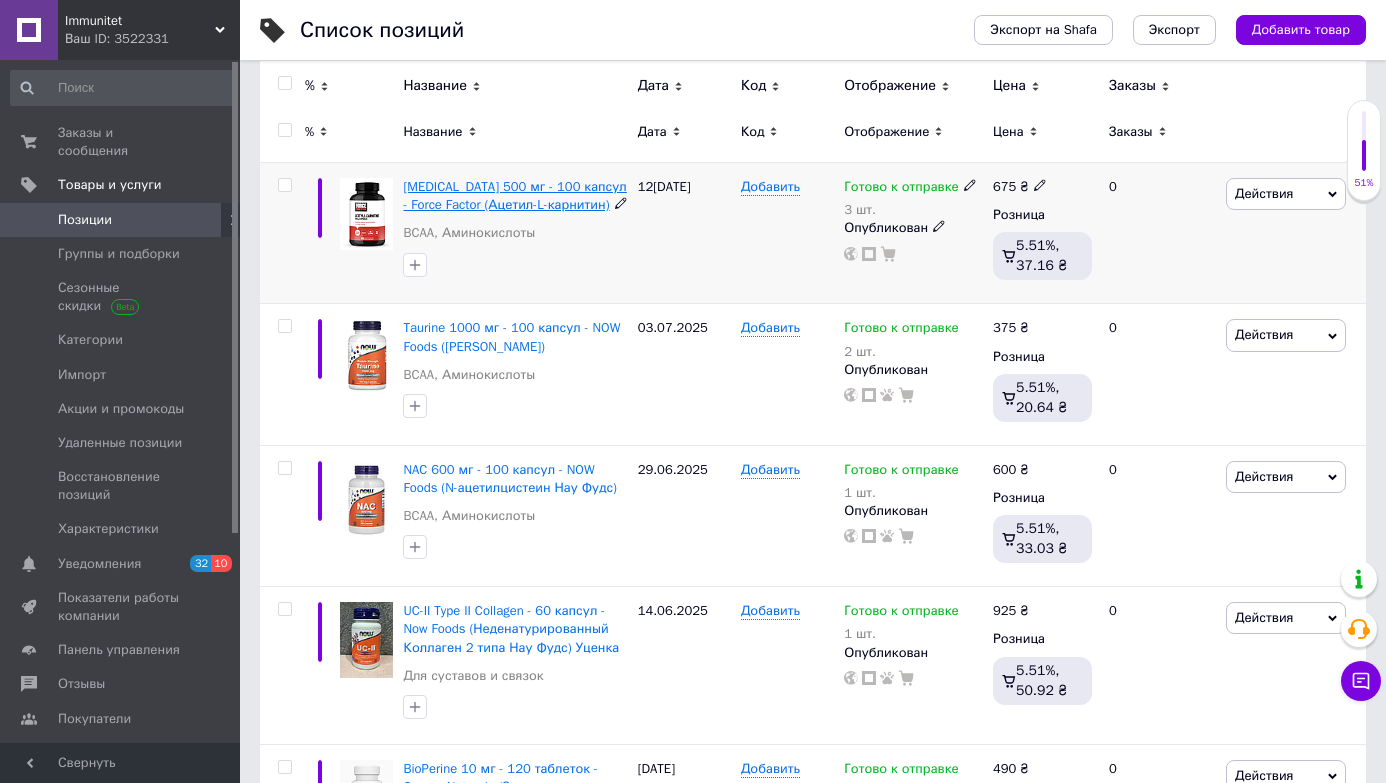 click on "[MEDICAL_DATA] 500 мг - 100 капсул - Force Factor (Ацетил-L-карнитин)" at bounding box center [514, 195] 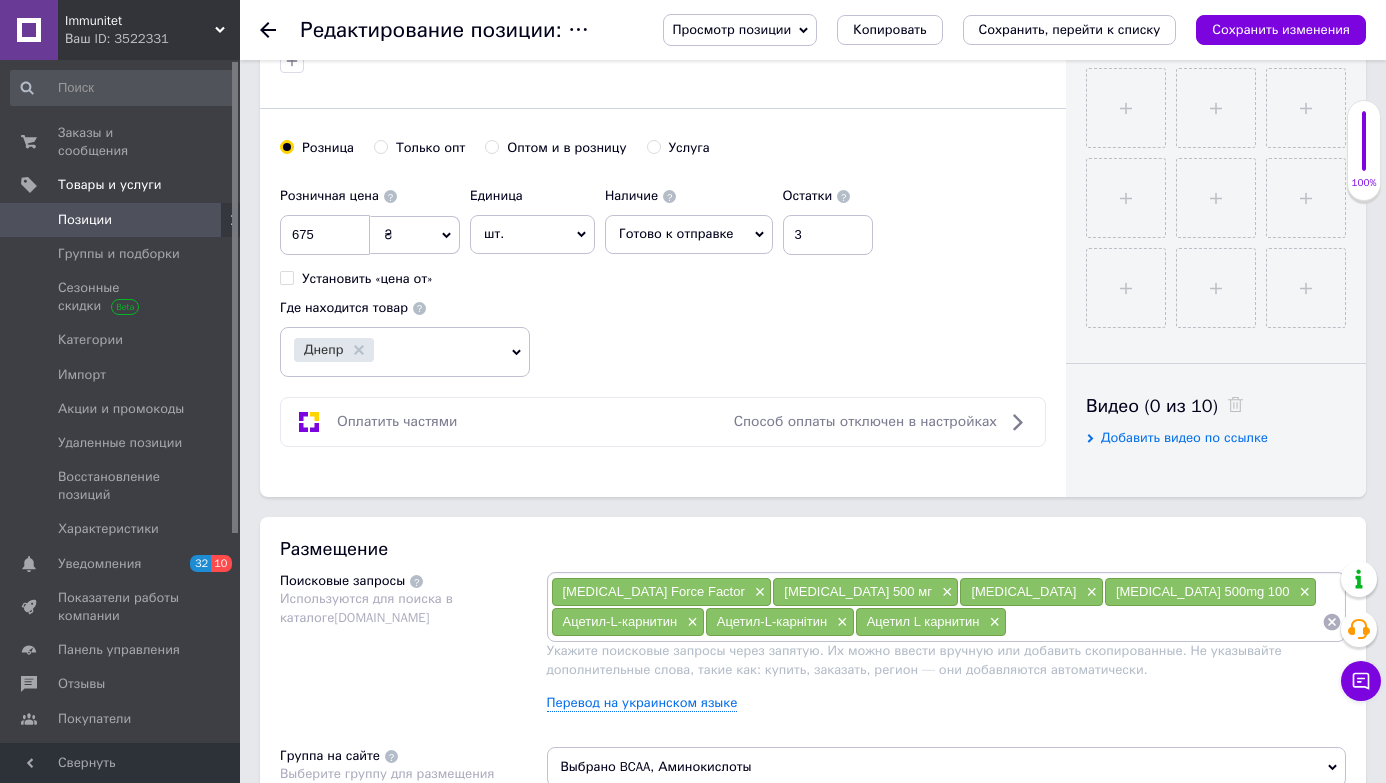 scroll, scrollTop: 720, scrollLeft: 0, axis: vertical 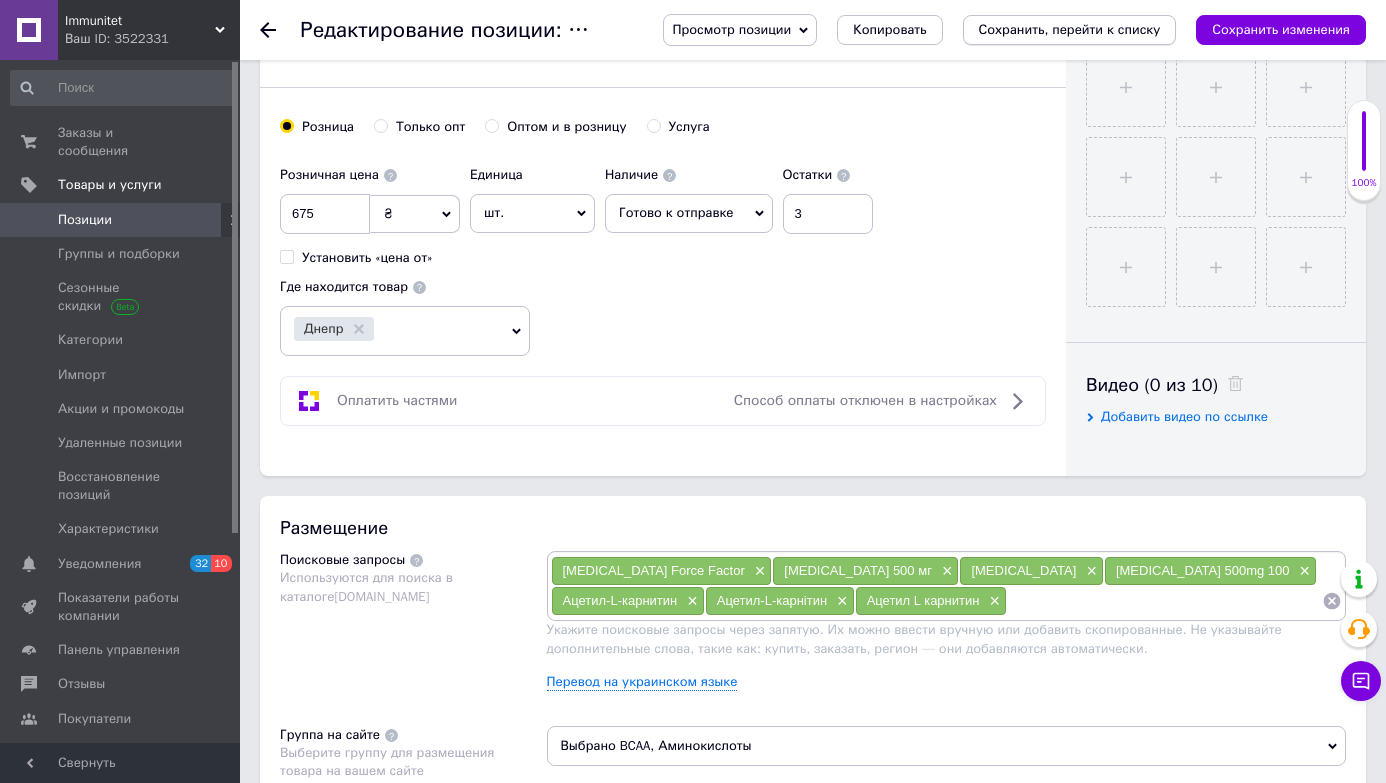 click on "Сохранить, перейти к списку" at bounding box center [1070, 29] 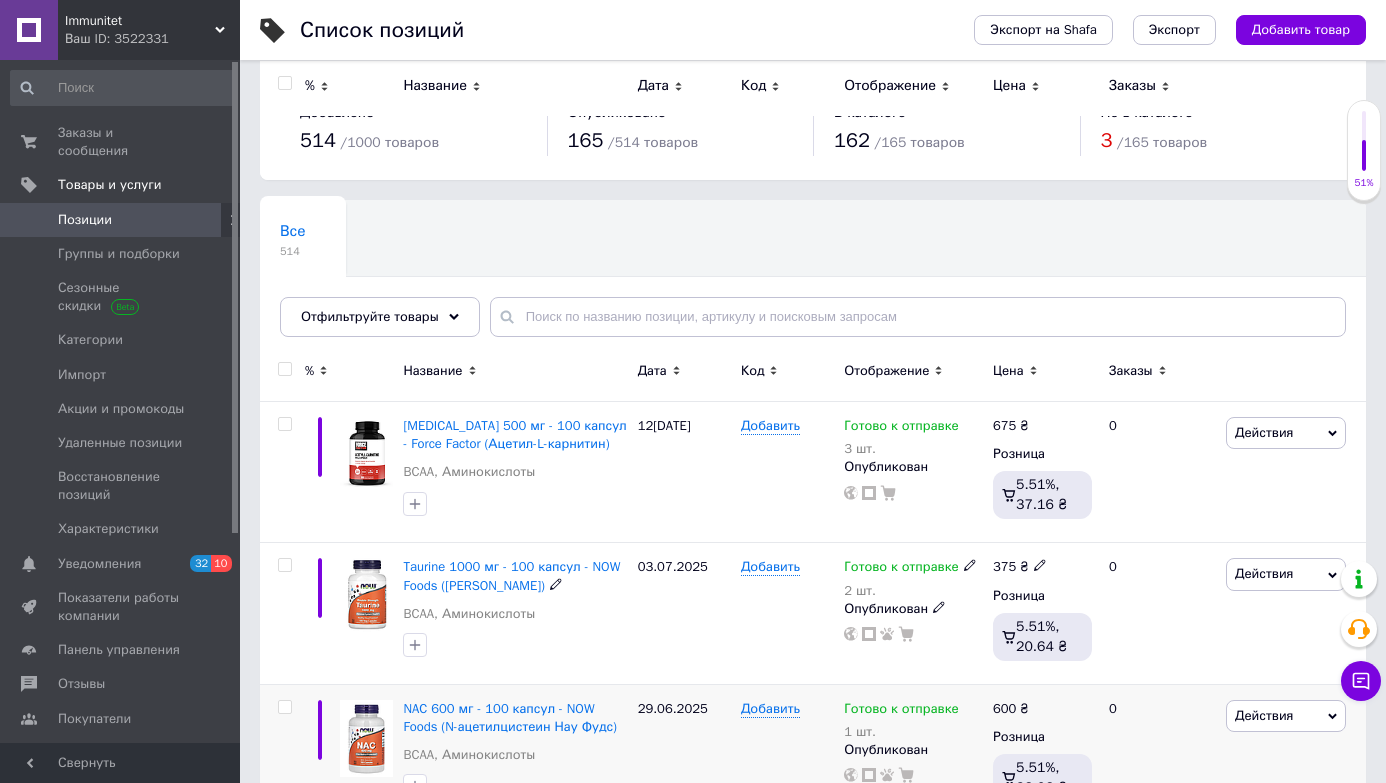scroll, scrollTop: 0, scrollLeft: 0, axis: both 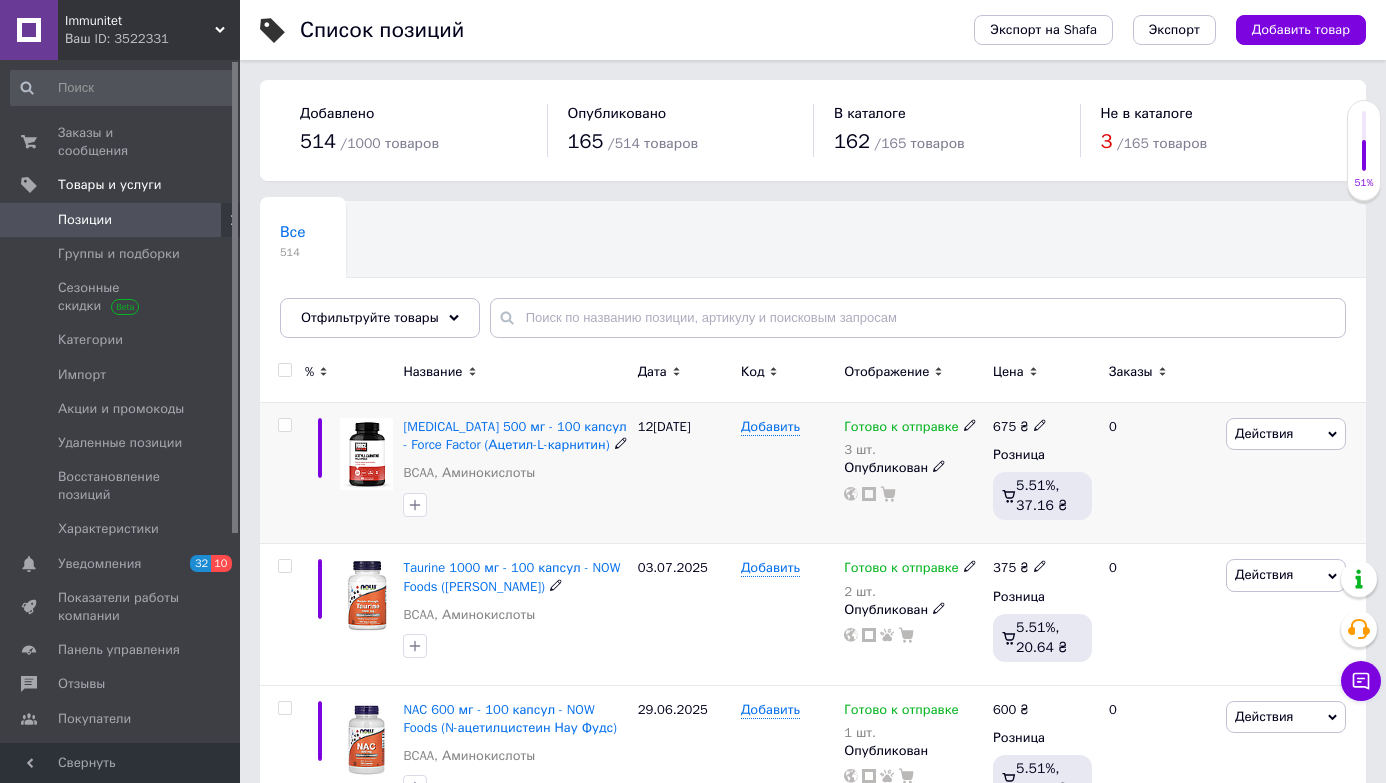 click on "Действия" at bounding box center [1264, 433] 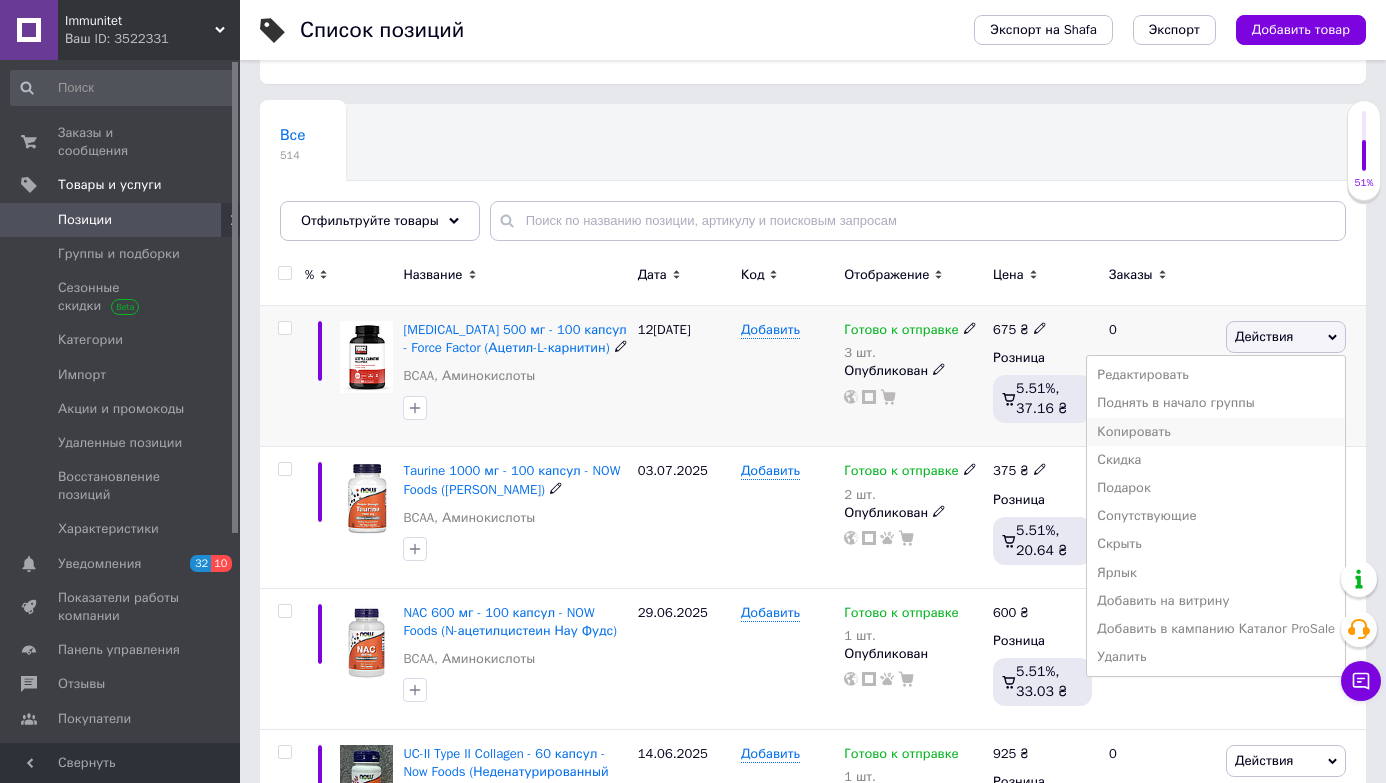 scroll, scrollTop: 120, scrollLeft: 0, axis: vertical 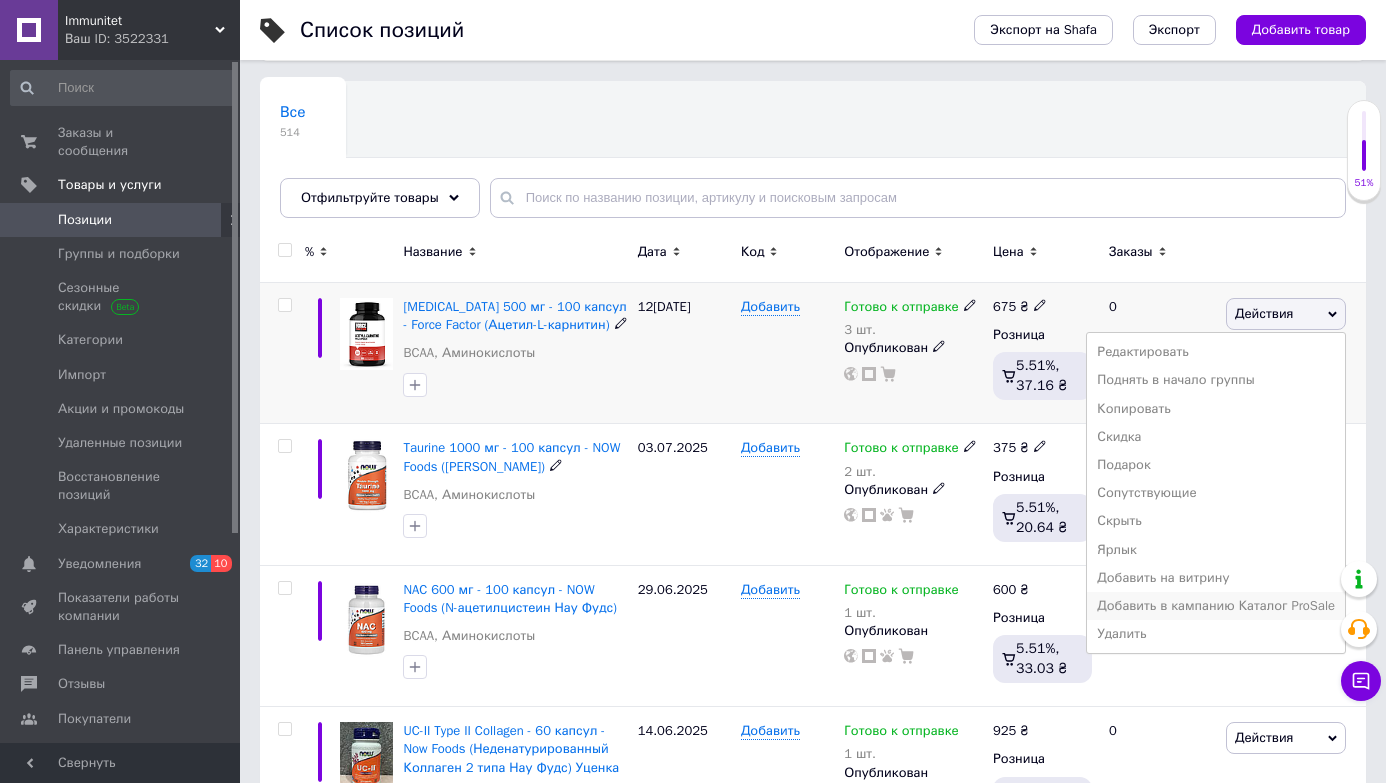click on "Добавить в кампанию Каталог ProSale" at bounding box center (1216, 606) 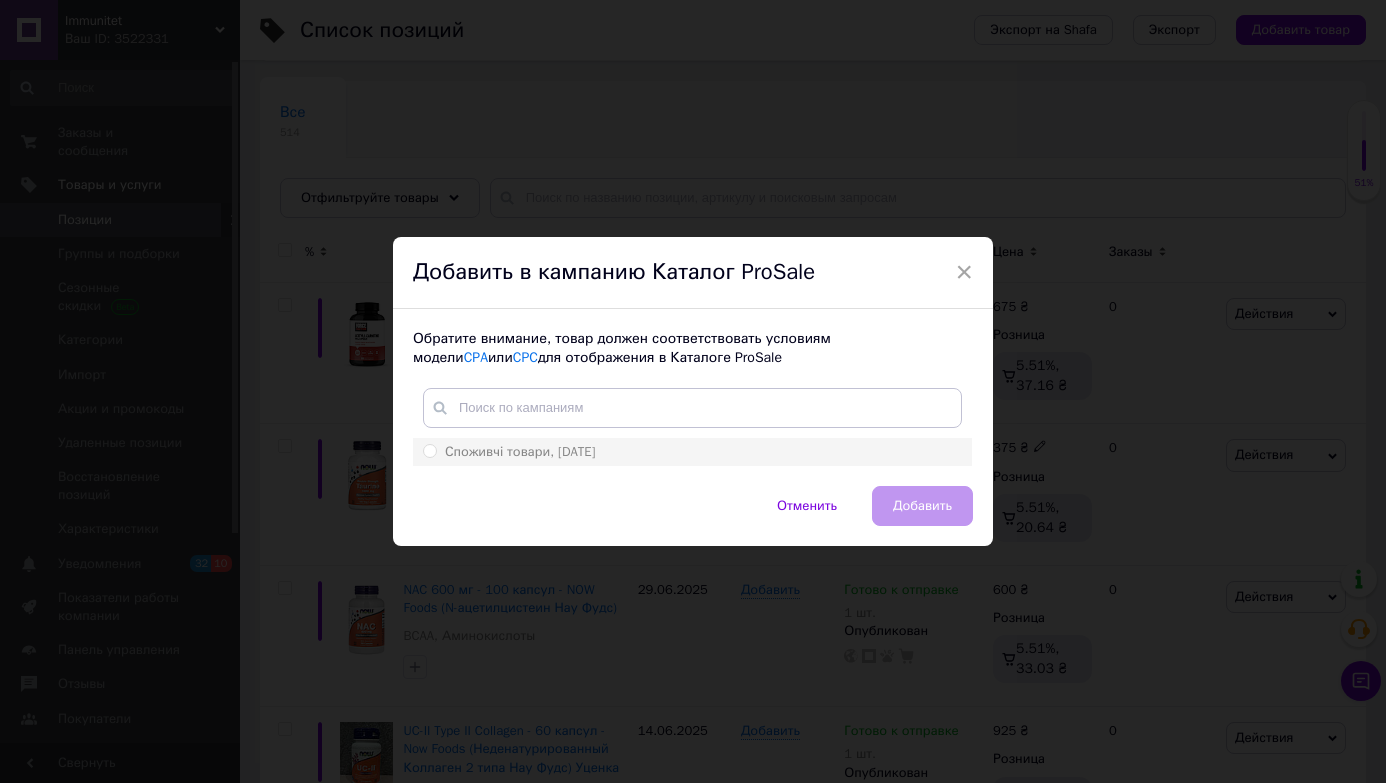 click on "Споживчі товари, [DATE]" at bounding box center [692, 452] 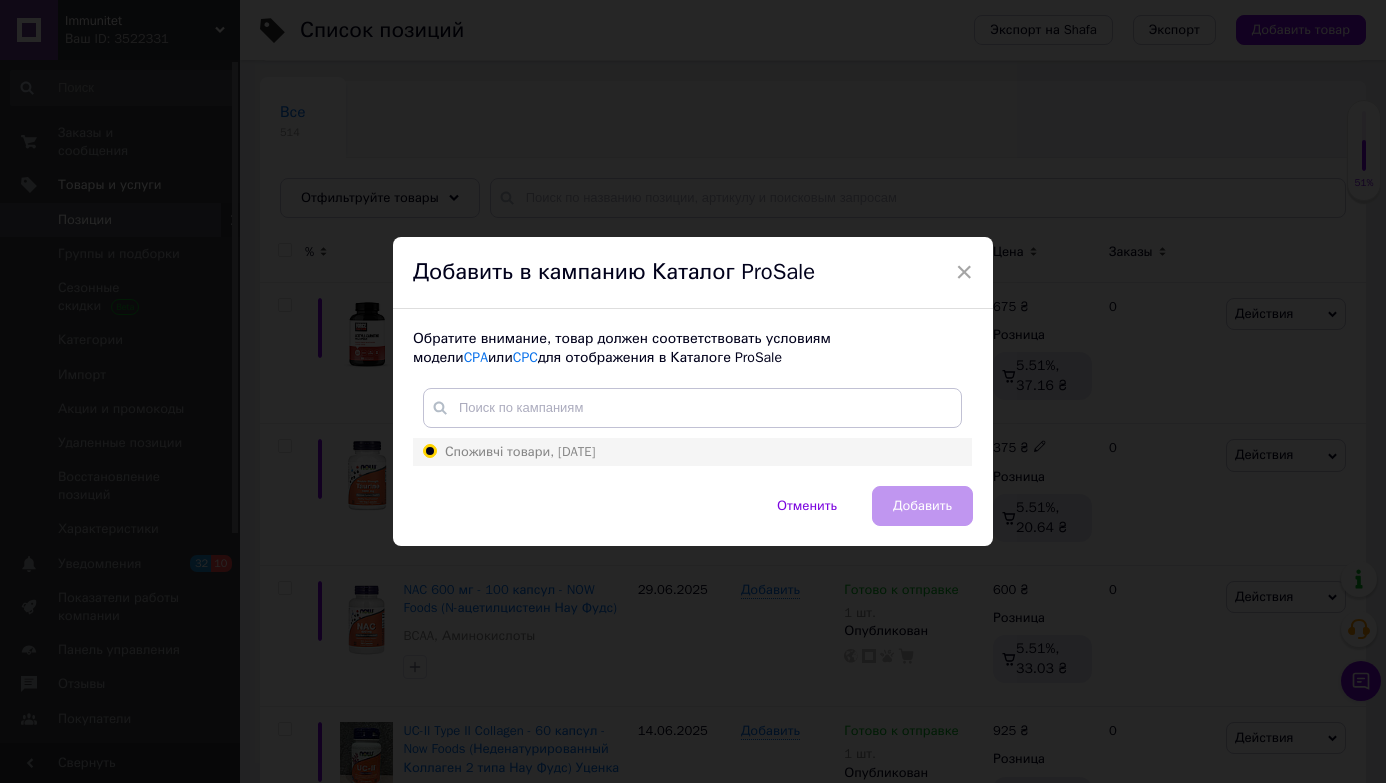 radio on "true" 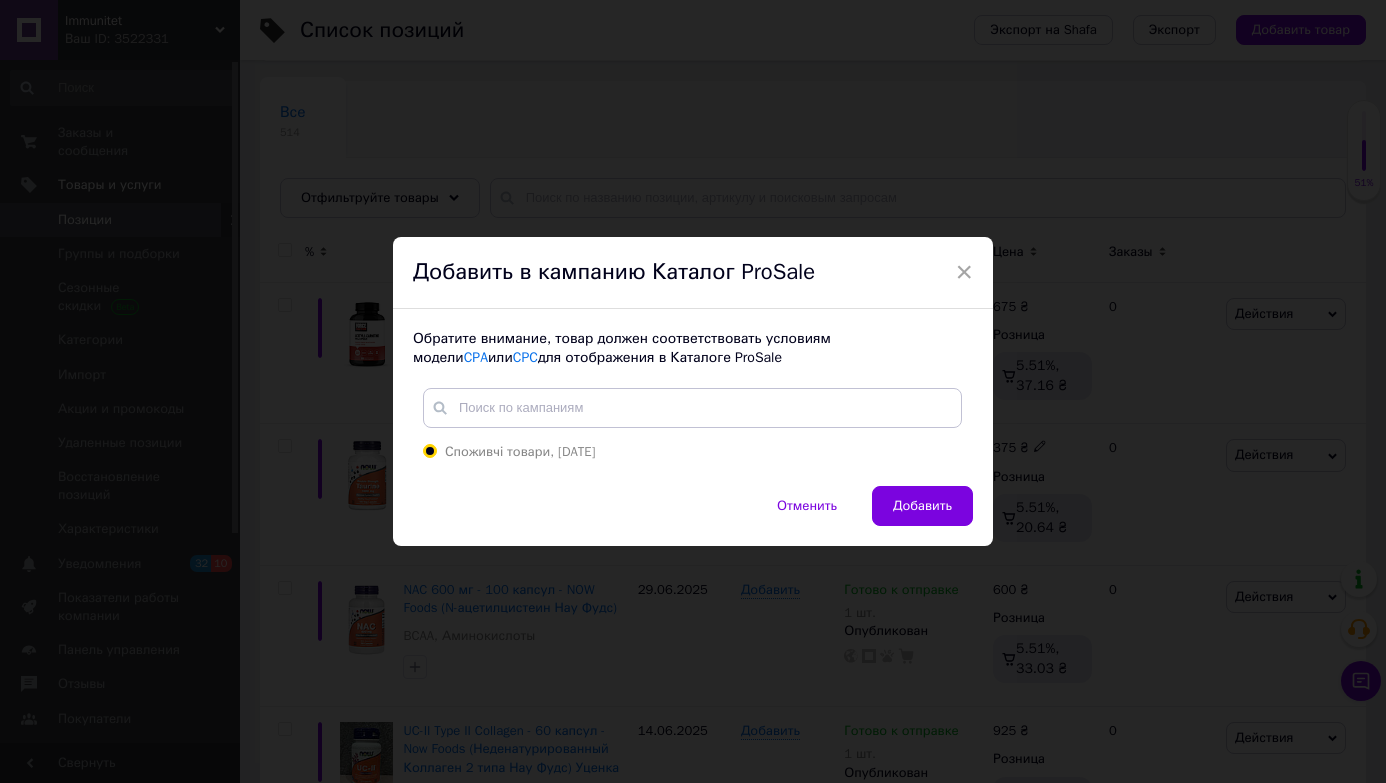click on "Отменить   Добавить" at bounding box center [693, 516] 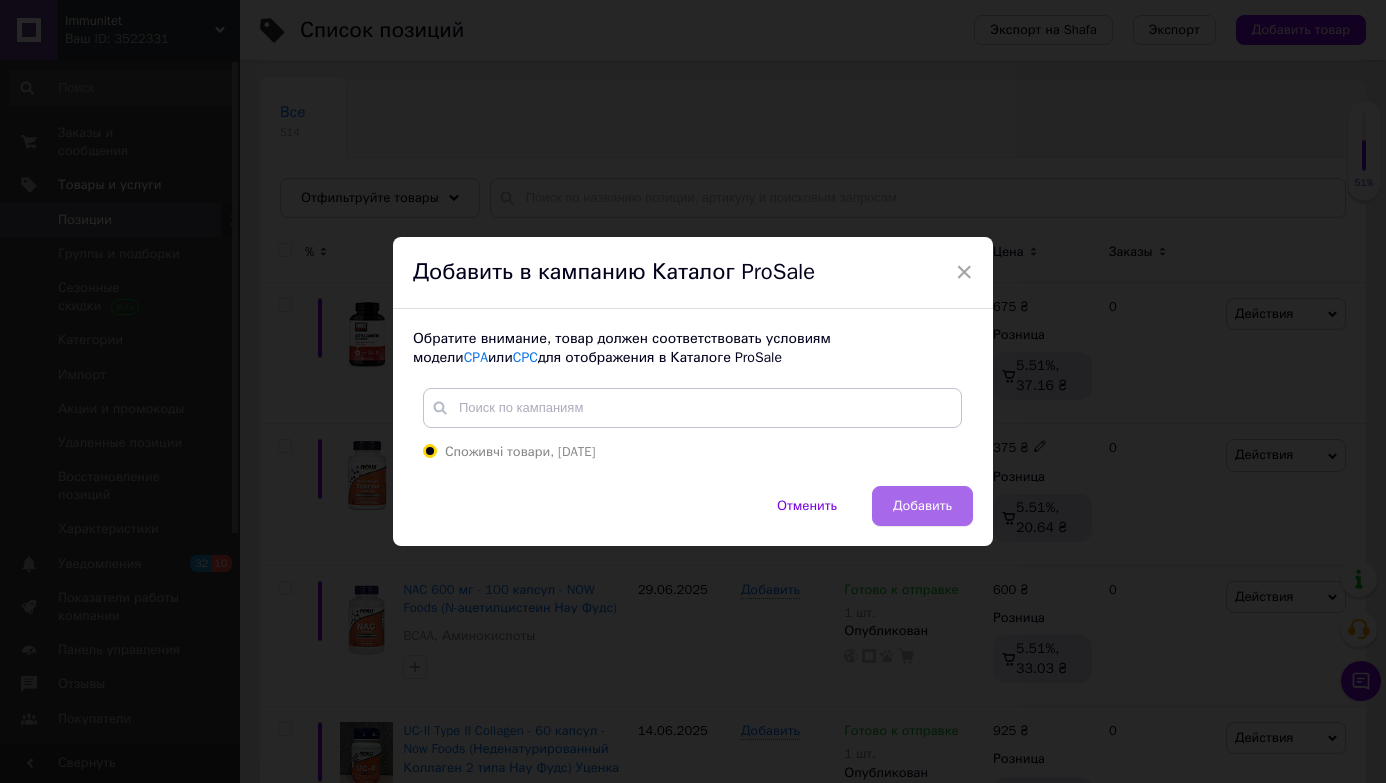 click on "Добавить" at bounding box center [922, 506] 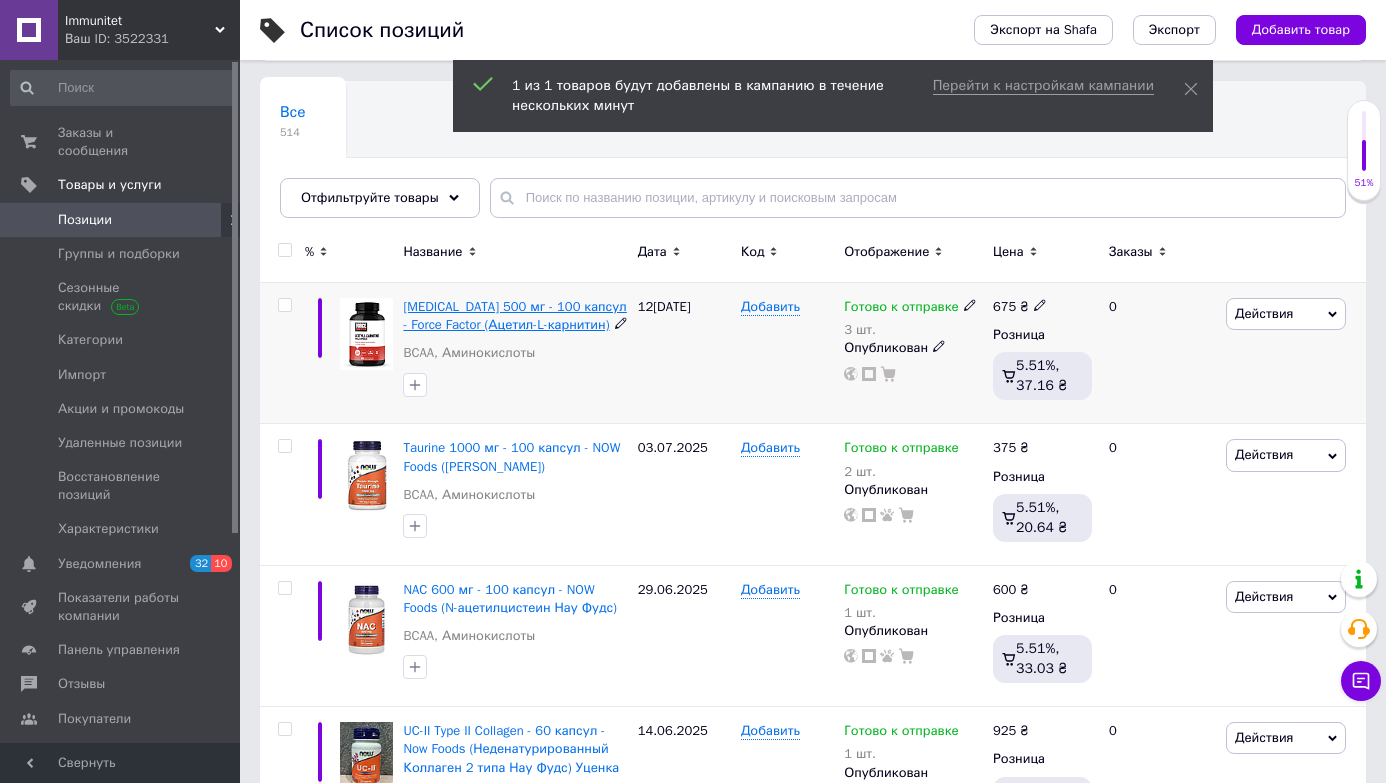click on "[MEDICAL_DATA] 500 мг - 100 капсул - Force Factor (Ацетил-L-карнитин)" at bounding box center [514, 315] 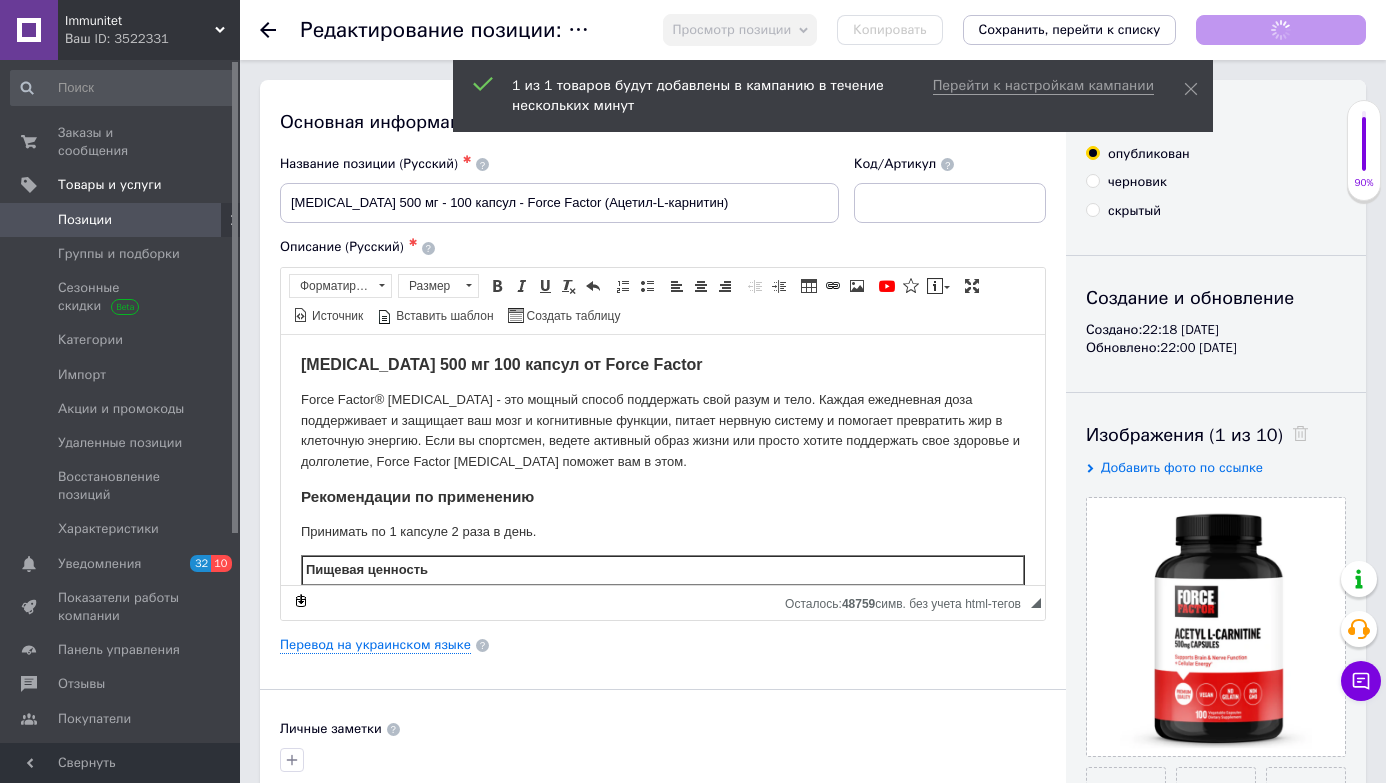 scroll, scrollTop: 0, scrollLeft: 0, axis: both 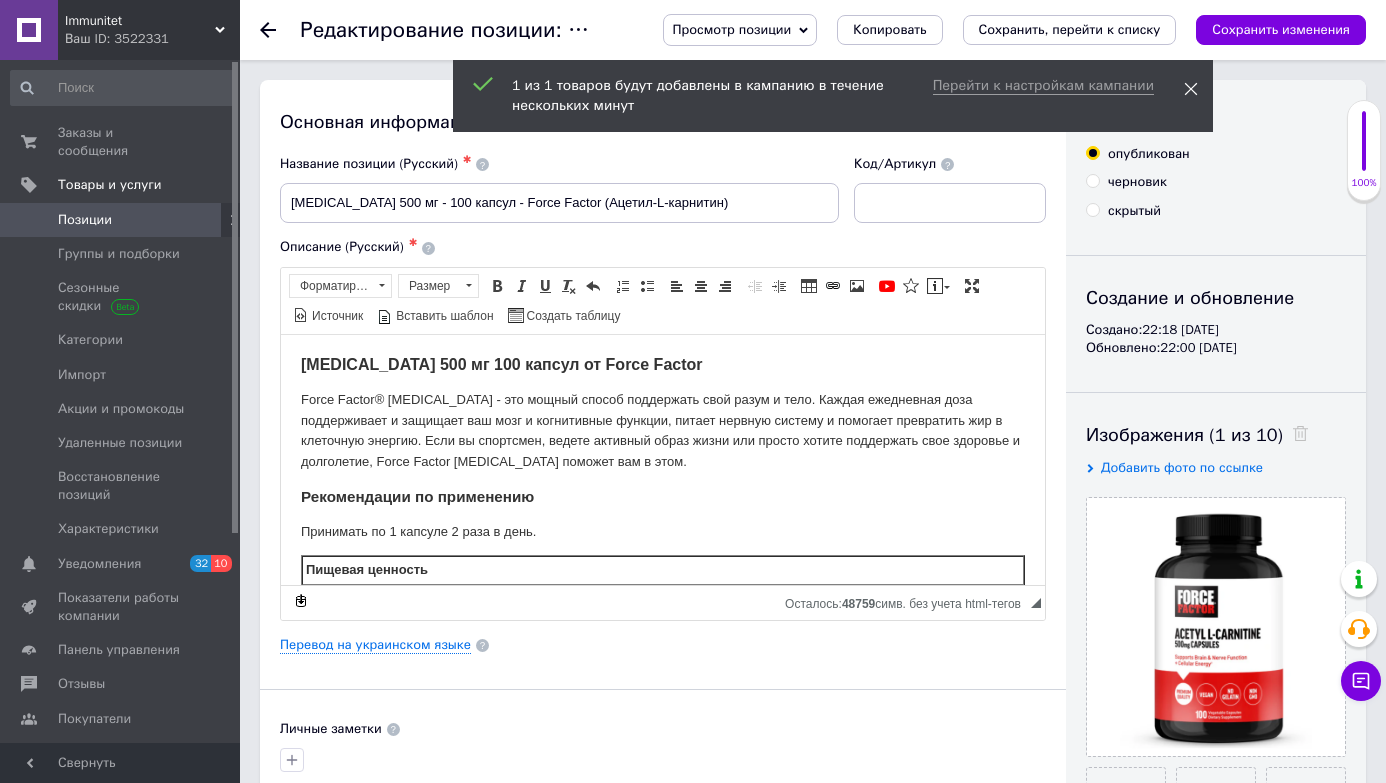 click 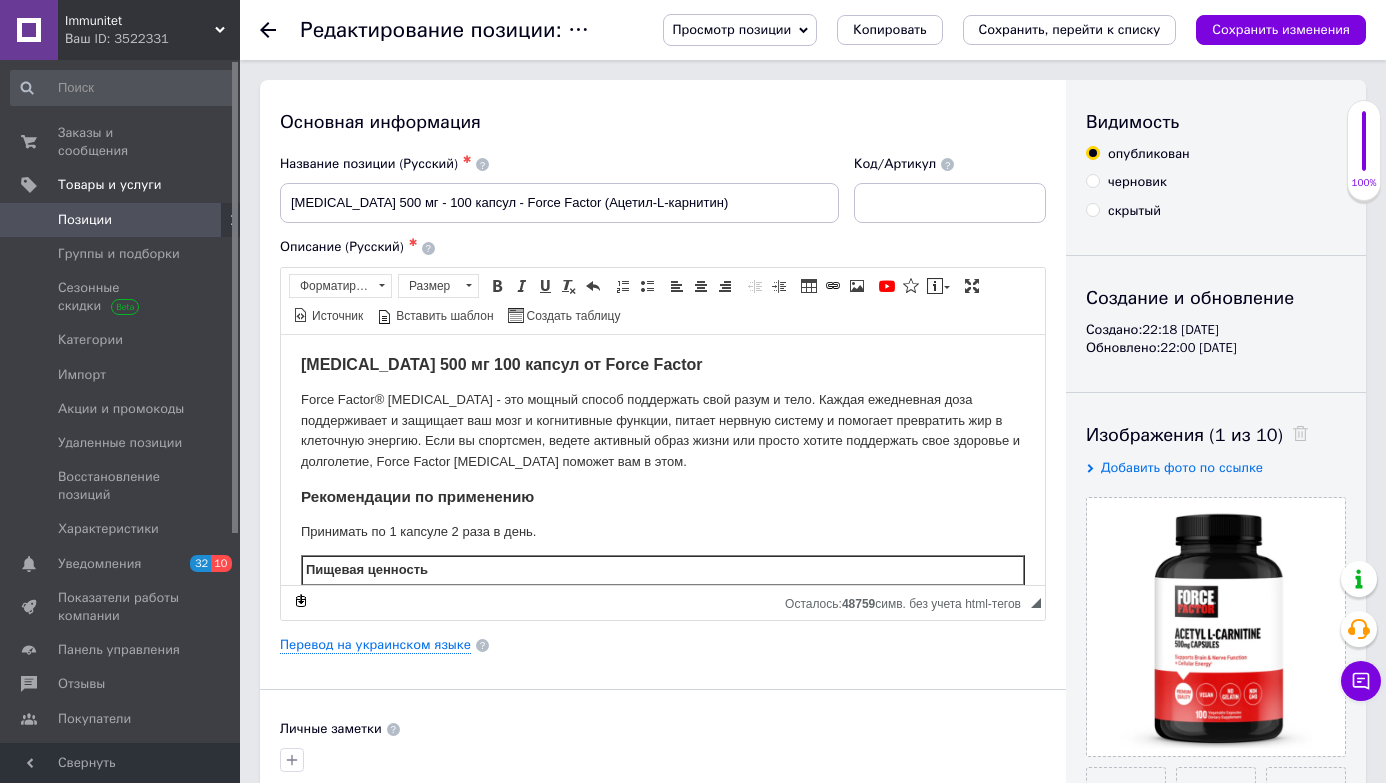 click on "Просмотр позиции" at bounding box center [740, 30] 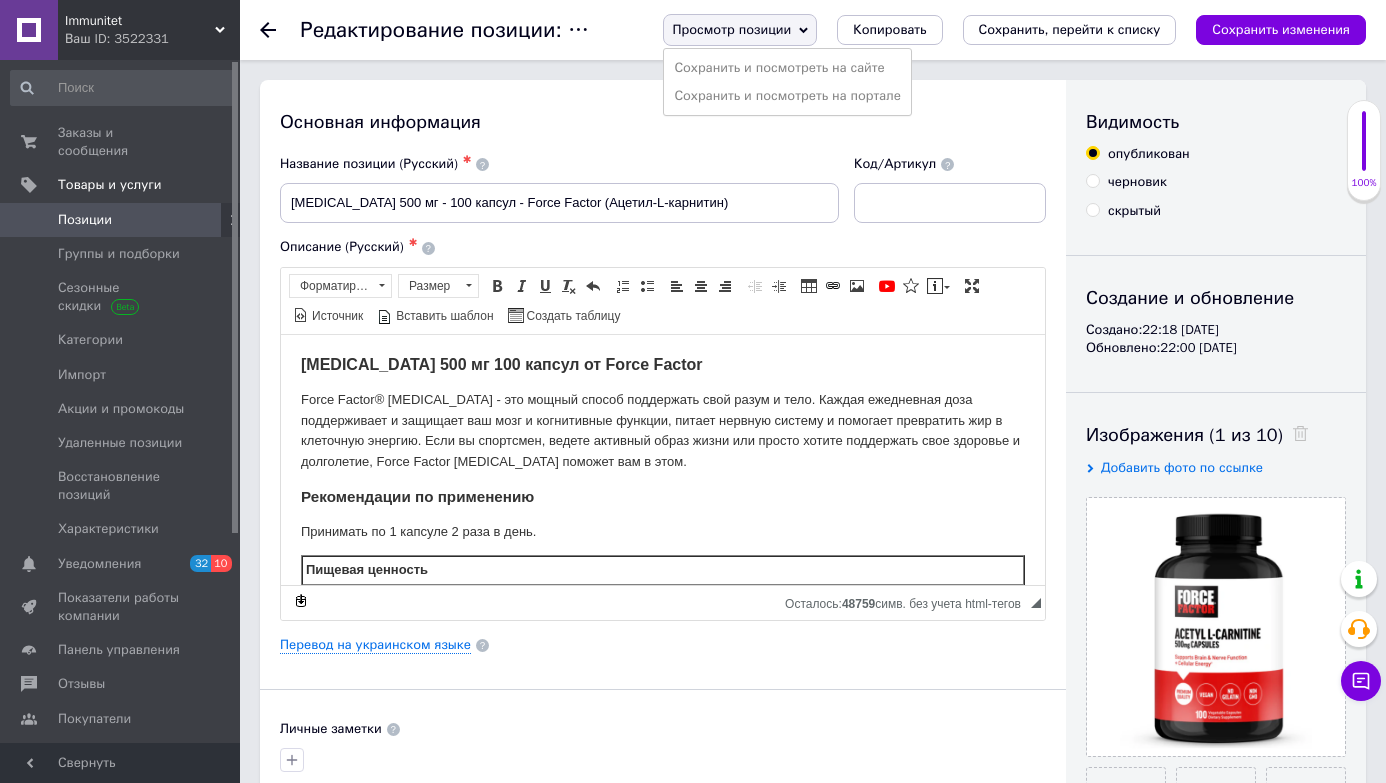 click on "Сохранить и посмотреть на сайте" at bounding box center [787, 68] 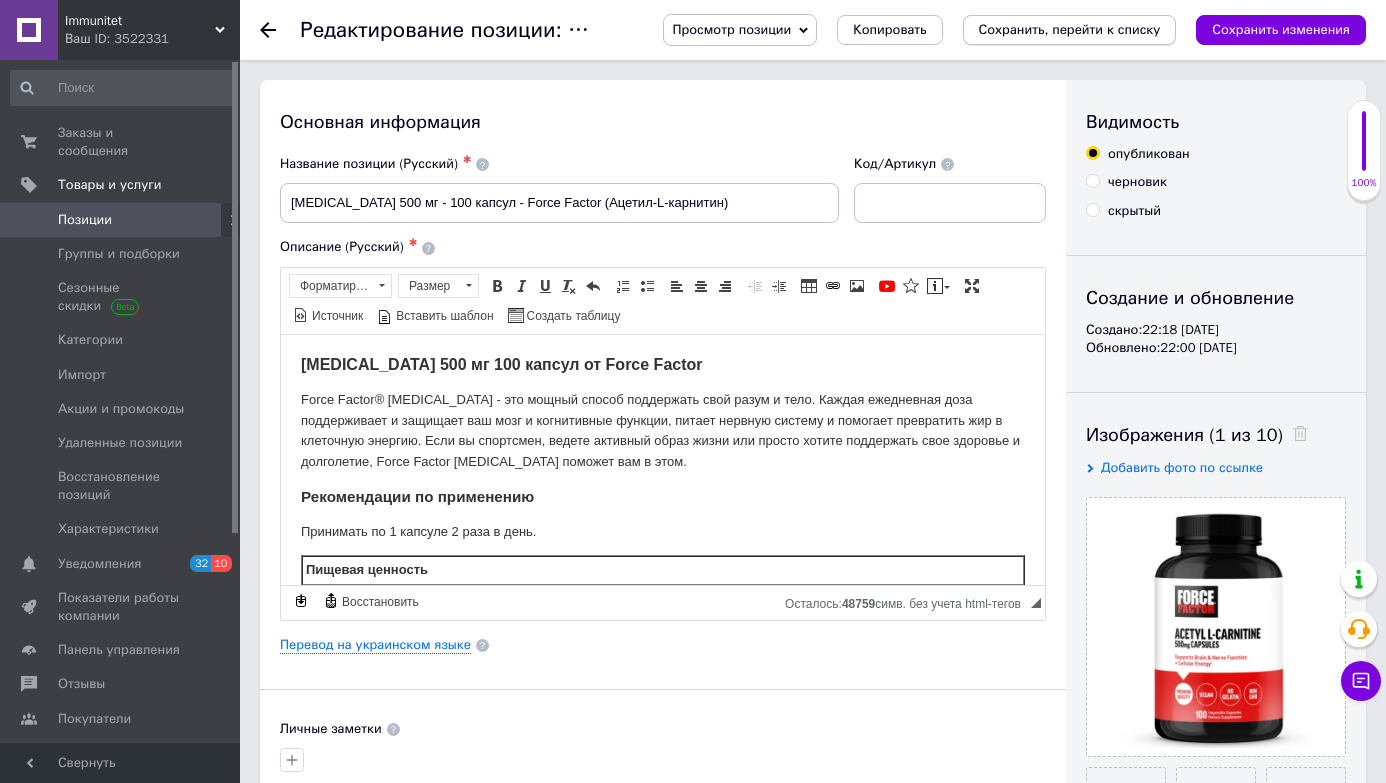 click on "Сохранить, перейти к списку" at bounding box center [1070, 30] 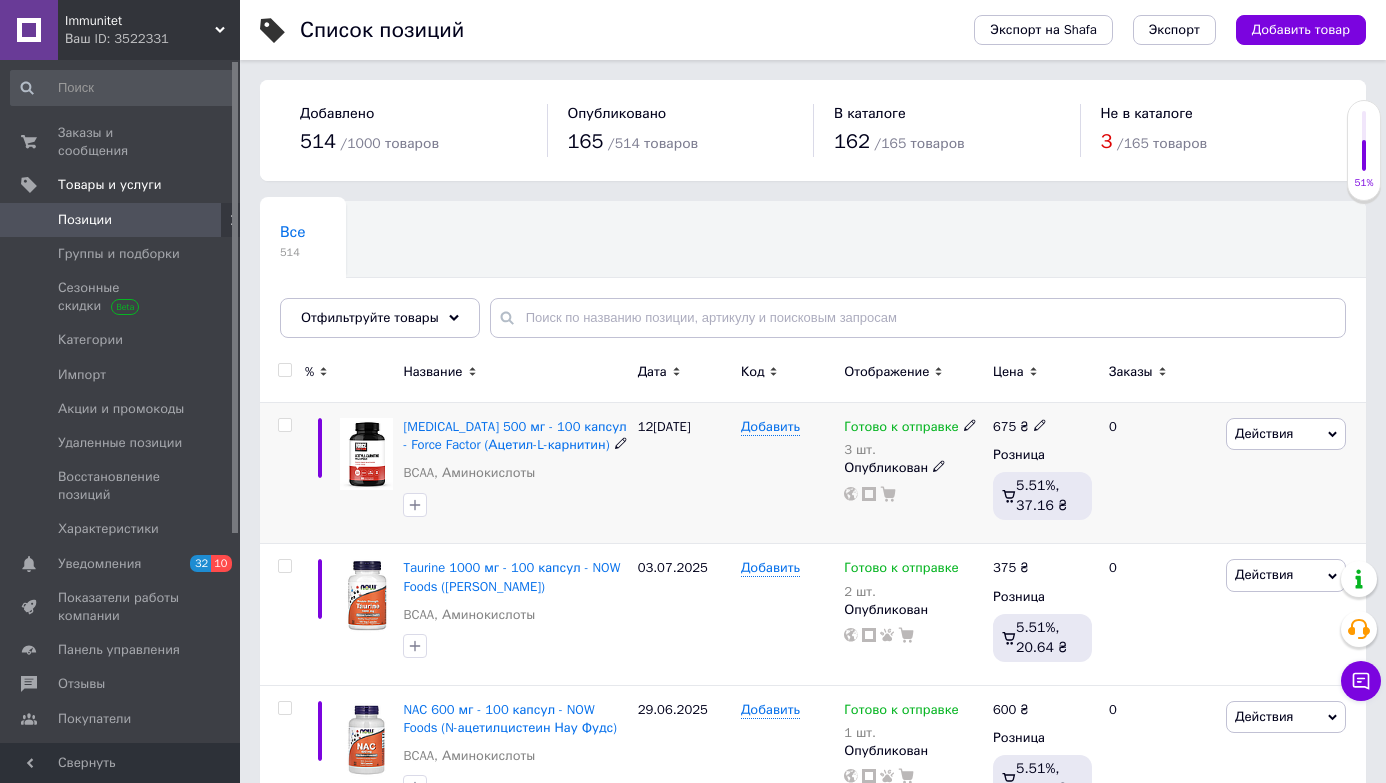 click on "Действия" at bounding box center [1264, 433] 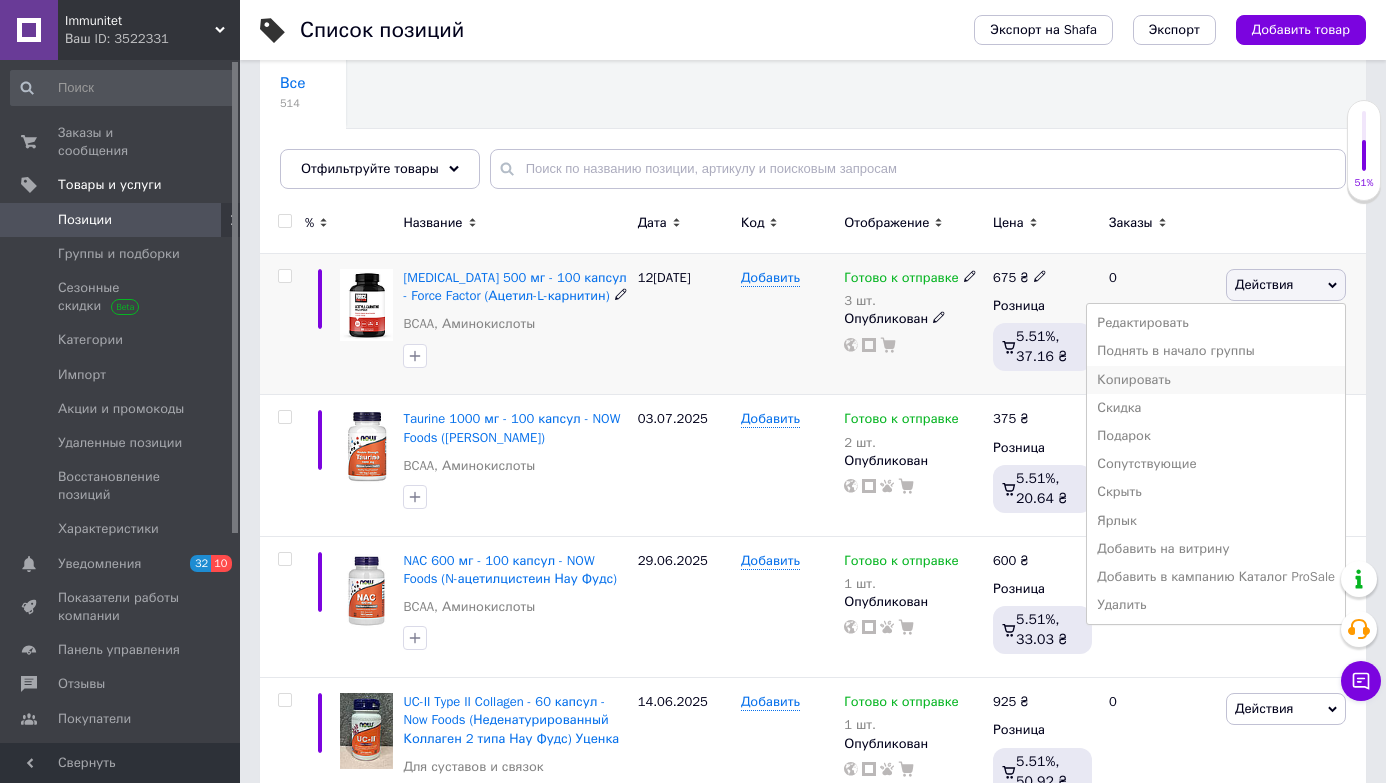 scroll, scrollTop: 160, scrollLeft: 0, axis: vertical 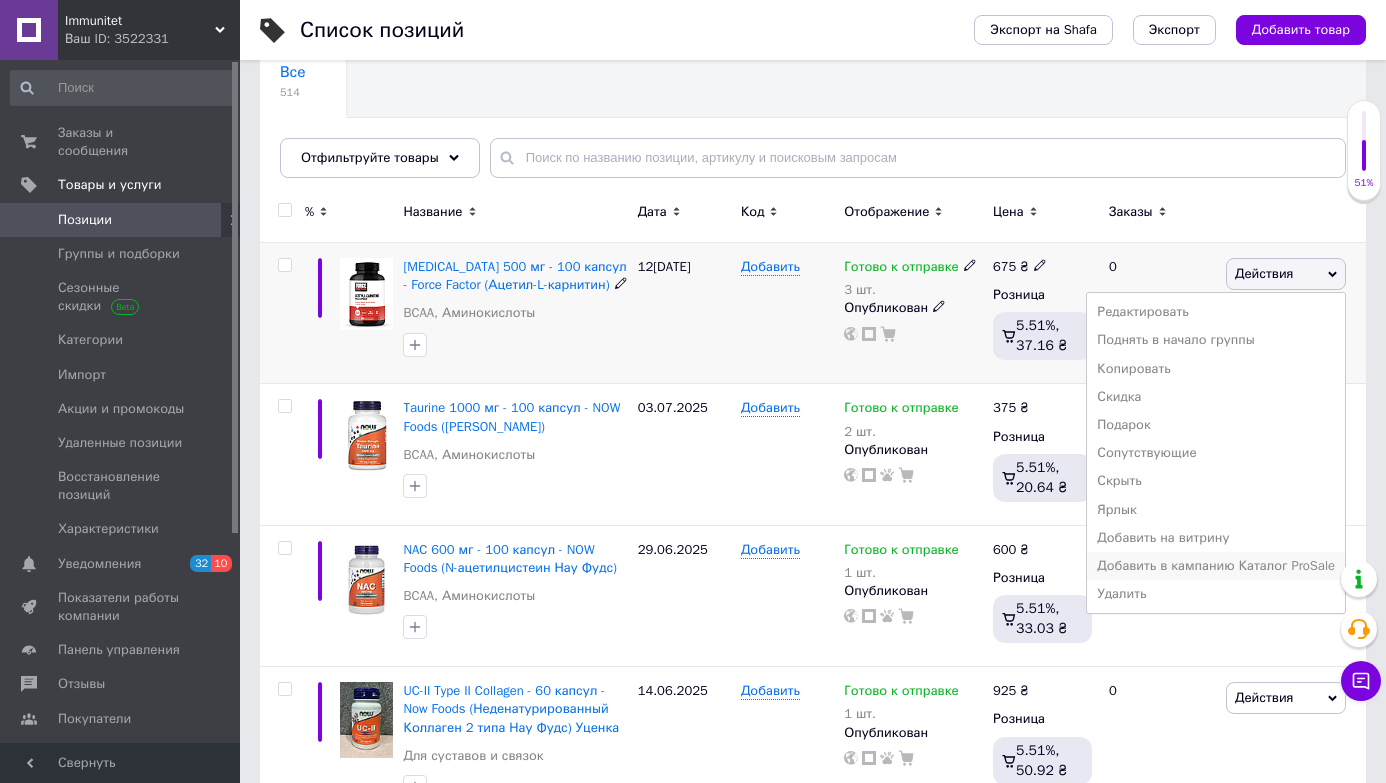 click on "Добавить в кампанию Каталог ProSale" at bounding box center (1216, 566) 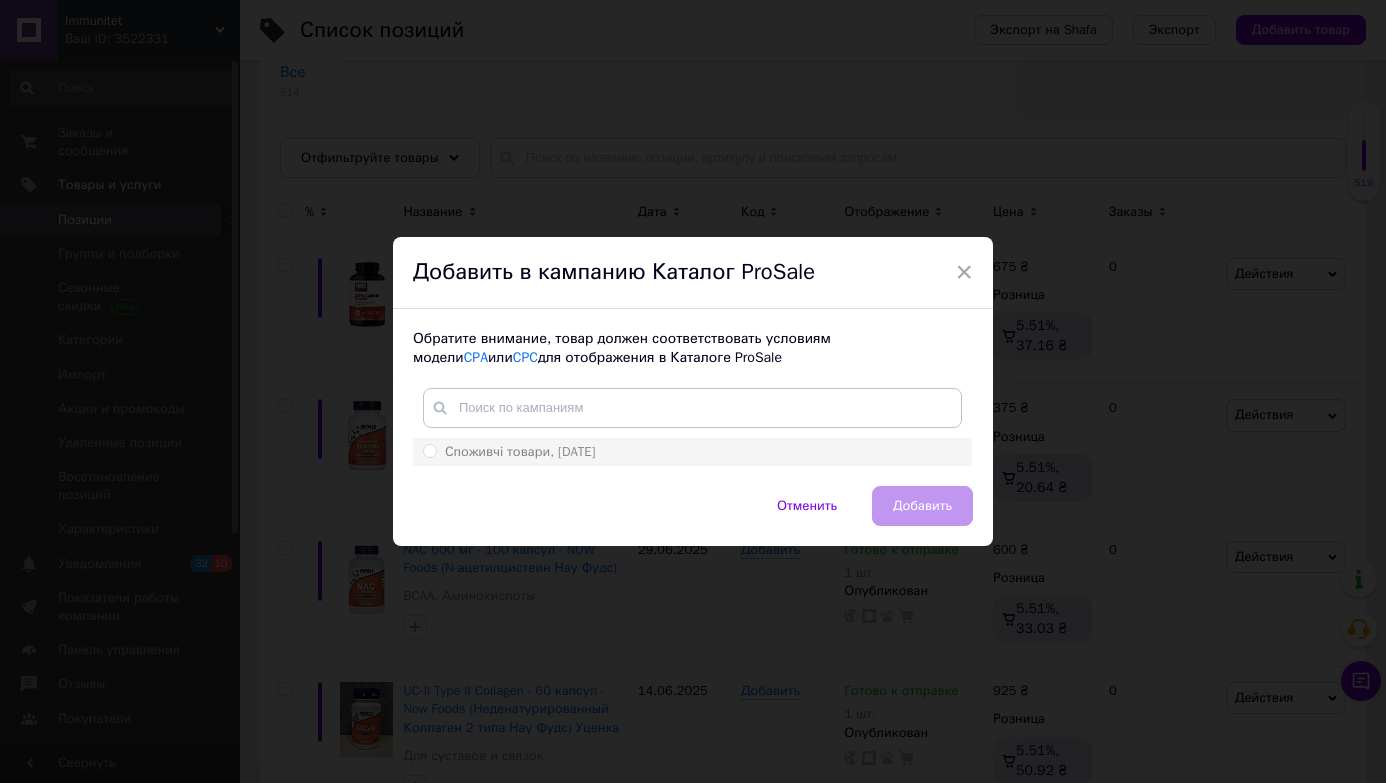 click on "Споживчі товари, [DATE]" at bounding box center [692, 452] 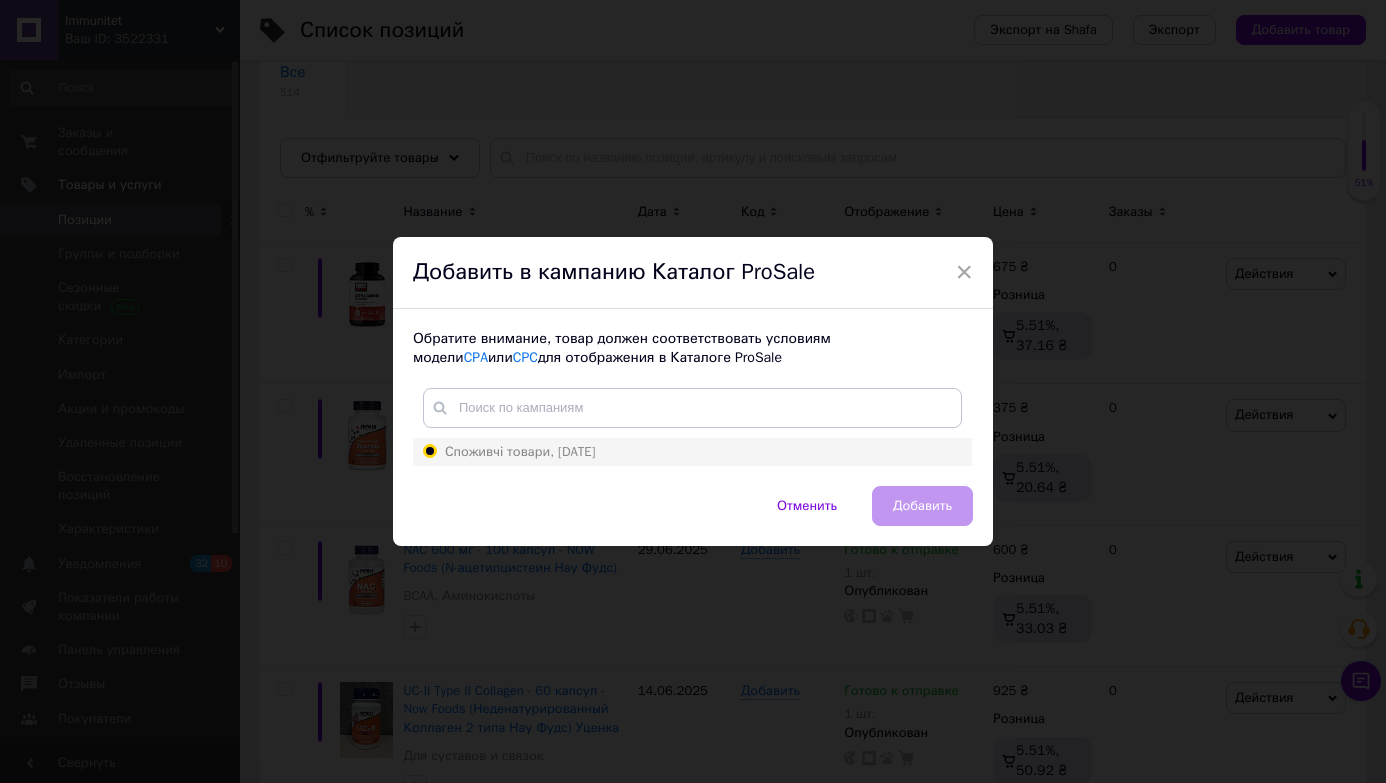 radio on "true" 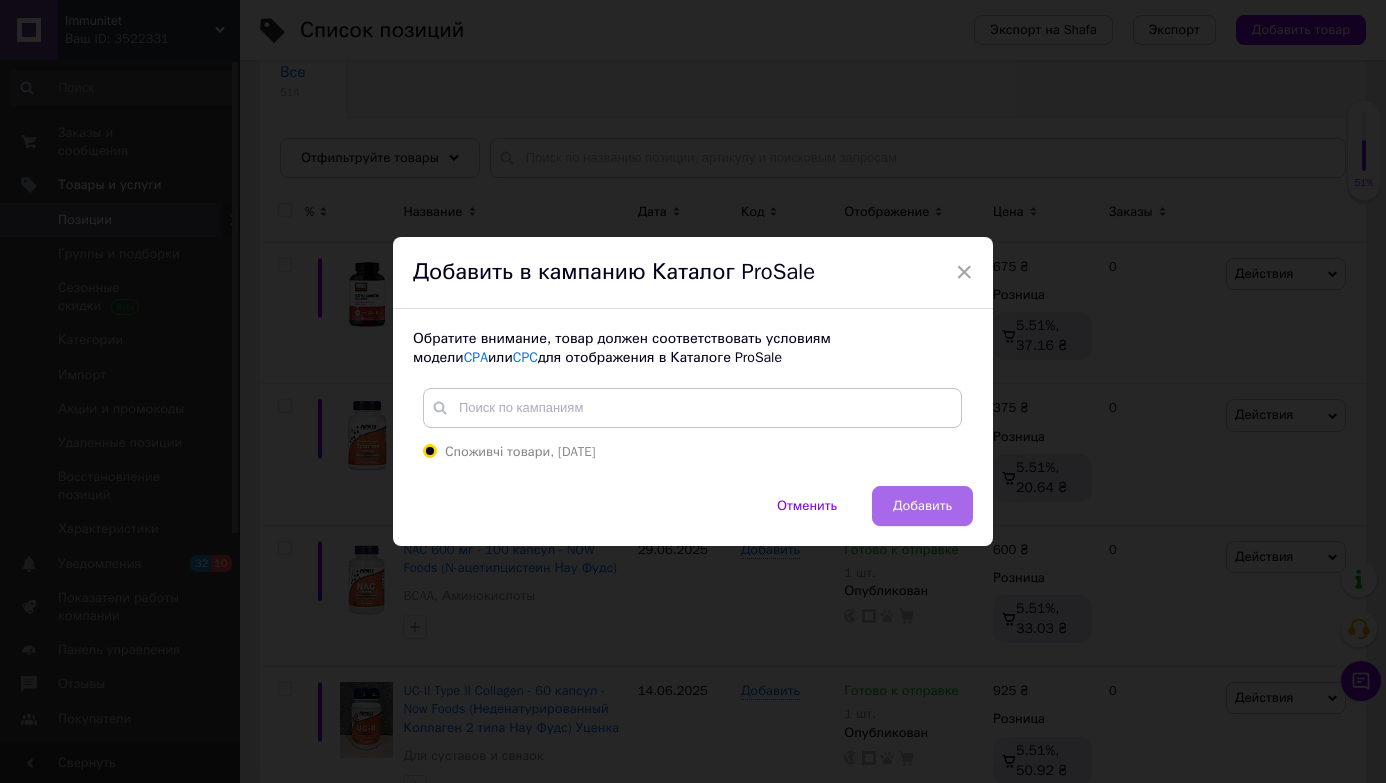 click on "Добавить" at bounding box center [922, 506] 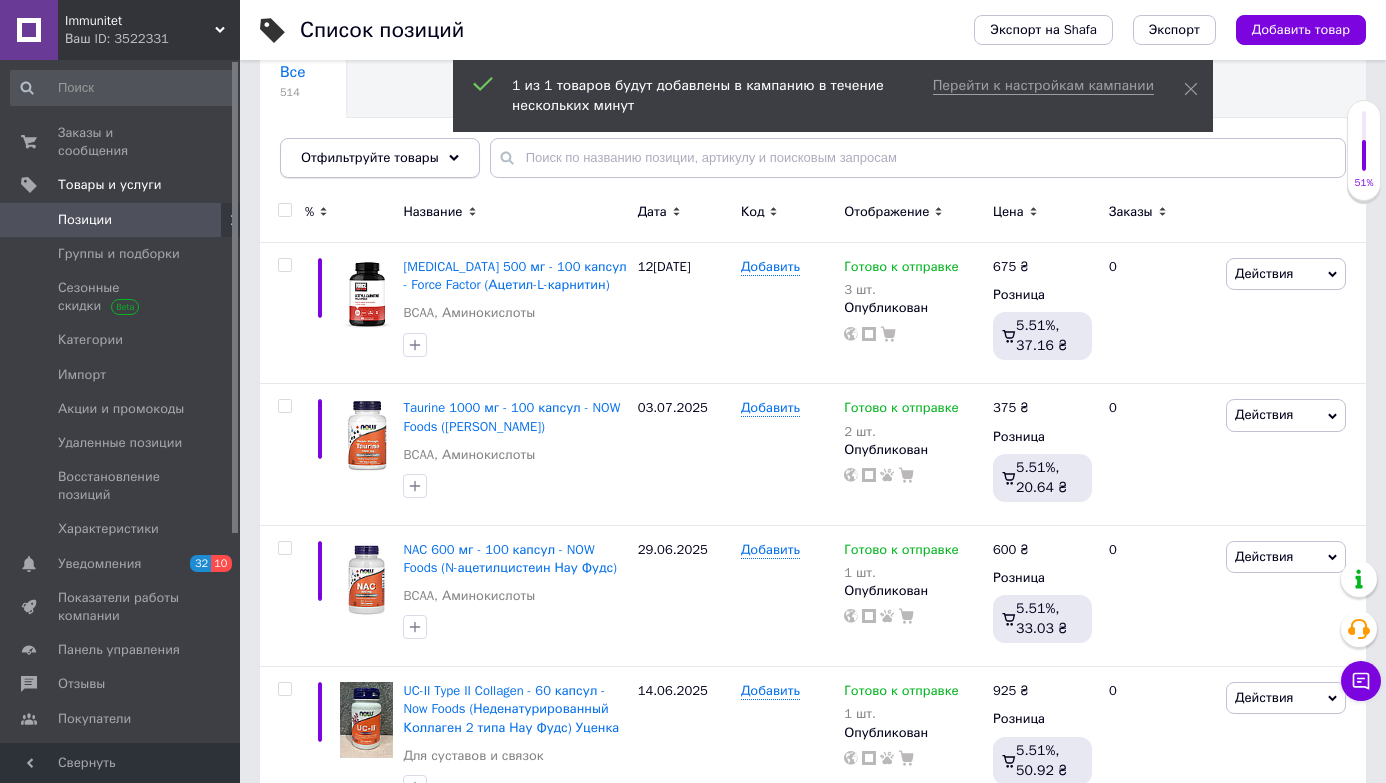 click on "Отфильтруйте товары" at bounding box center [370, 157] 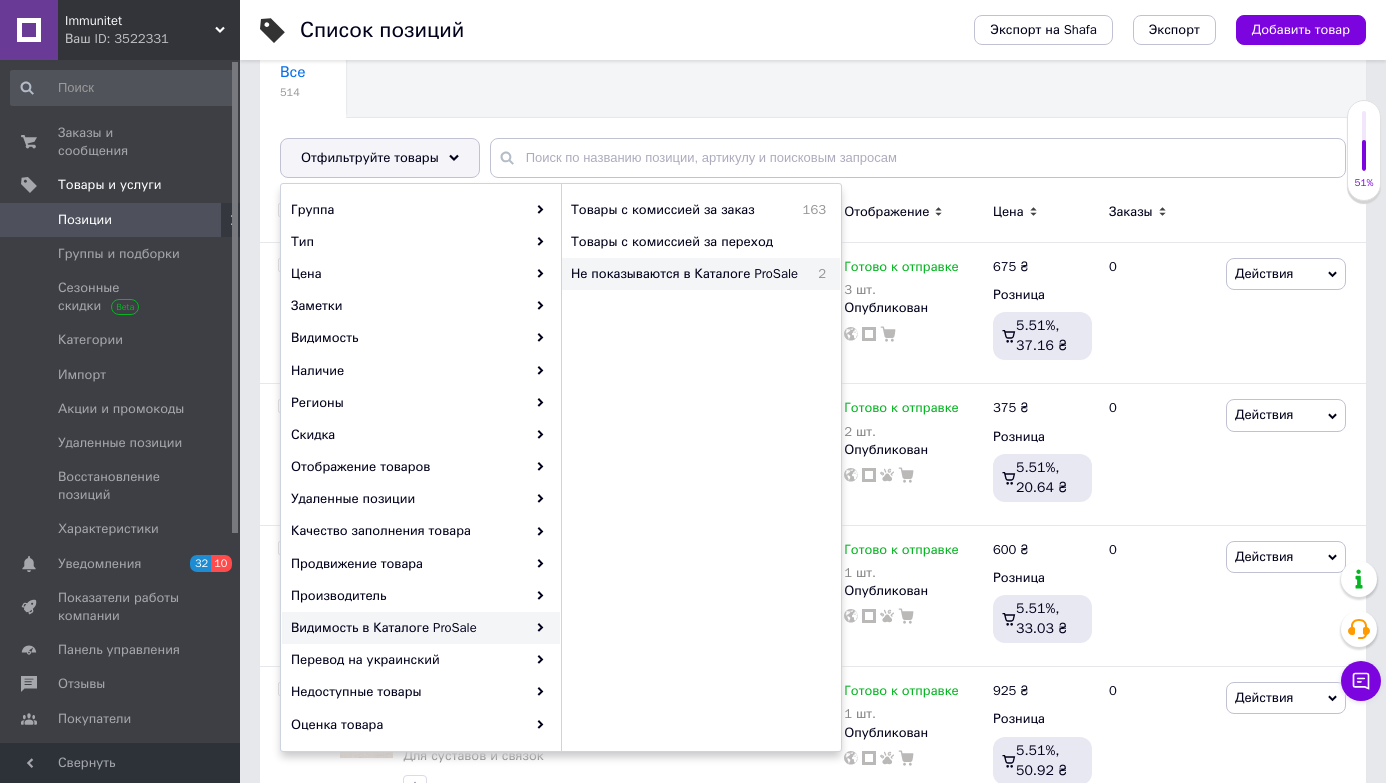 click on "Не показываются в Каталоге ProSale" at bounding box center [689, 274] 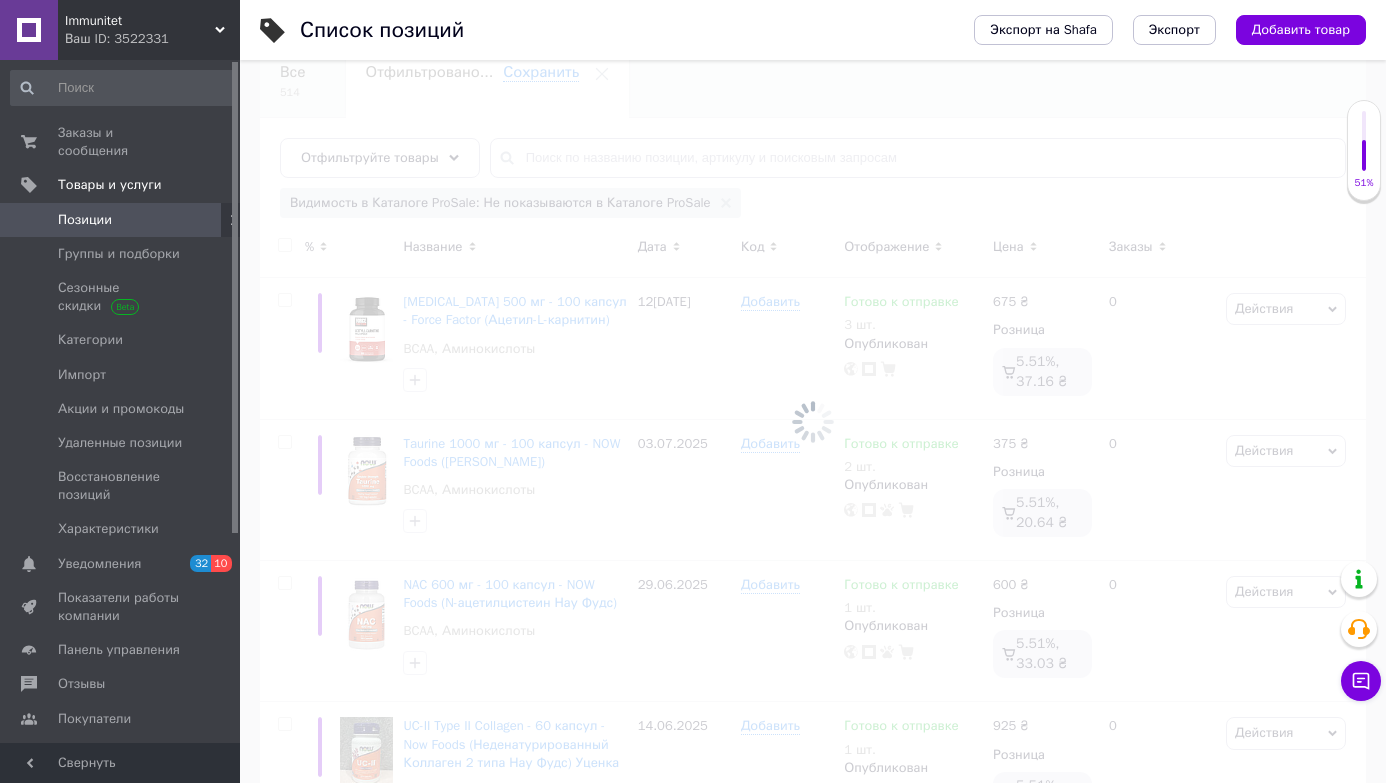 scroll, scrollTop: 0, scrollLeft: 0, axis: both 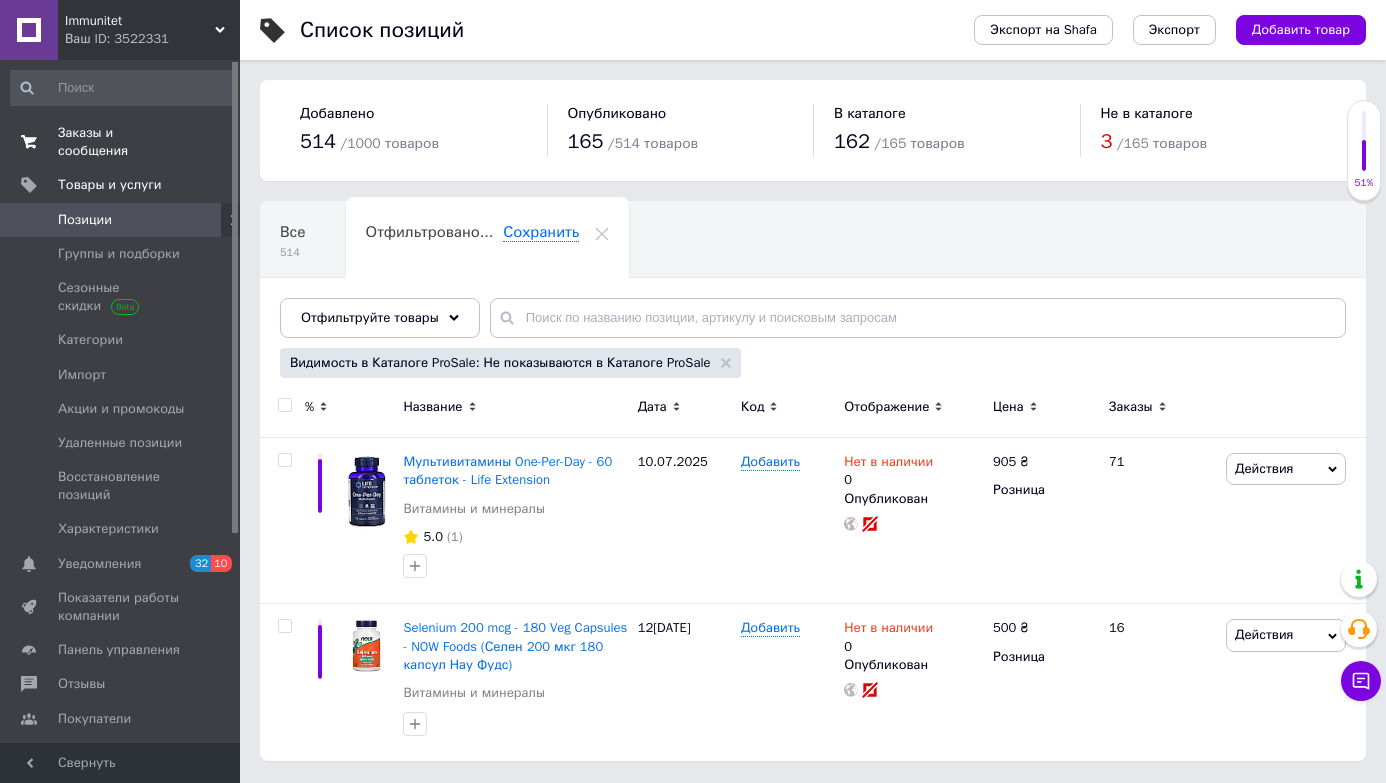 click on "Заказы и сообщения" at bounding box center (121, 142) 